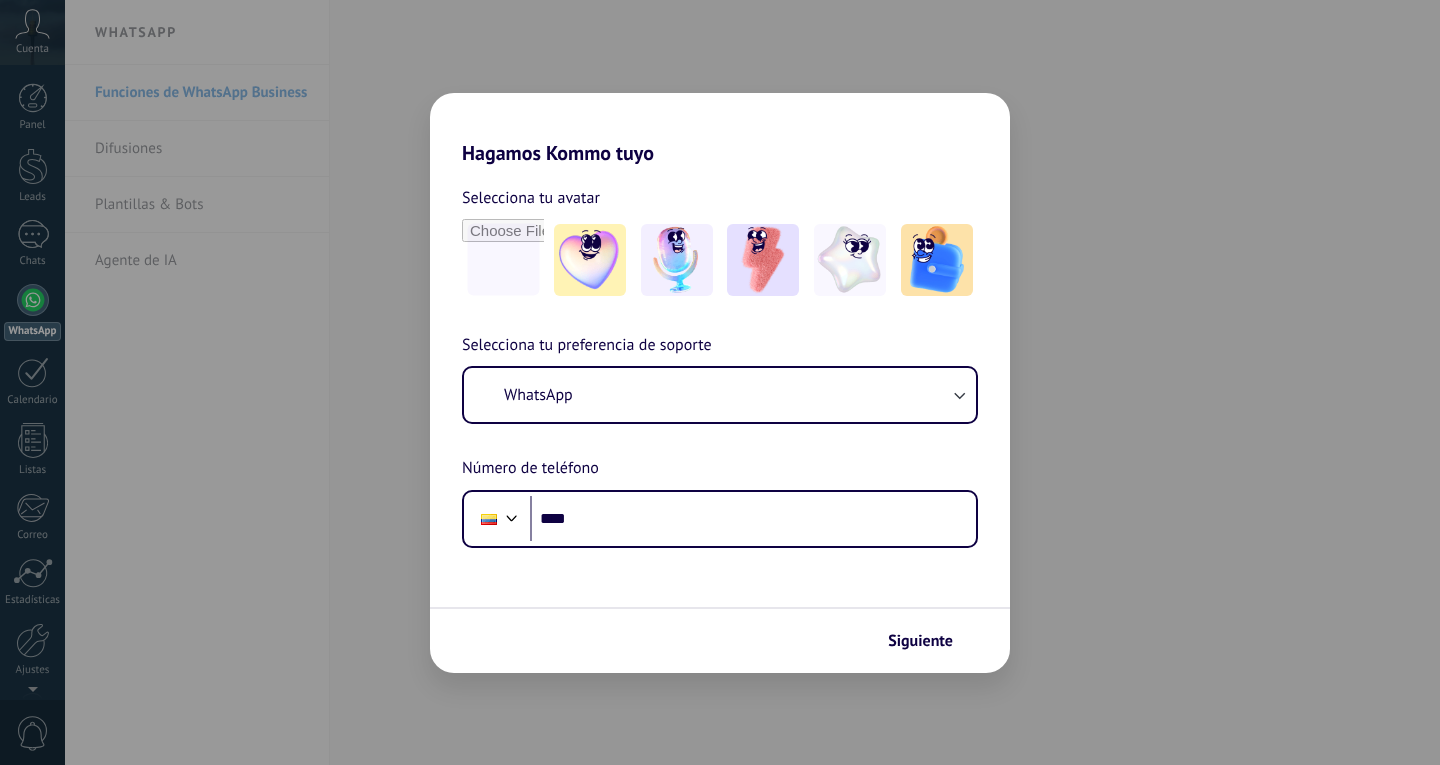 scroll, scrollTop: 0, scrollLeft: 0, axis: both 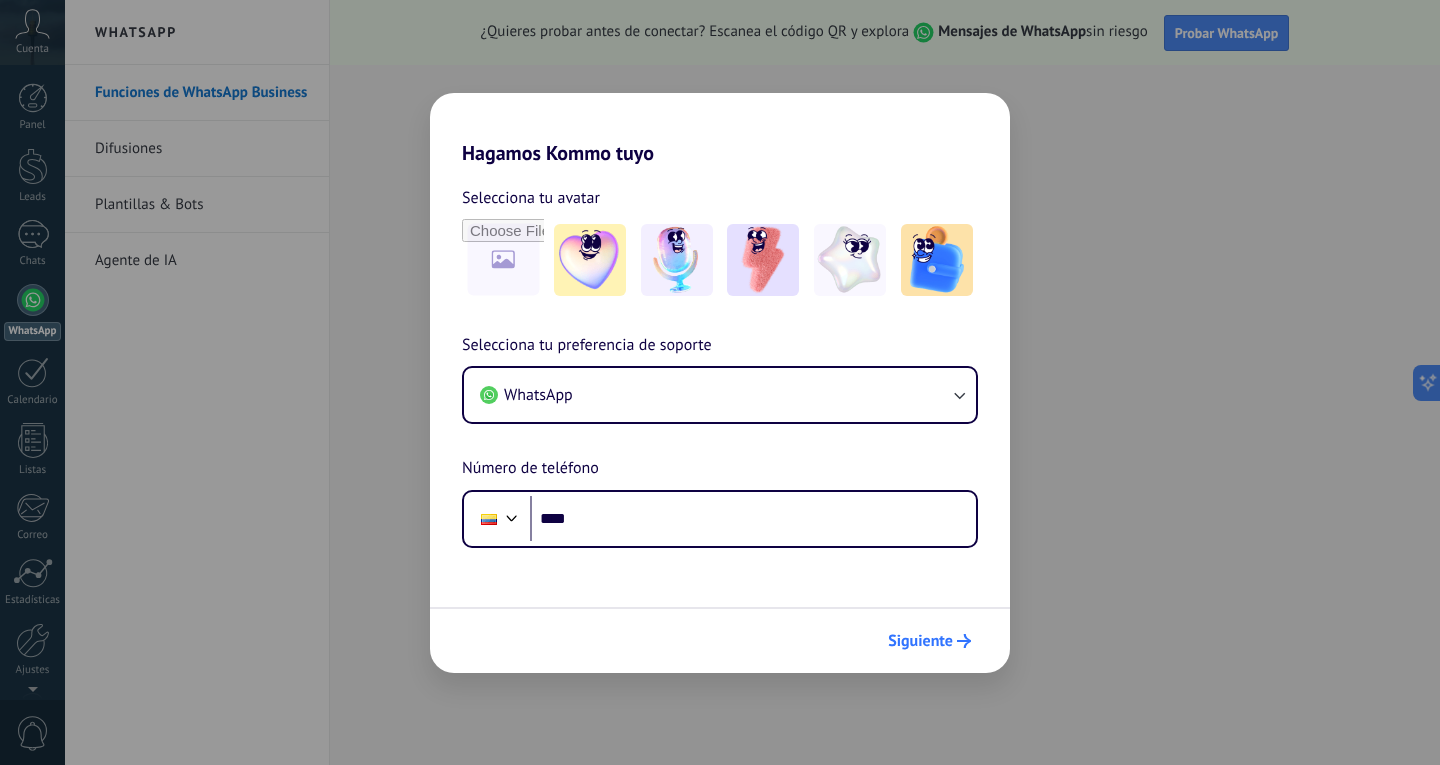 click on "Siguiente" at bounding box center (920, 641) 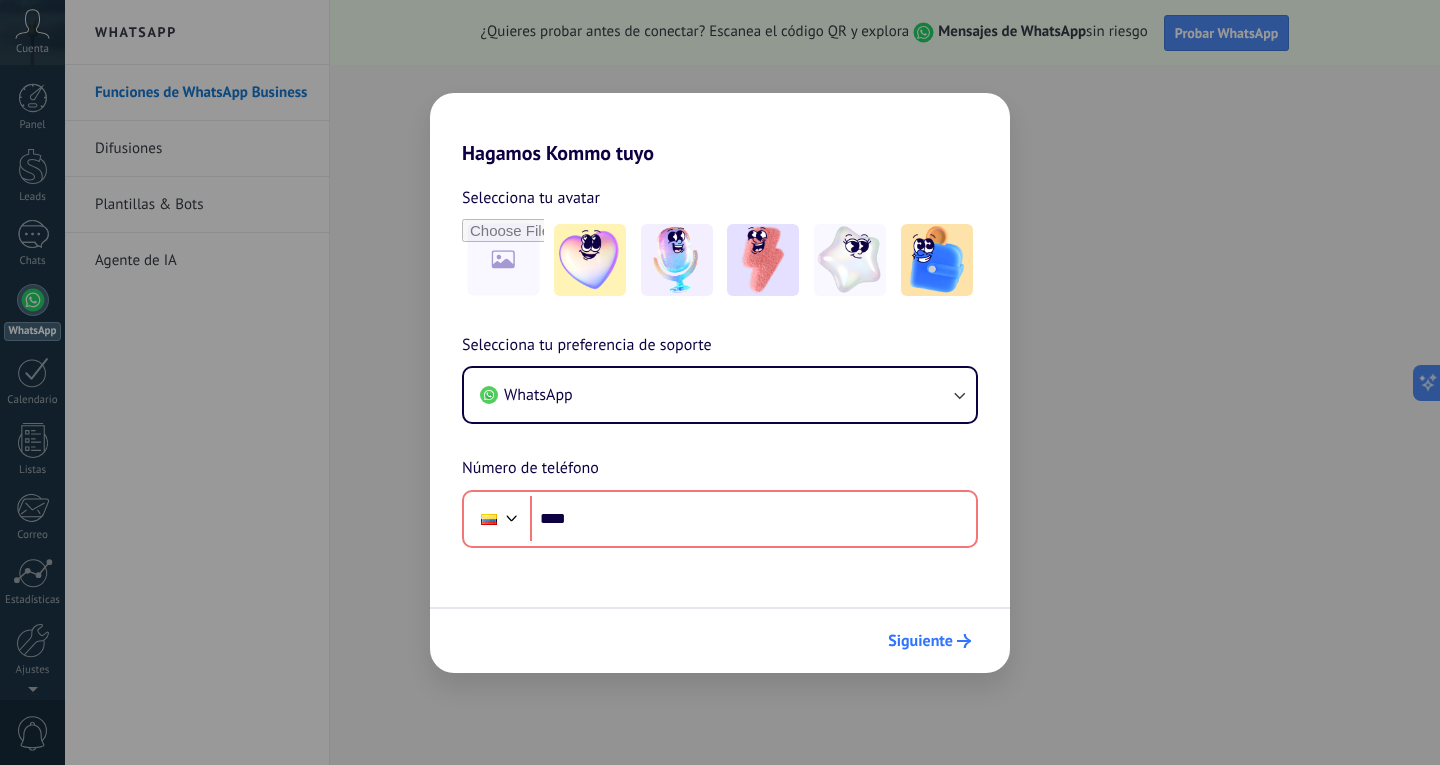 click on "Siguiente" at bounding box center (920, 641) 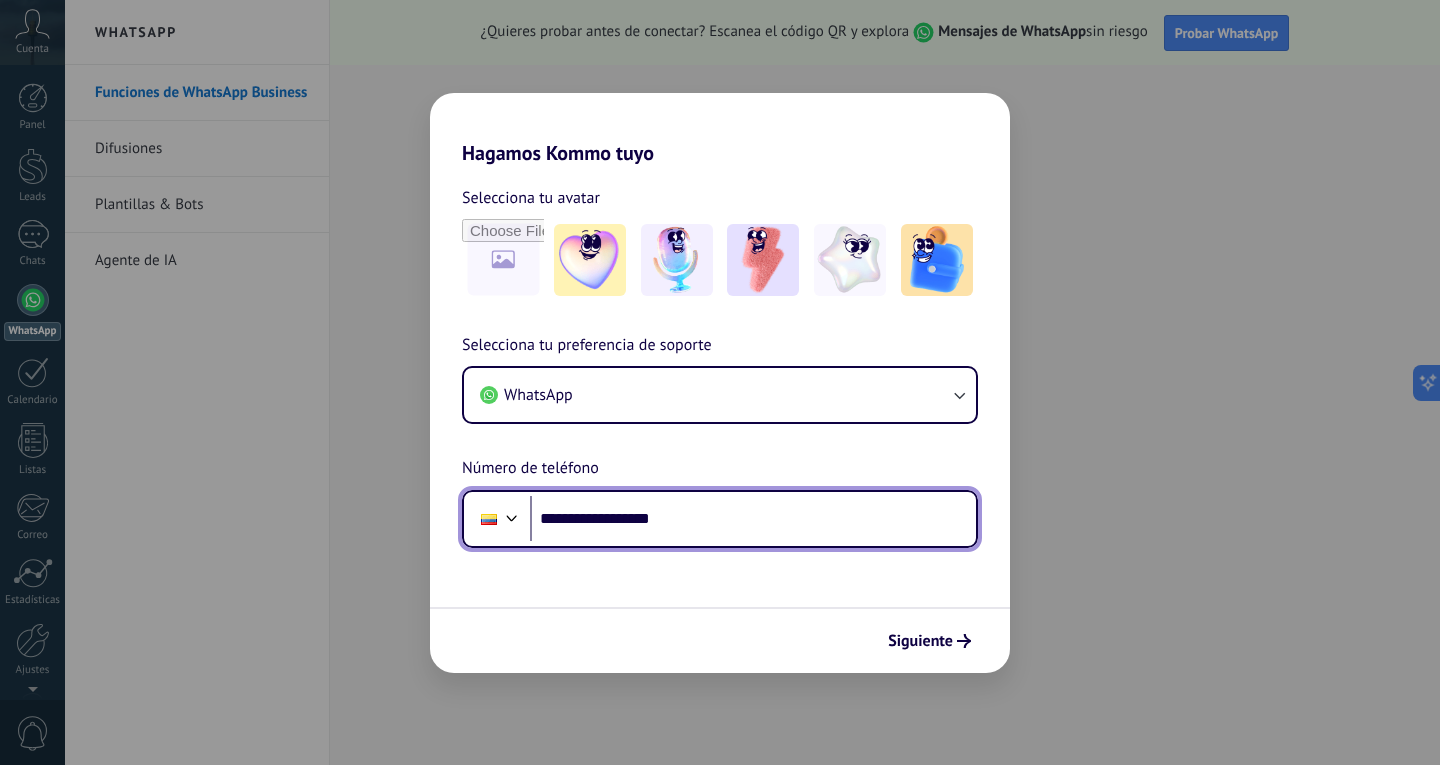 type on "**********" 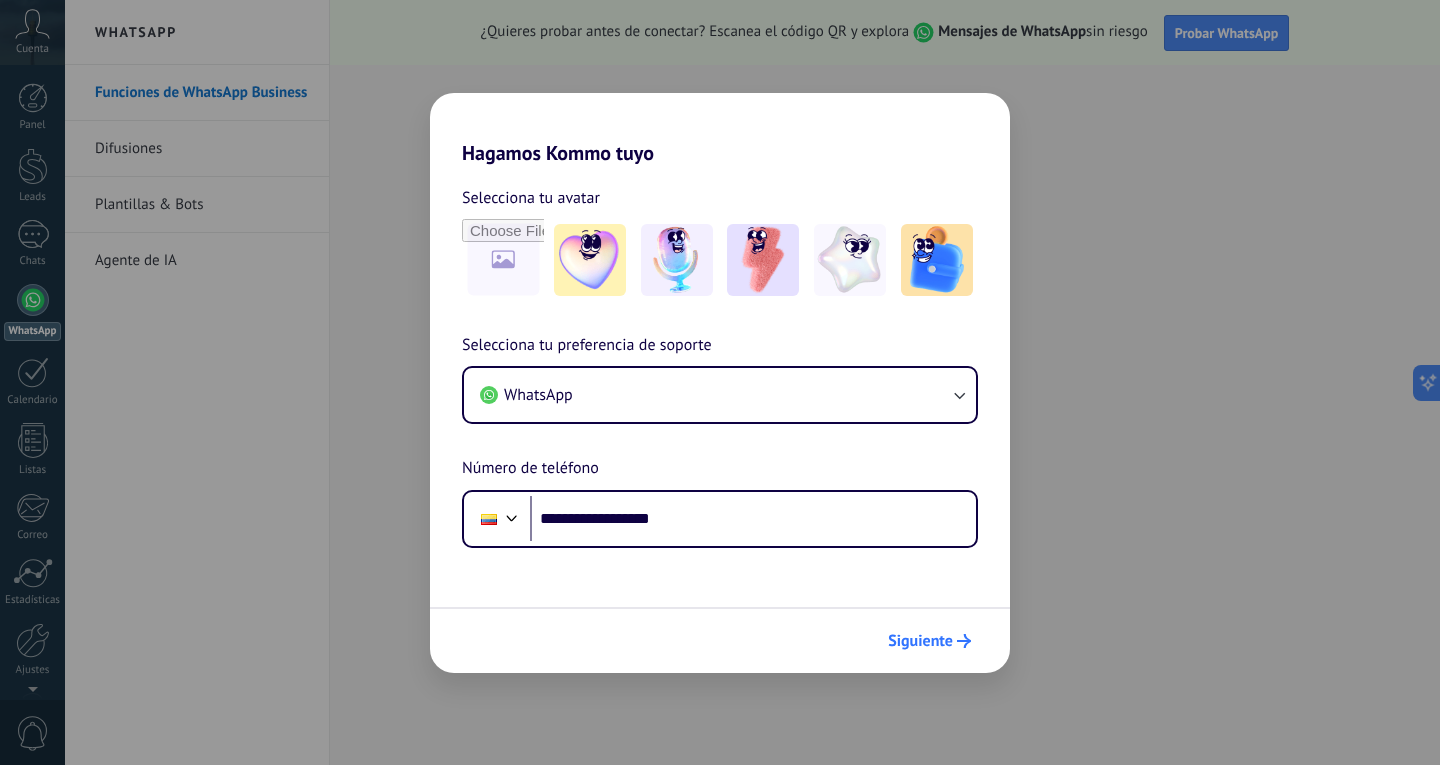 click on "Siguiente" at bounding box center (920, 641) 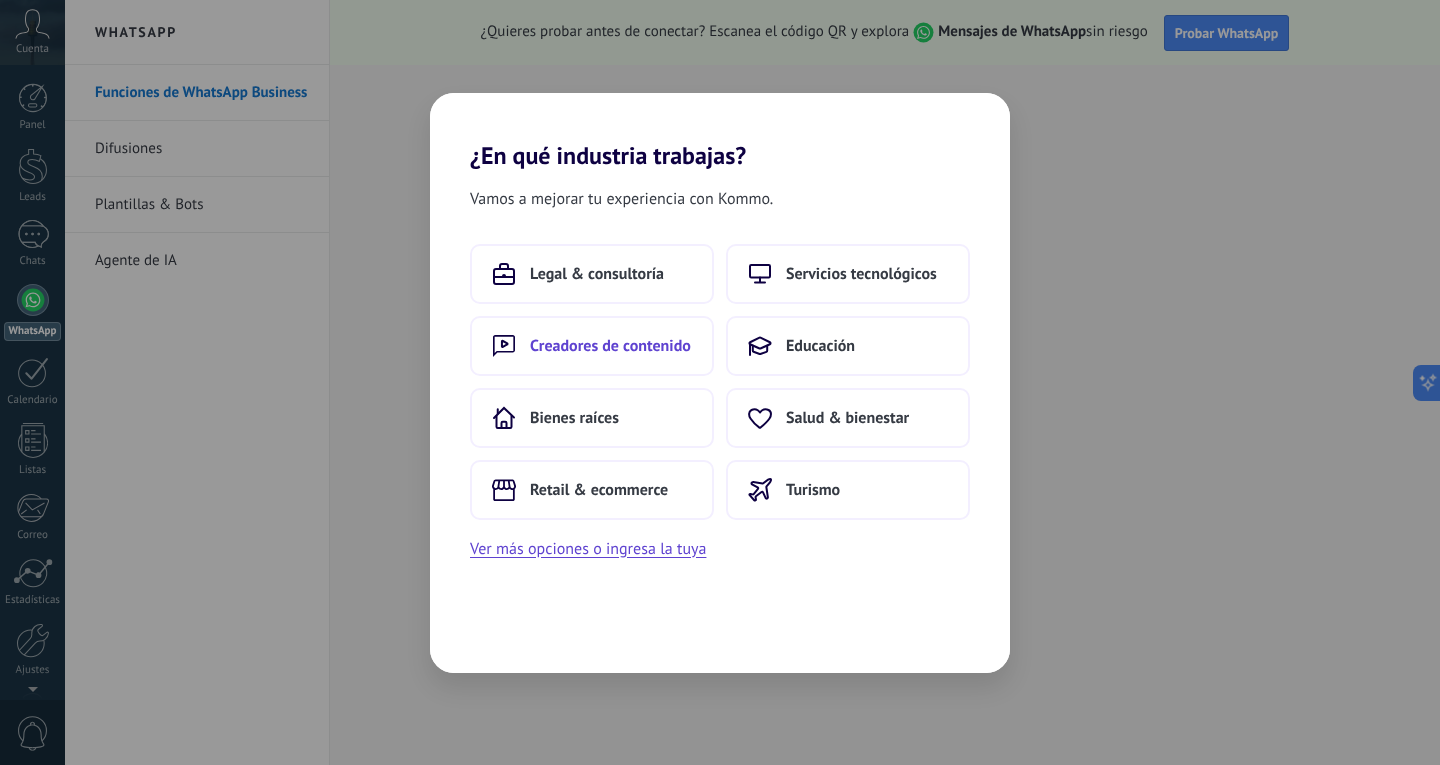 click on "Creadores de contenido" at bounding box center [610, 346] 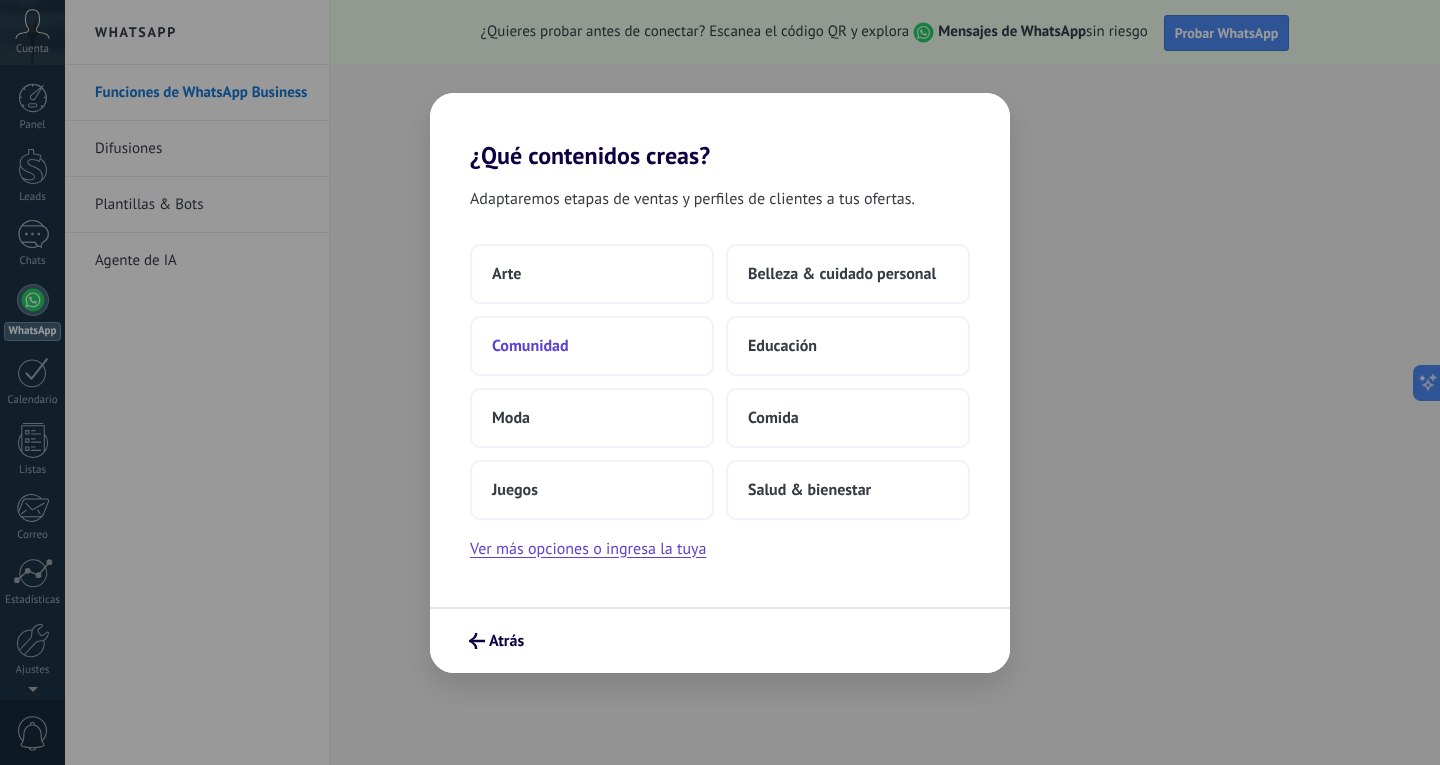 click on "Comunidad" at bounding box center [530, 346] 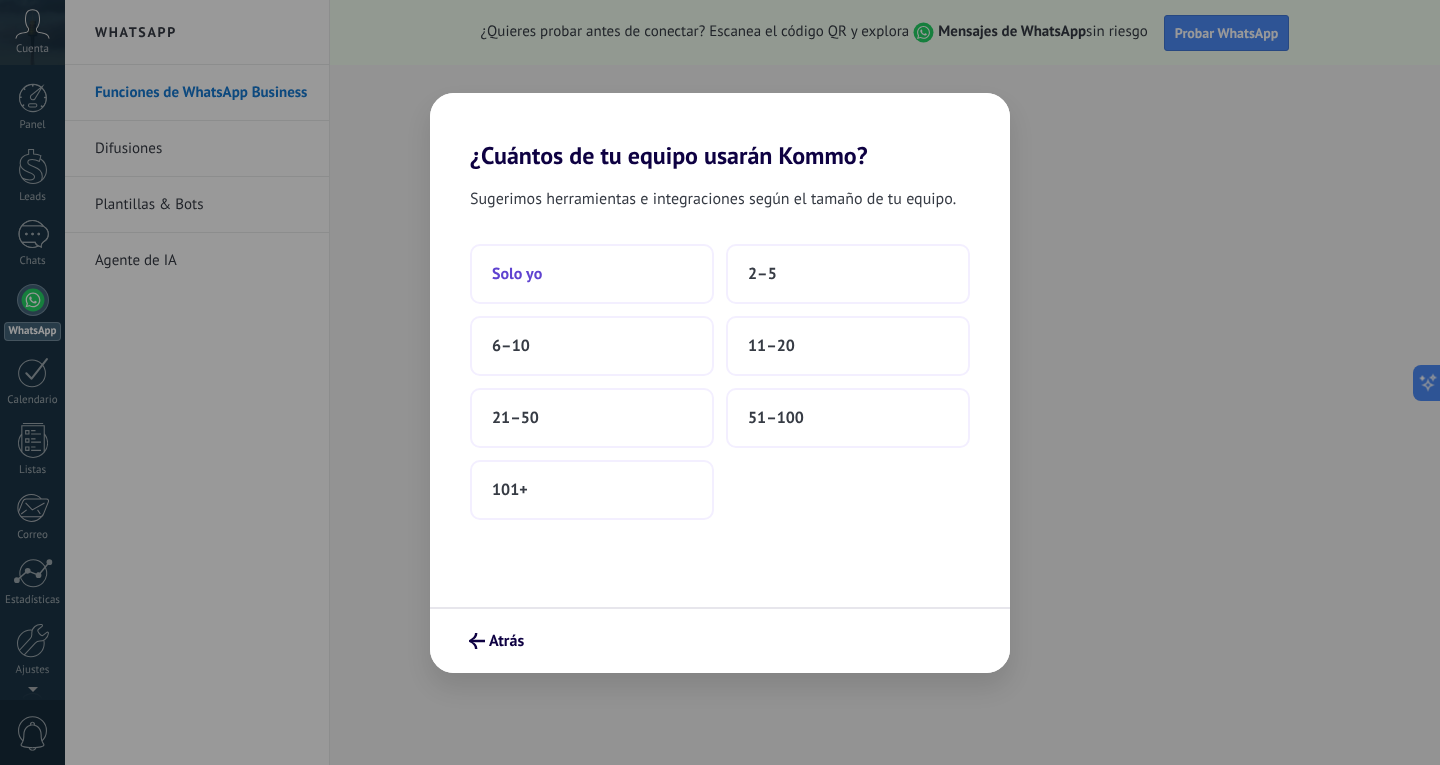 click on "Solo yo" at bounding box center [517, 274] 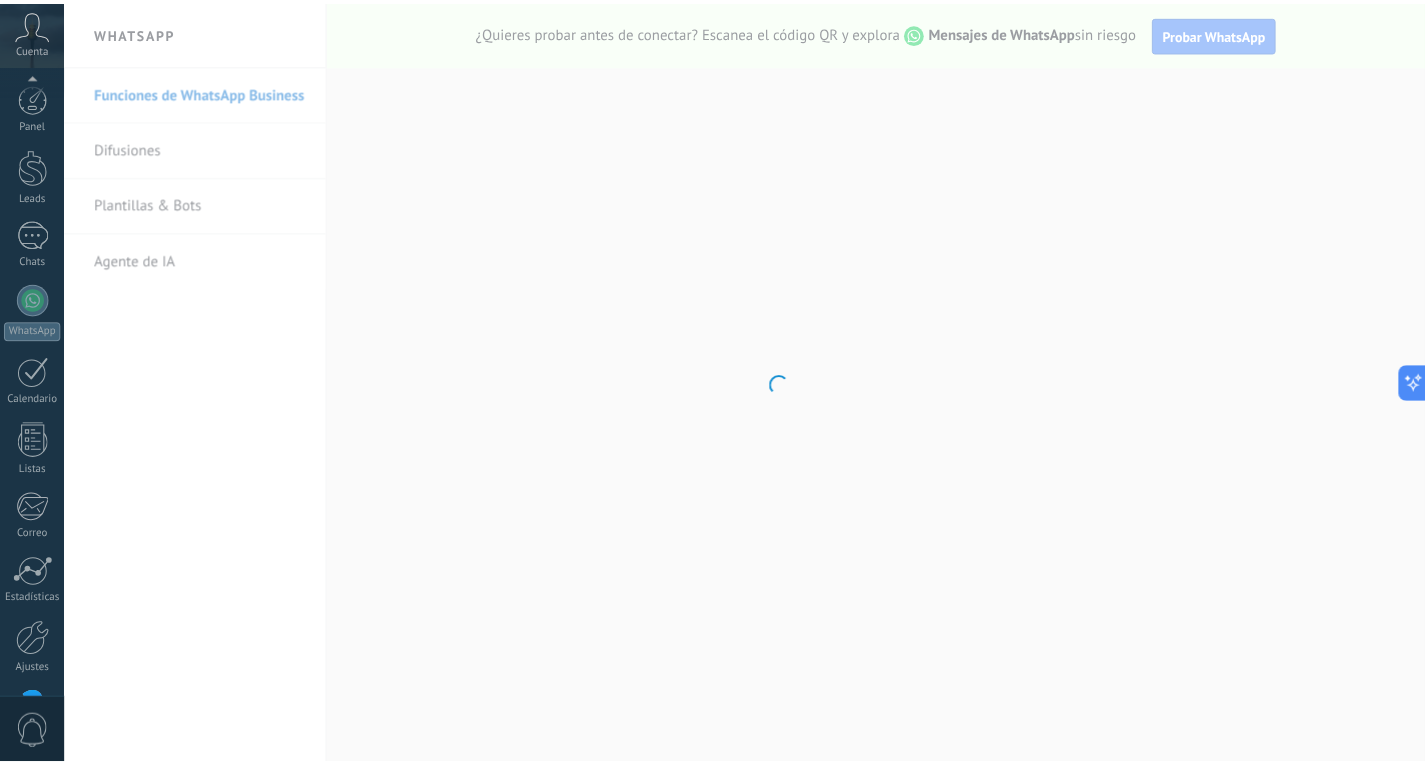 scroll, scrollTop: 67, scrollLeft: 0, axis: vertical 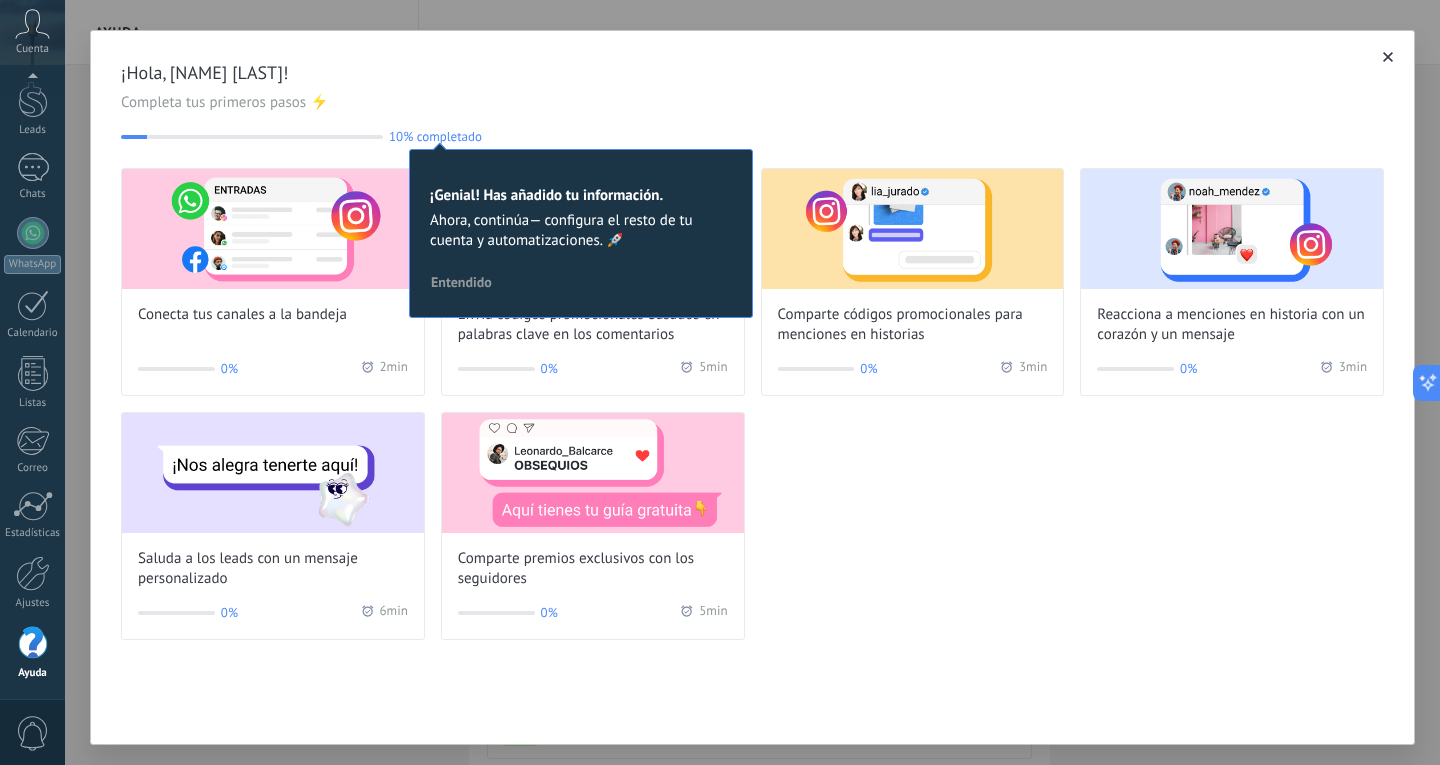 click on "¡Hola, [NAME] [LAST]!" at bounding box center [752, 73] 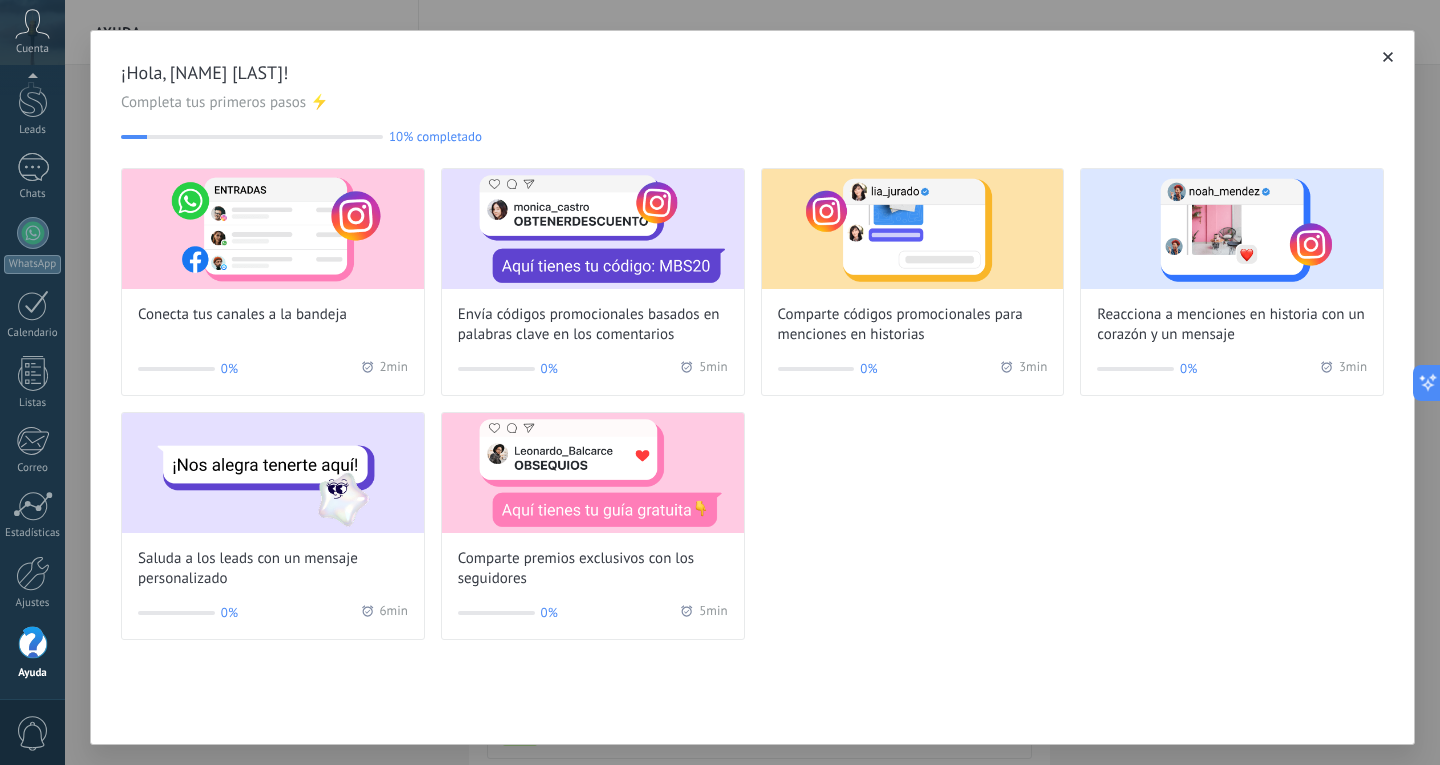 click 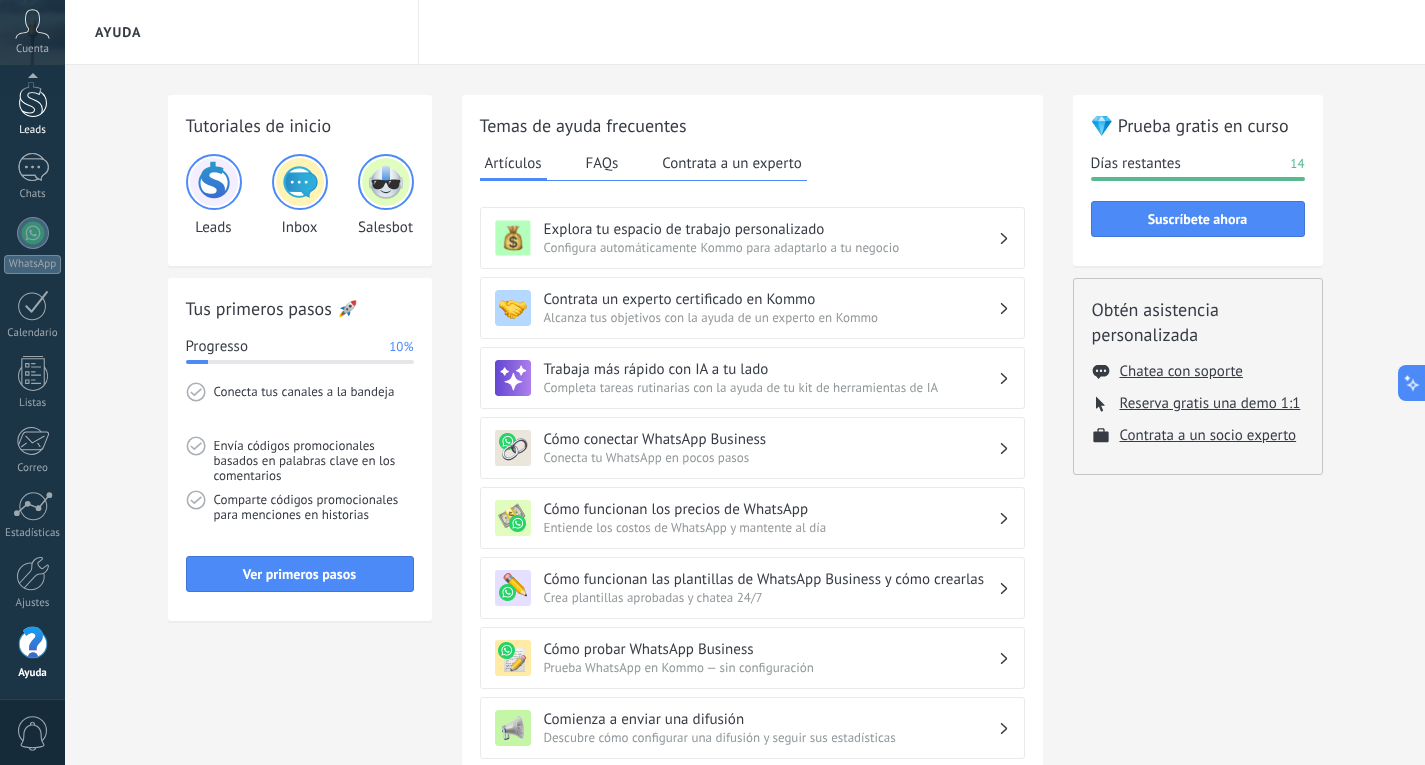 click at bounding box center (33, 99) 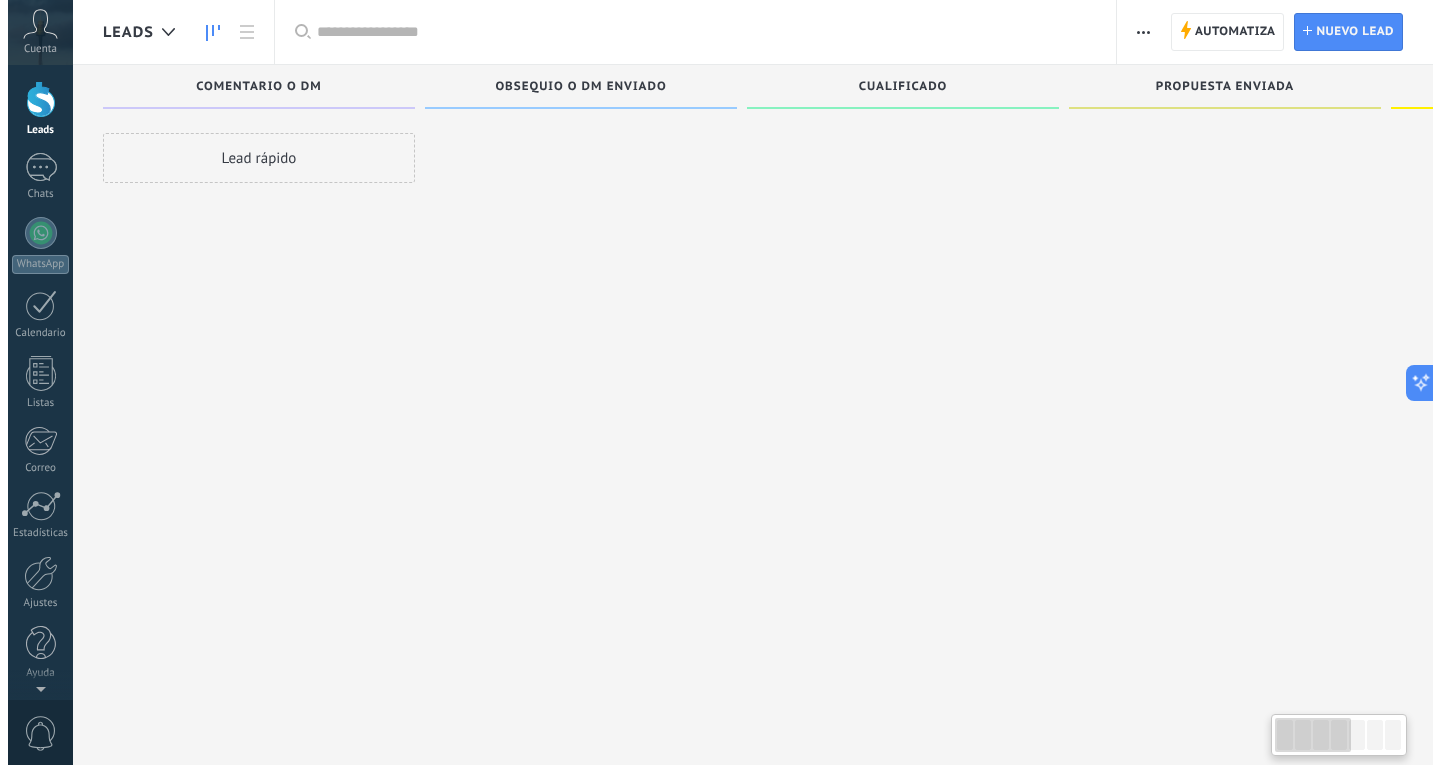 scroll, scrollTop: 0, scrollLeft: 0, axis: both 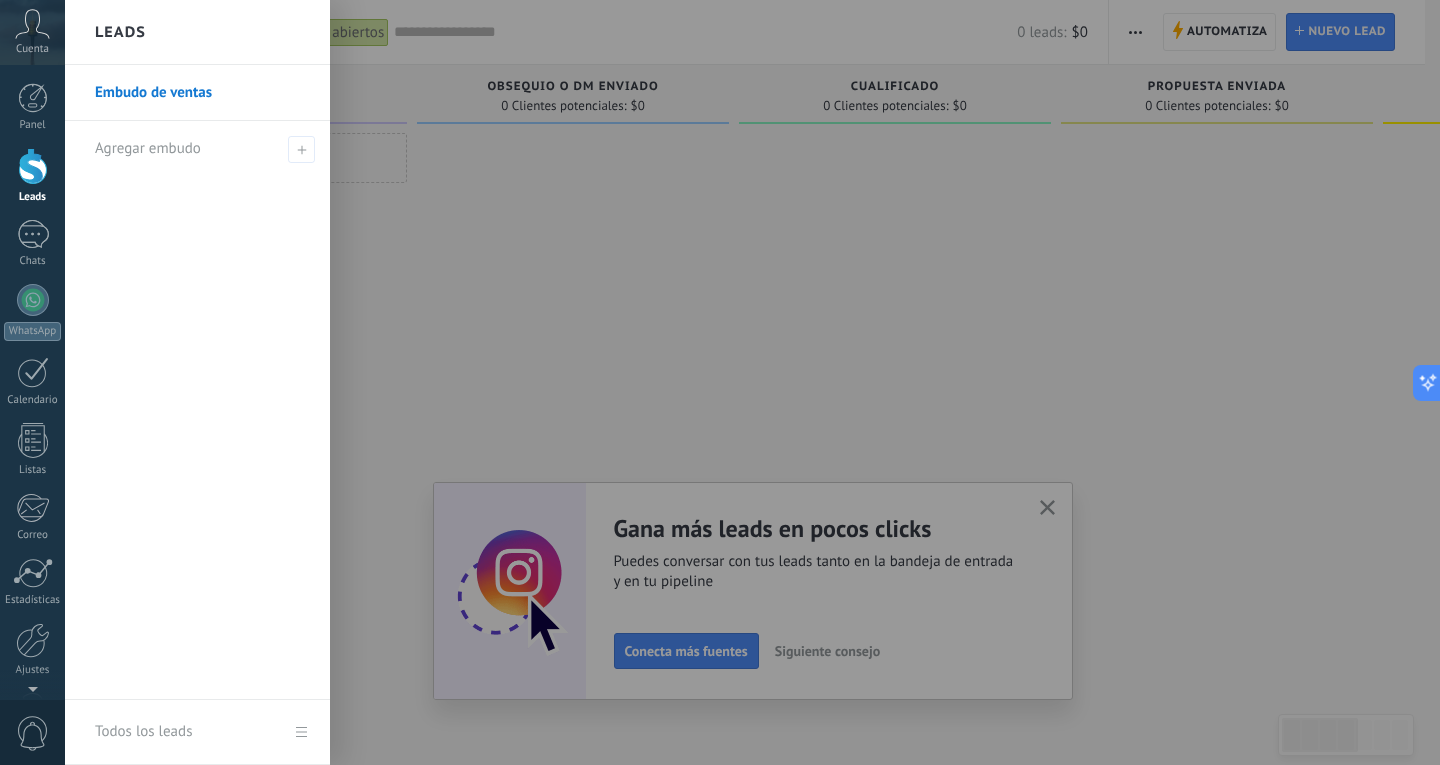 click at bounding box center (785, 382) 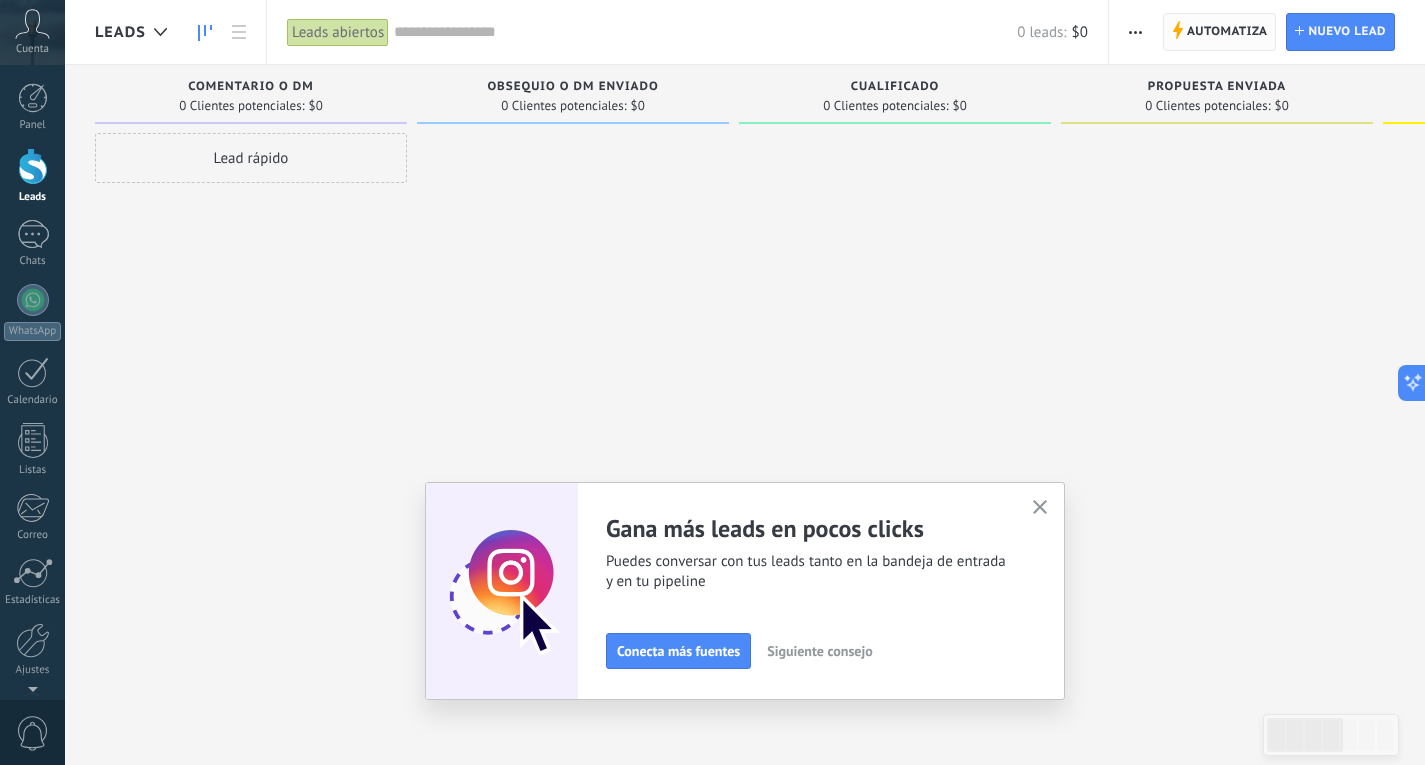 click on "Automatiza" at bounding box center [1227, 32] 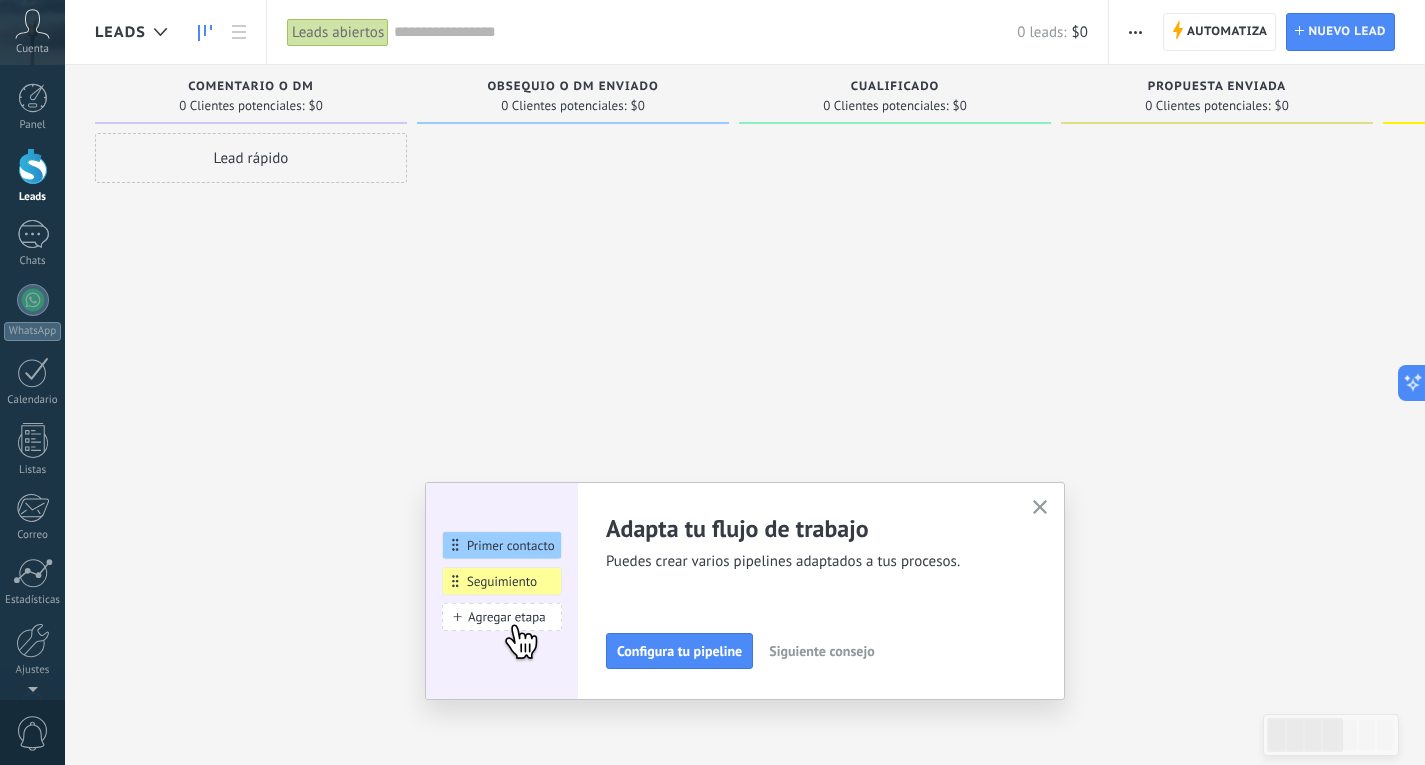 click 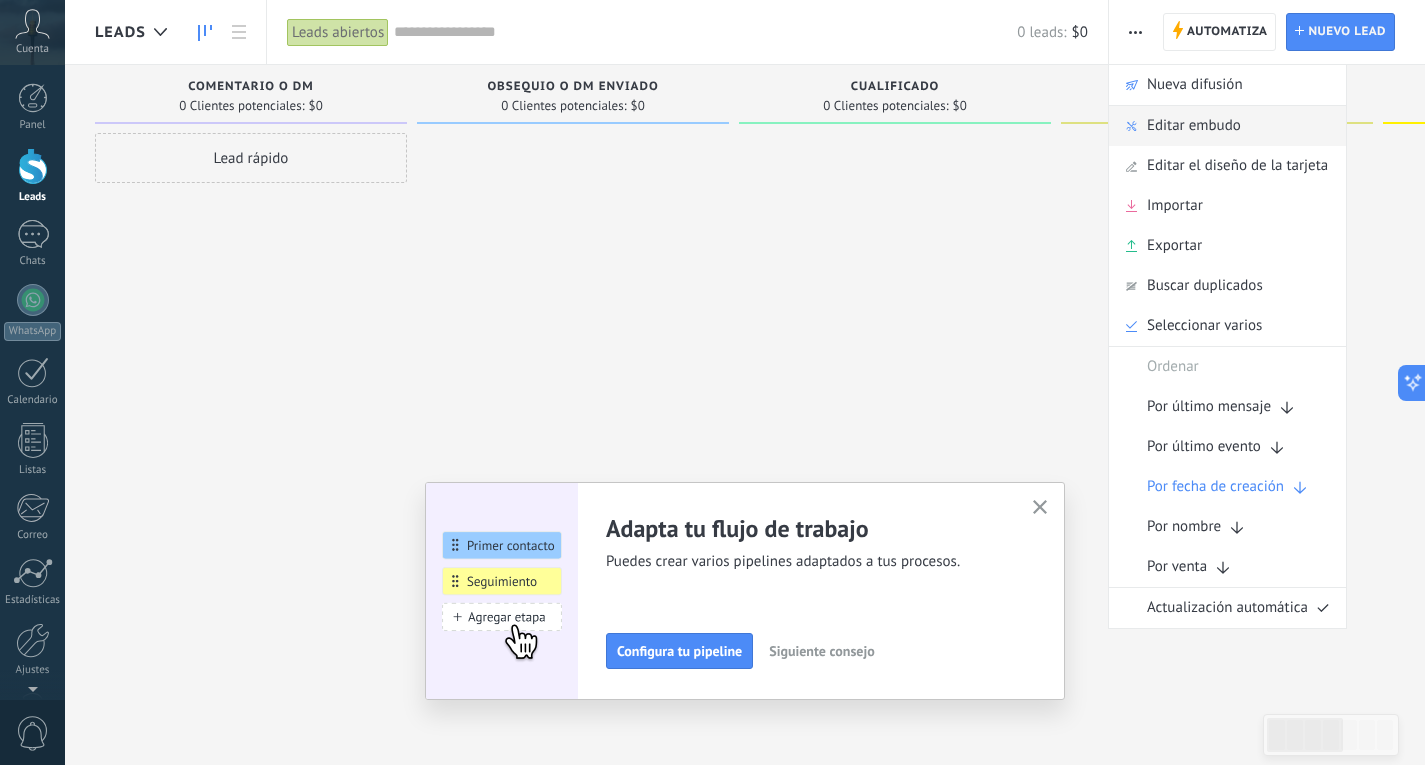 click on "Editar embudo" at bounding box center (1194, 126) 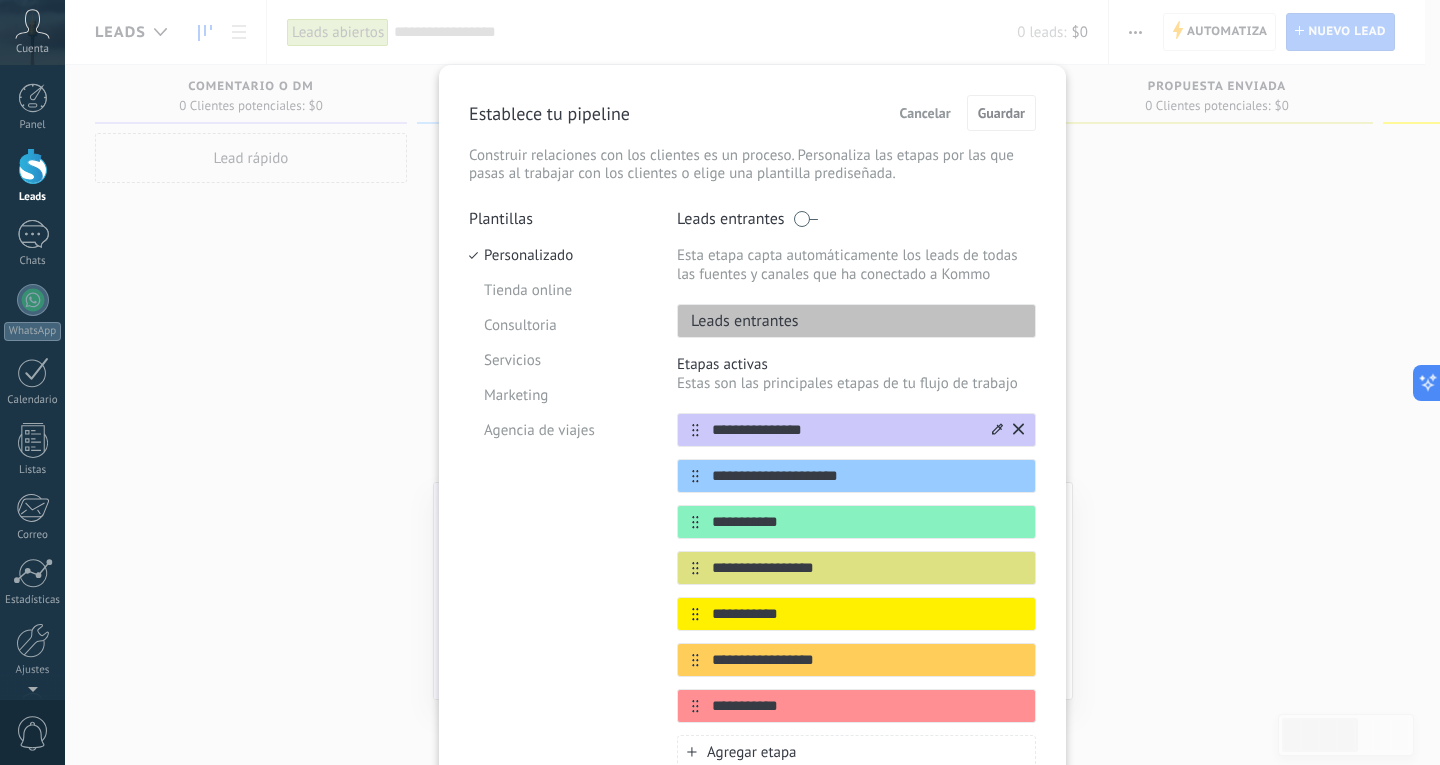 click on "**********" at bounding box center (844, 430) 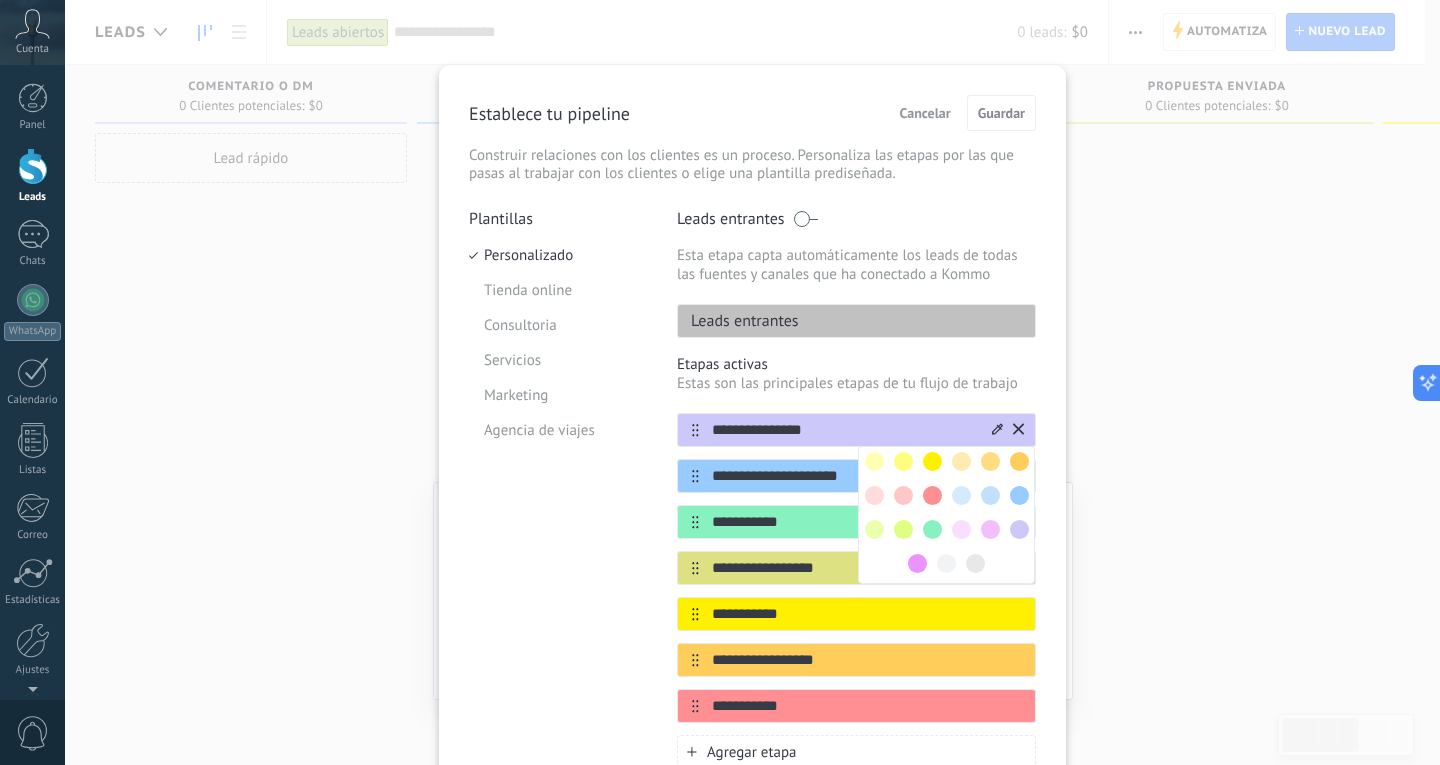 click on "**********" at bounding box center [844, 430] 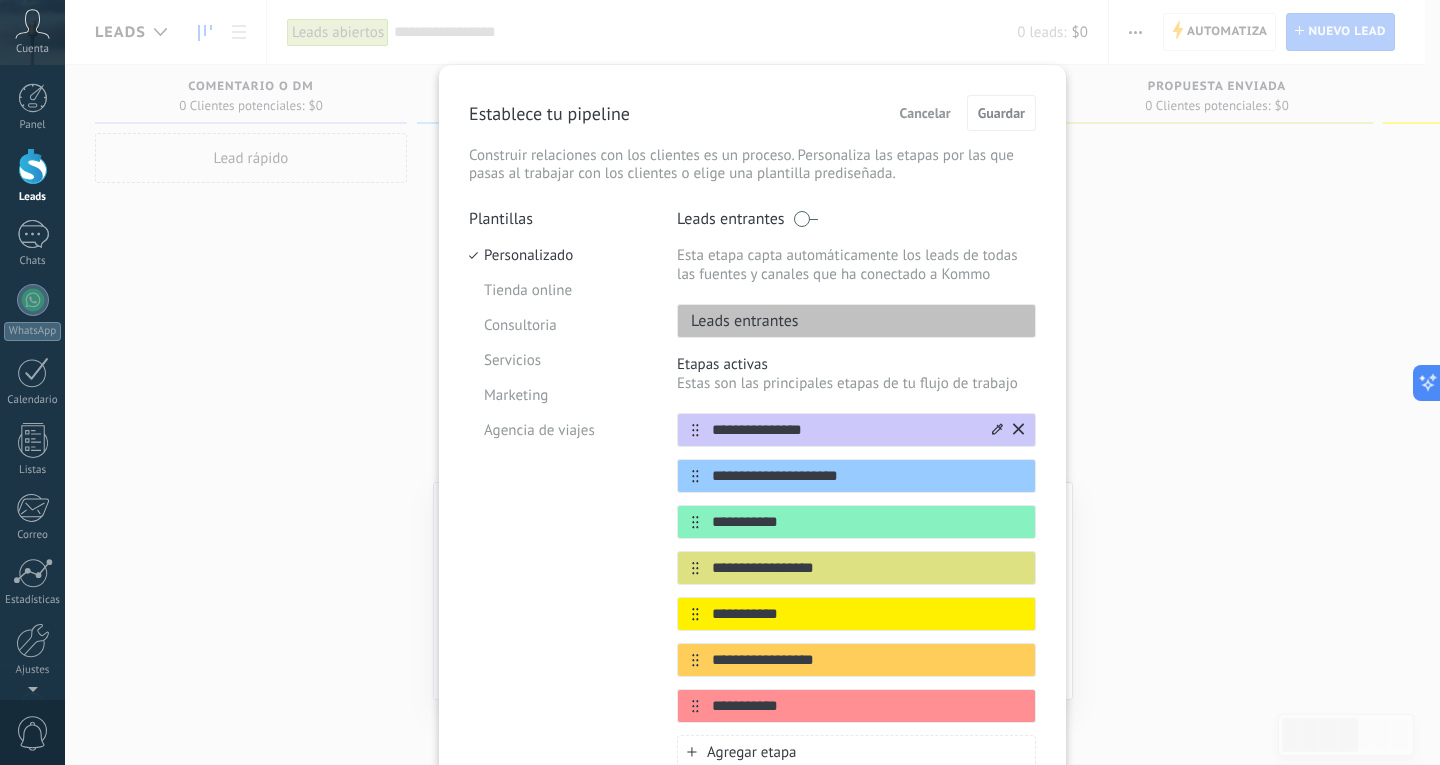 drag, startPoint x: 838, startPoint y: 433, endPoint x: 718, endPoint y: 430, distance: 120.03749 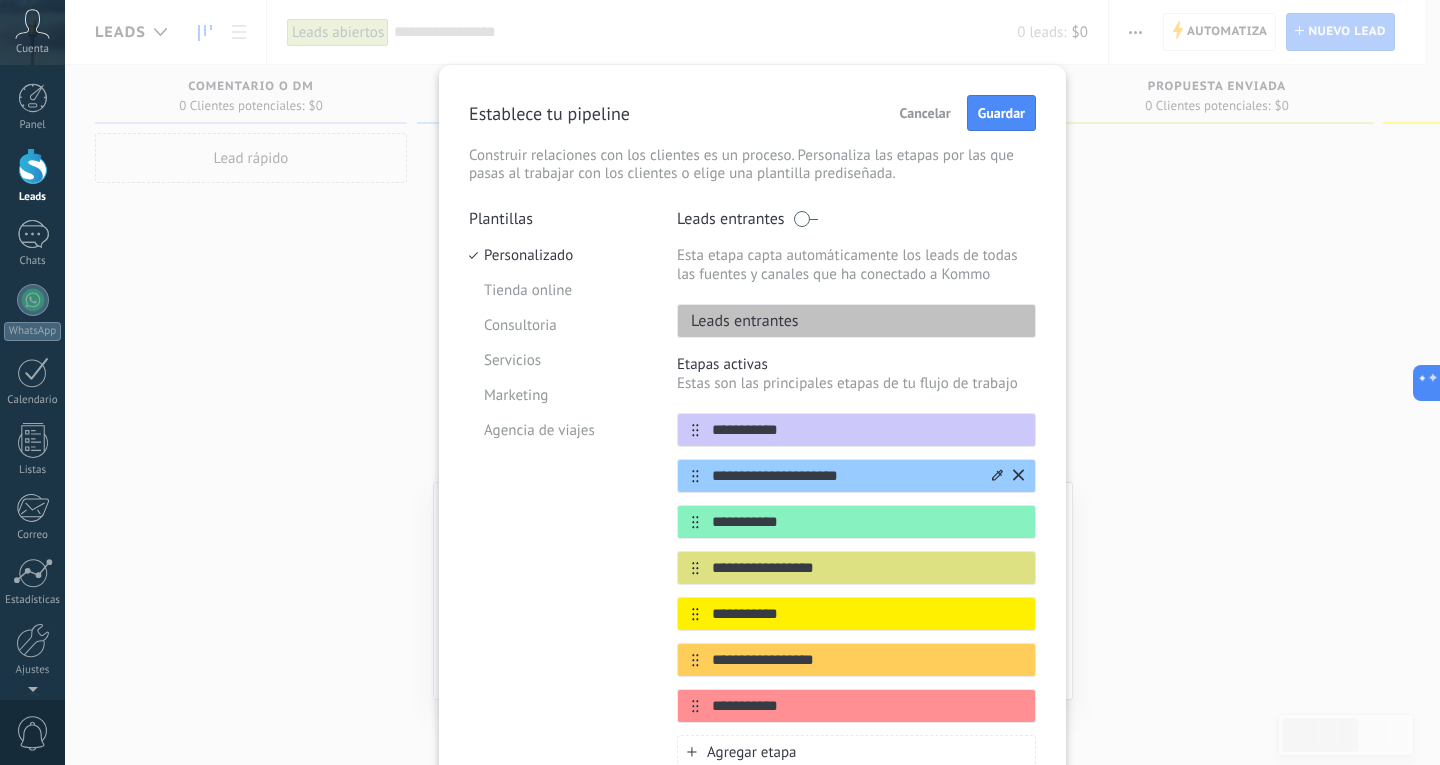 type on "**********" 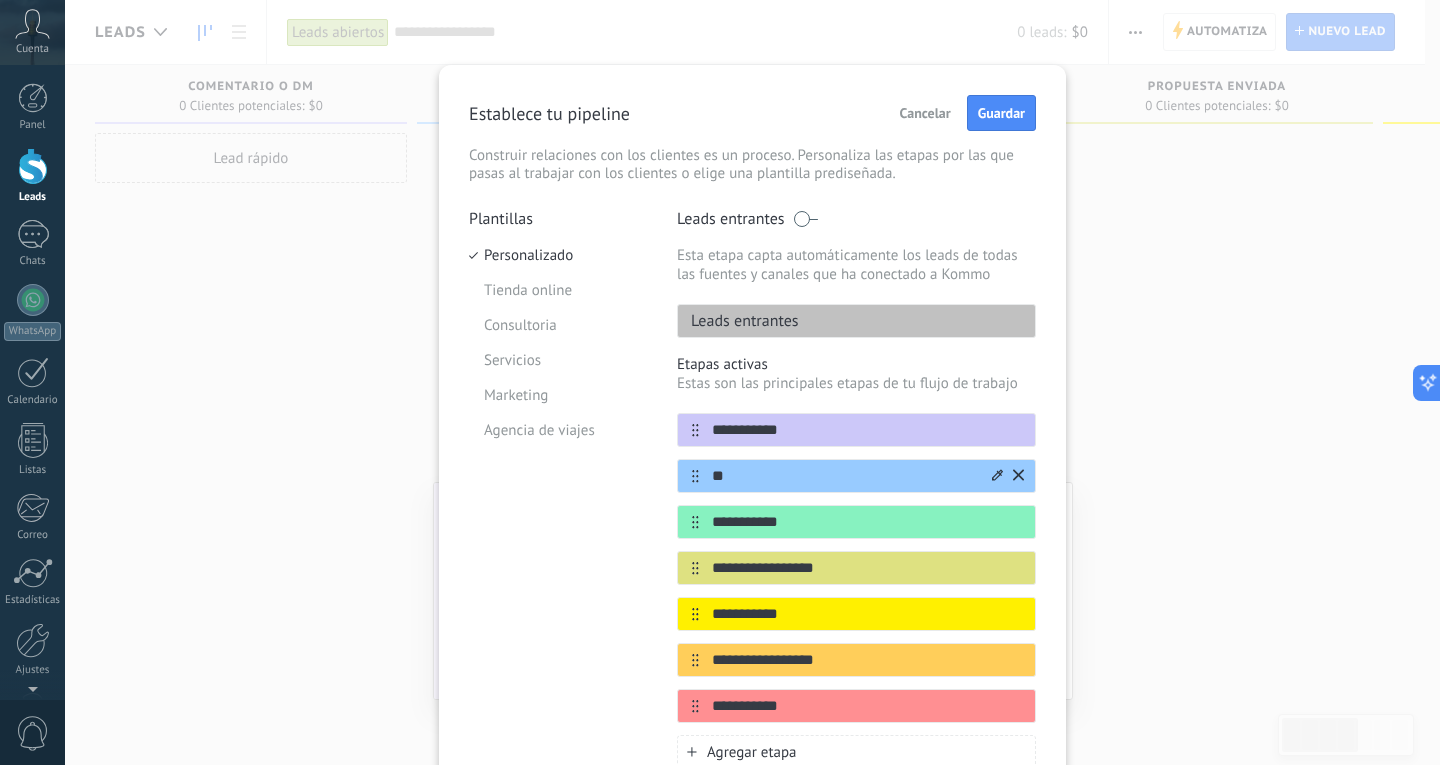 type on "*" 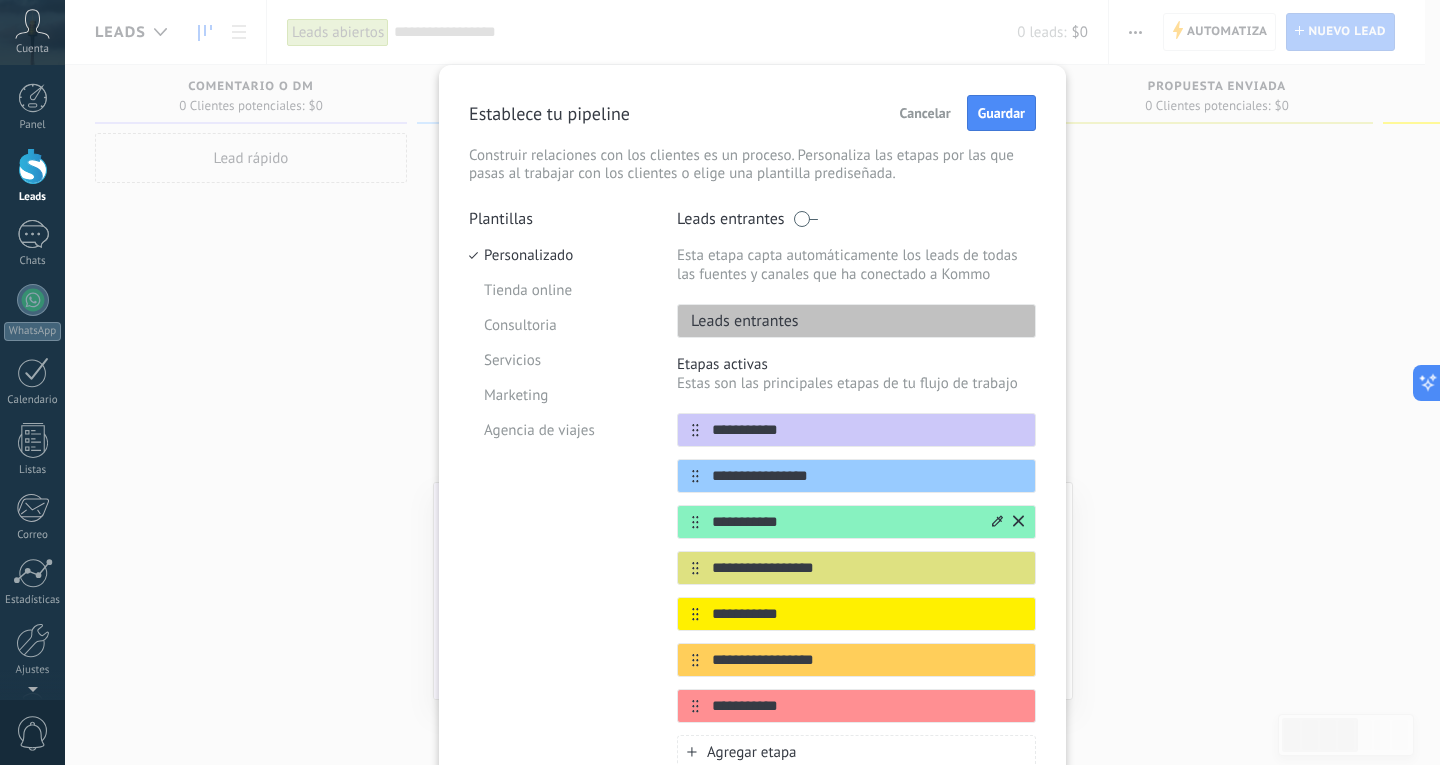 type on "**********" 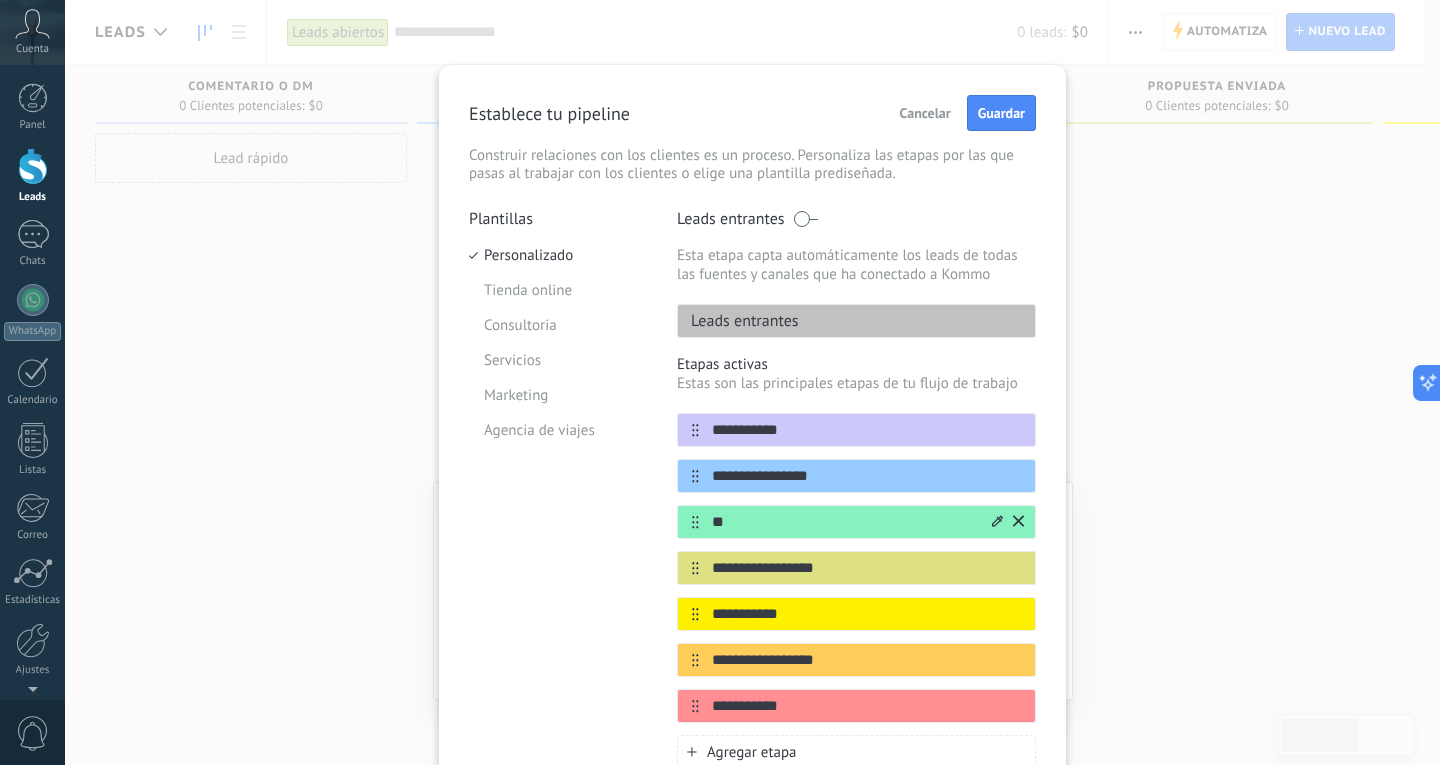 type on "*" 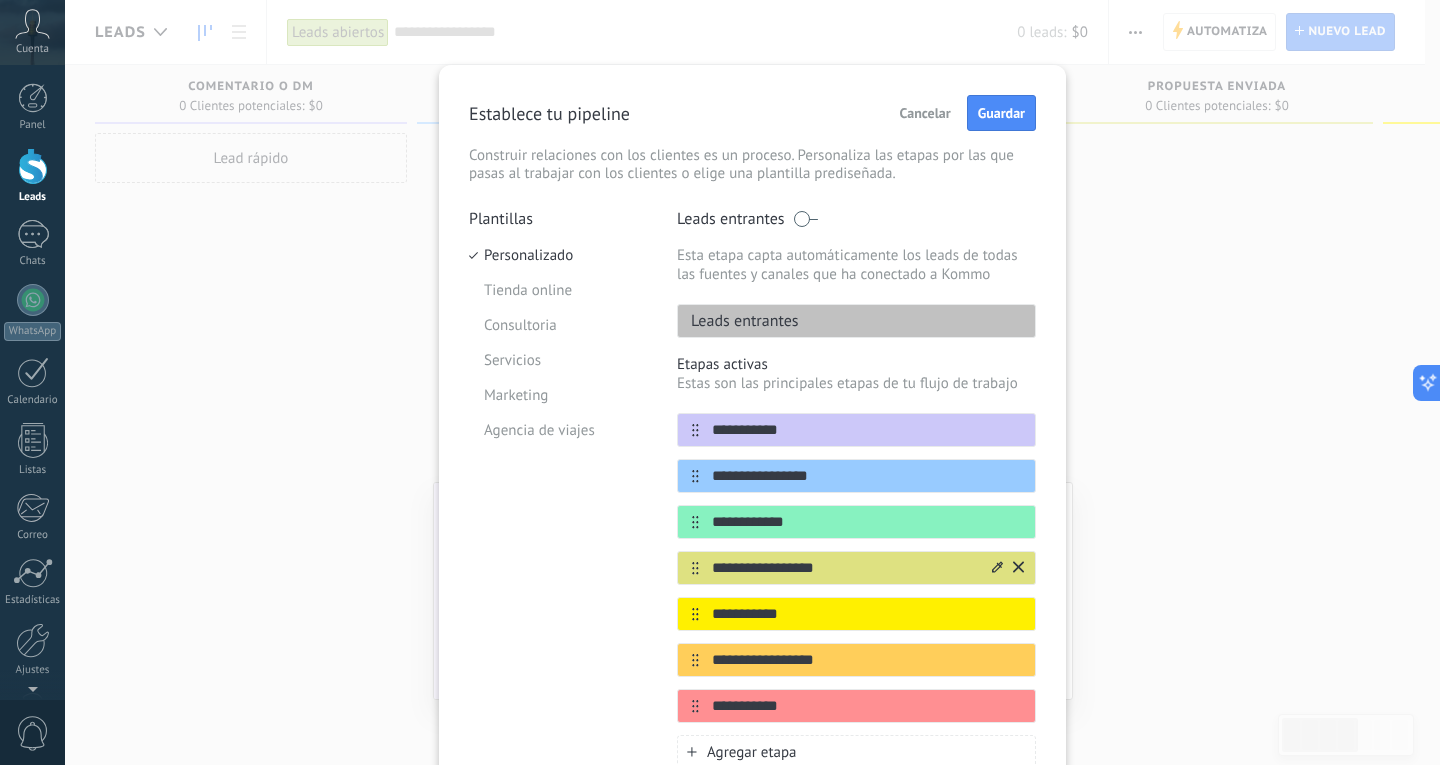 type on "**********" 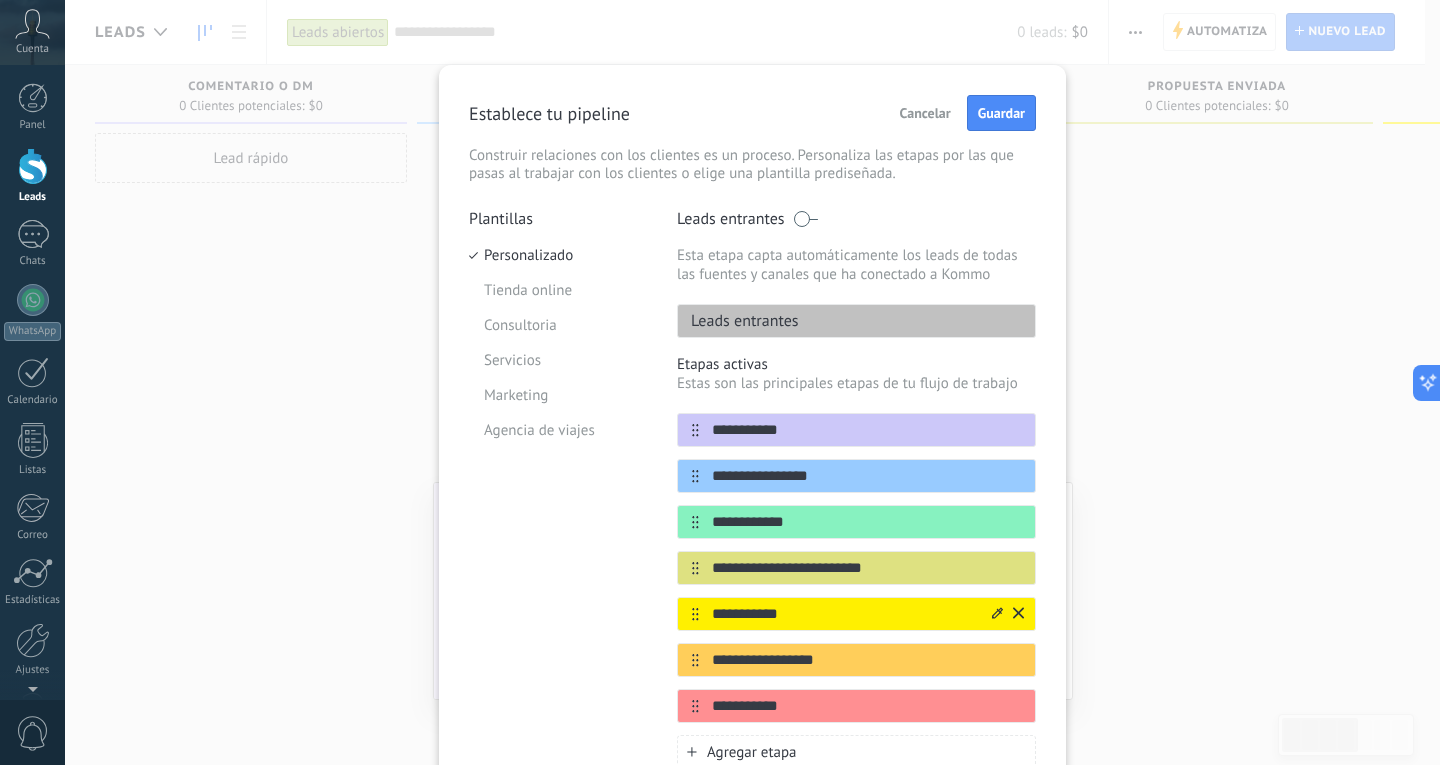 type on "**********" 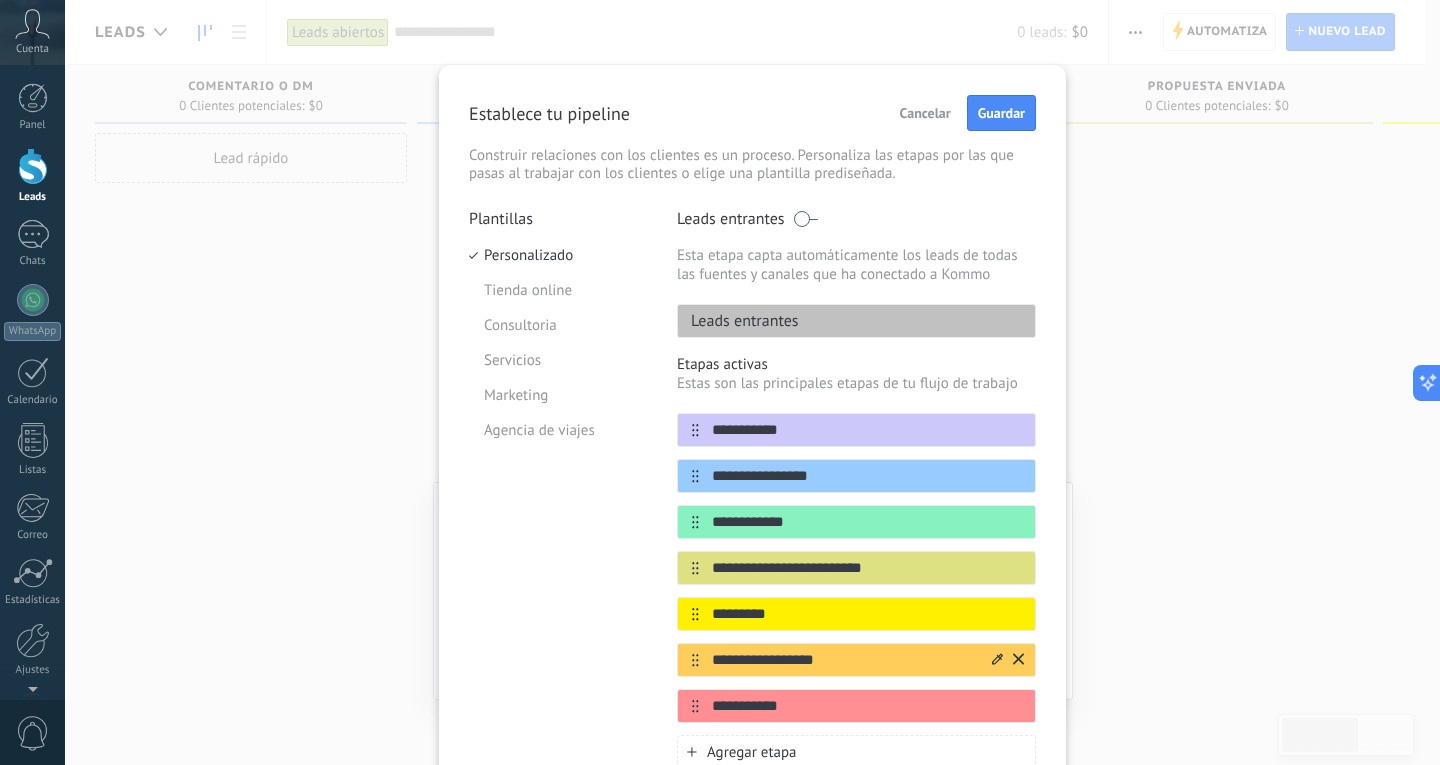 type on "*********" 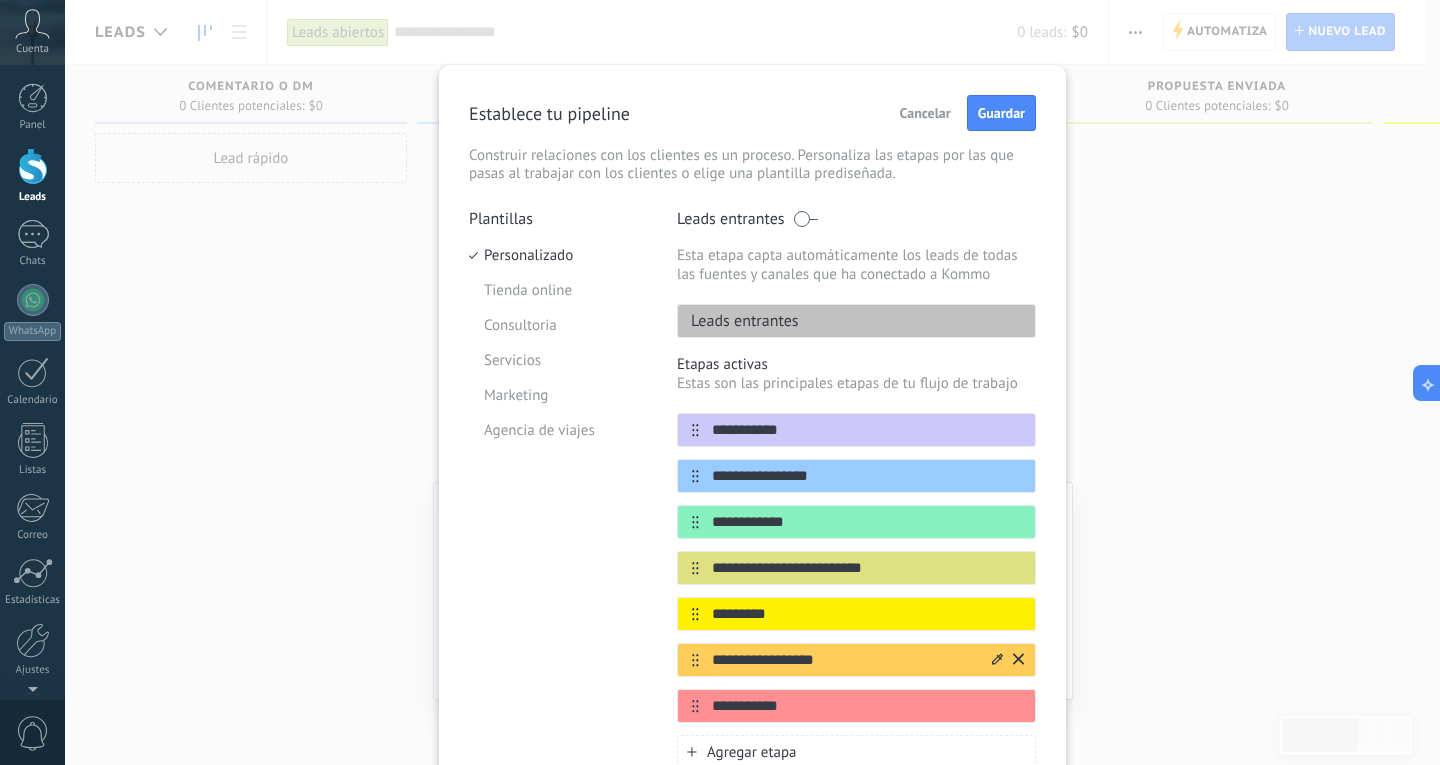 click on "**********" at bounding box center (844, 660) 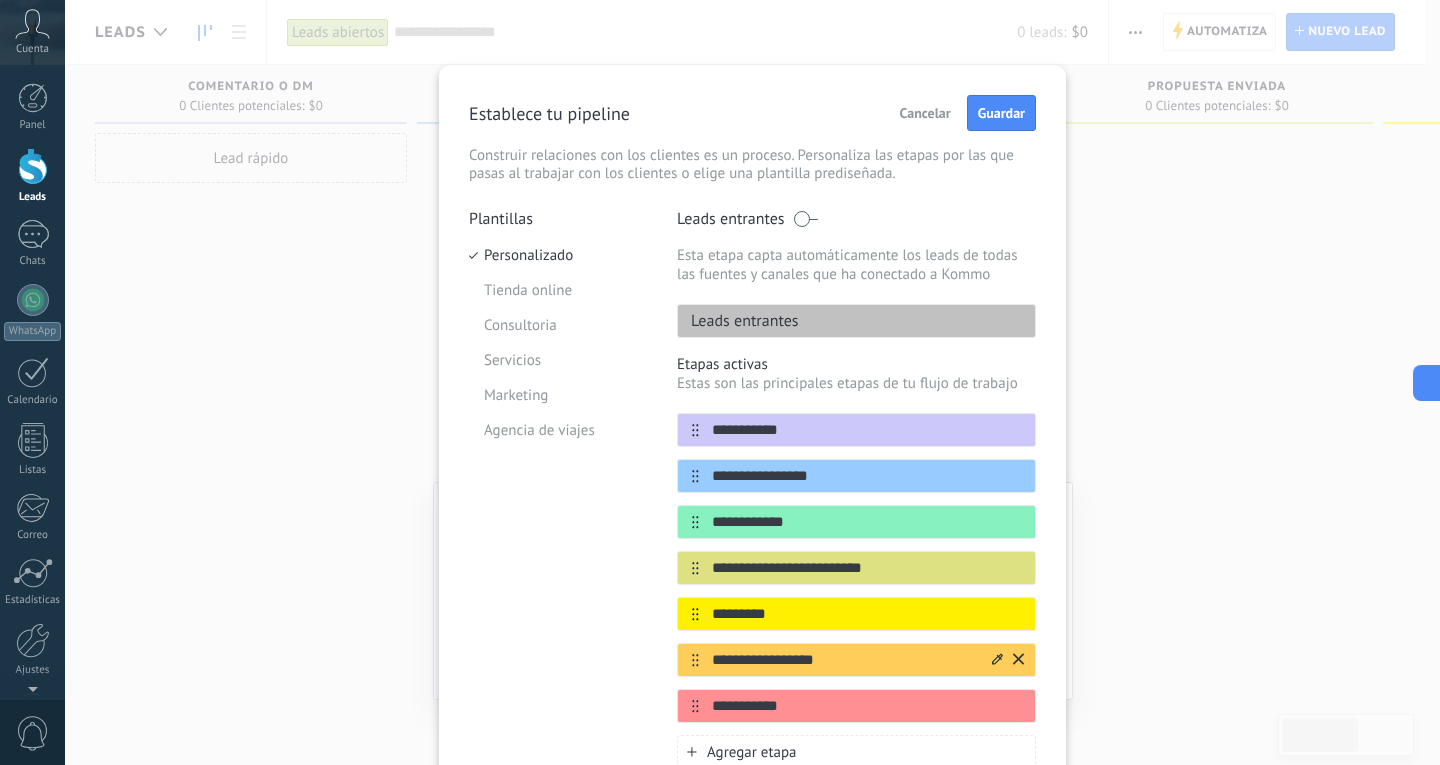click on "**********" at bounding box center (844, 660) 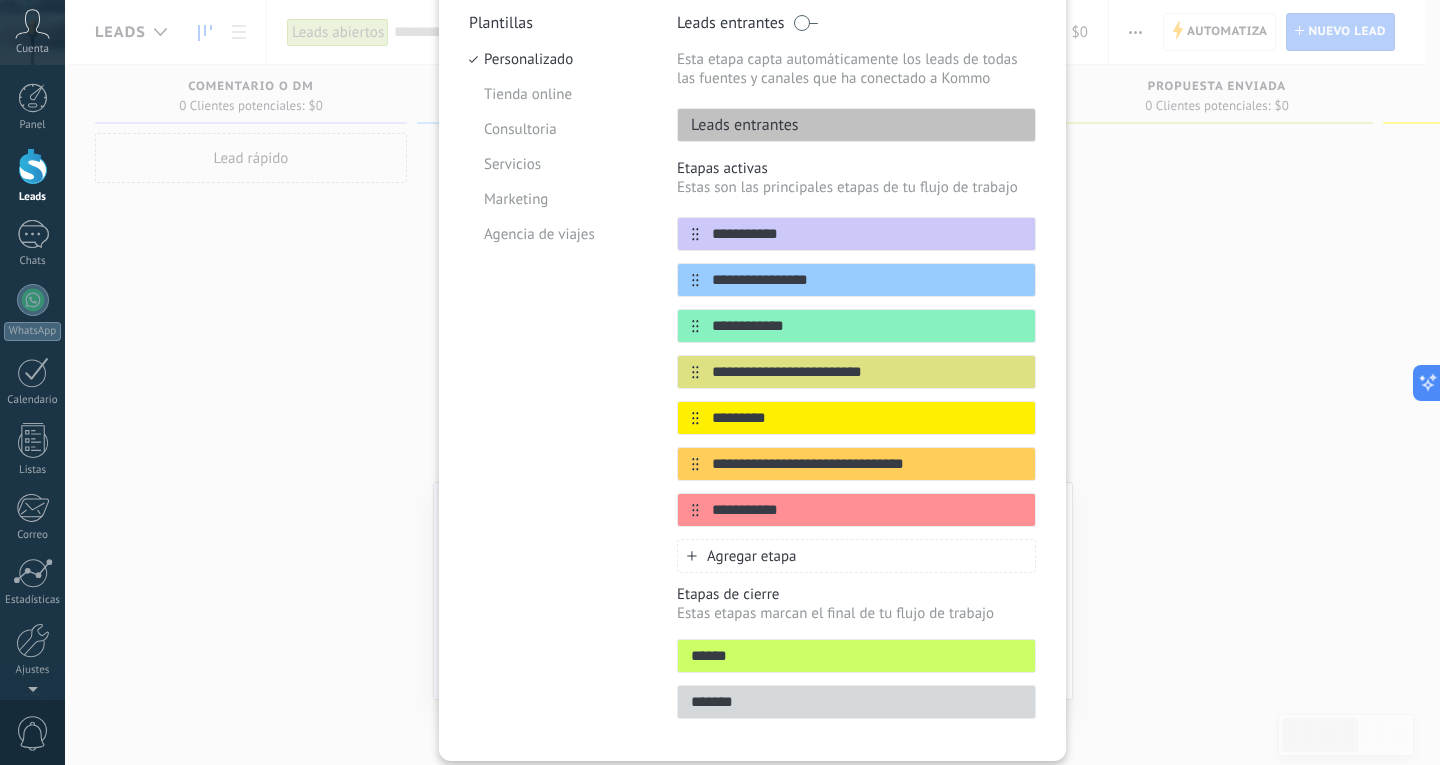scroll, scrollTop: 200, scrollLeft: 0, axis: vertical 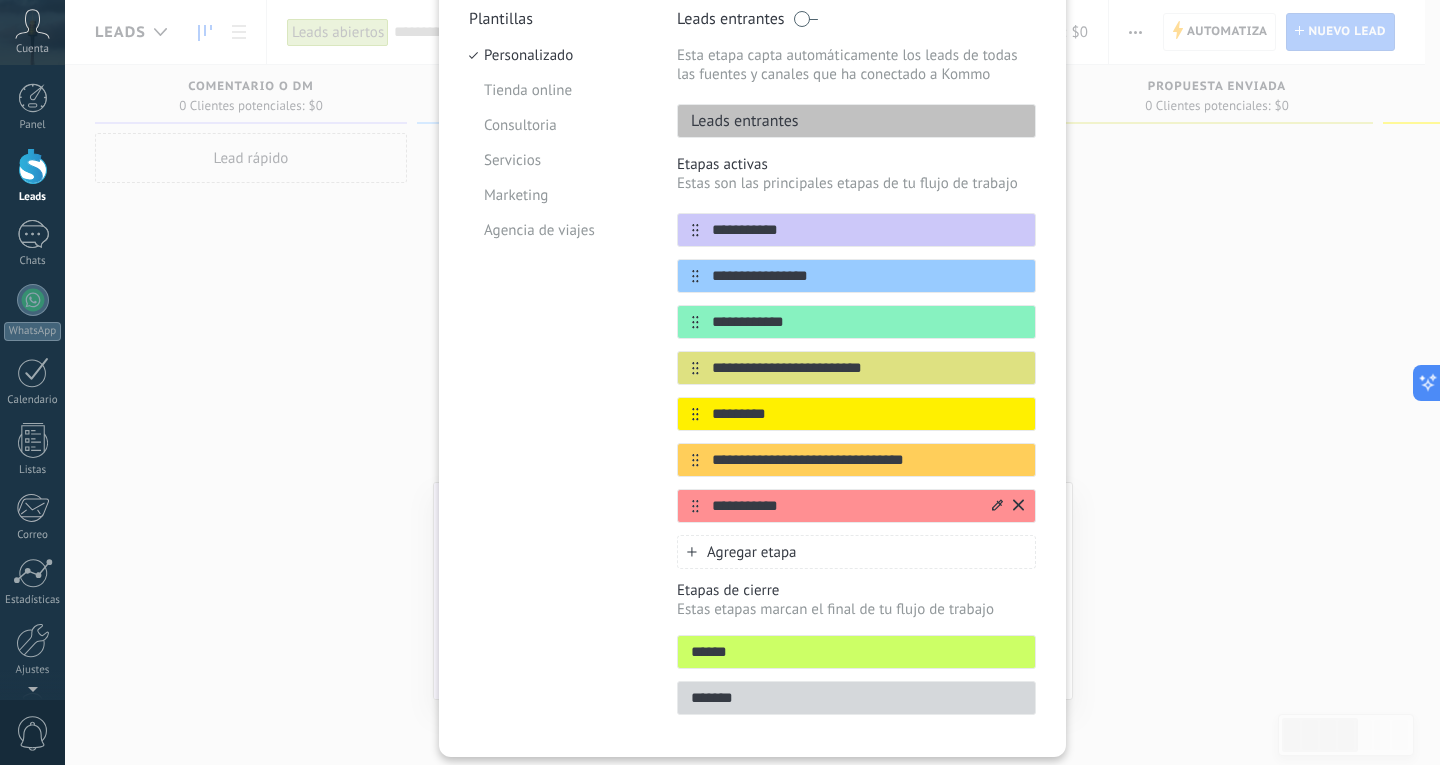 type on "**********" 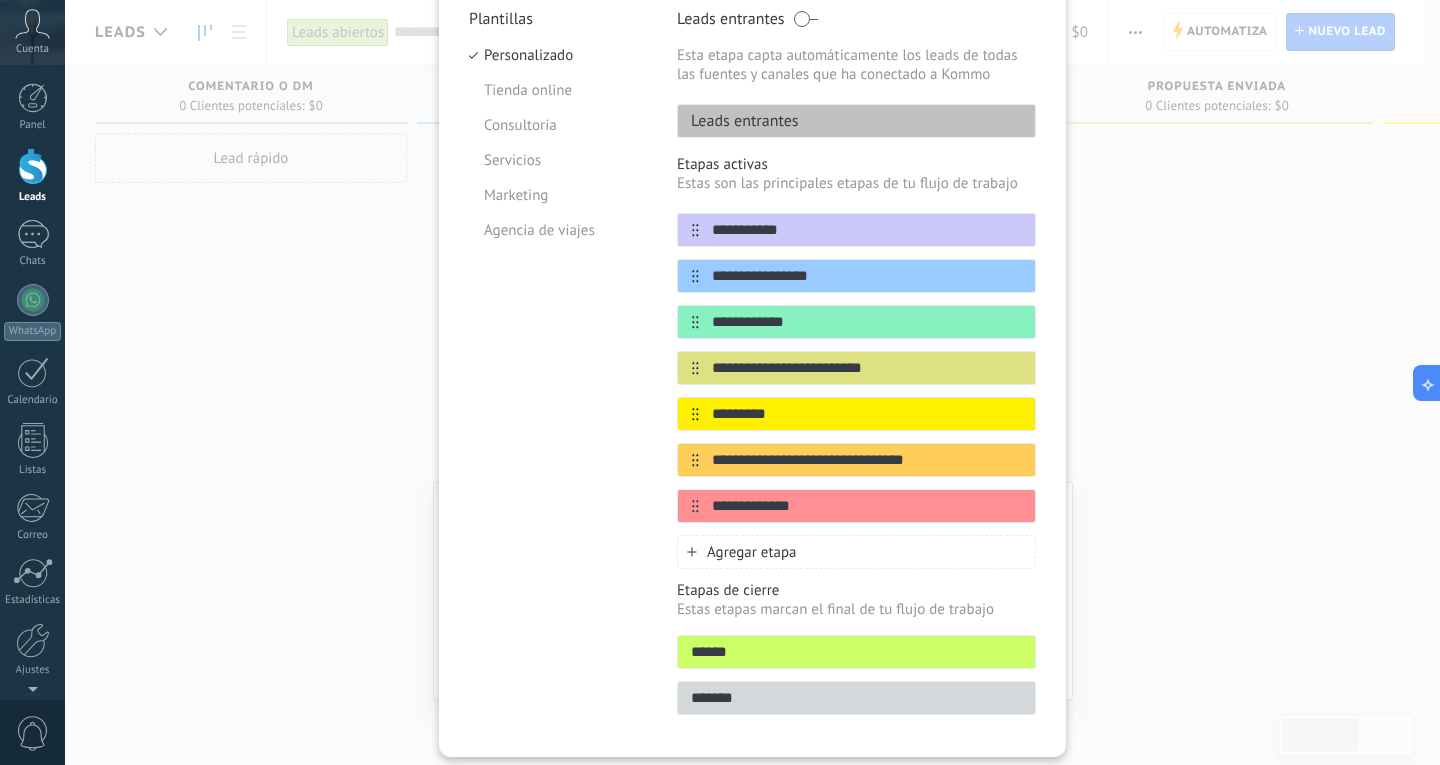 type on "**********" 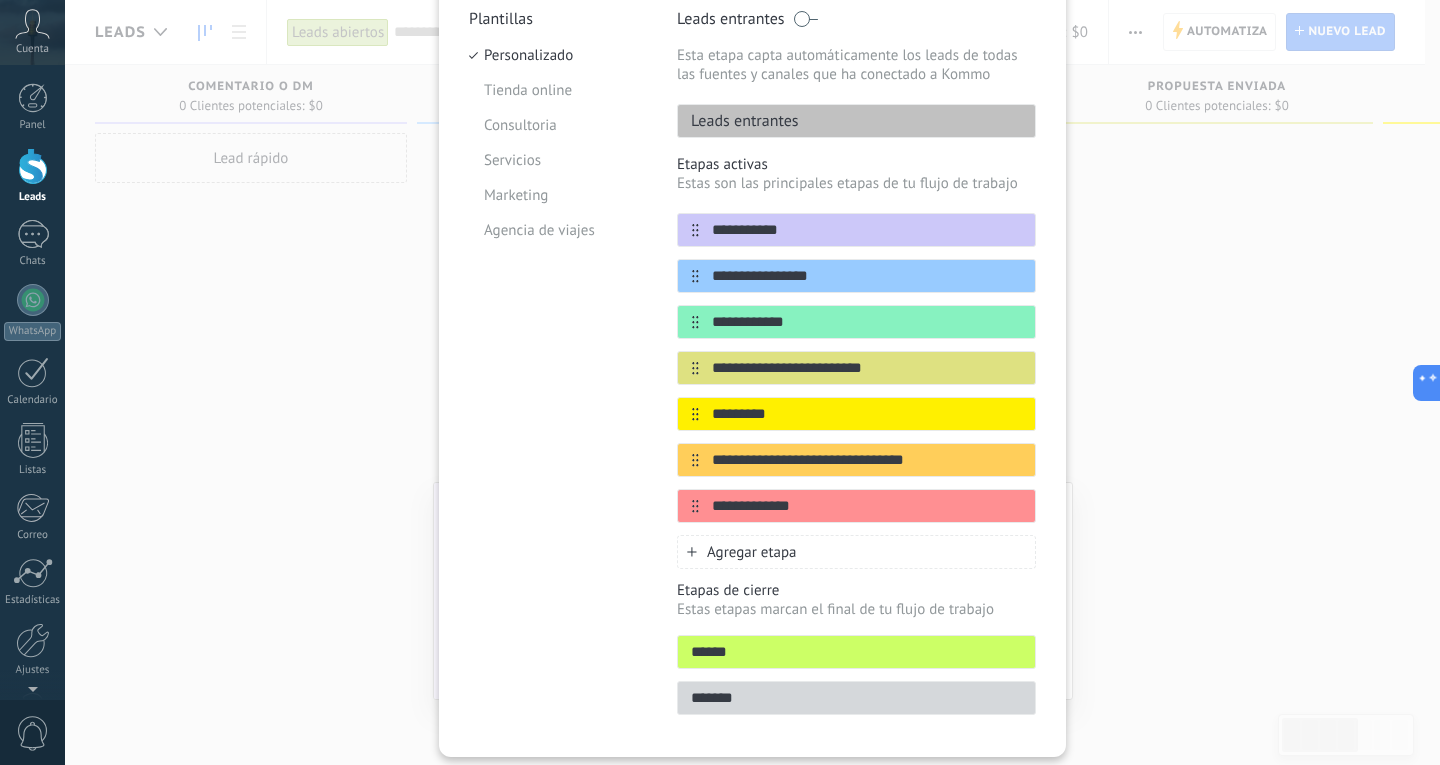 click on "Agregar etapa" at bounding box center (856, 552) 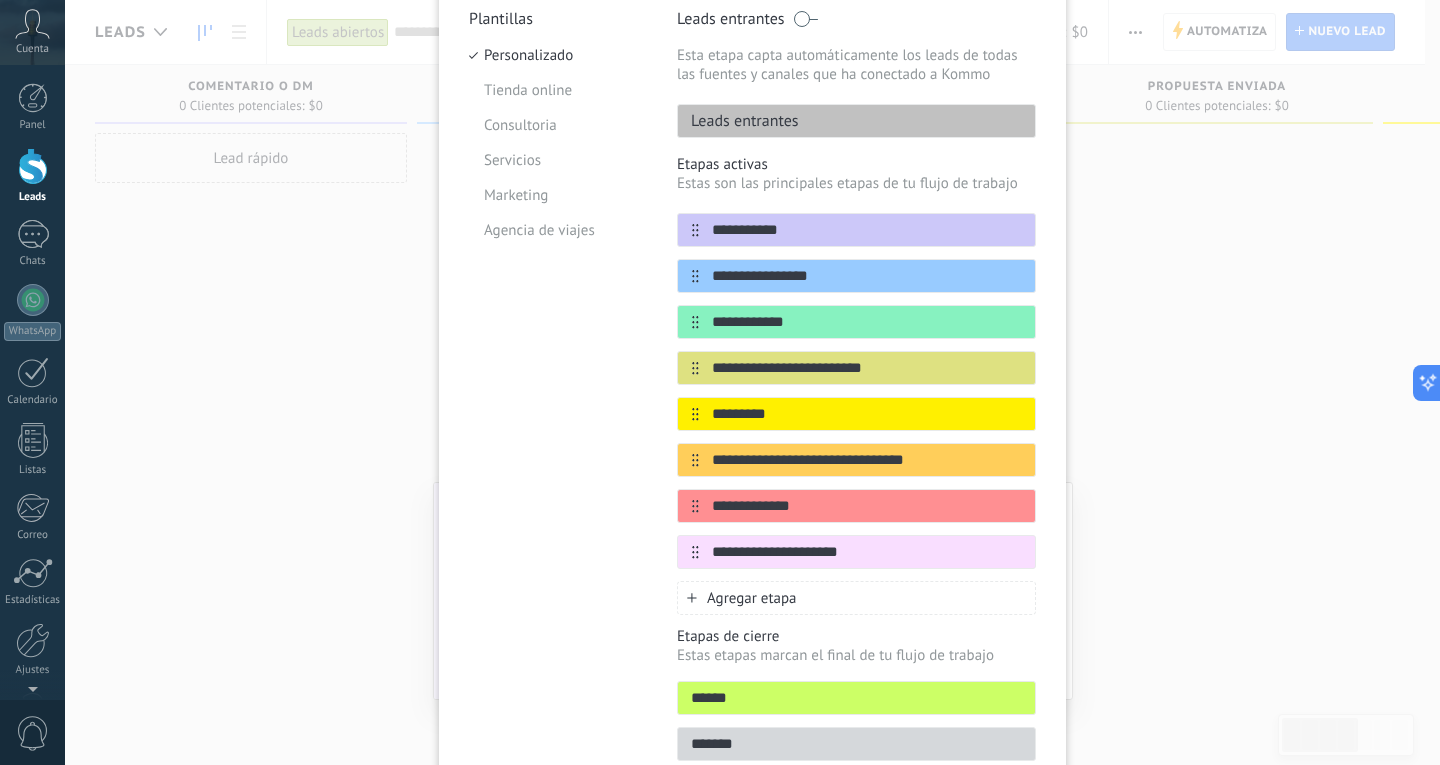 type on "**********" 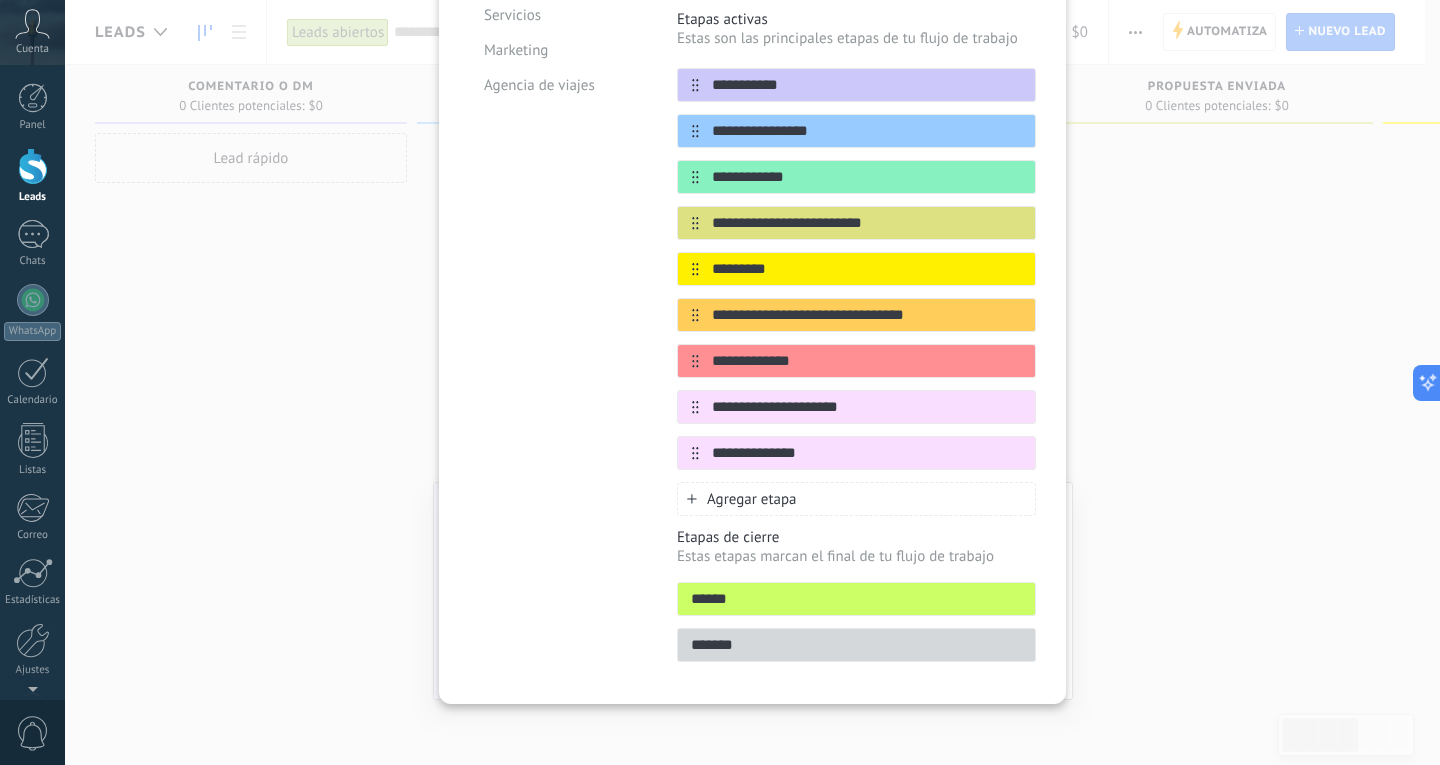 scroll, scrollTop: 349, scrollLeft: 0, axis: vertical 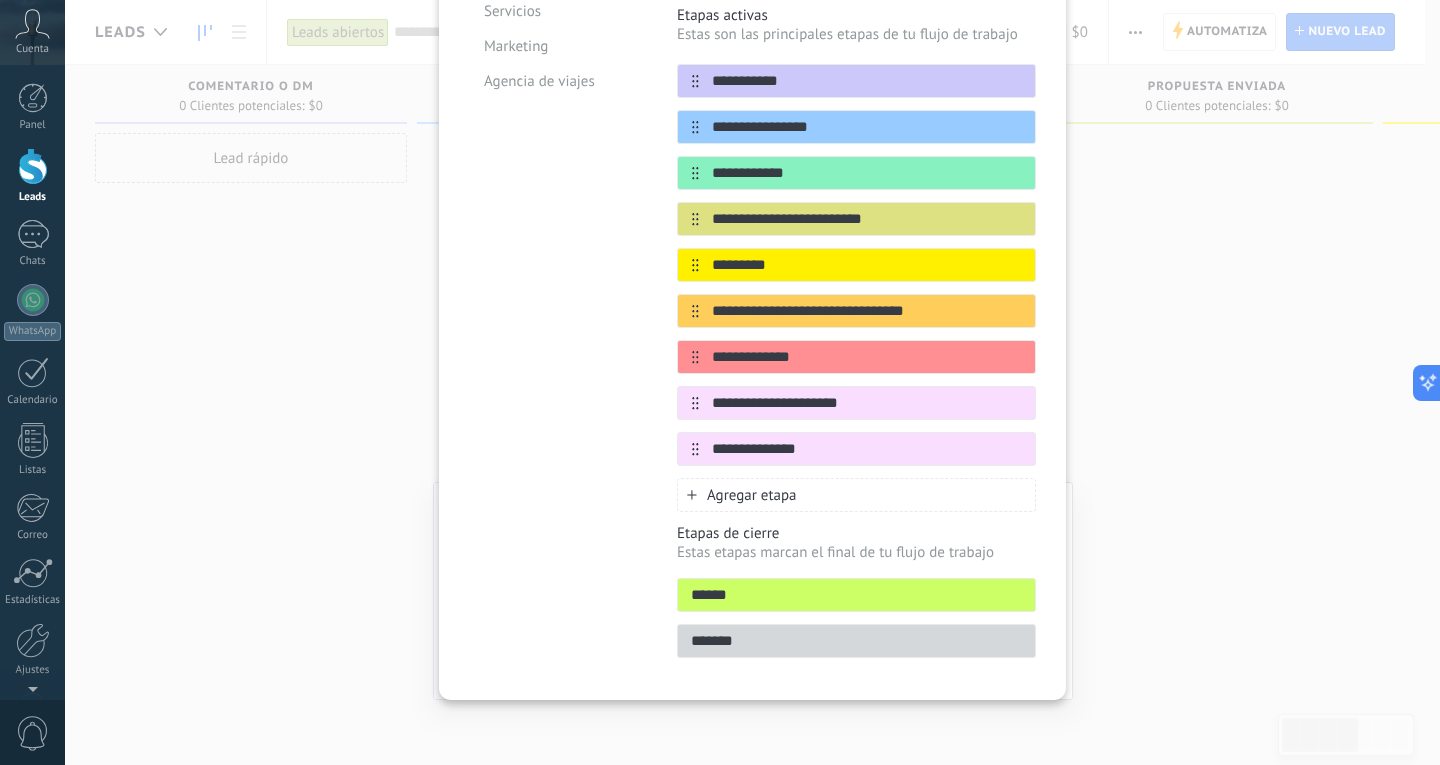 type on "**********" 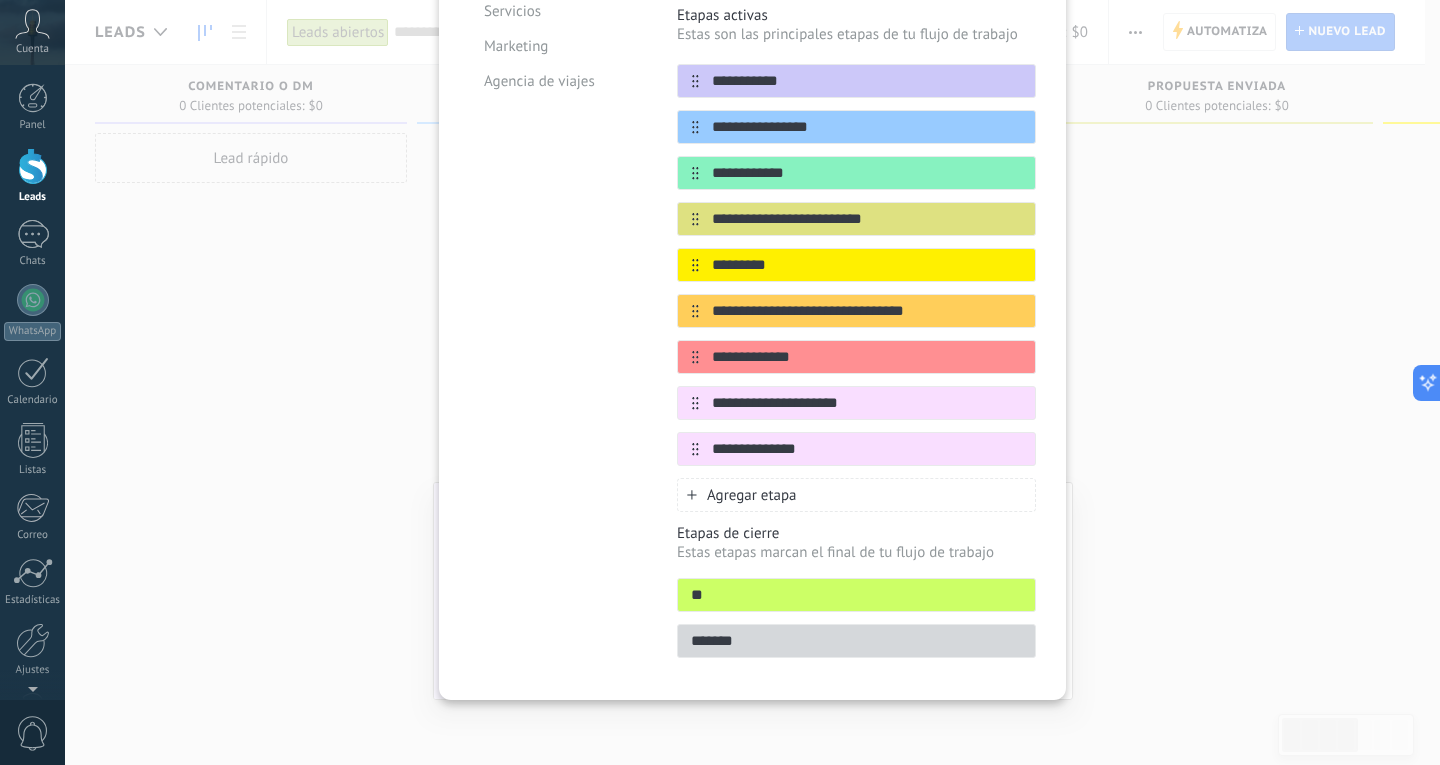type on "*" 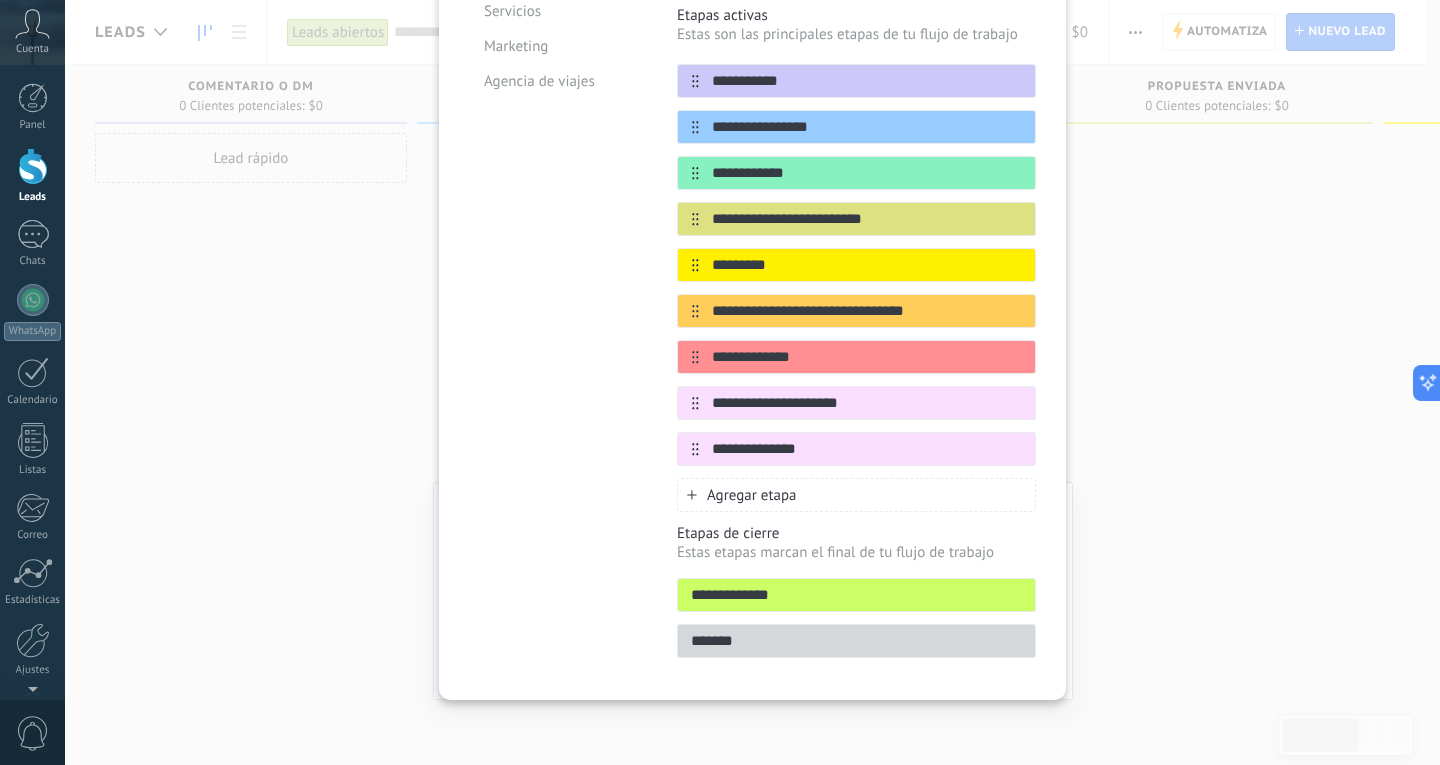type on "**********" 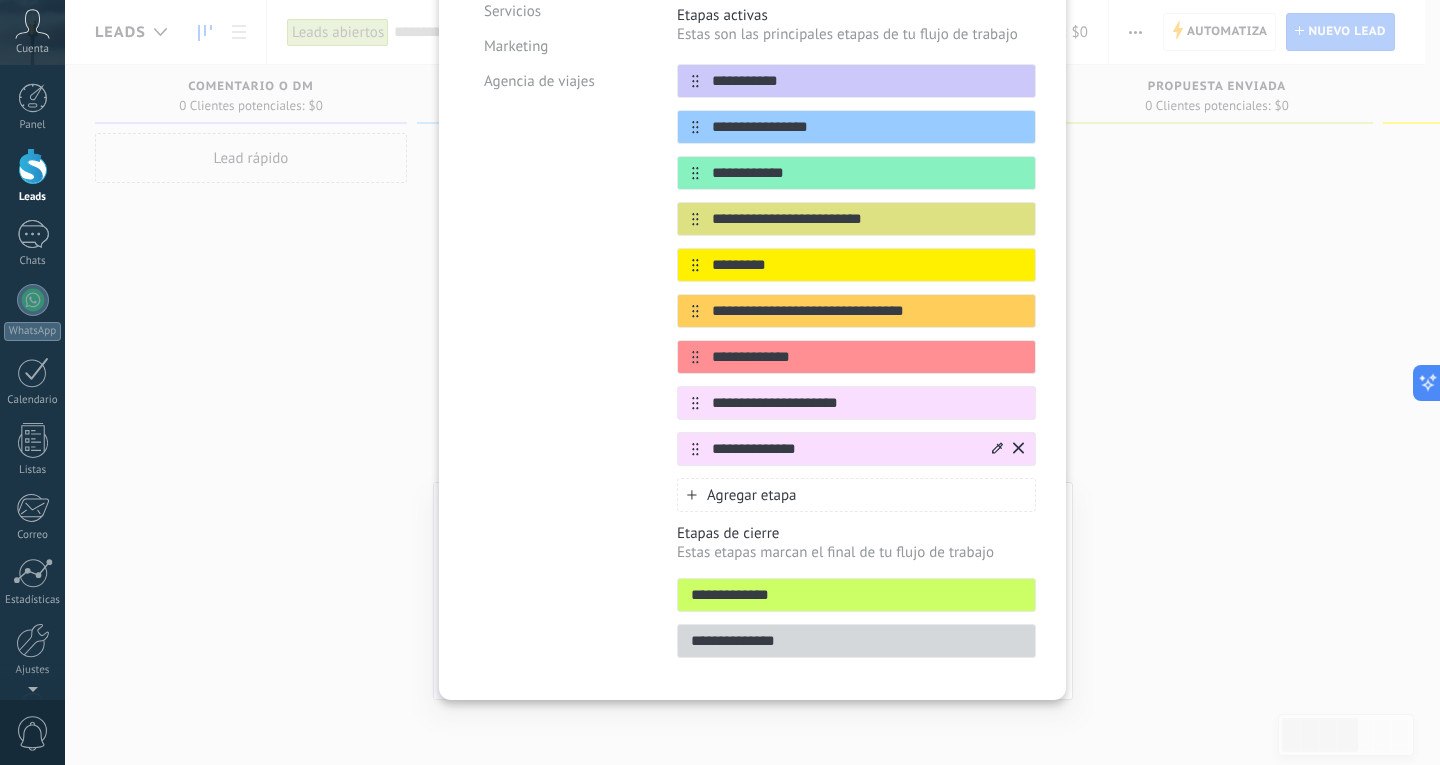 type on "**********" 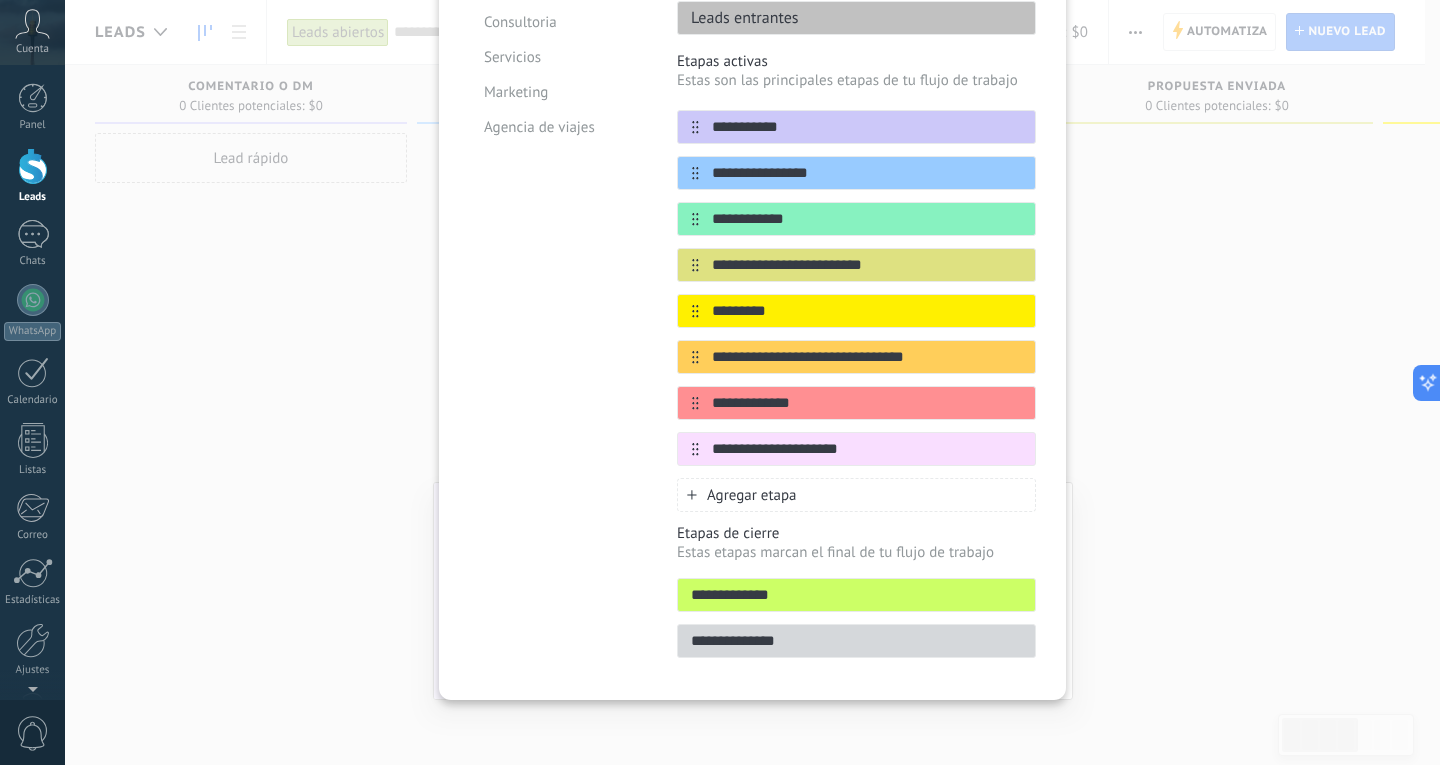 scroll, scrollTop: 303, scrollLeft: 0, axis: vertical 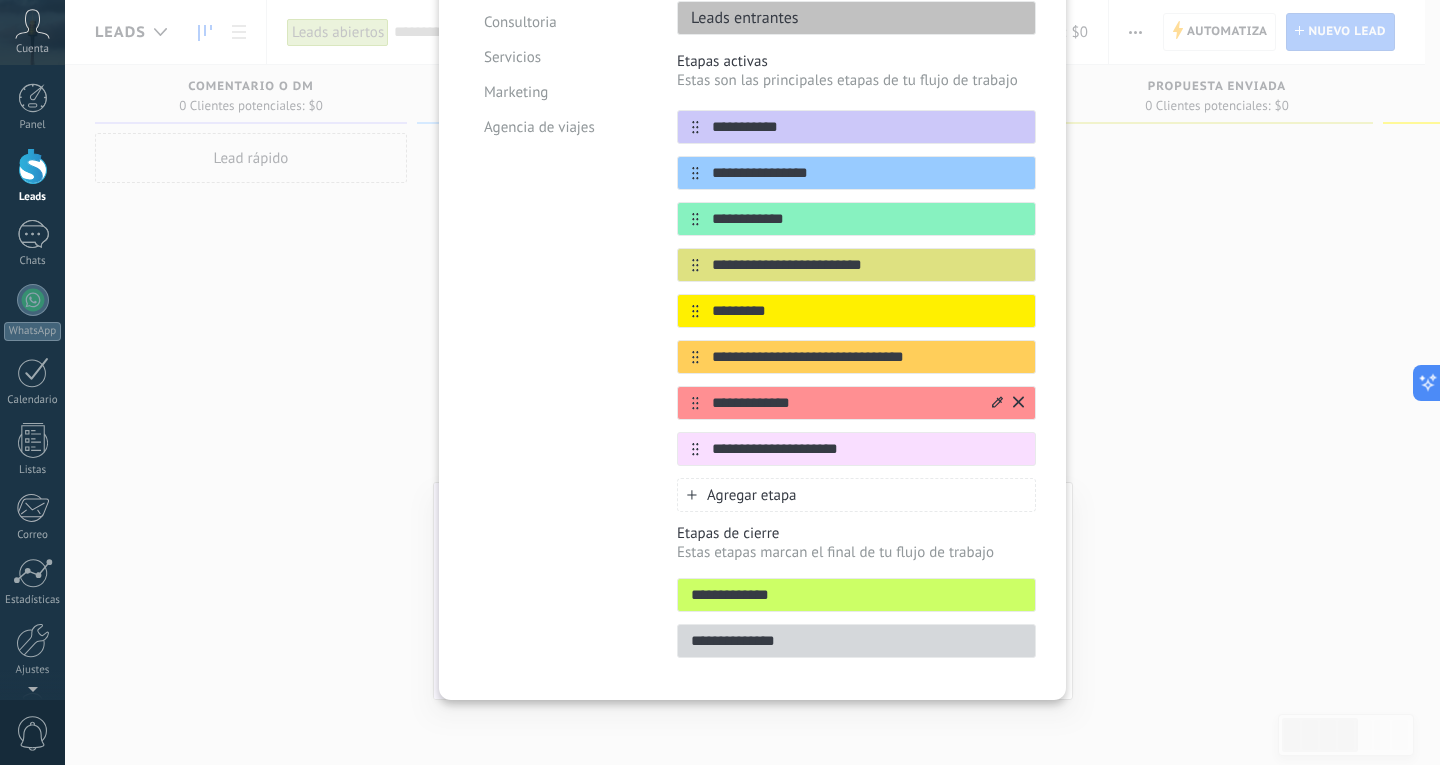click 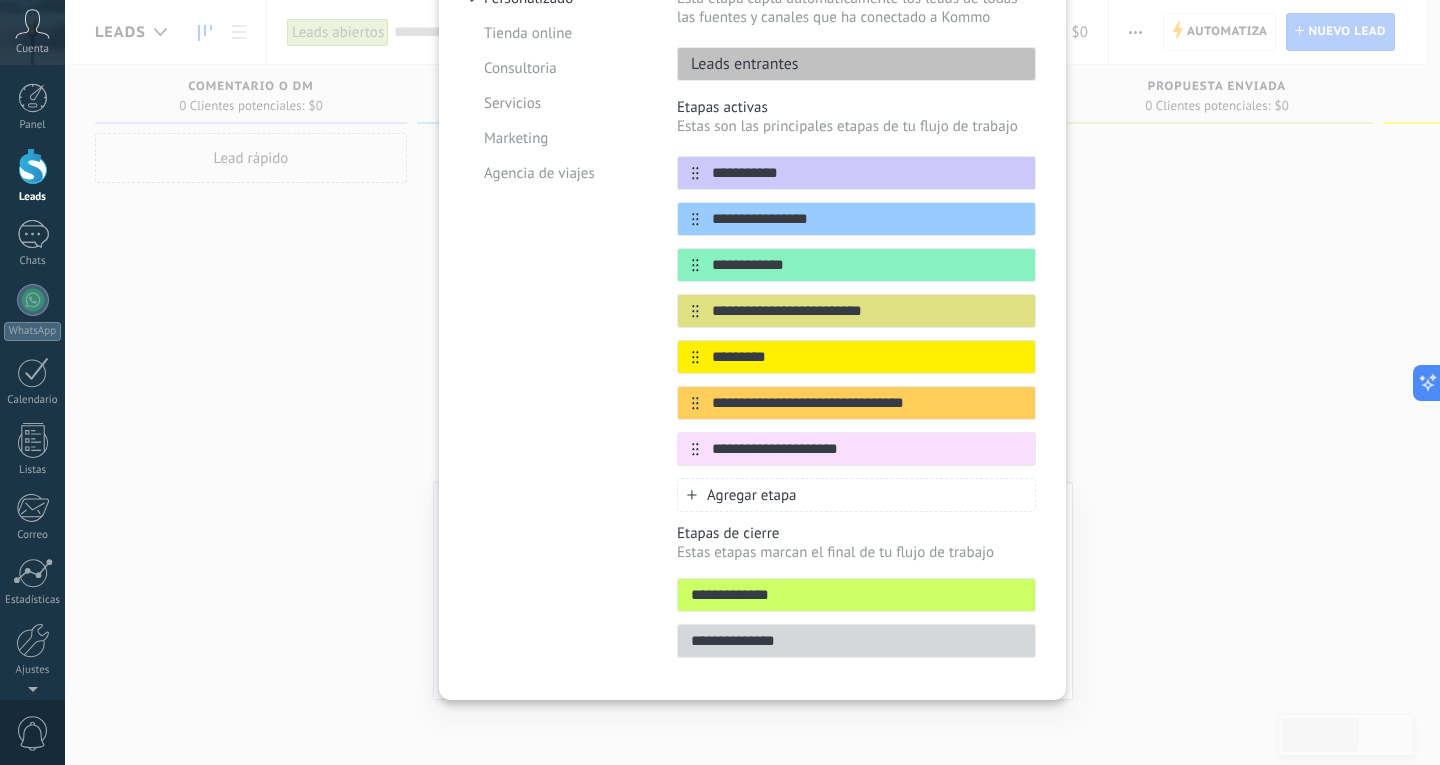 click on "Leads" at bounding box center [32, 176] 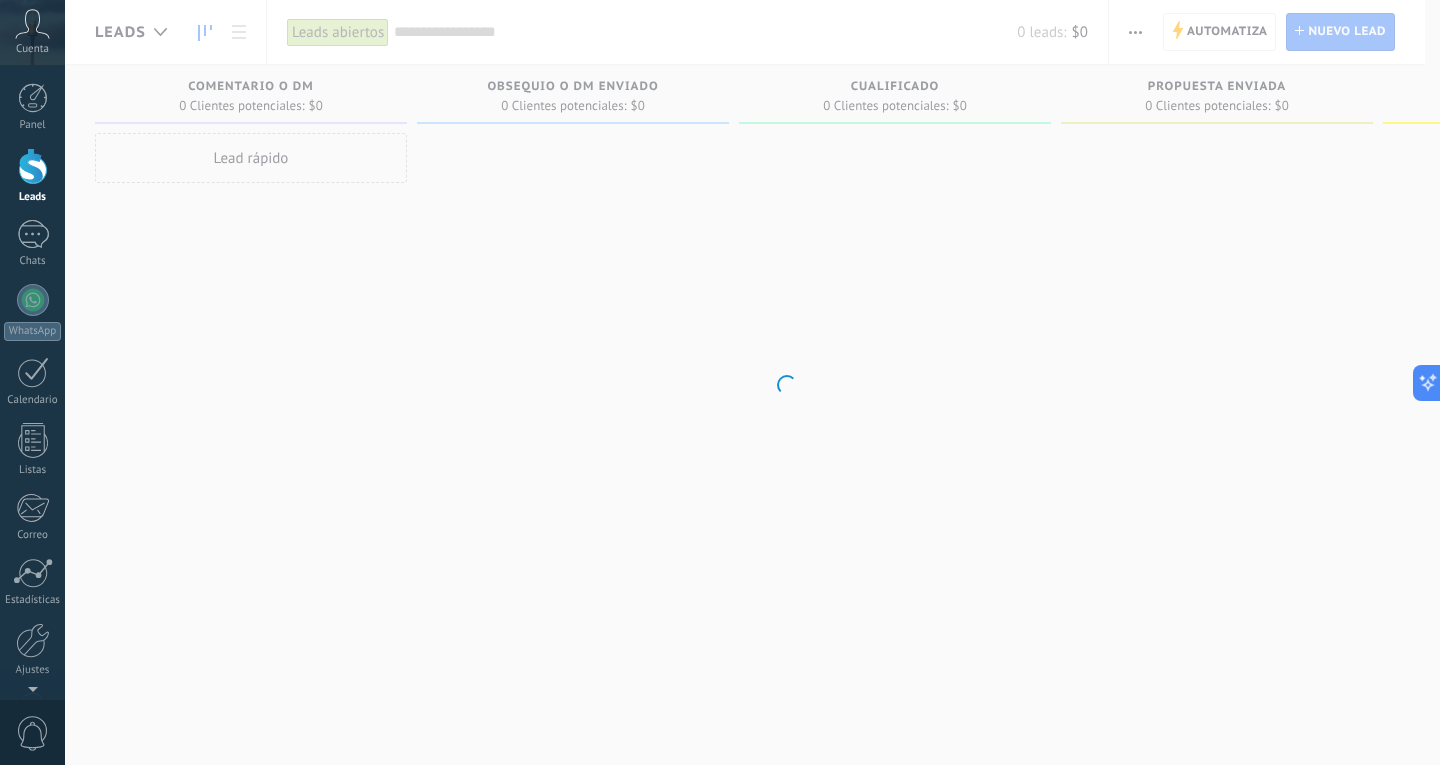 scroll, scrollTop: 0, scrollLeft: 0, axis: both 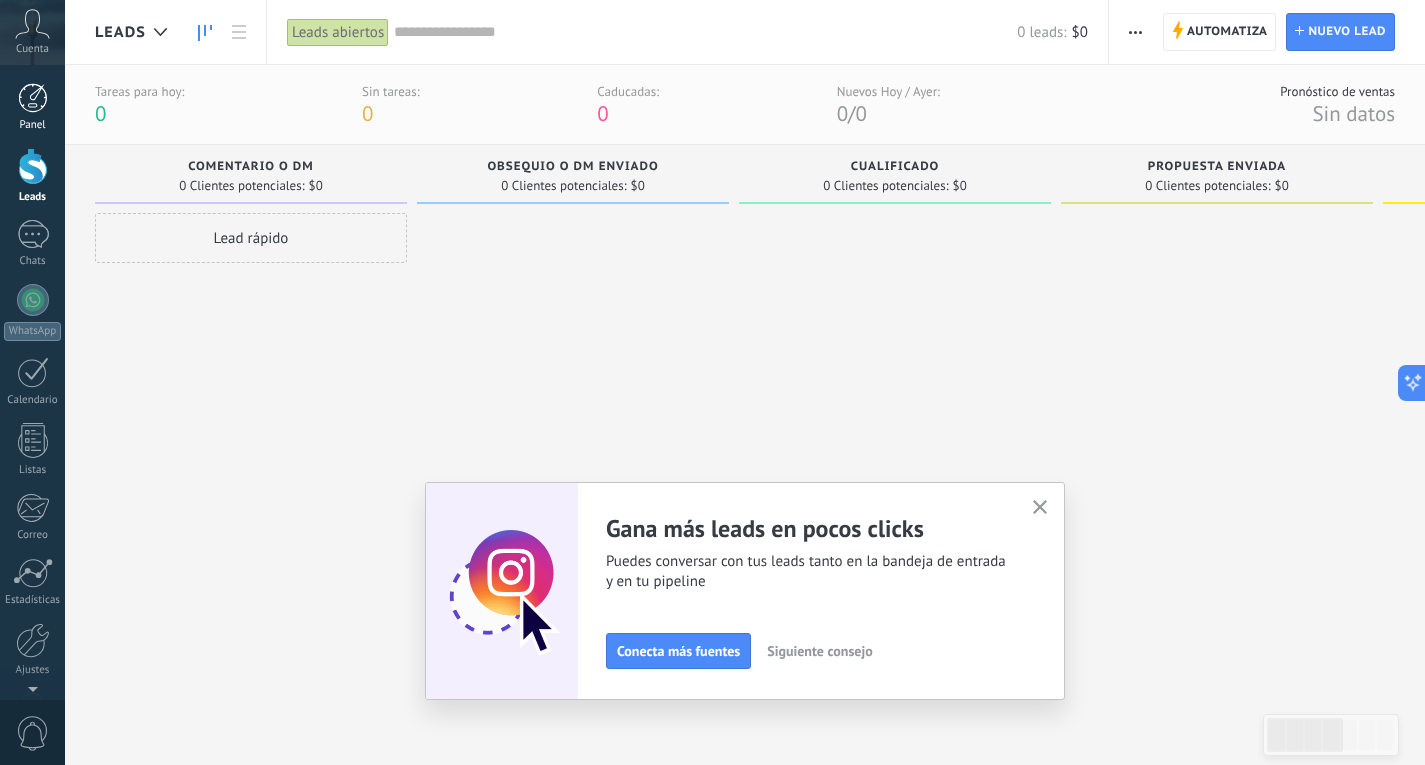 click at bounding box center [33, 98] 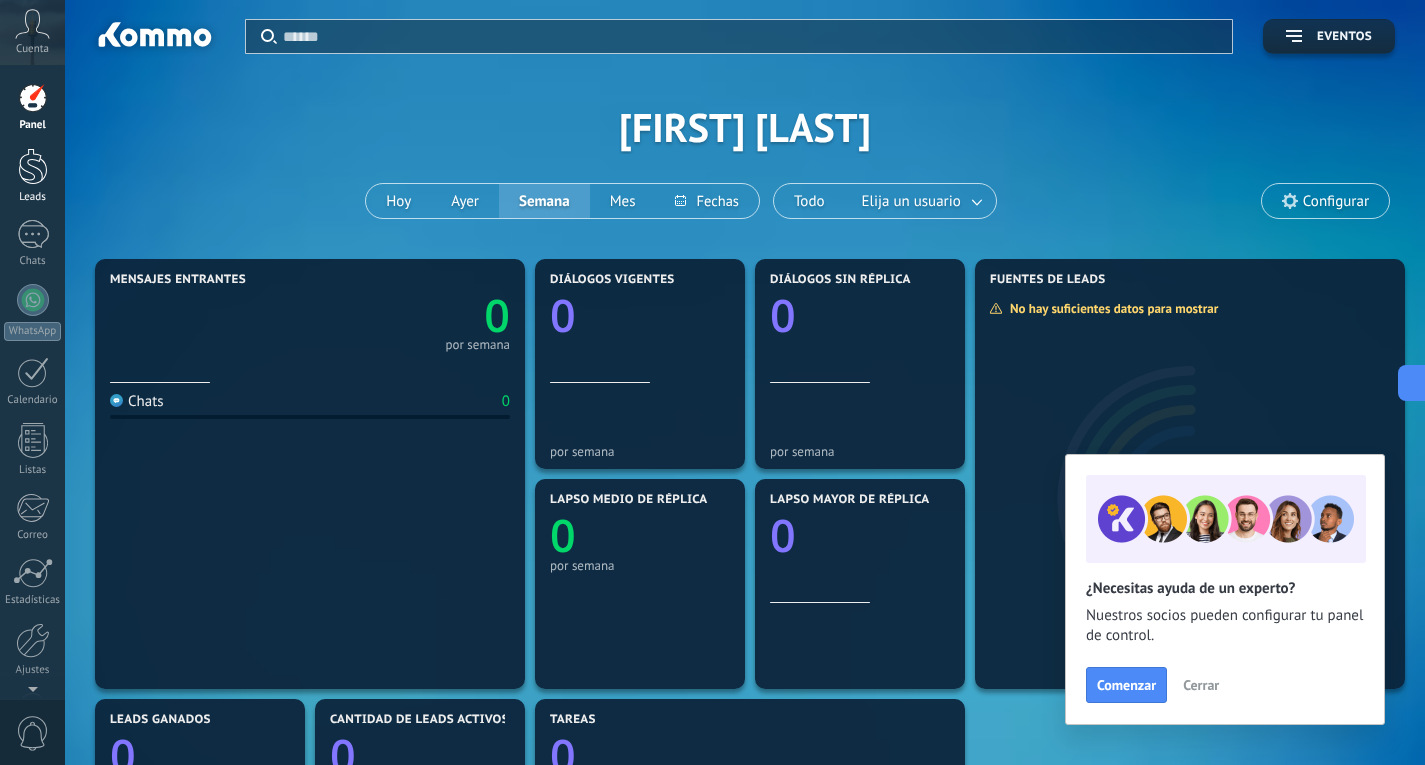 click at bounding box center (33, 166) 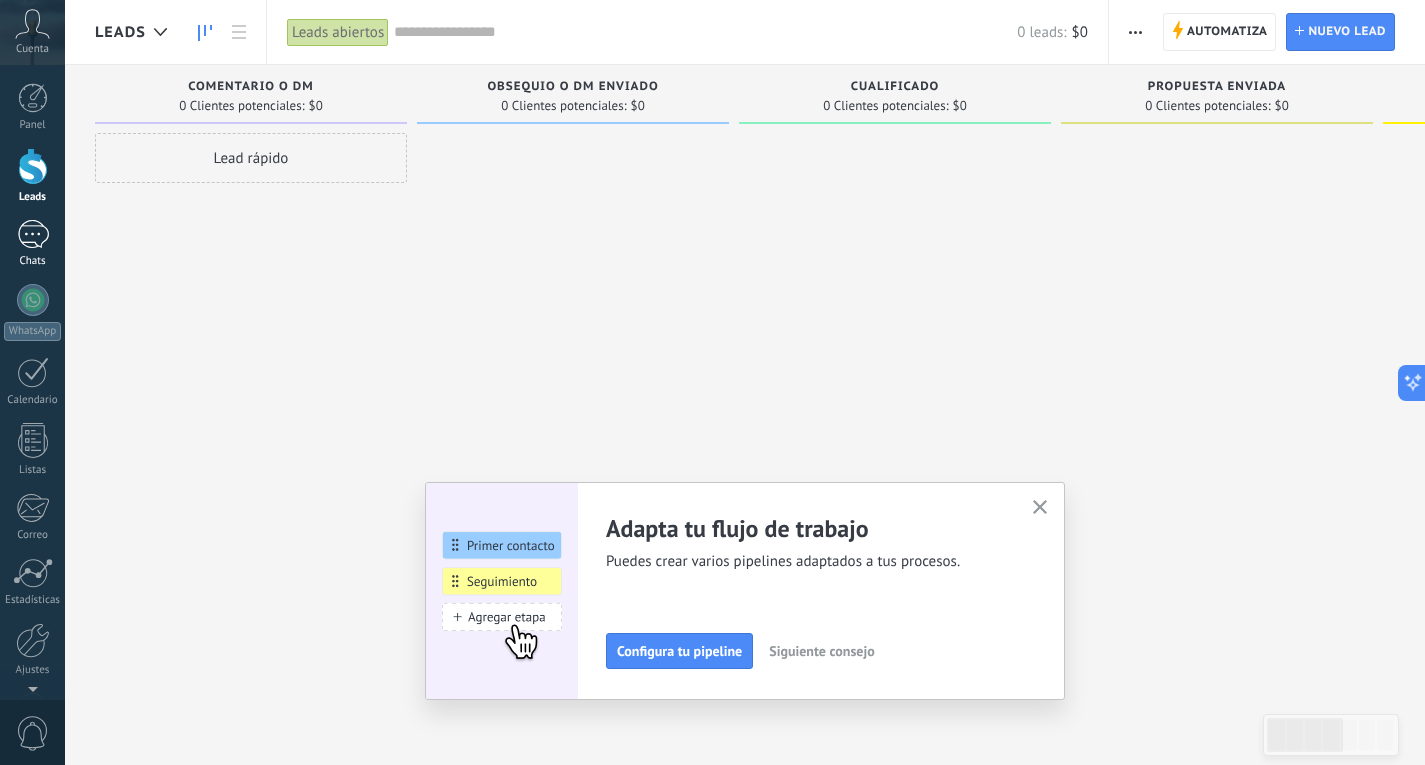 click at bounding box center [33, 234] 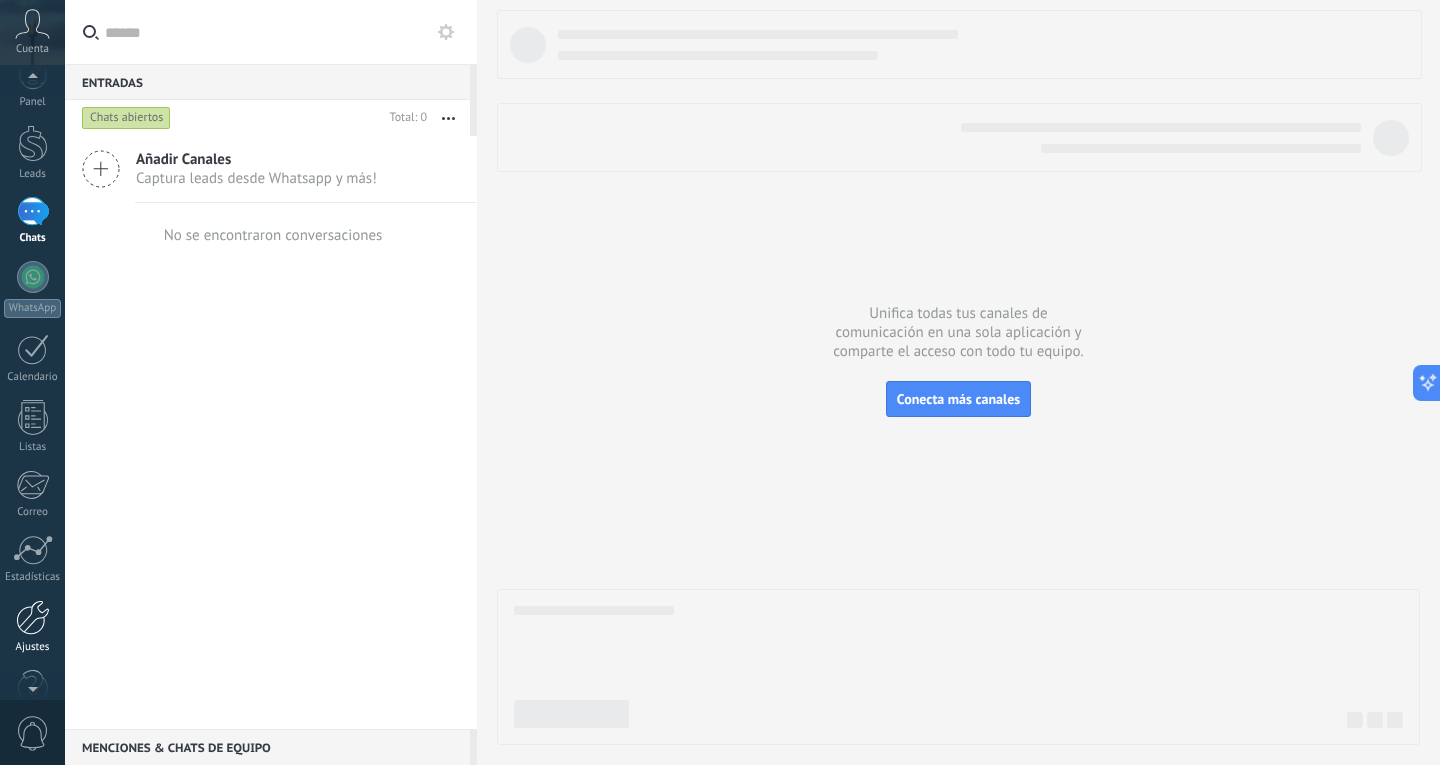 scroll, scrollTop: 0, scrollLeft: 0, axis: both 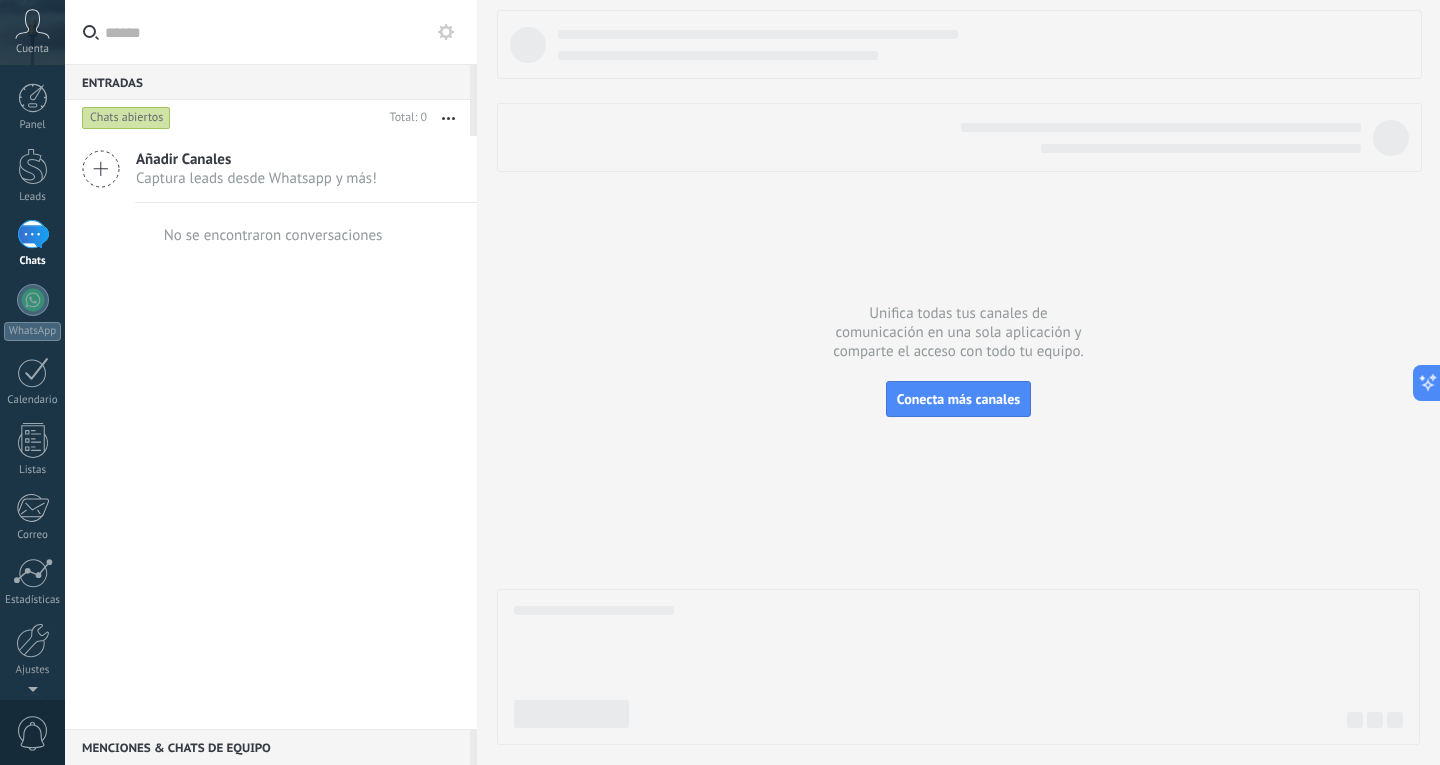 click on "Cuenta" at bounding box center [32, 49] 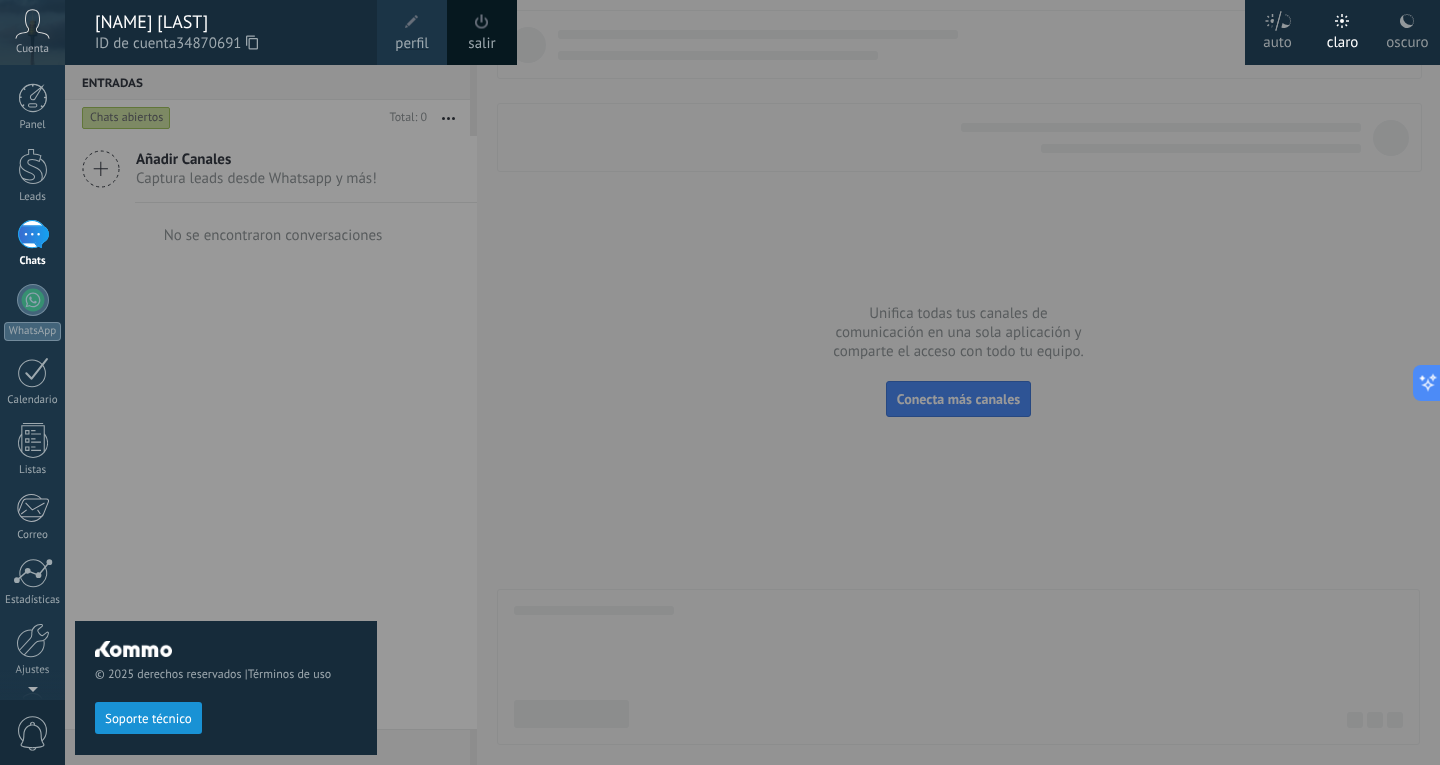 click on "Cuenta" at bounding box center (32, 32) 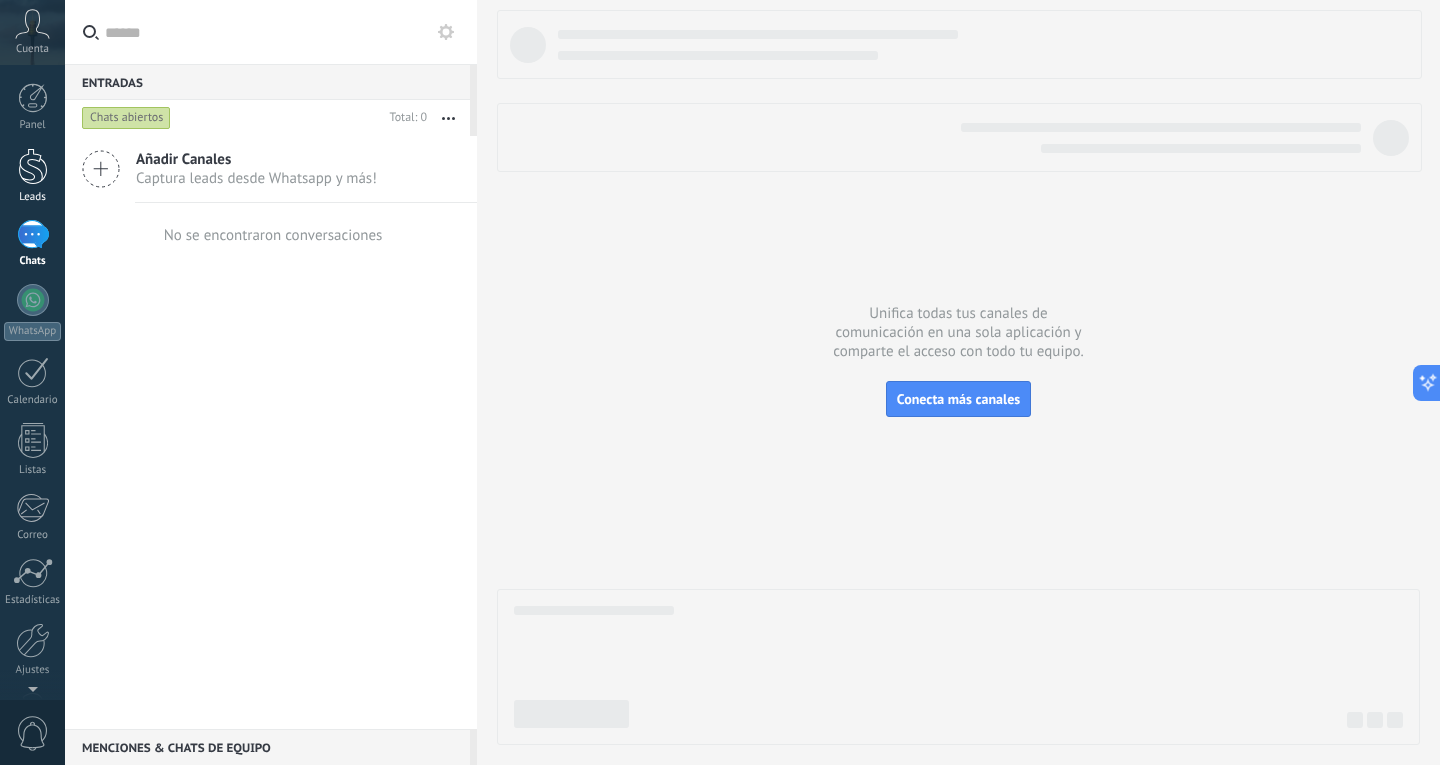 click at bounding box center [33, 166] 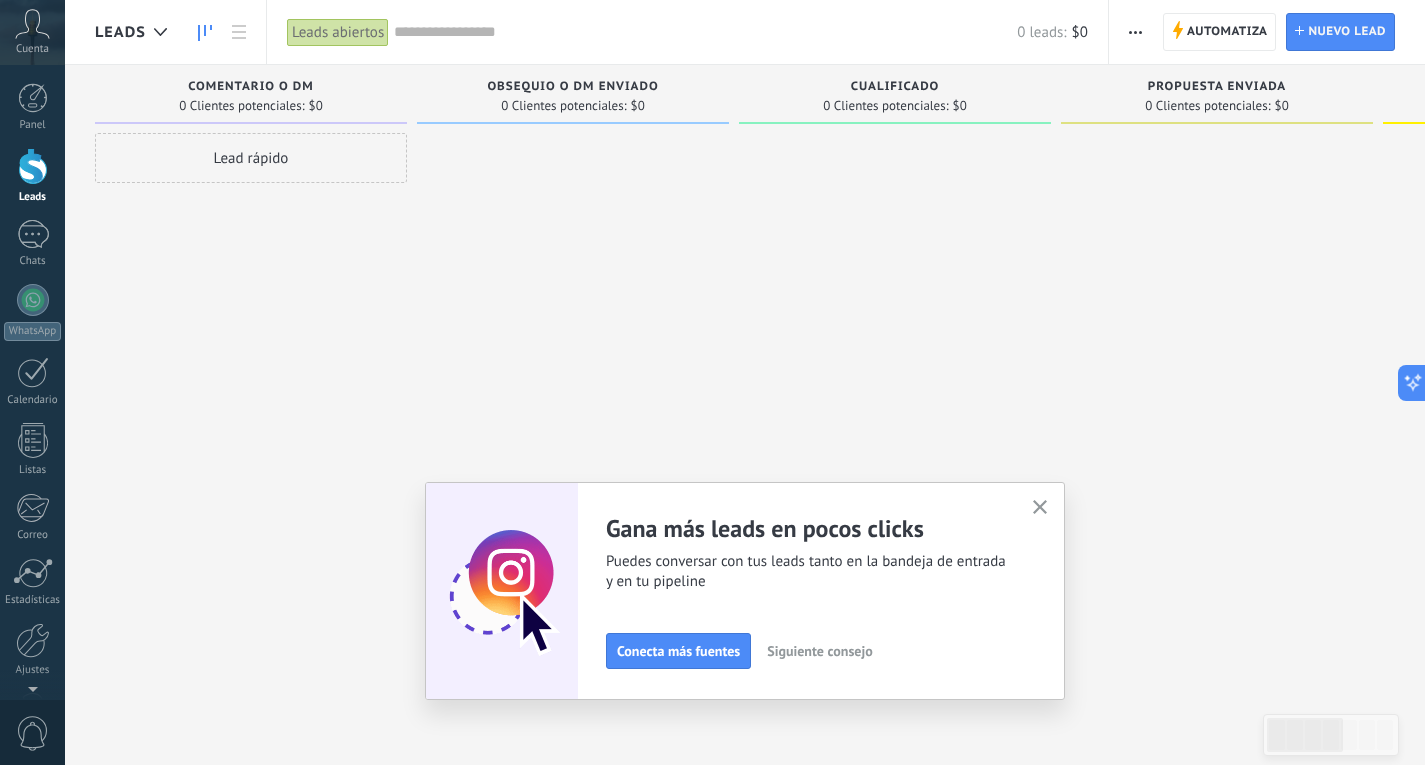 click at bounding box center (1135, 32) 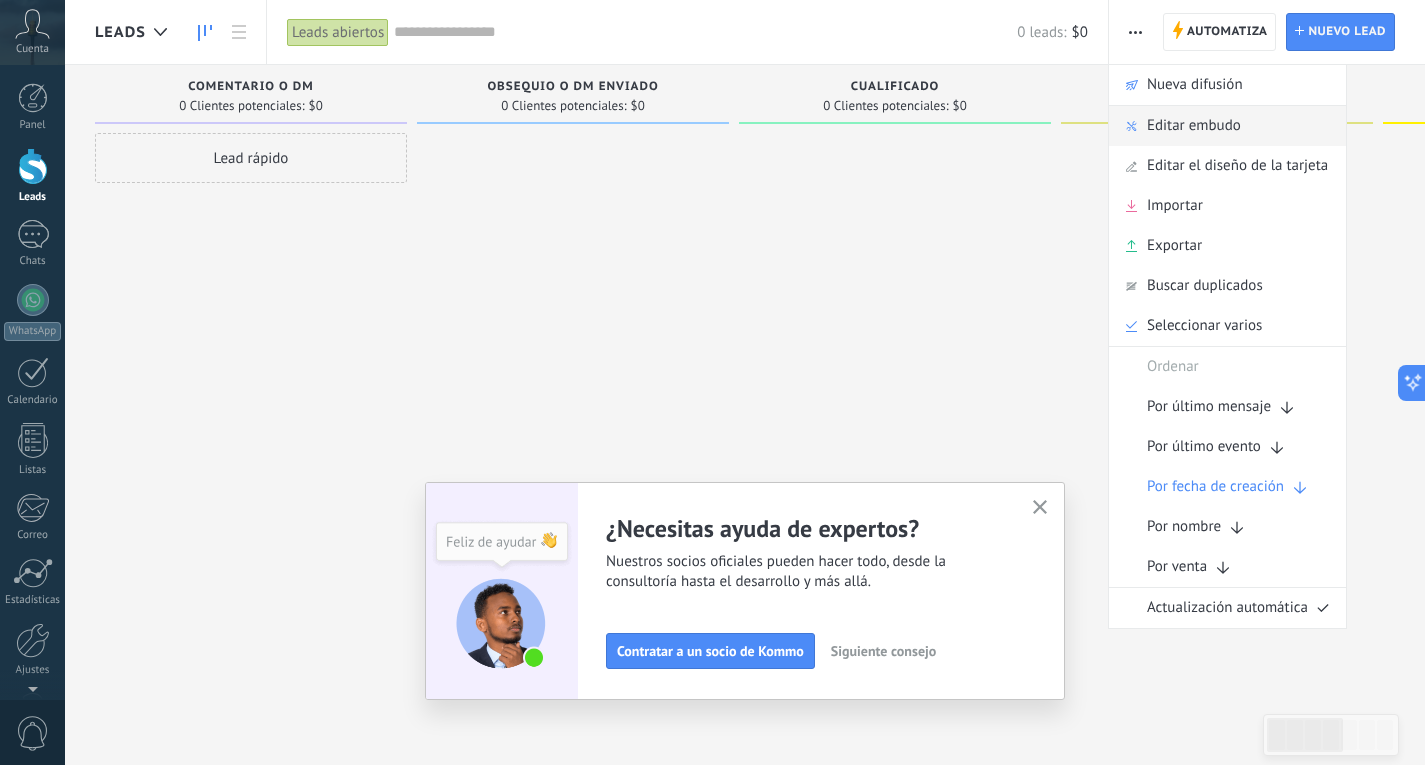 click on "Editar embudo" at bounding box center (1194, 126) 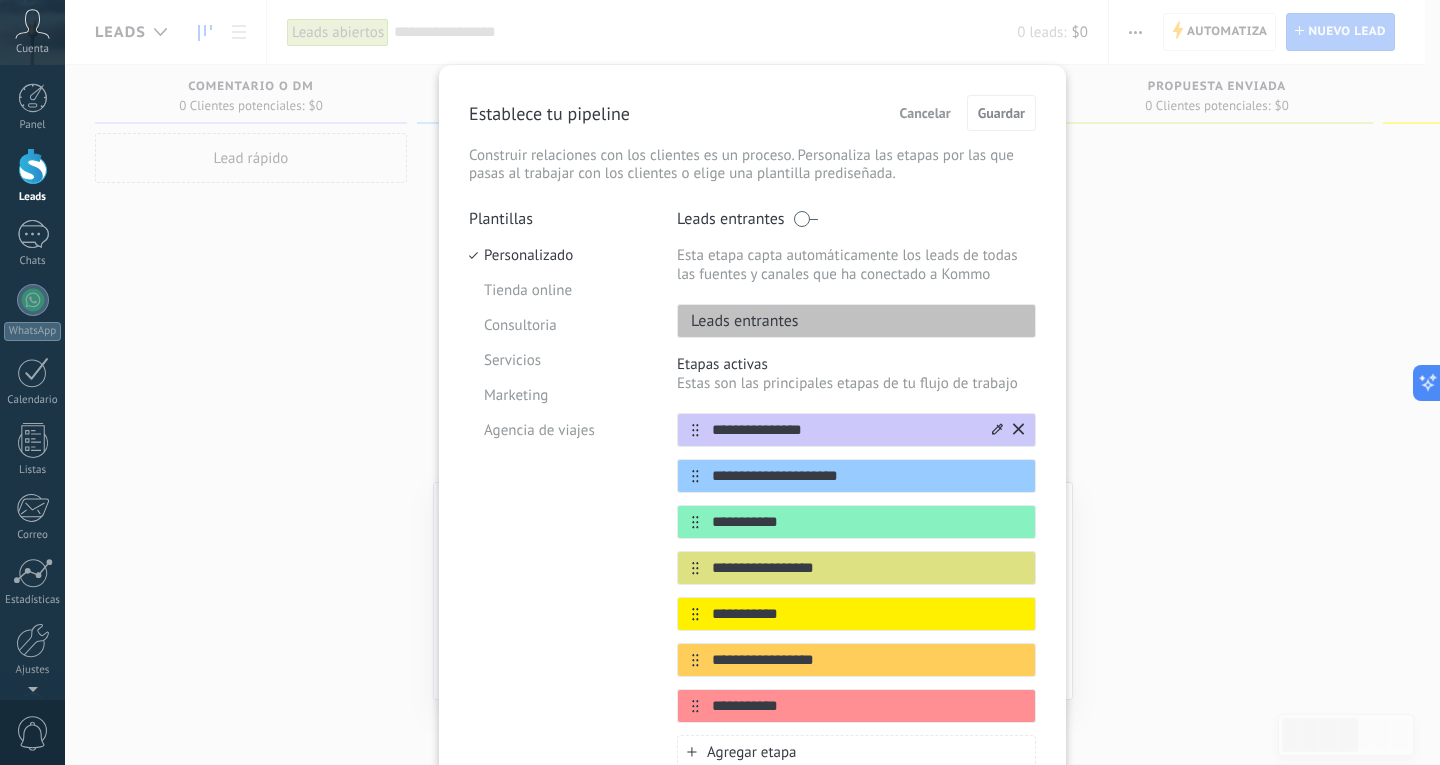 click on "**********" at bounding box center [844, 430] 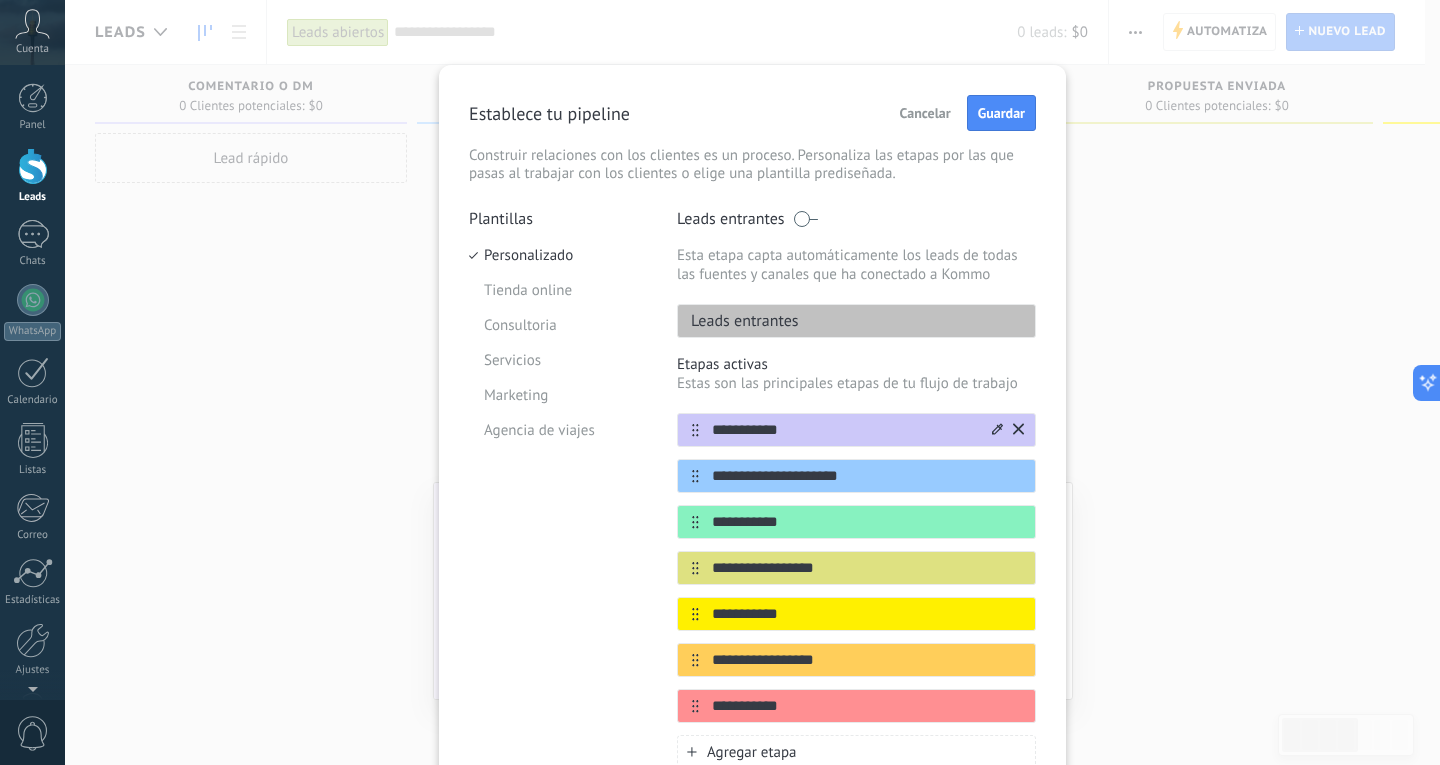 type on "**********" 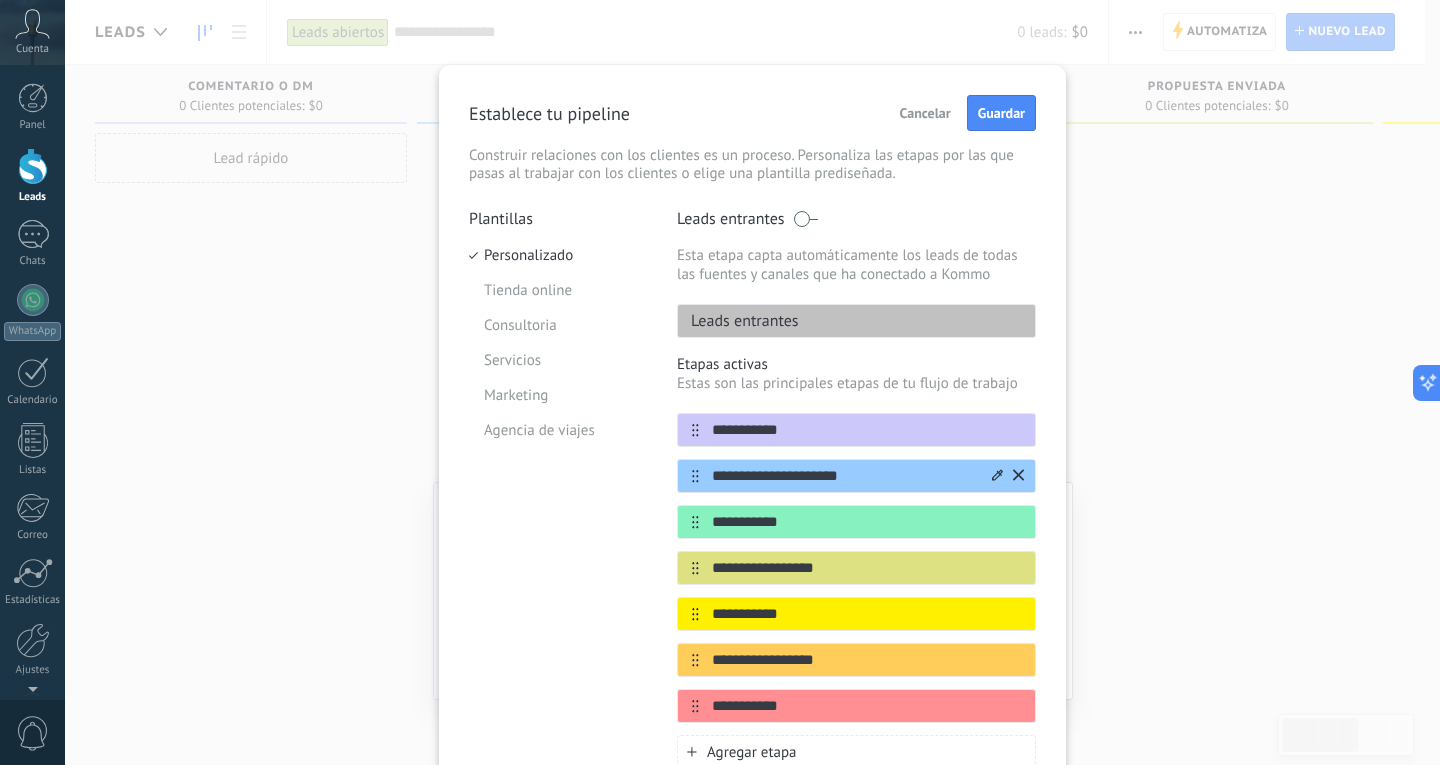 click on "**********" at bounding box center (844, 476) 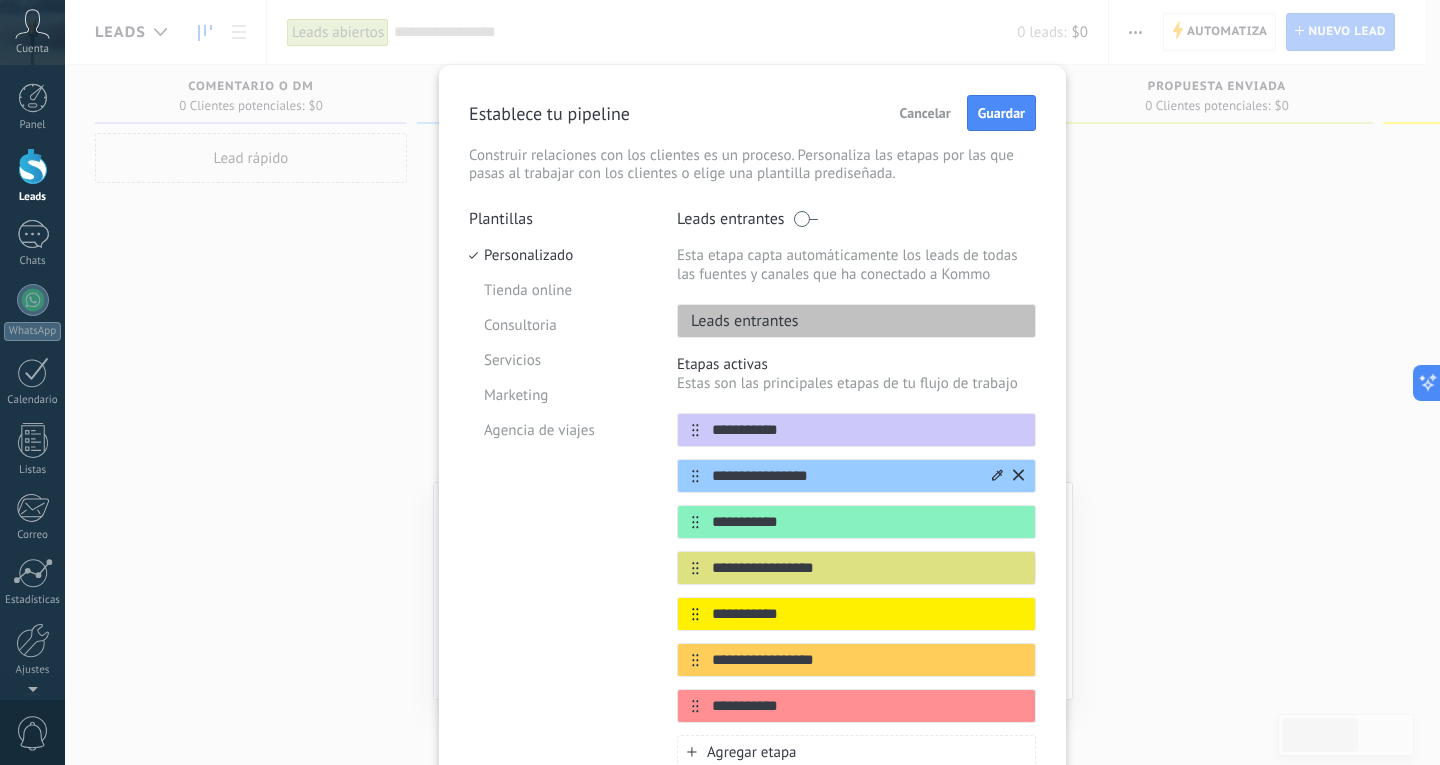 type on "**********" 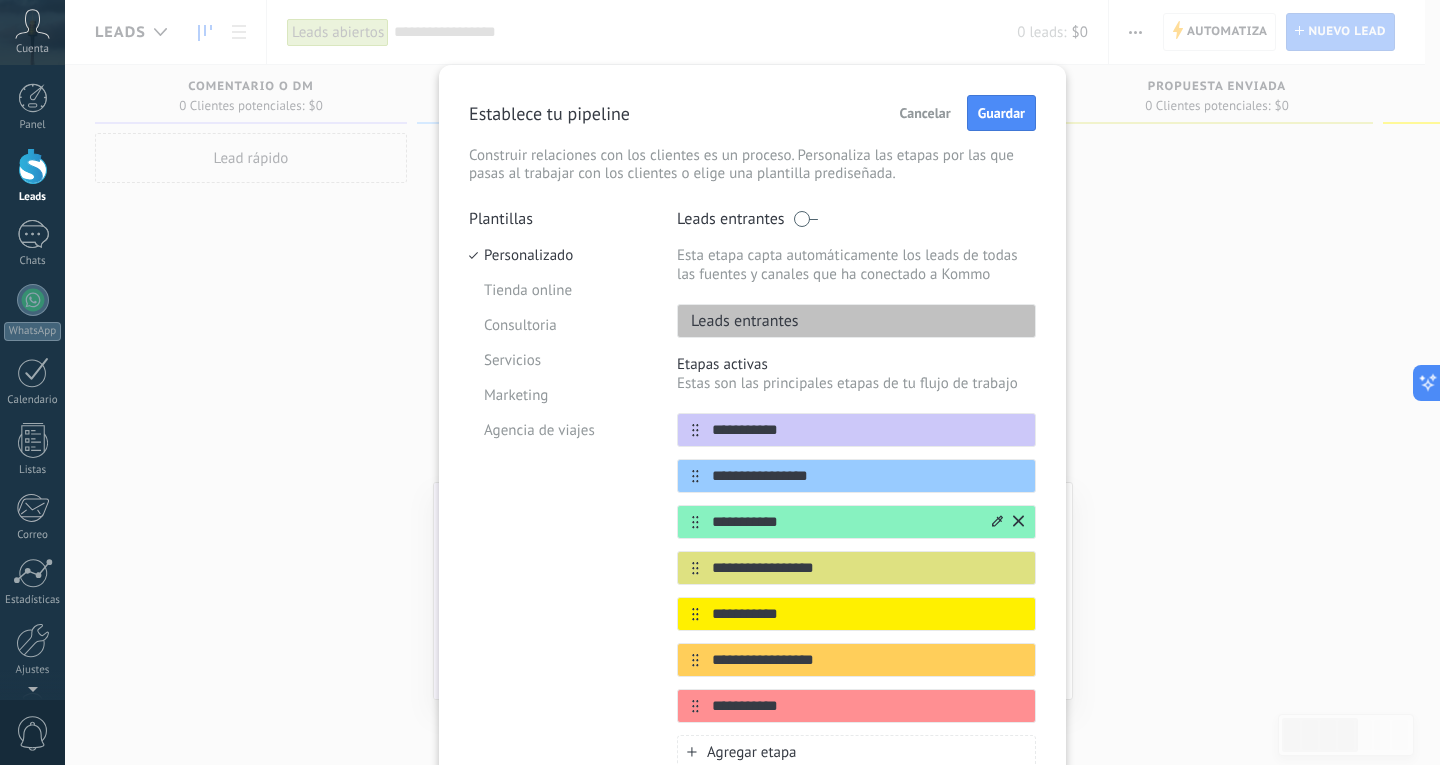 click on "**********" at bounding box center (844, 522) 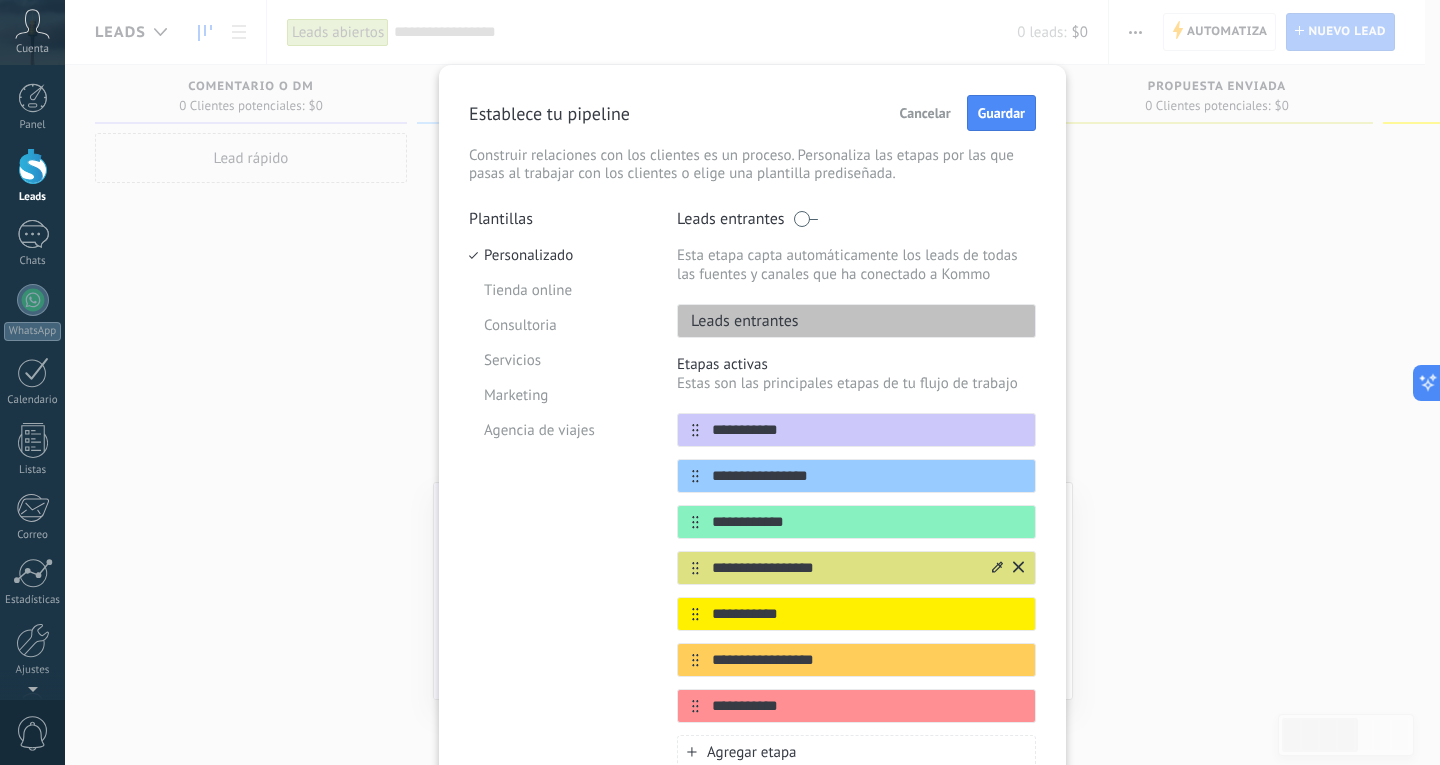type on "**********" 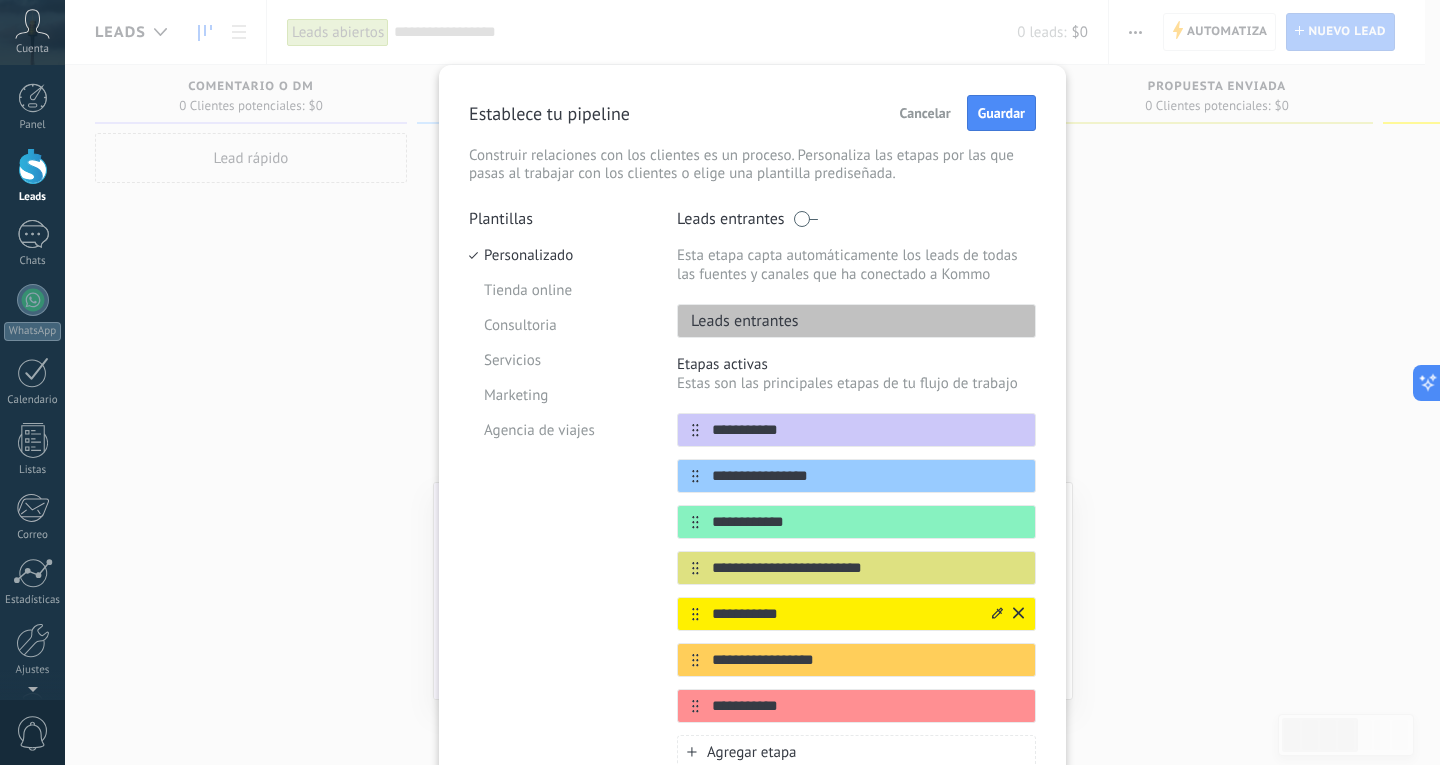 type on "**********" 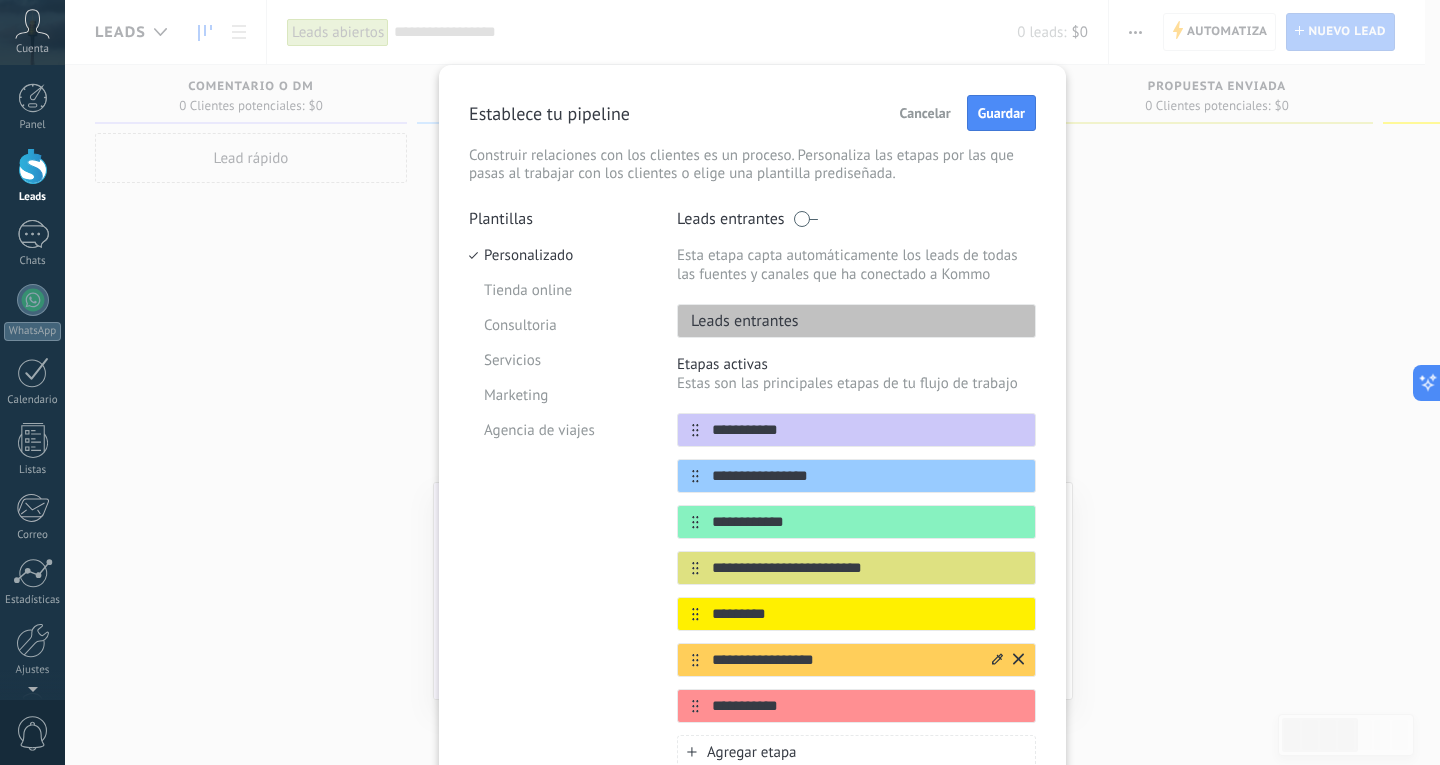 type on "*********" 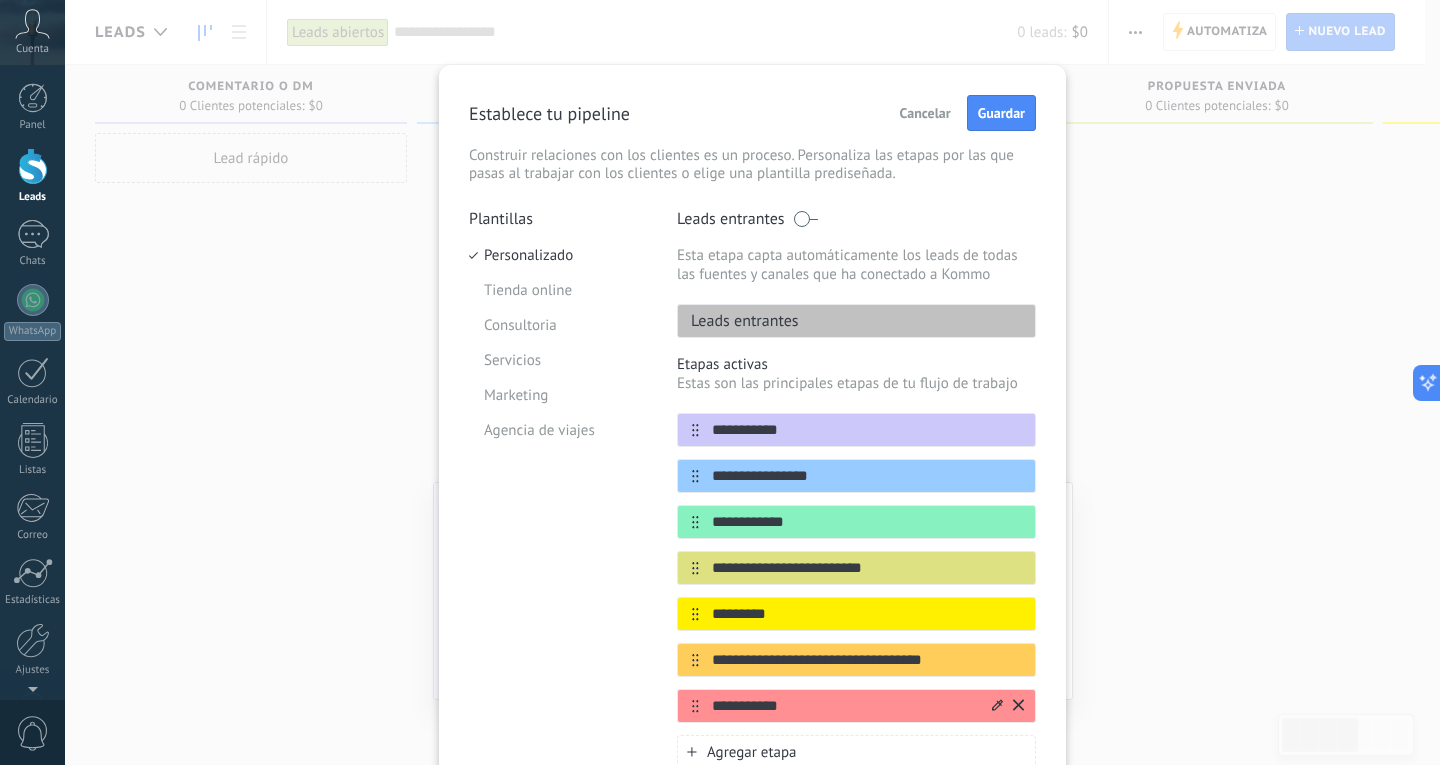 type on "**********" 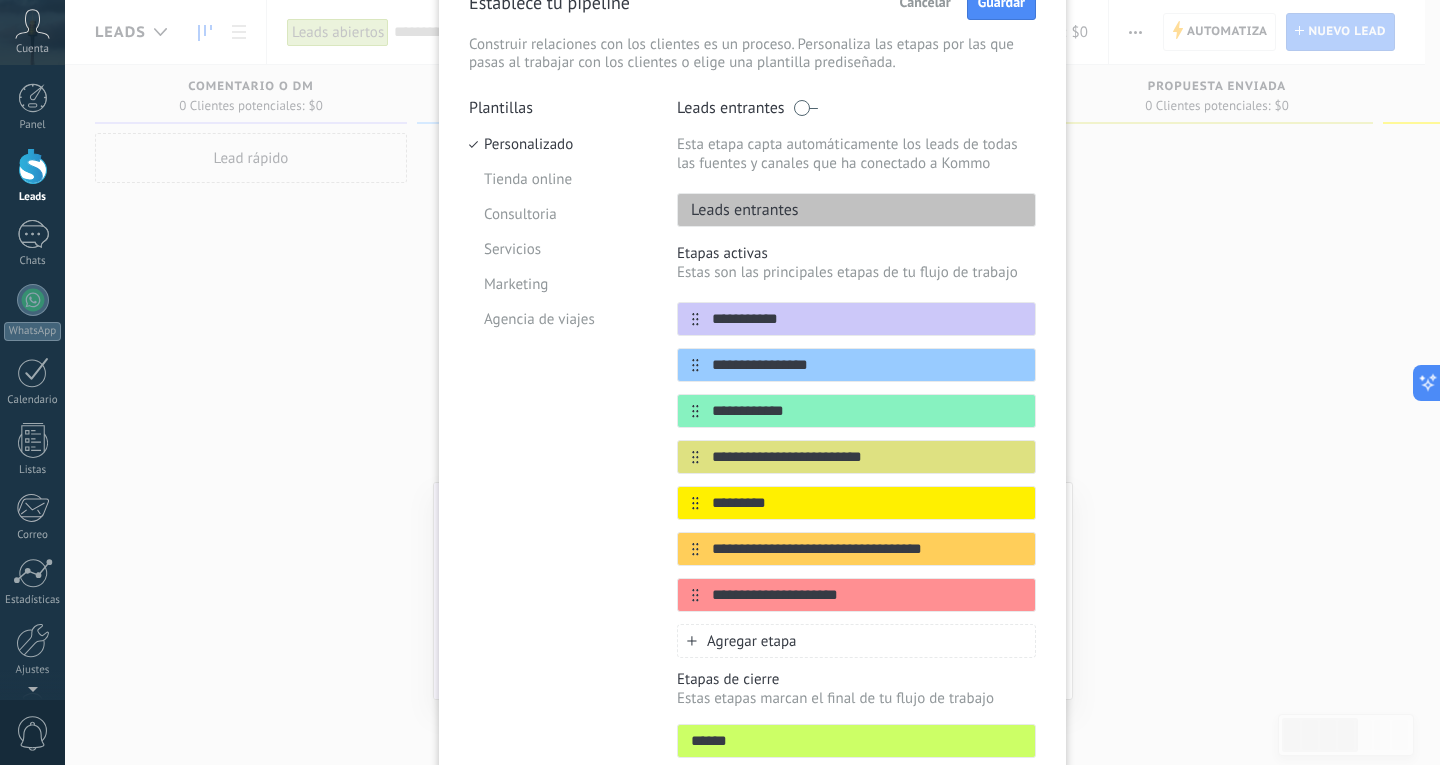 scroll, scrollTop: 257, scrollLeft: 0, axis: vertical 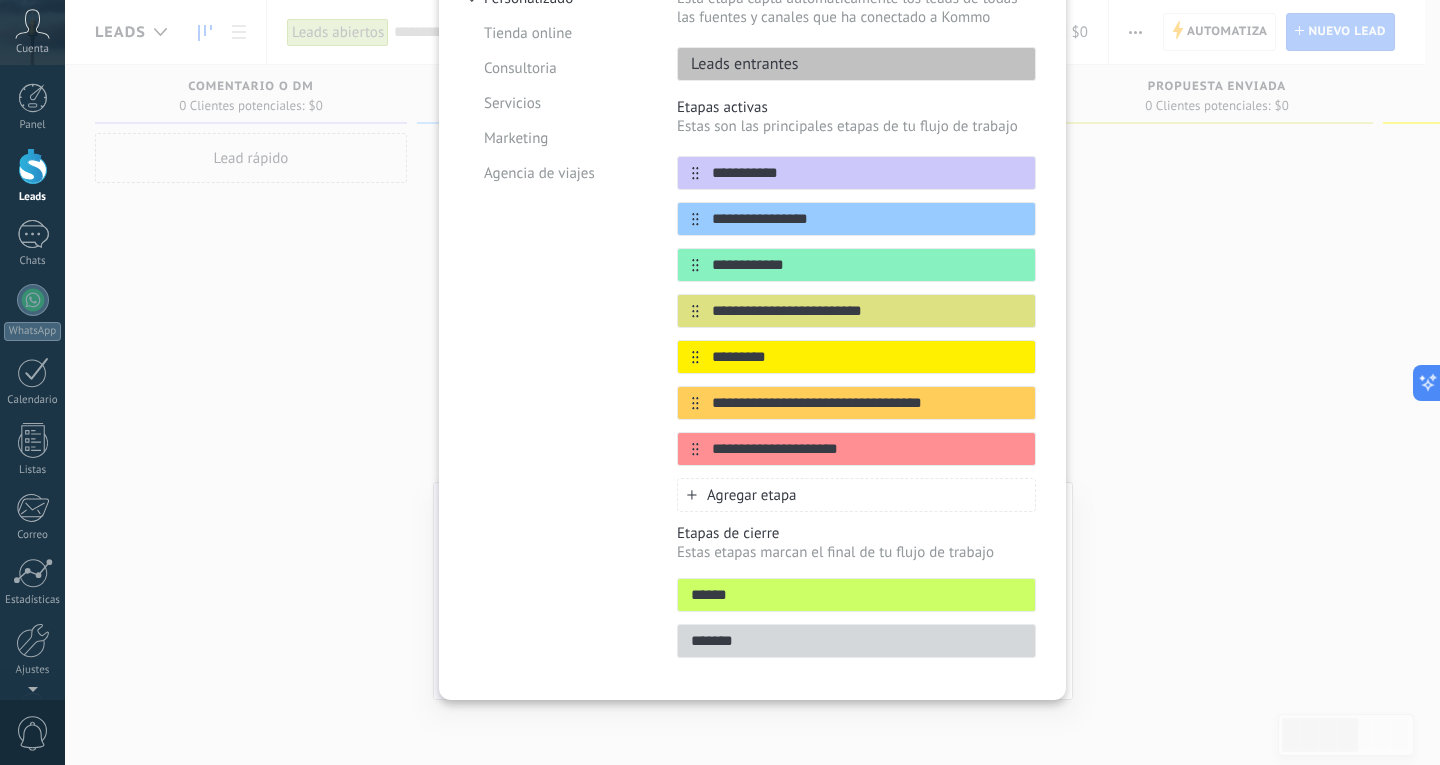 type on "**********" 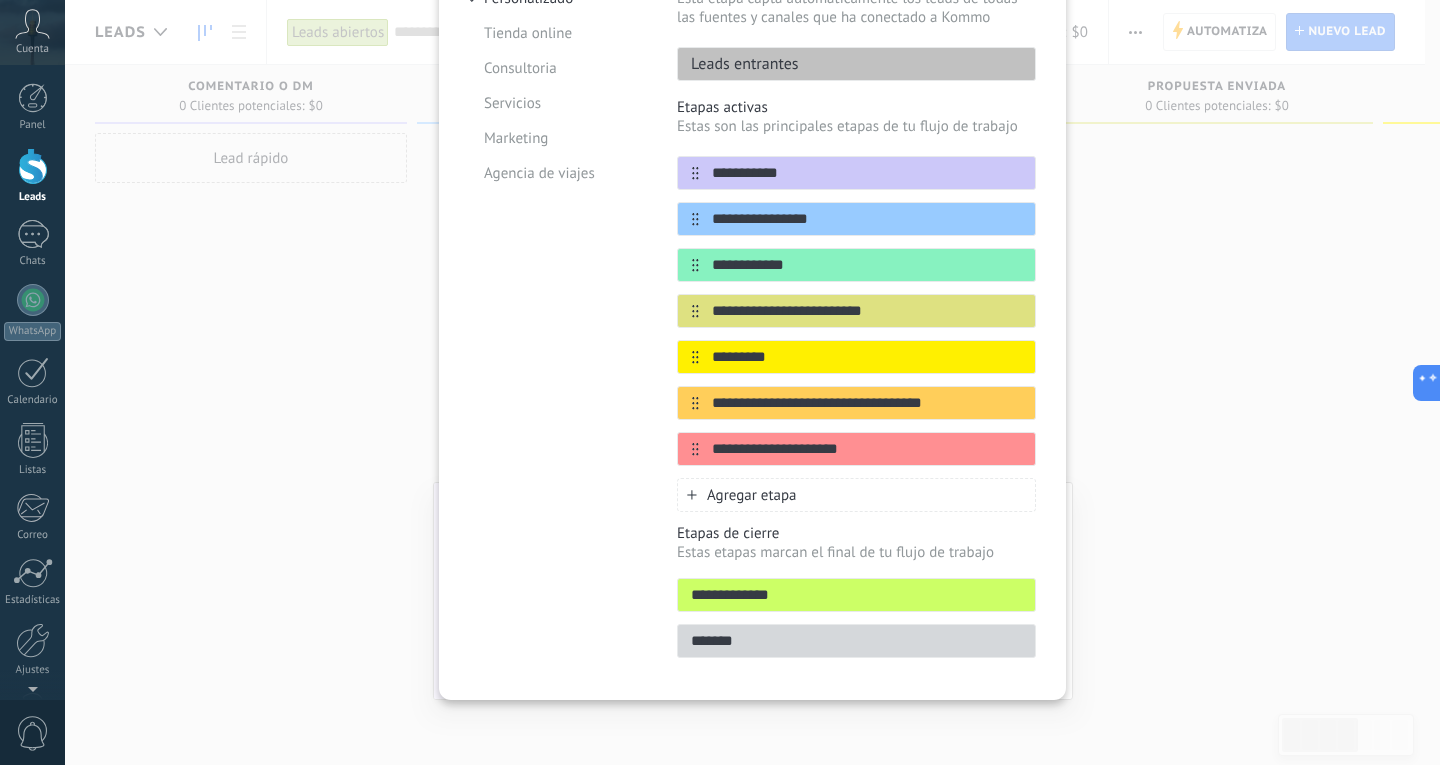 type on "**********" 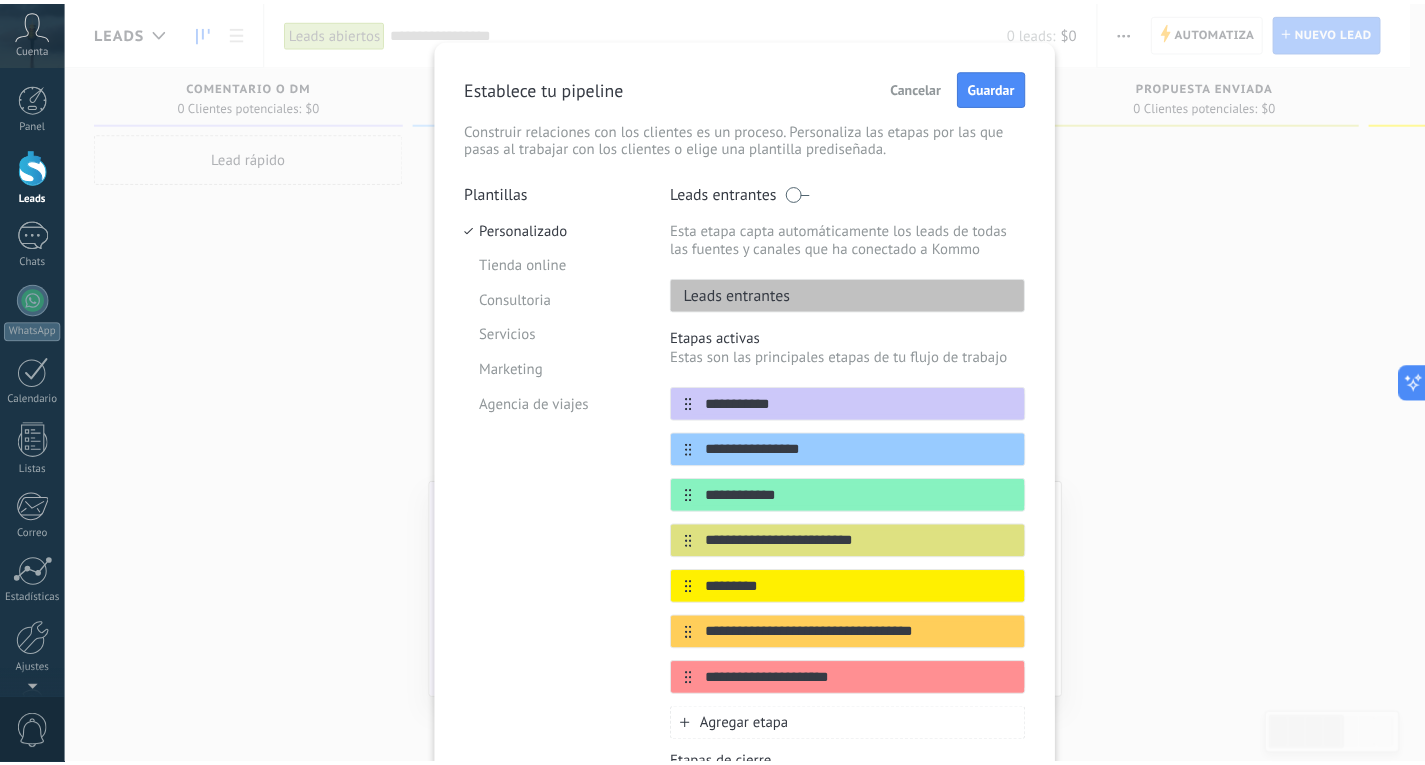 scroll, scrollTop: 0, scrollLeft: 0, axis: both 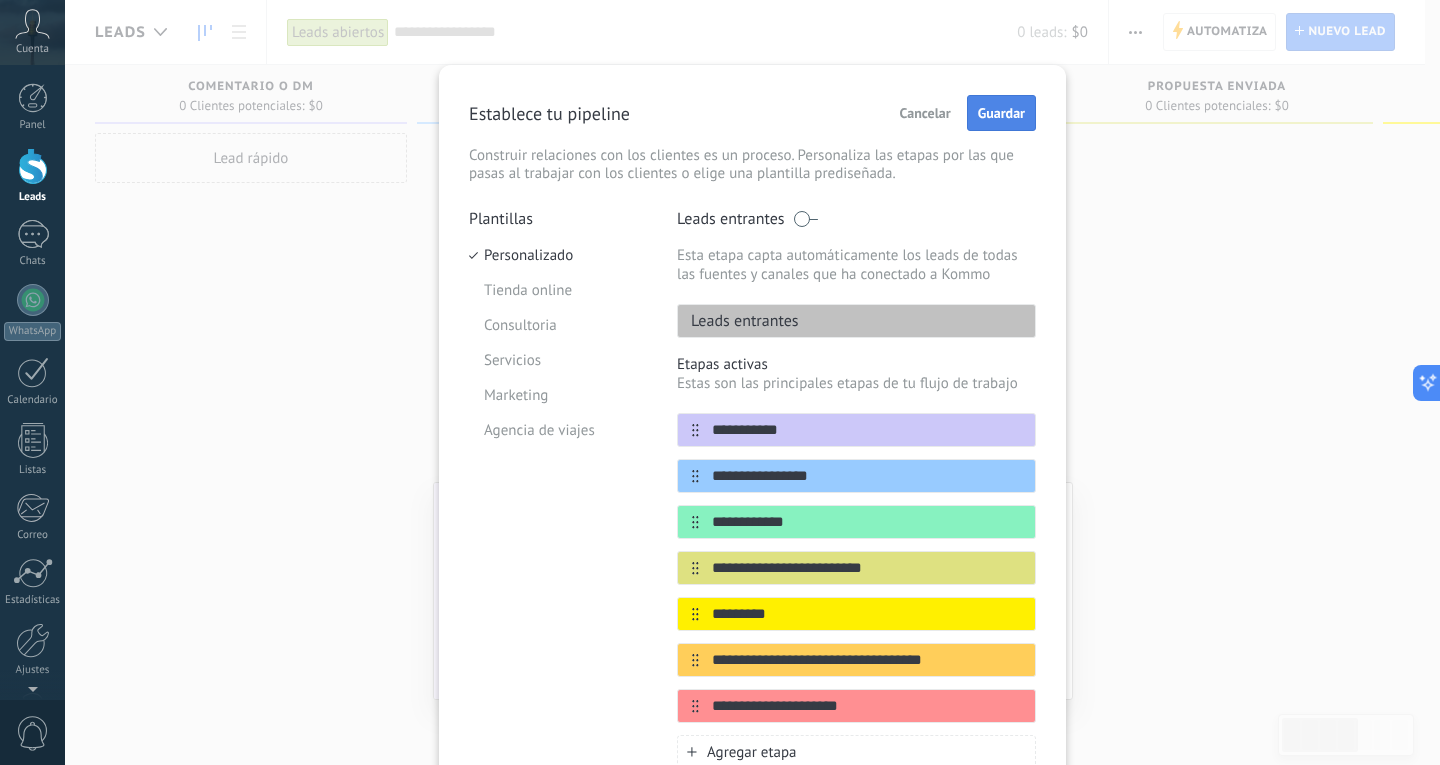 type on "**********" 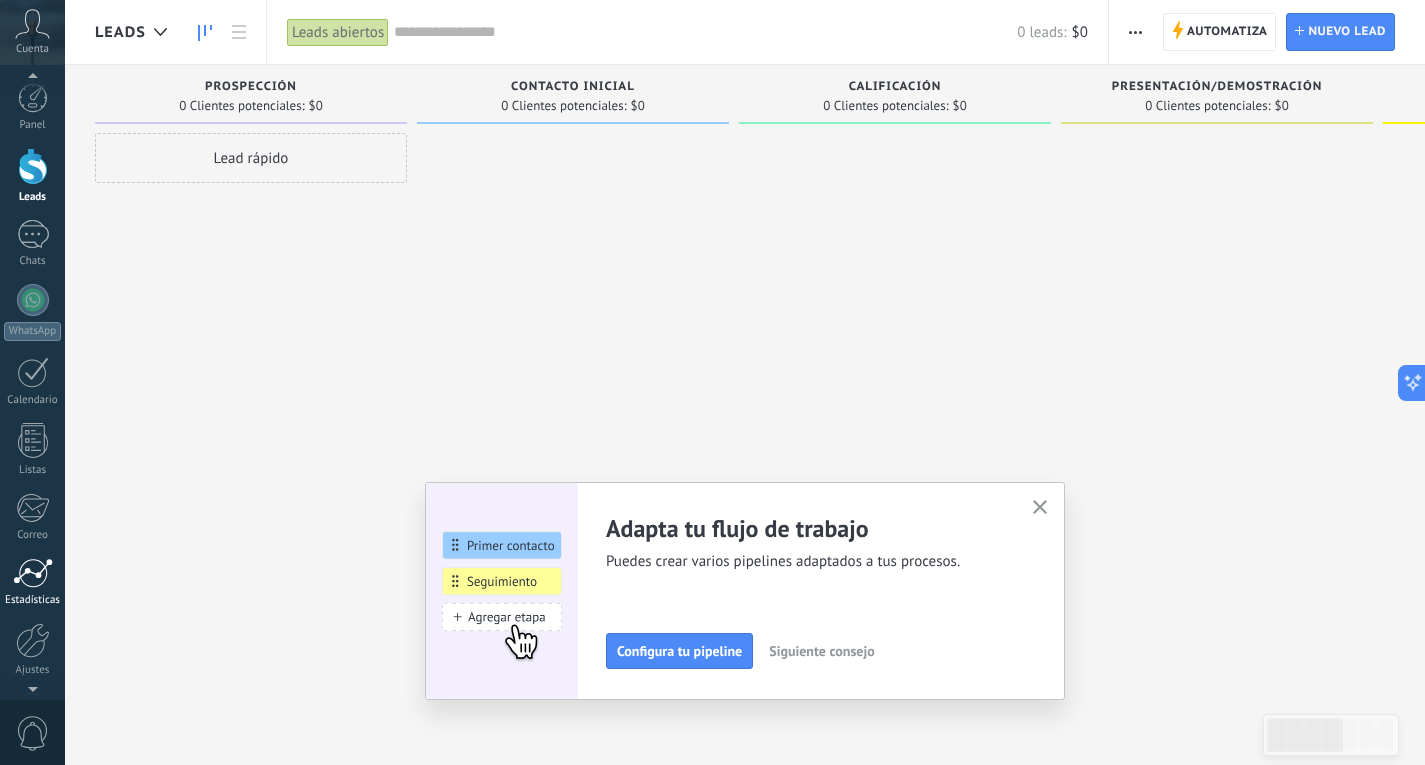 scroll, scrollTop: 67, scrollLeft: 0, axis: vertical 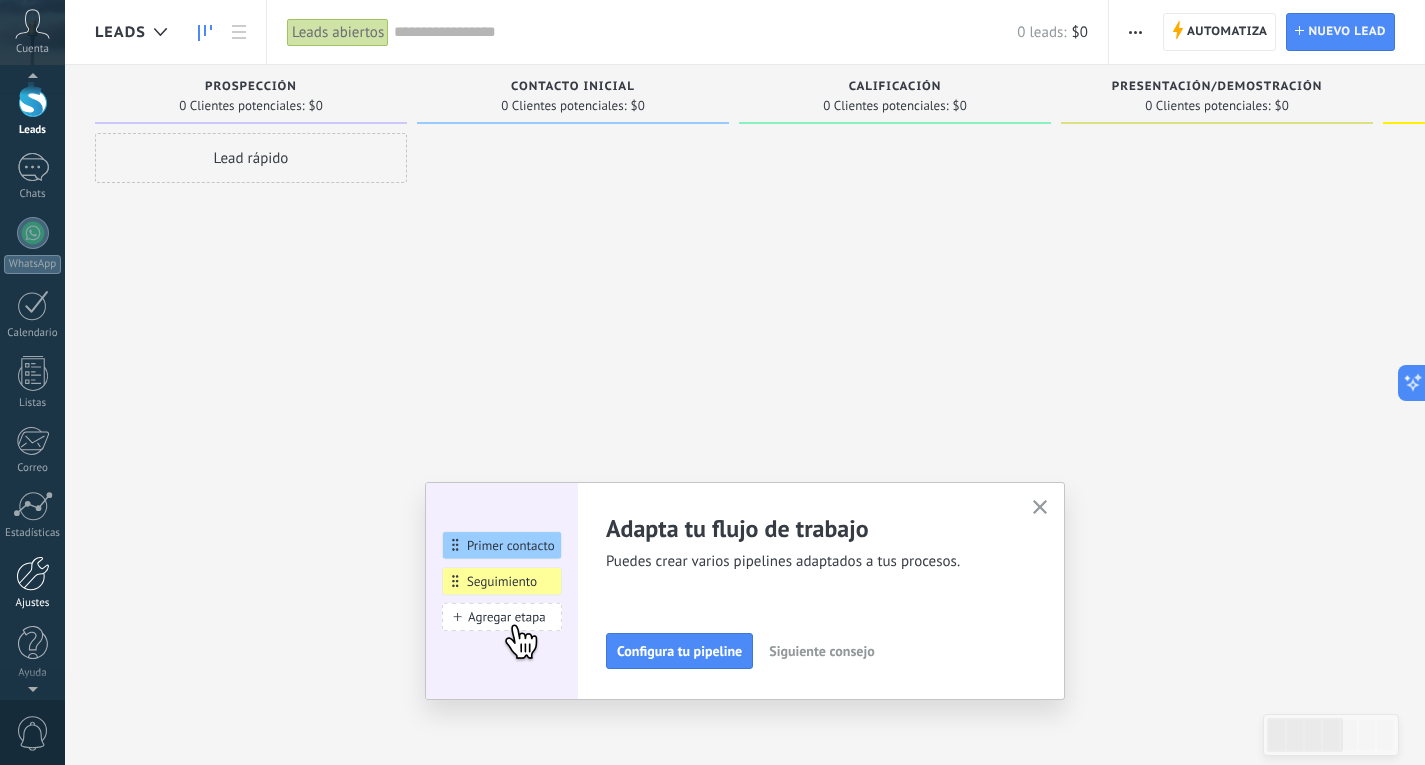click at bounding box center [33, 573] 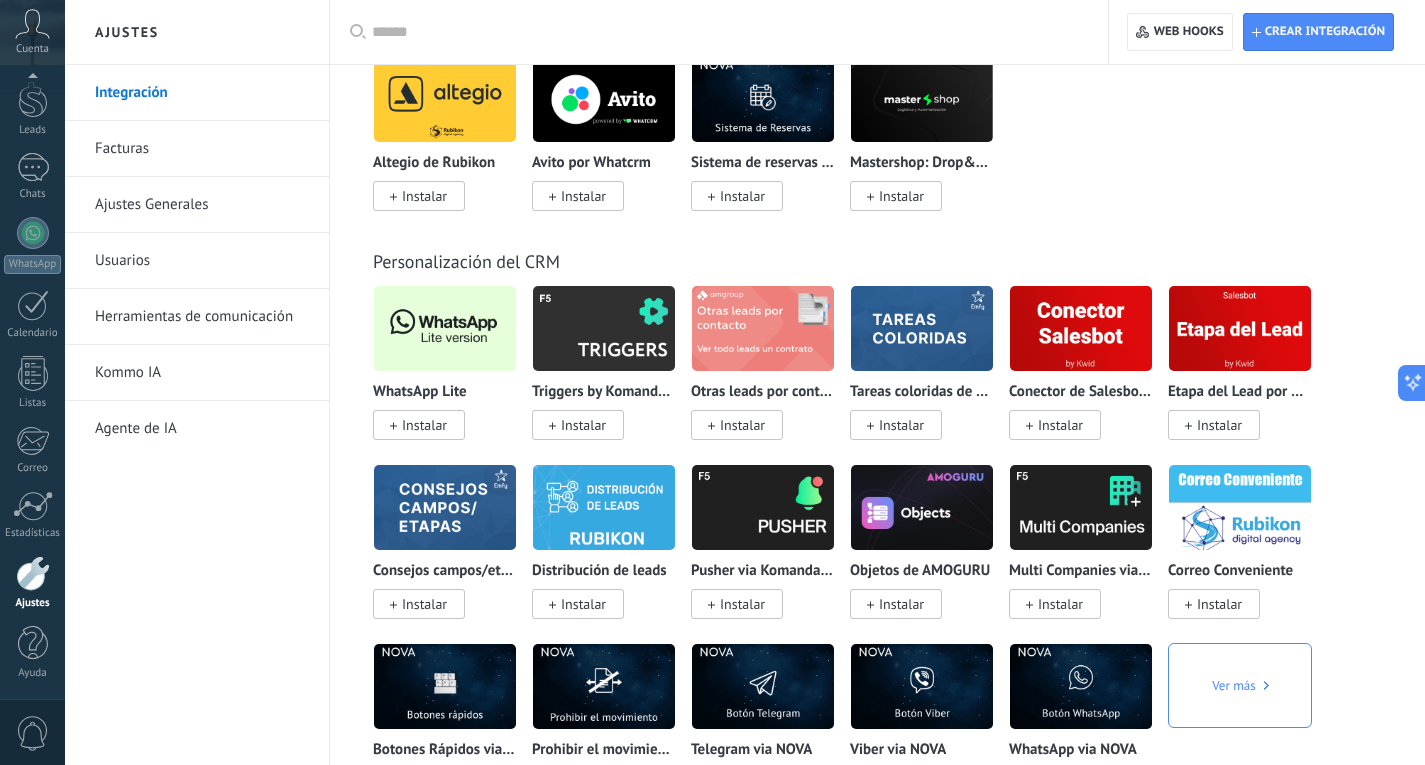 scroll, scrollTop: 4500, scrollLeft: 0, axis: vertical 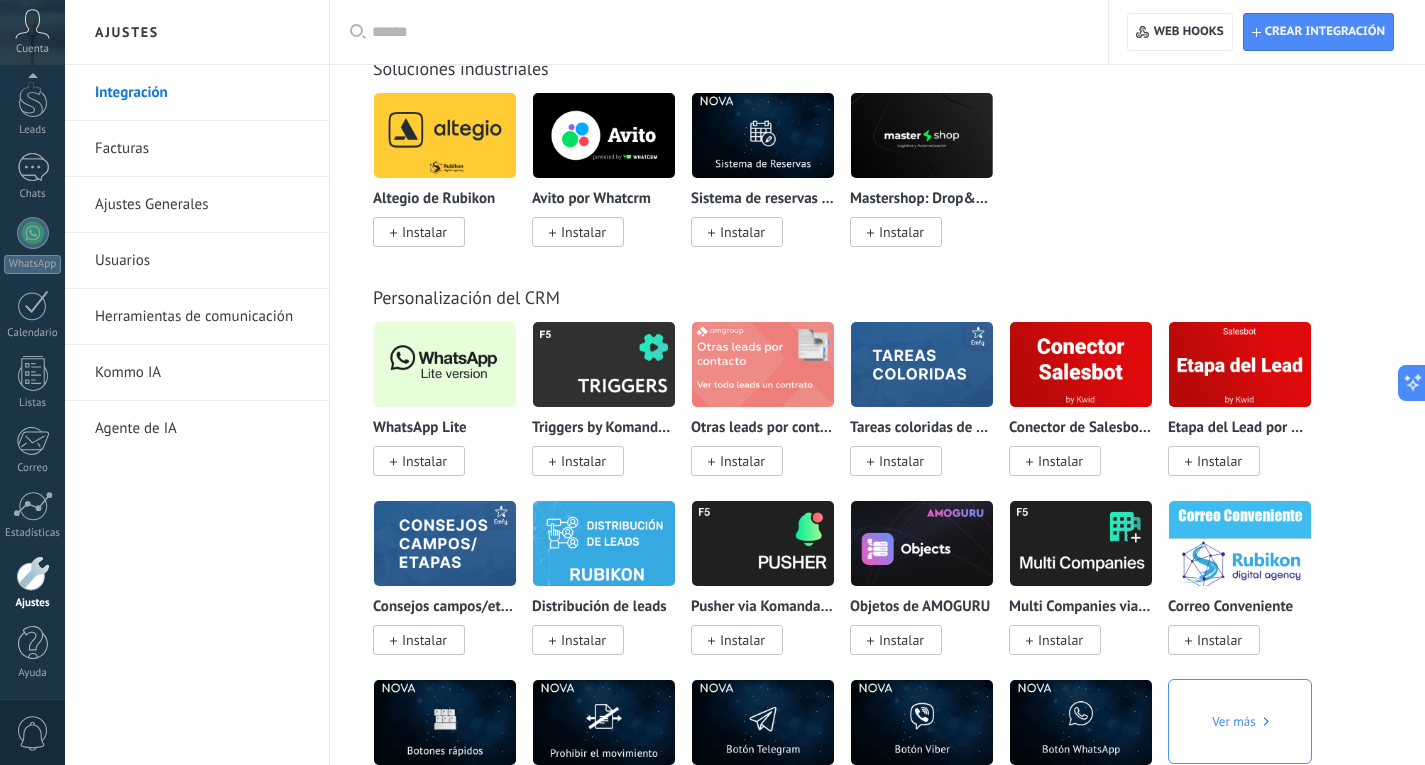 click on "Instalar" at bounding box center [419, 461] 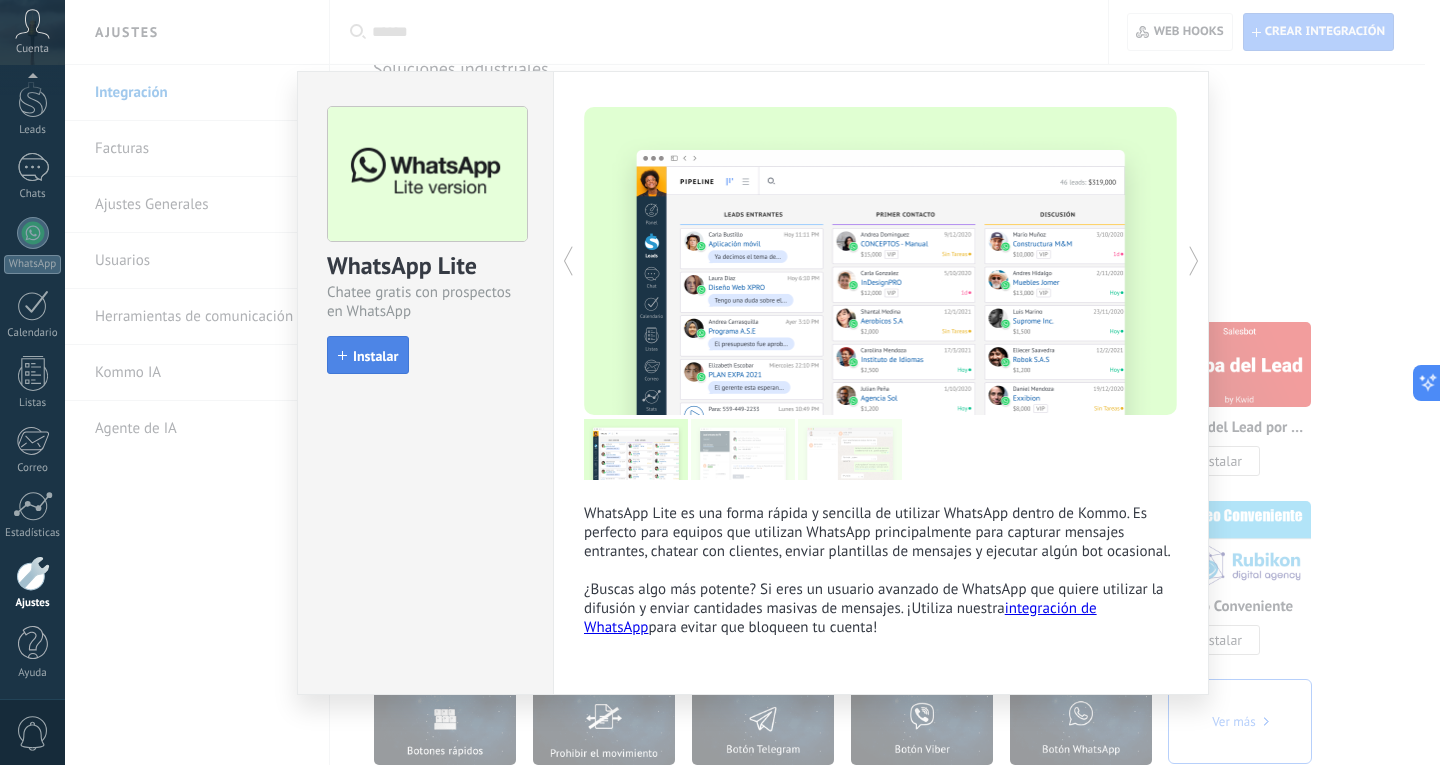 click on "Instalar" at bounding box center [368, 355] 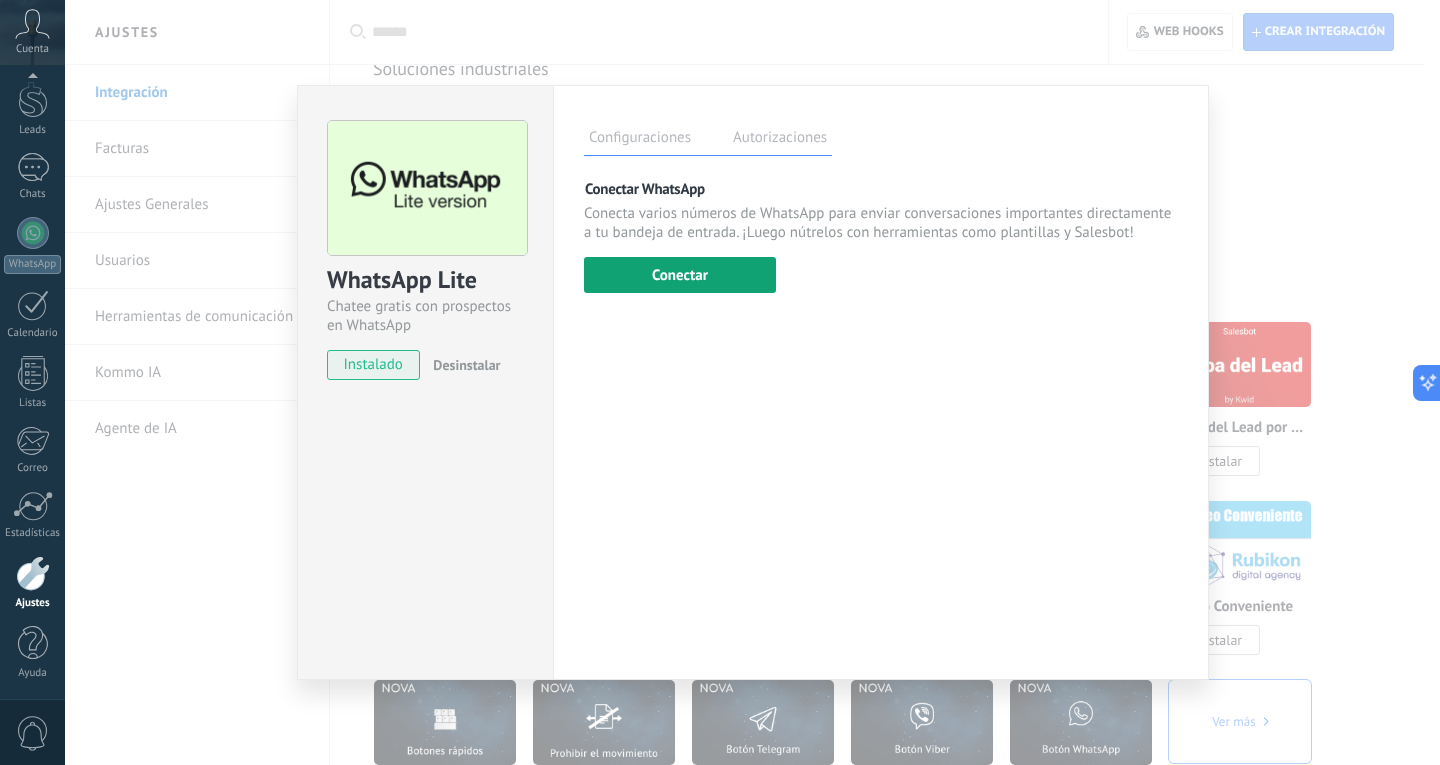 click on "Conectar" at bounding box center (680, 275) 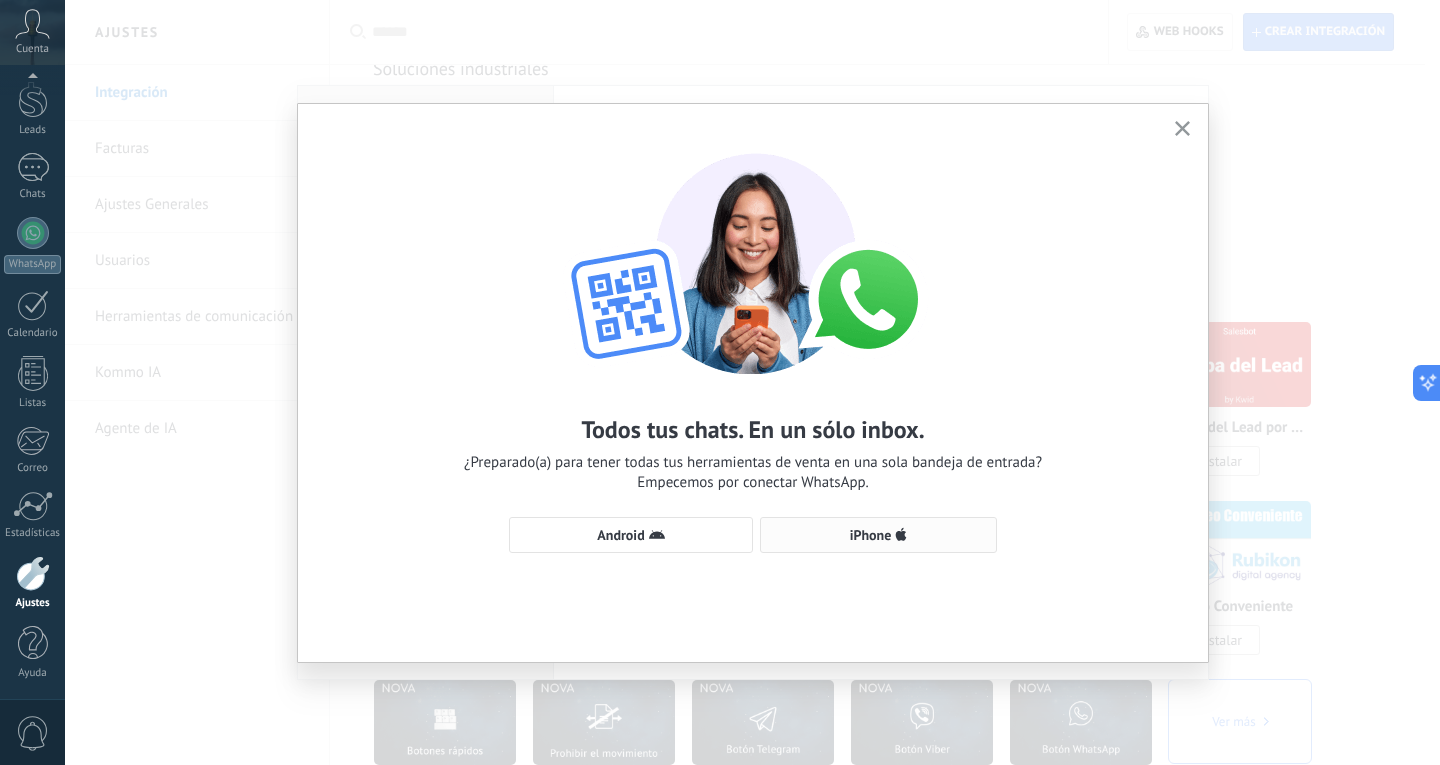 click 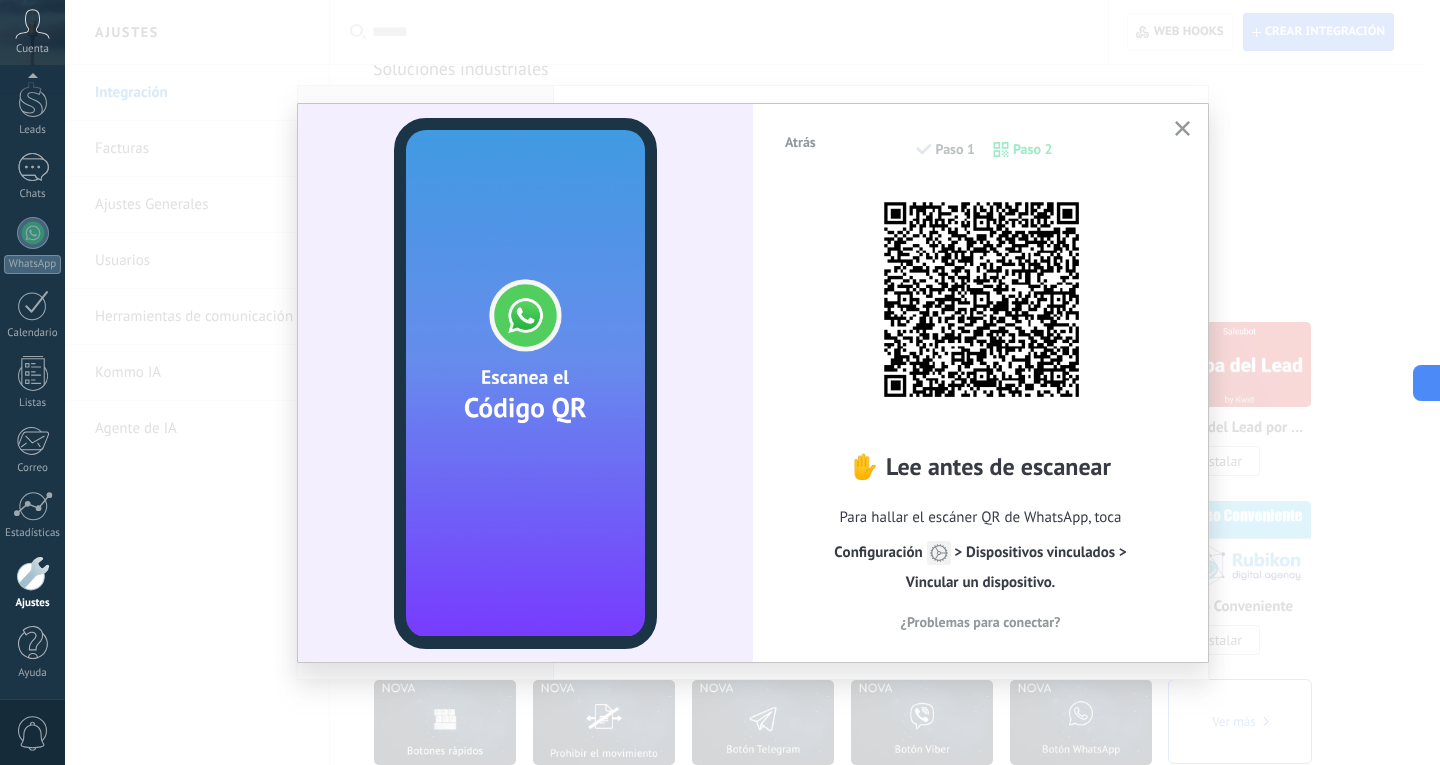 click 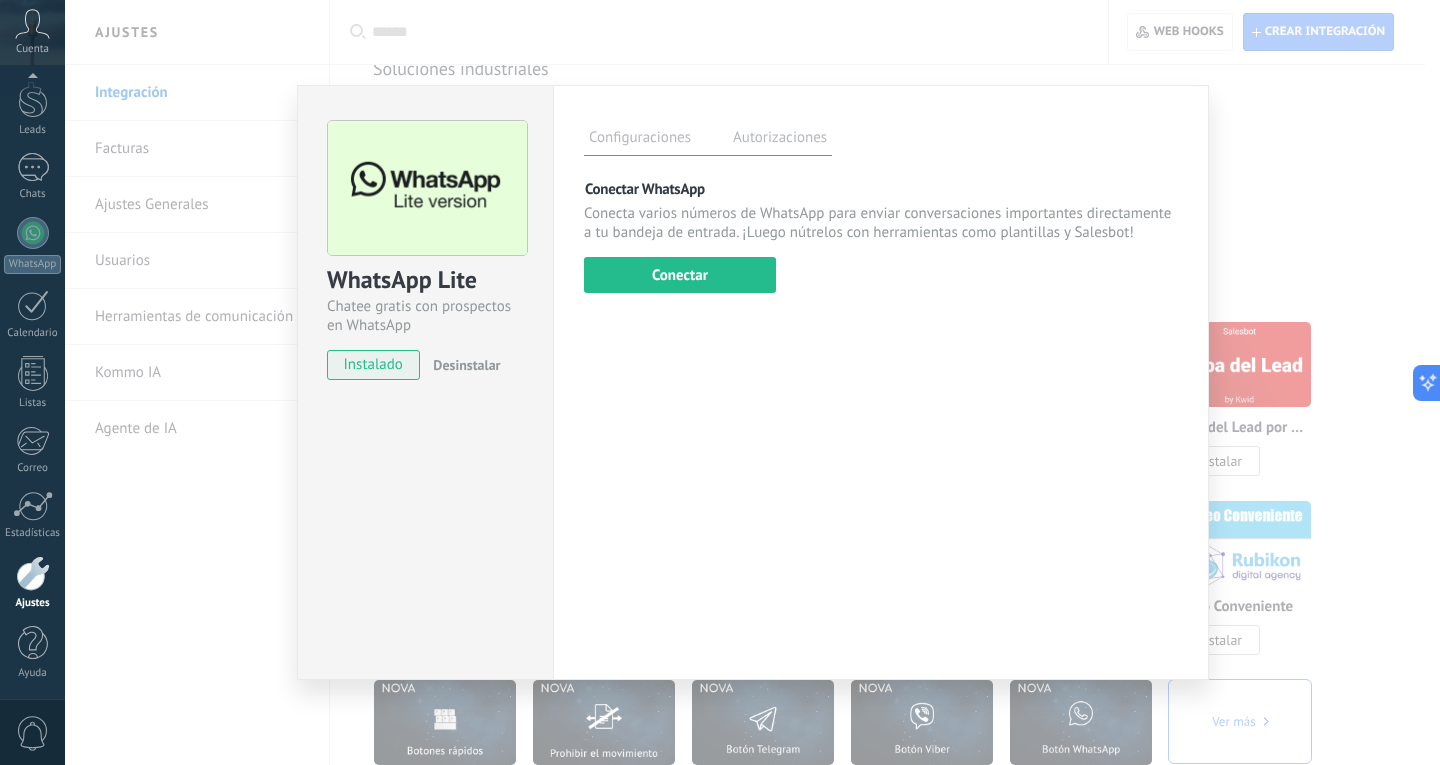 click on "WhatsApp Lite Chatee gratis con prospectos en WhatsApp instalado Desinstalar Configuraciones Autorizaciones Esta pestaña registra a los usuarios que han concedido acceso a las integración a esta cuenta. Si deseas remover la posibilidad que un usuario pueda enviar solicitudes a la cuenta en nombre de esta integración, puedes revocar el acceso. Si el acceso a todos los usuarios es revocado, la integración dejará de funcionar. Esta aplicacion está instalada, pero nadie le ha dado acceso aun. Más de 2 mil millones de personas utilizan activamente WhatsApp para conectarse con amigos, familiares y empresas. Esta integración agrega el chat más popular a tu arsenal de comunicación: captura automáticamente leads desde los mensajes entrantes, comparte el acceso al chat con todo tu equipo y potencia todo con las herramientas integradas de Kommo, como el botón de compromiso y Salesbot. más _:  Guardar Conectar WhatsApp Conectar" at bounding box center [752, 382] 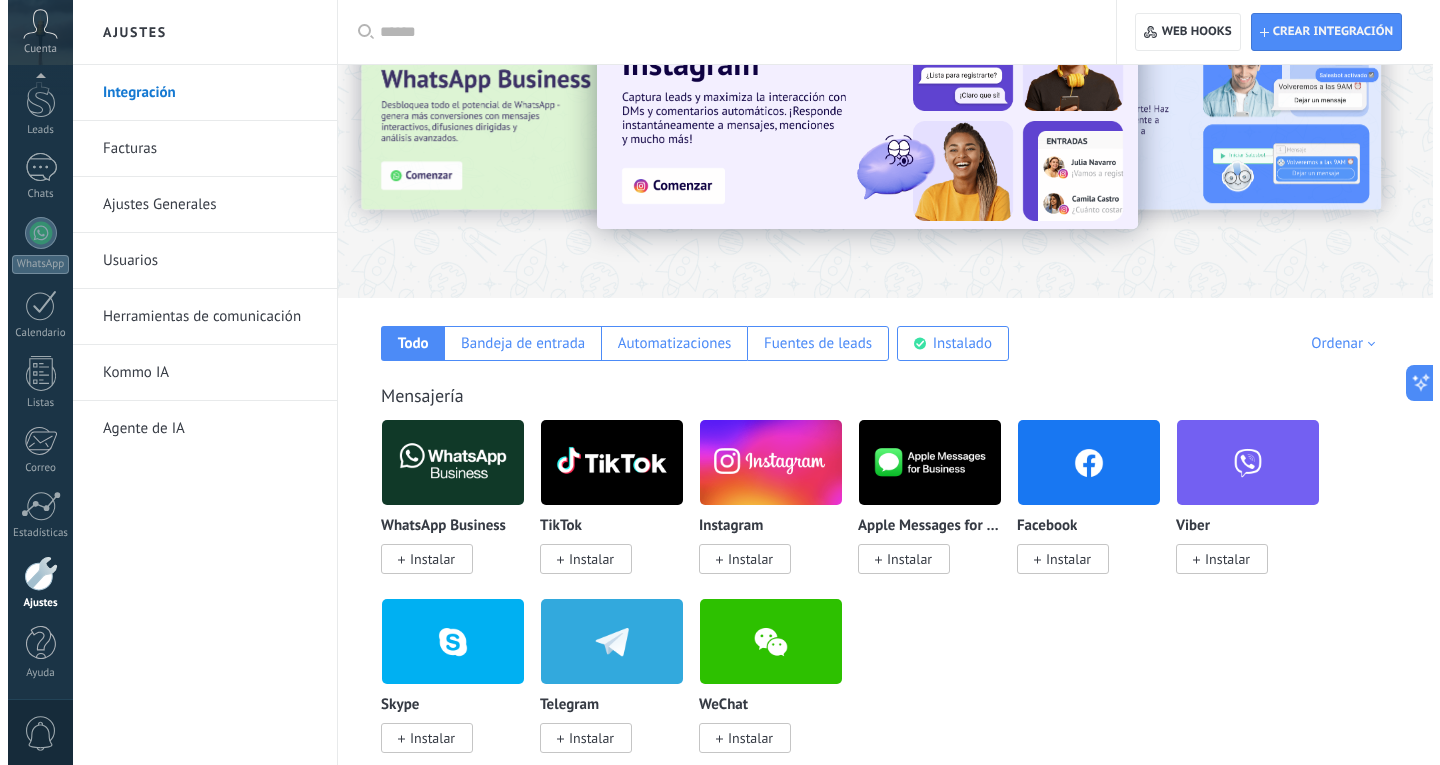 scroll, scrollTop: 0, scrollLeft: 0, axis: both 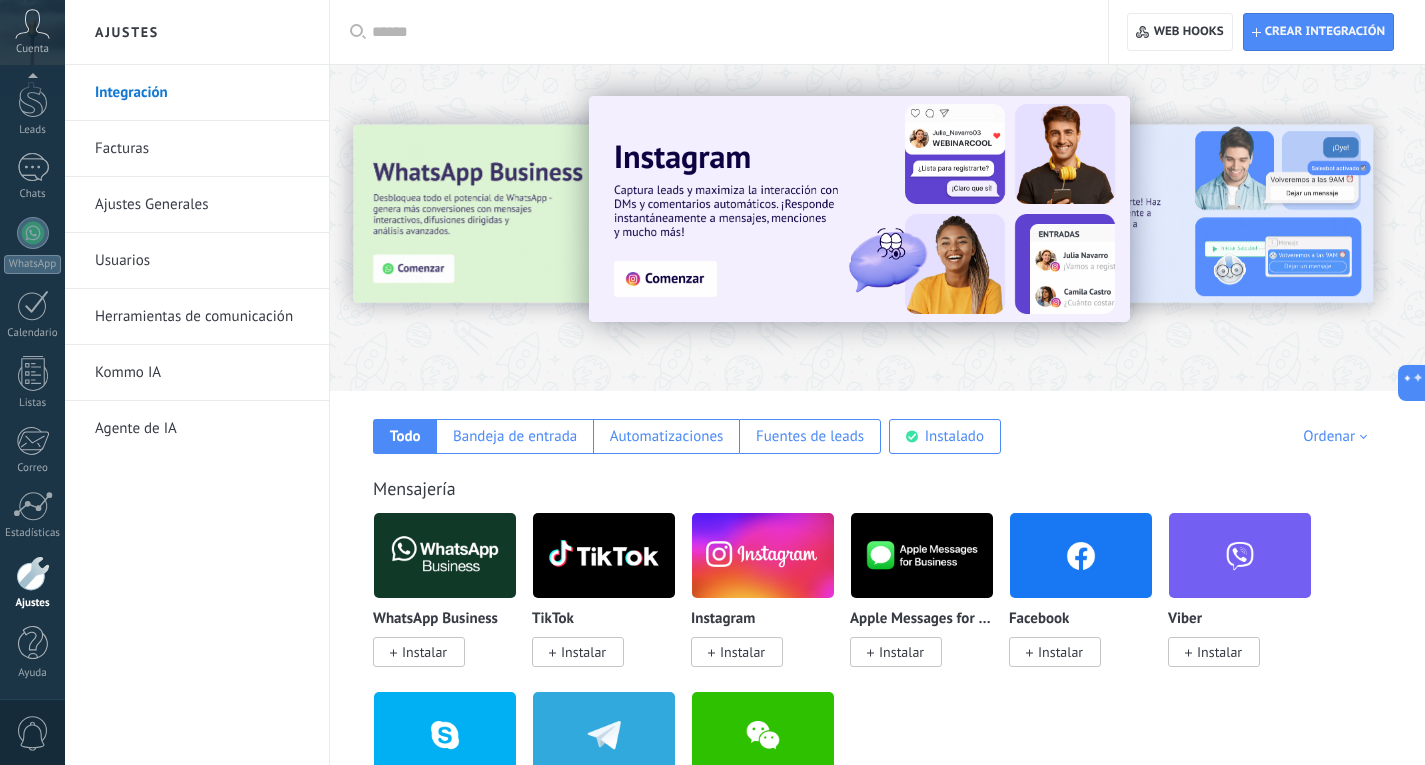 click on "Instalar" at bounding box center (424, 652) 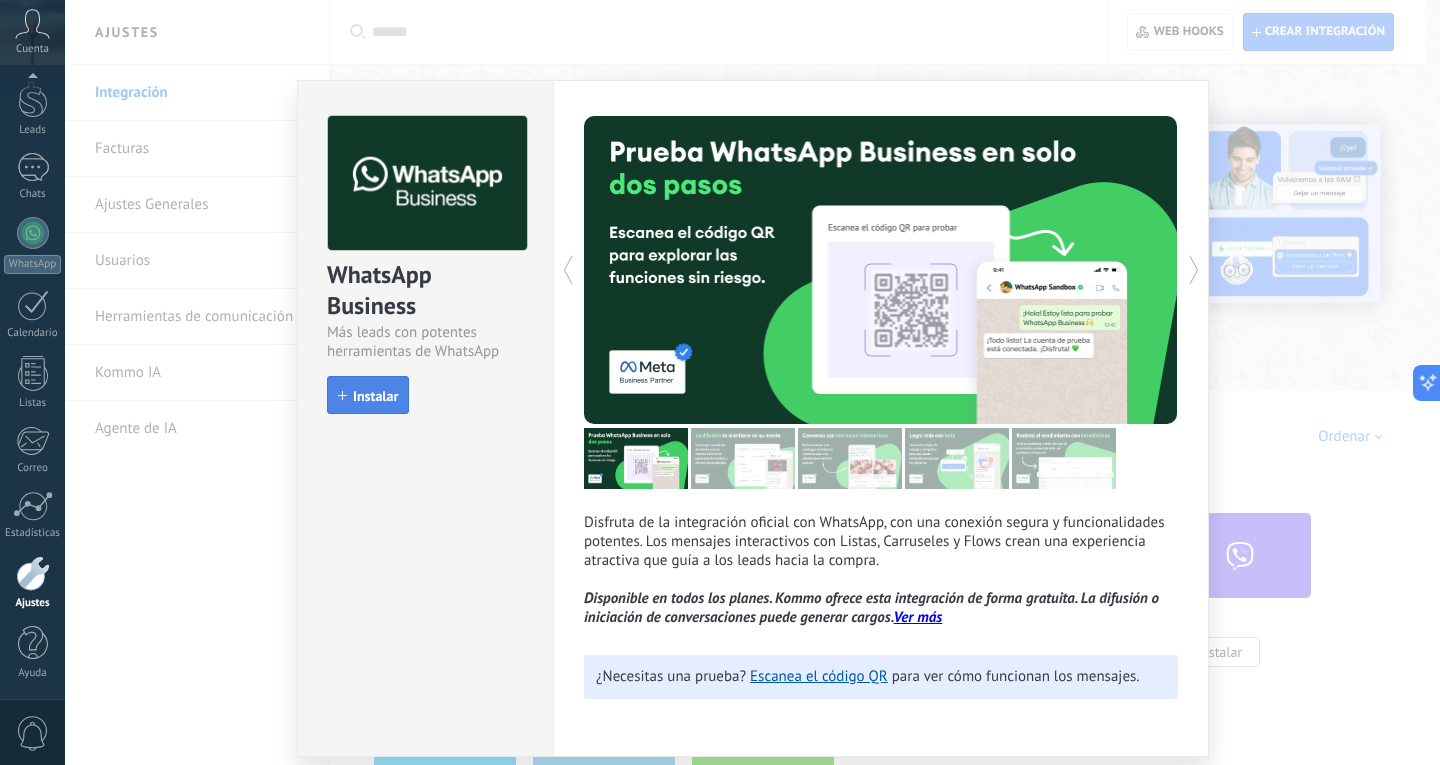 click on "Instalar" at bounding box center (375, 396) 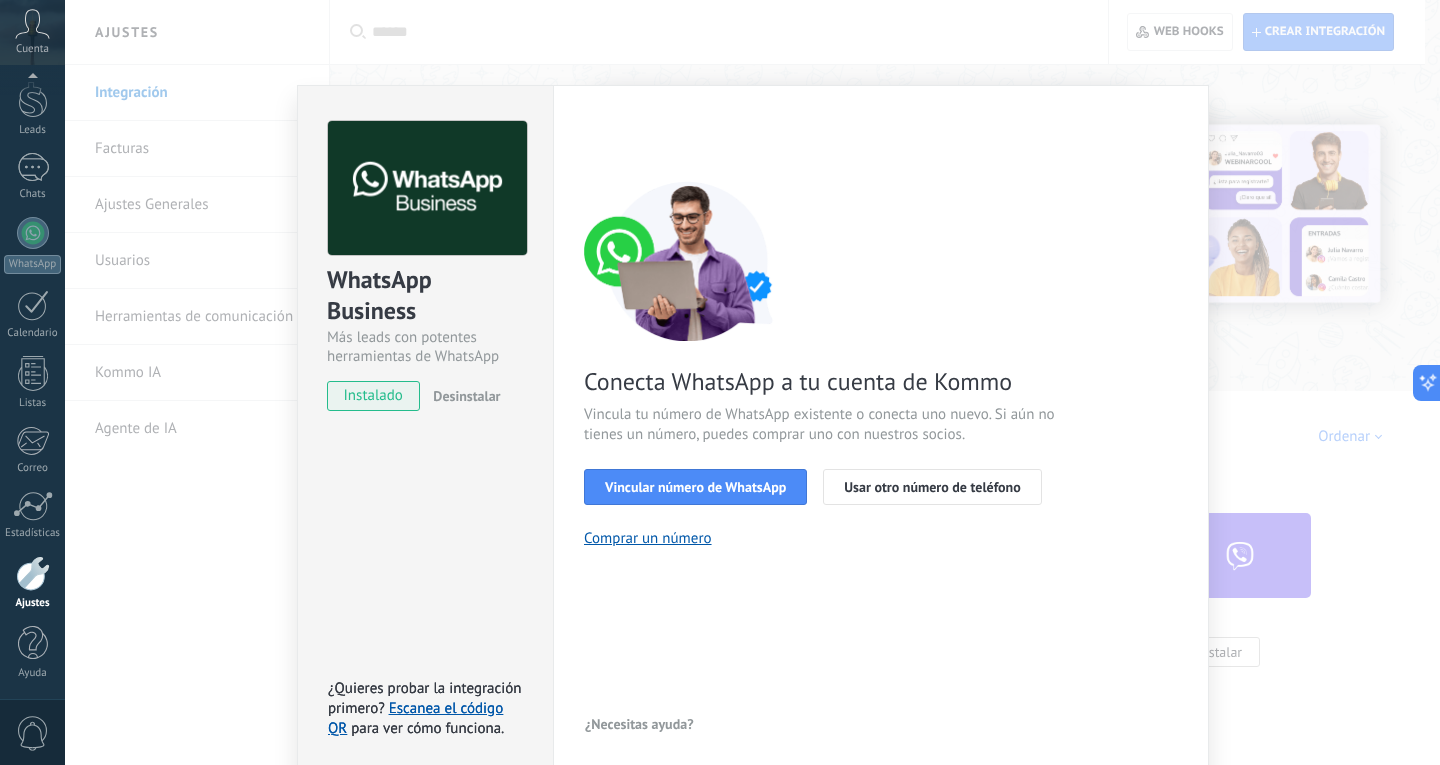 click on "instalado" at bounding box center (373, 396) 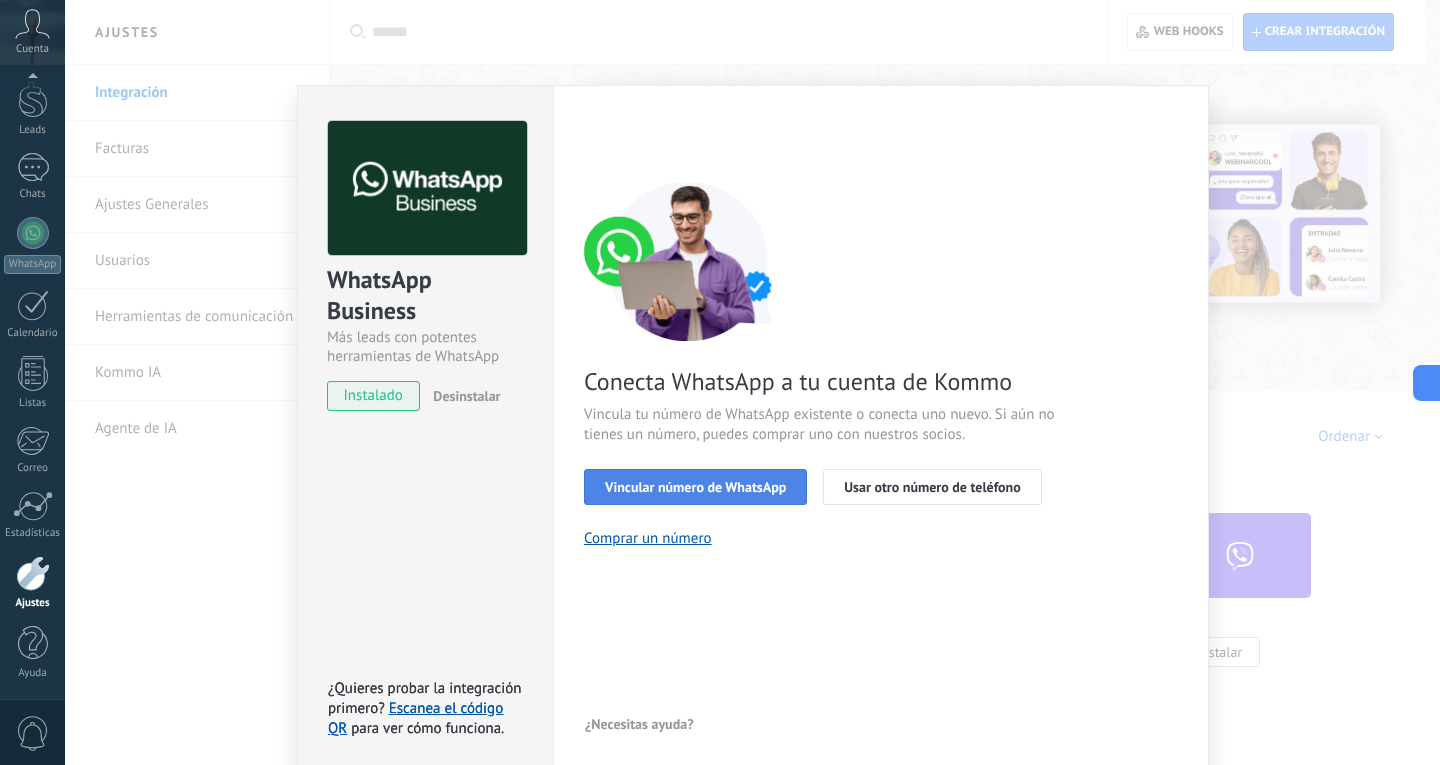 click on "Vincular número de WhatsApp" at bounding box center [695, 487] 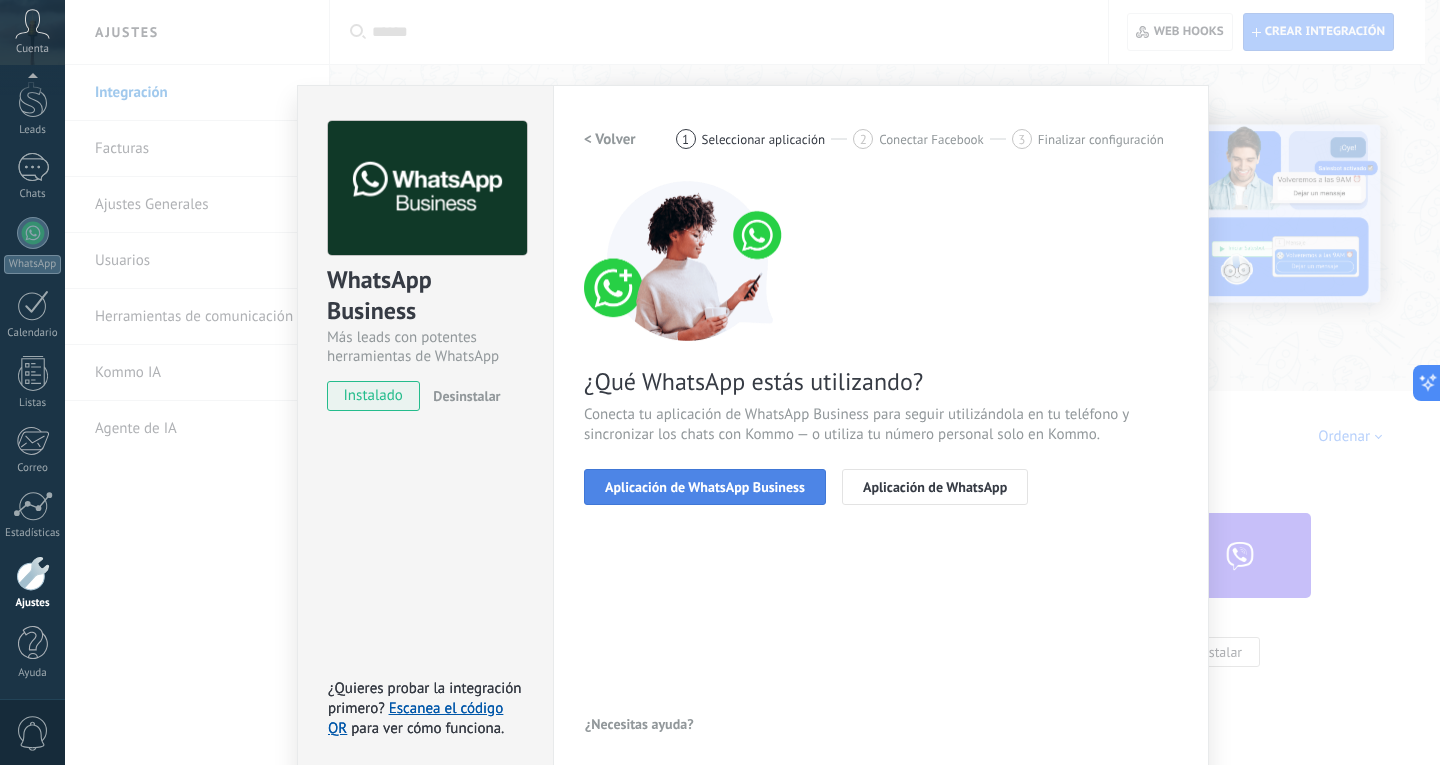 click on "Aplicación de WhatsApp Business" at bounding box center (705, 487) 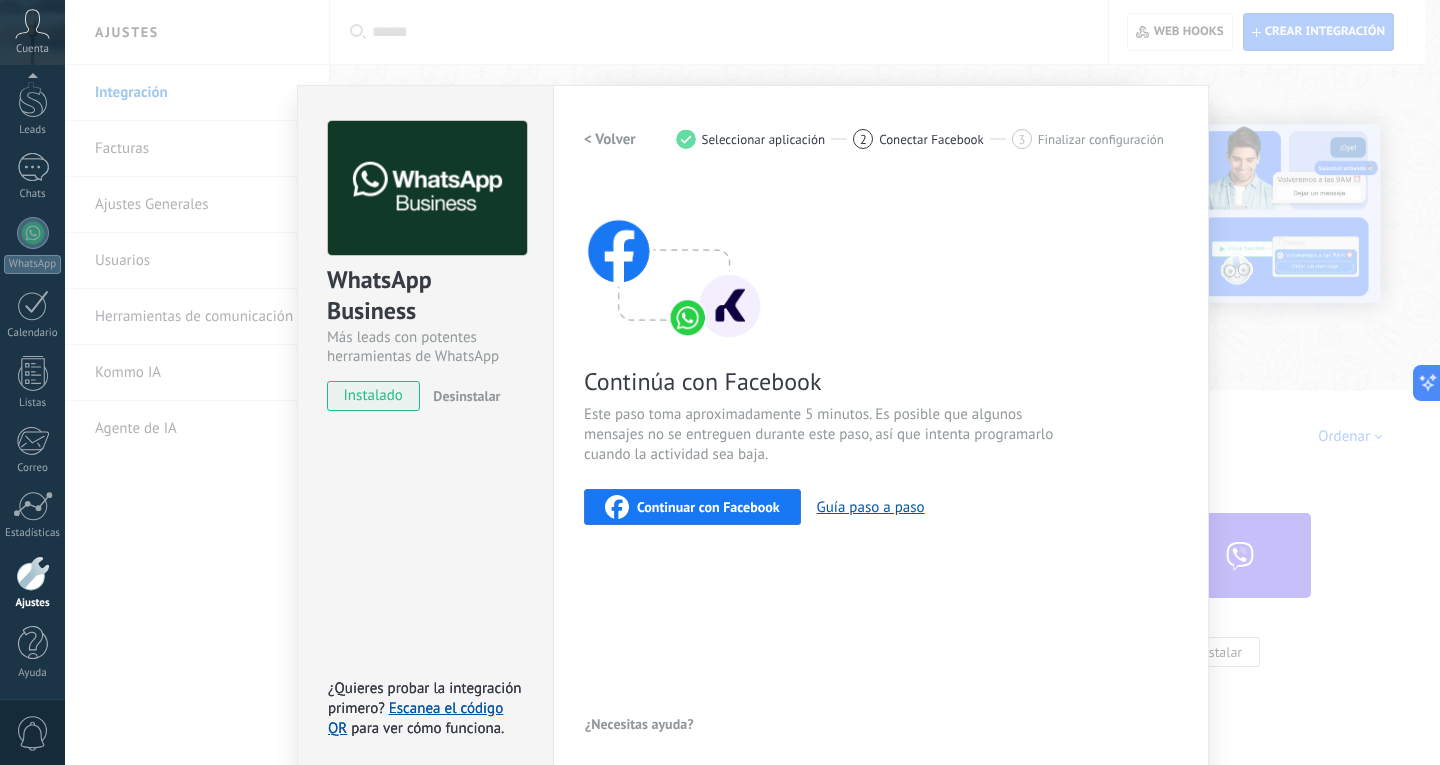 click on "< Volver" at bounding box center [610, 139] 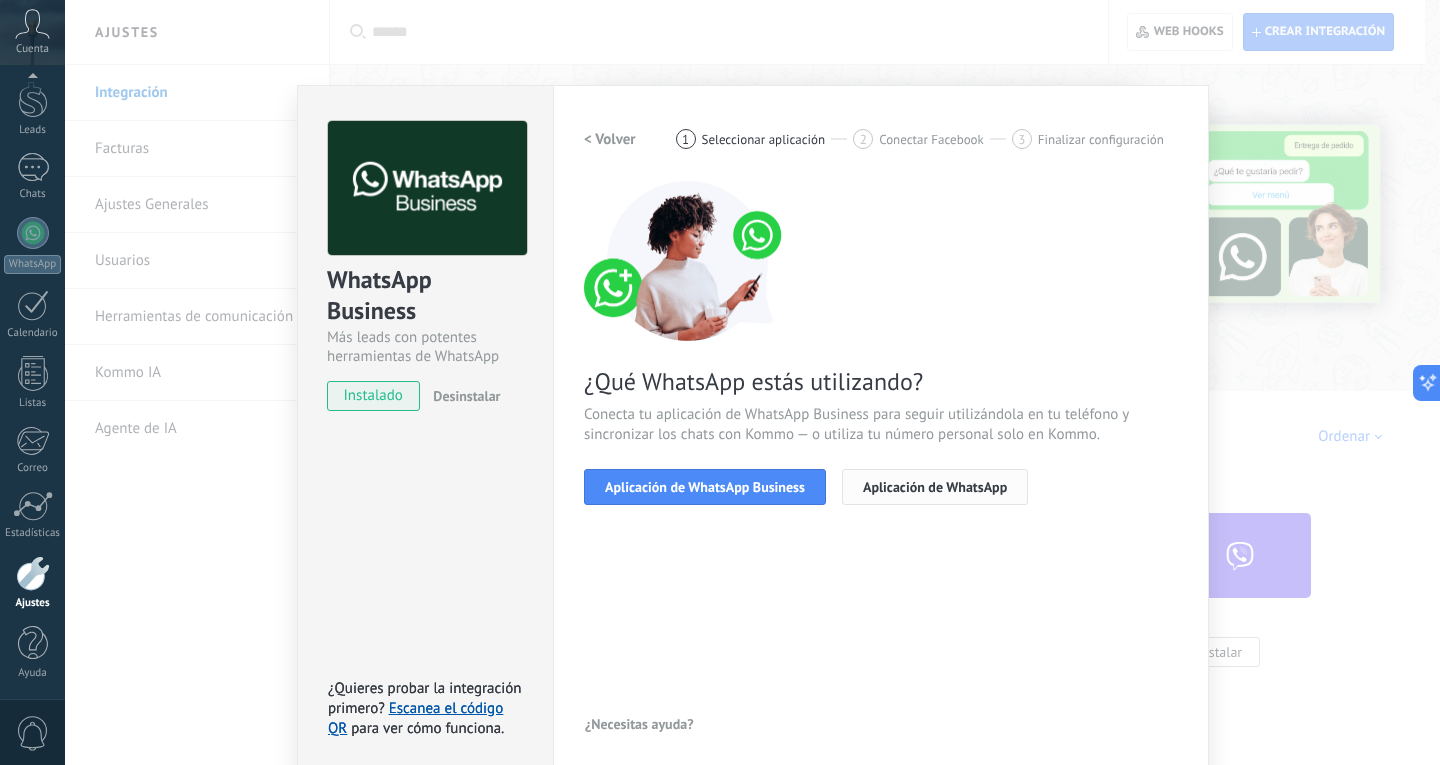 click on "Aplicación de WhatsApp" at bounding box center (935, 487) 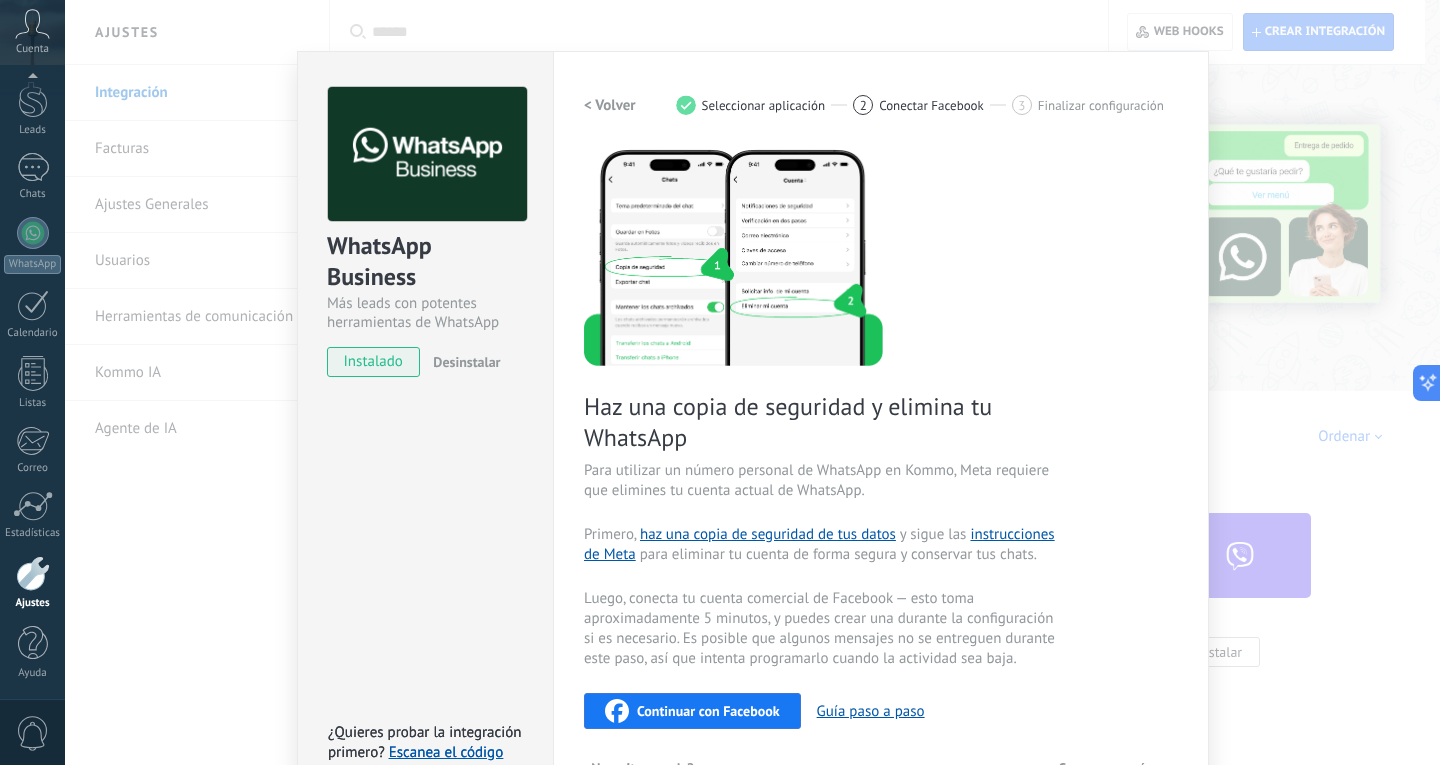scroll, scrollTop: 87, scrollLeft: 0, axis: vertical 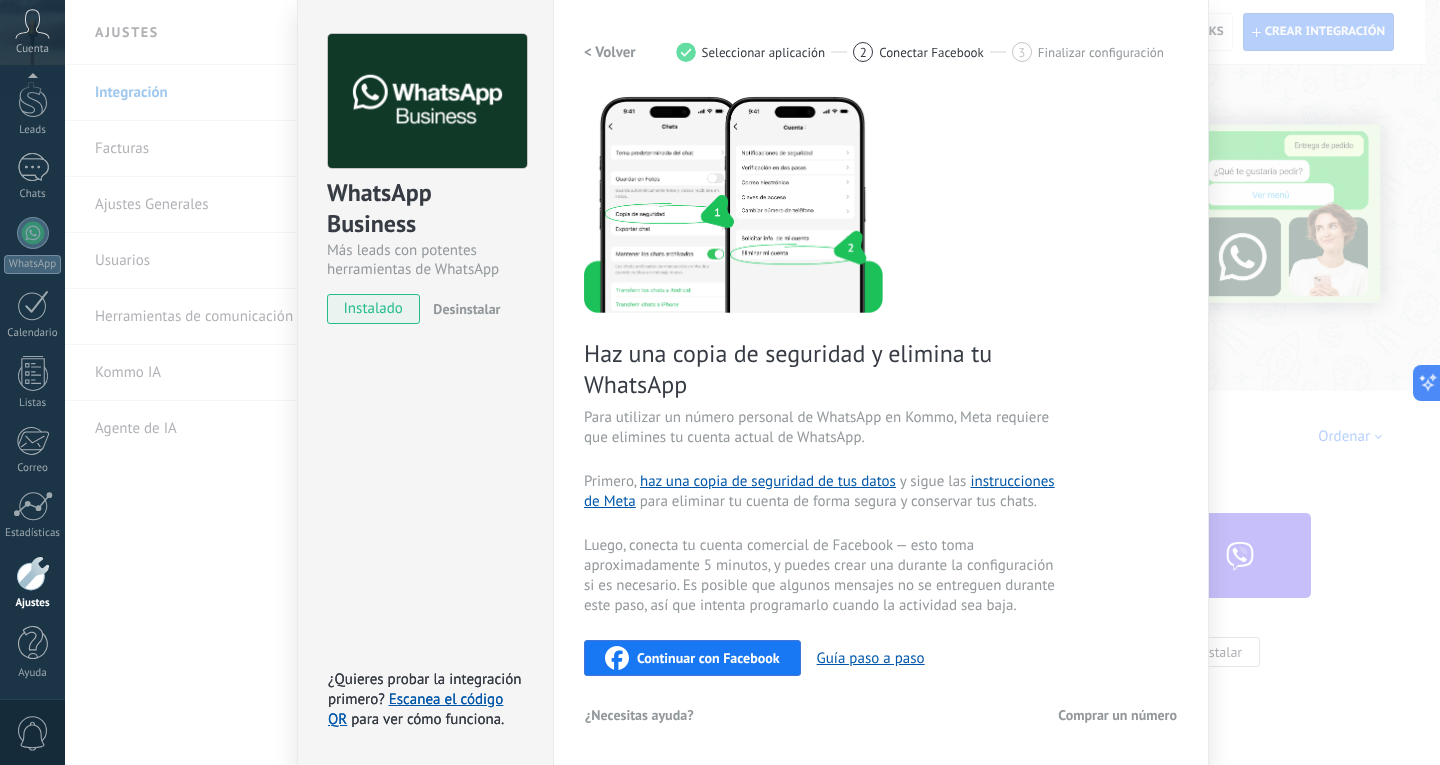 click on "< Volver" at bounding box center [610, 52] 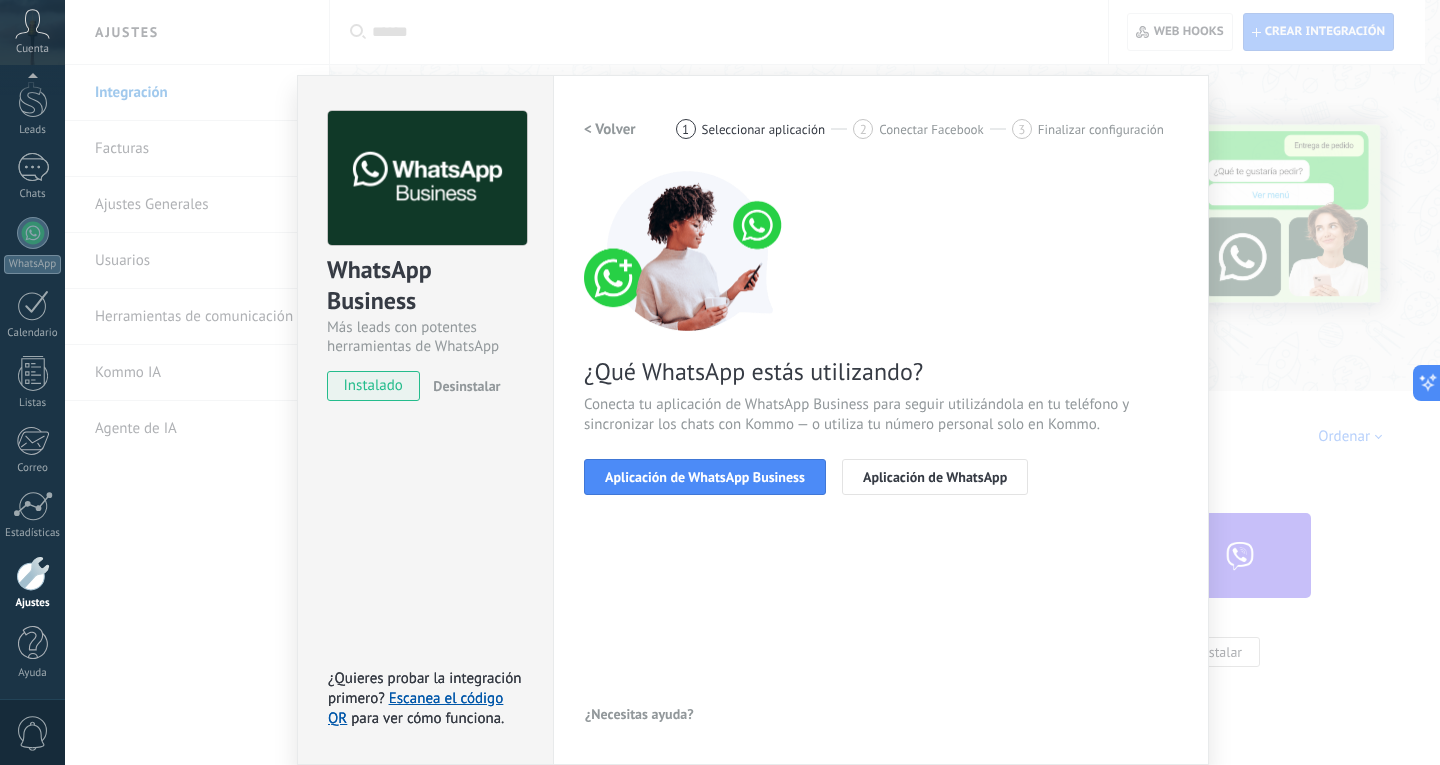 scroll, scrollTop: 10, scrollLeft: 0, axis: vertical 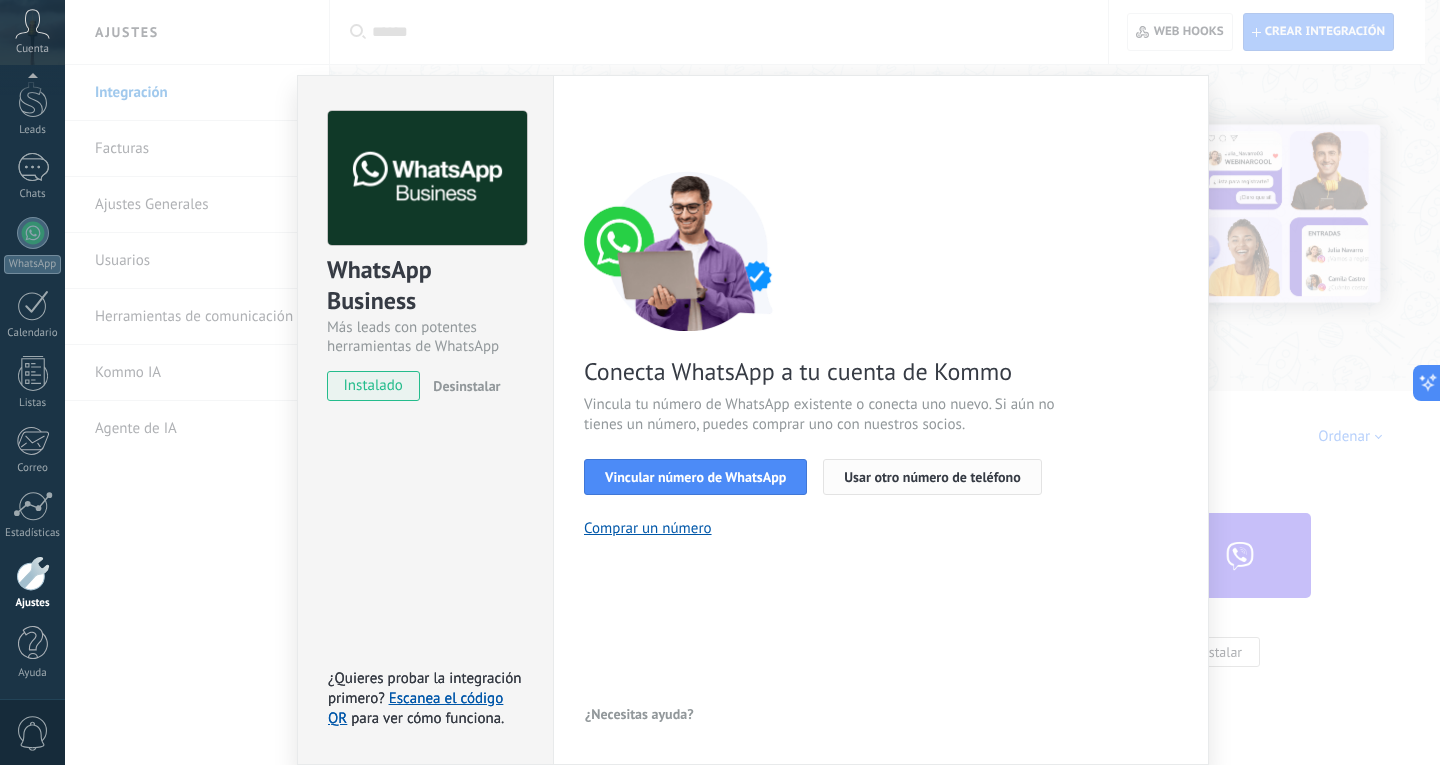 click on "Usar otro número de teléfono" at bounding box center [932, 477] 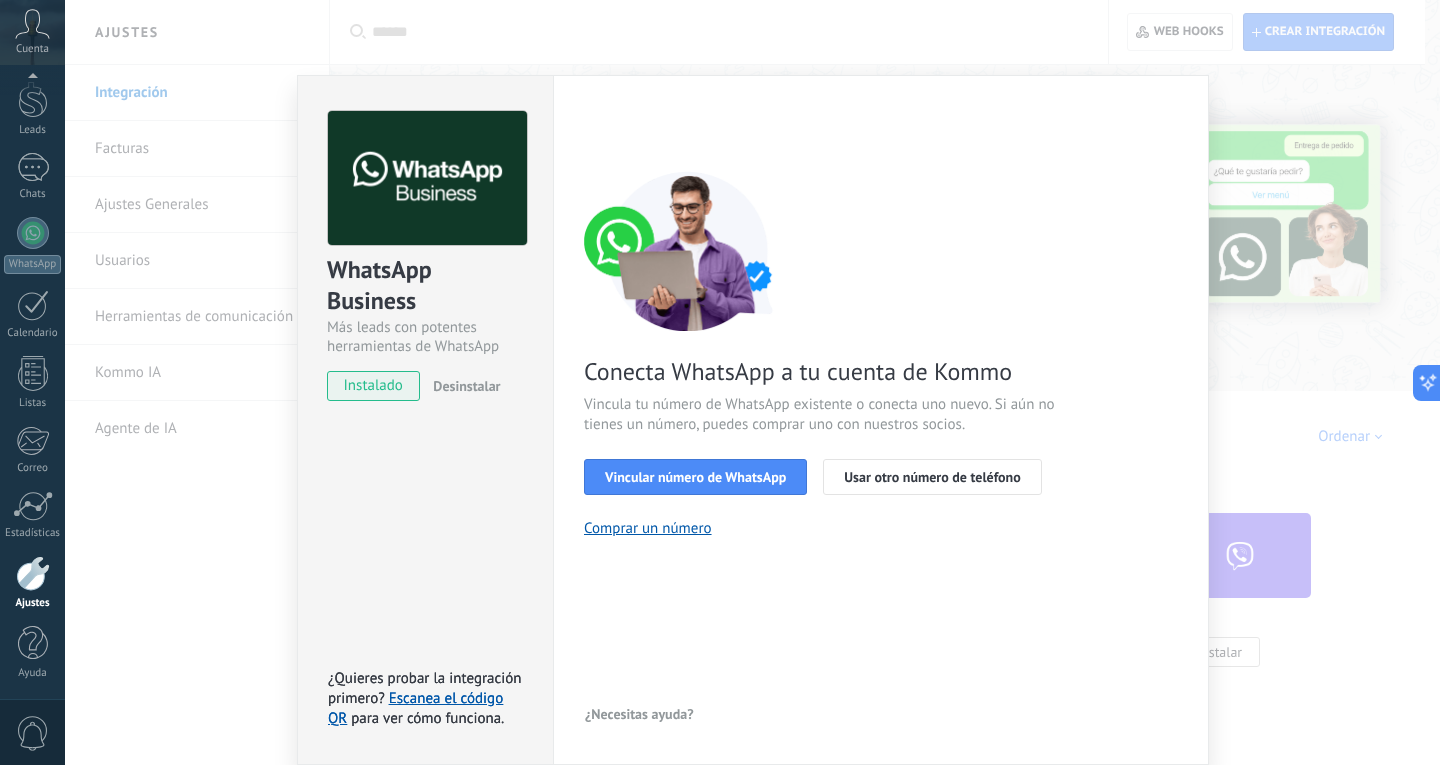 click on "WhatsApp Business Más leads con potentes herramientas de WhatsApp instalado Desinstalar ¿Quieres probar la integración primero?   Escanea el código QR   para ver cómo funciona. ¿Quieres probar la integración primero?   Escanea el código QR   para ver cómo funciona. Configuraciones Autorizaciones Esta pestaña registra a los usuarios que han concedido acceso a las integración a esta cuenta. Si deseas remover la posibilidad que un usuario pueda enviar solicitudes a la cuenta en nombre de esta integración, puedes revocar el acceso. Si el acceso a todos los usuarios es revocado, la integración dejará de funcionar. Esta aplicacion está instalada, pero nadie le ha dado acceso aun. WhatsApp Cloud API más _:  Guardar < Volver 1 Seleccionar aplicación 2 Conectar Facebook  3 Finalizar configuración Conecta WhatsApp a tu cuenta de Kommo Vincula tu número de WhatsApp existente o conecta uno nuevo. Si aún no tienes un número, puedes comprar uno con nuestros socios. Vincular número de WhatsApp" at bounding box center [752, 382] 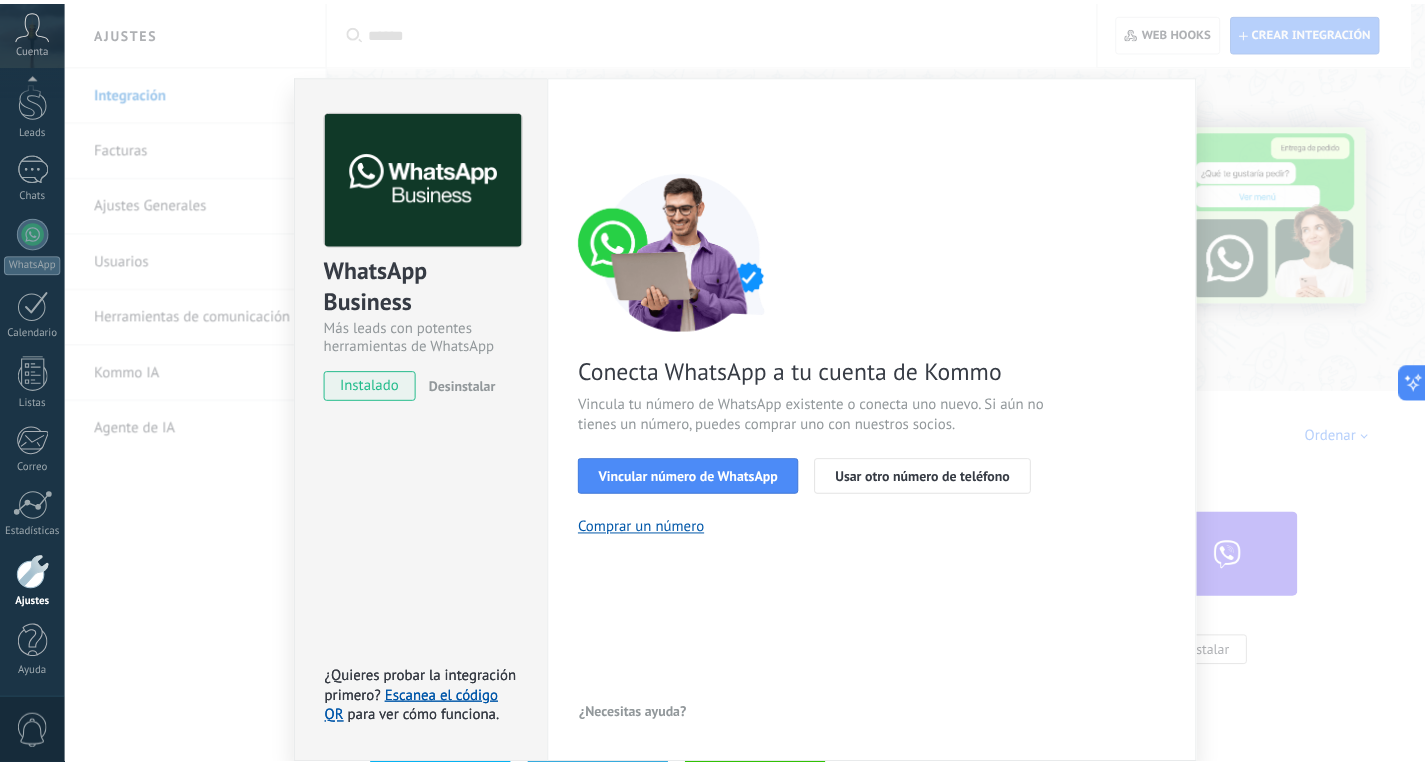 scroll, scrollTop: 0, scrollLeft: 0, axis: both 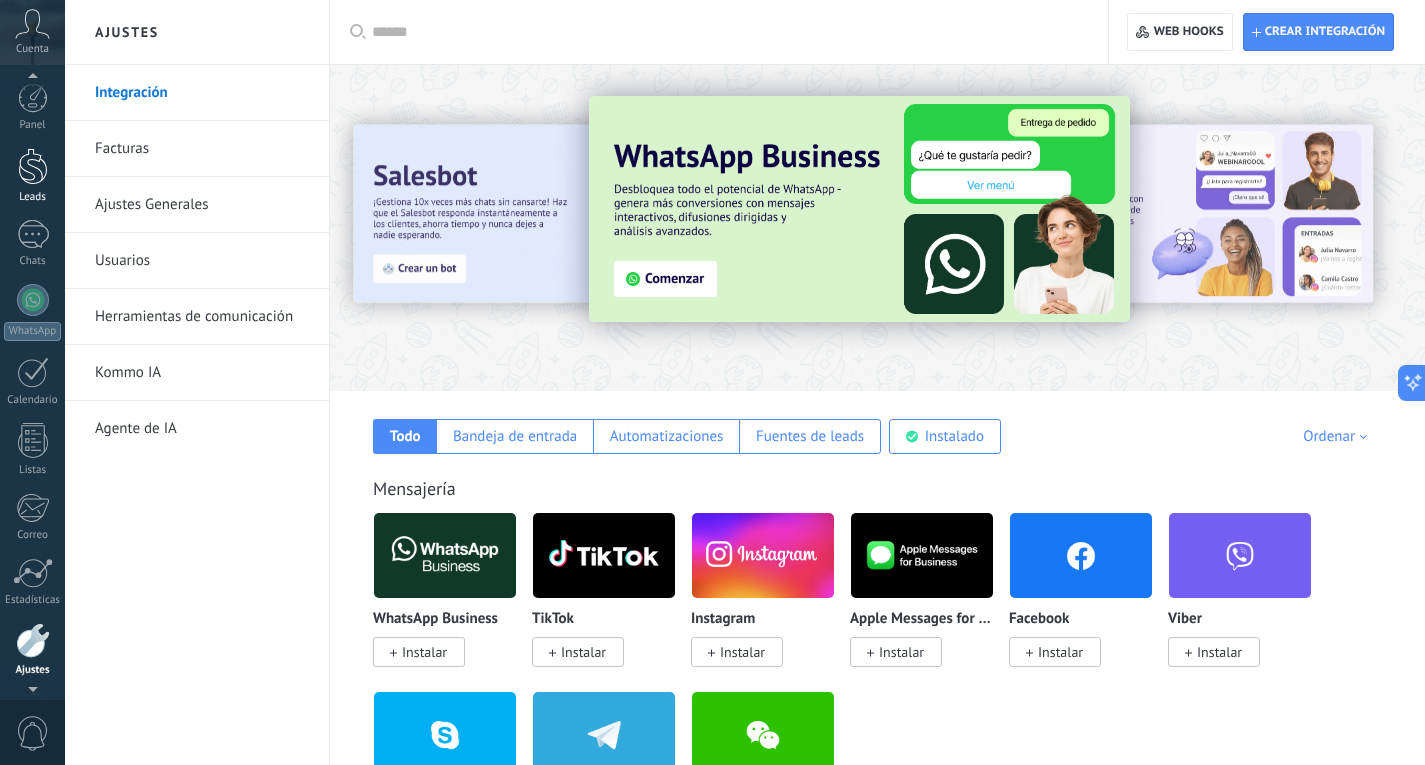 click at bounding box center [33, 166] 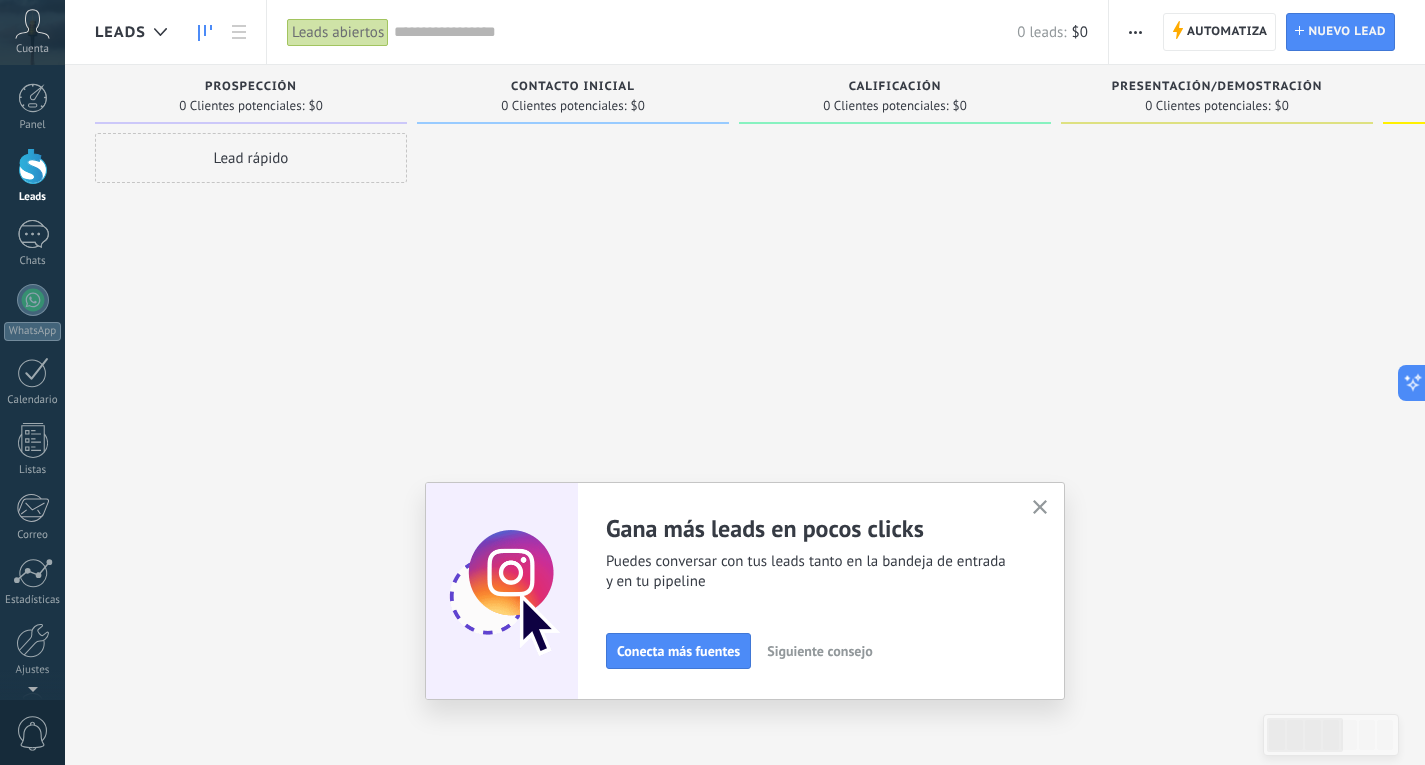 click at bounding box center (1135, 32) 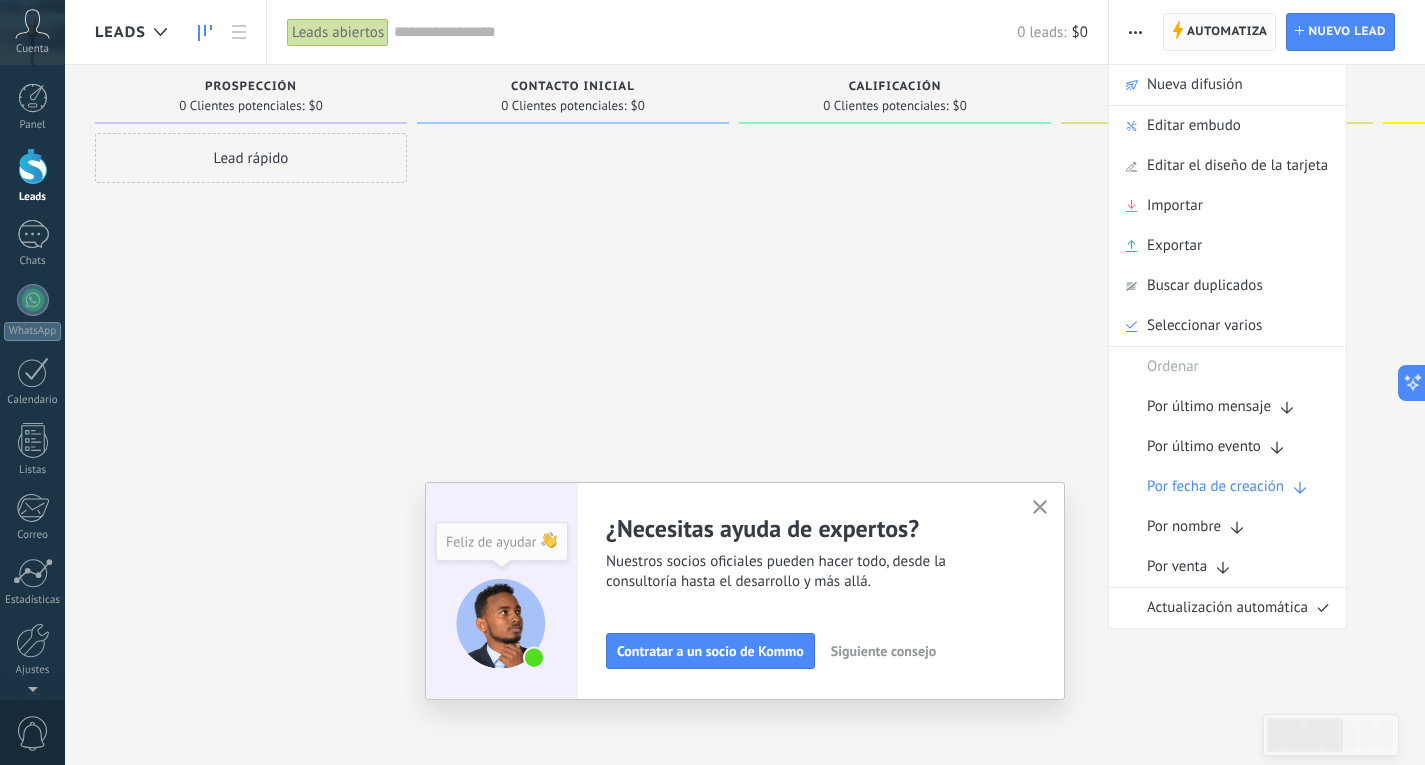 click on "Automatiza" at bounding box center (1227, 32) 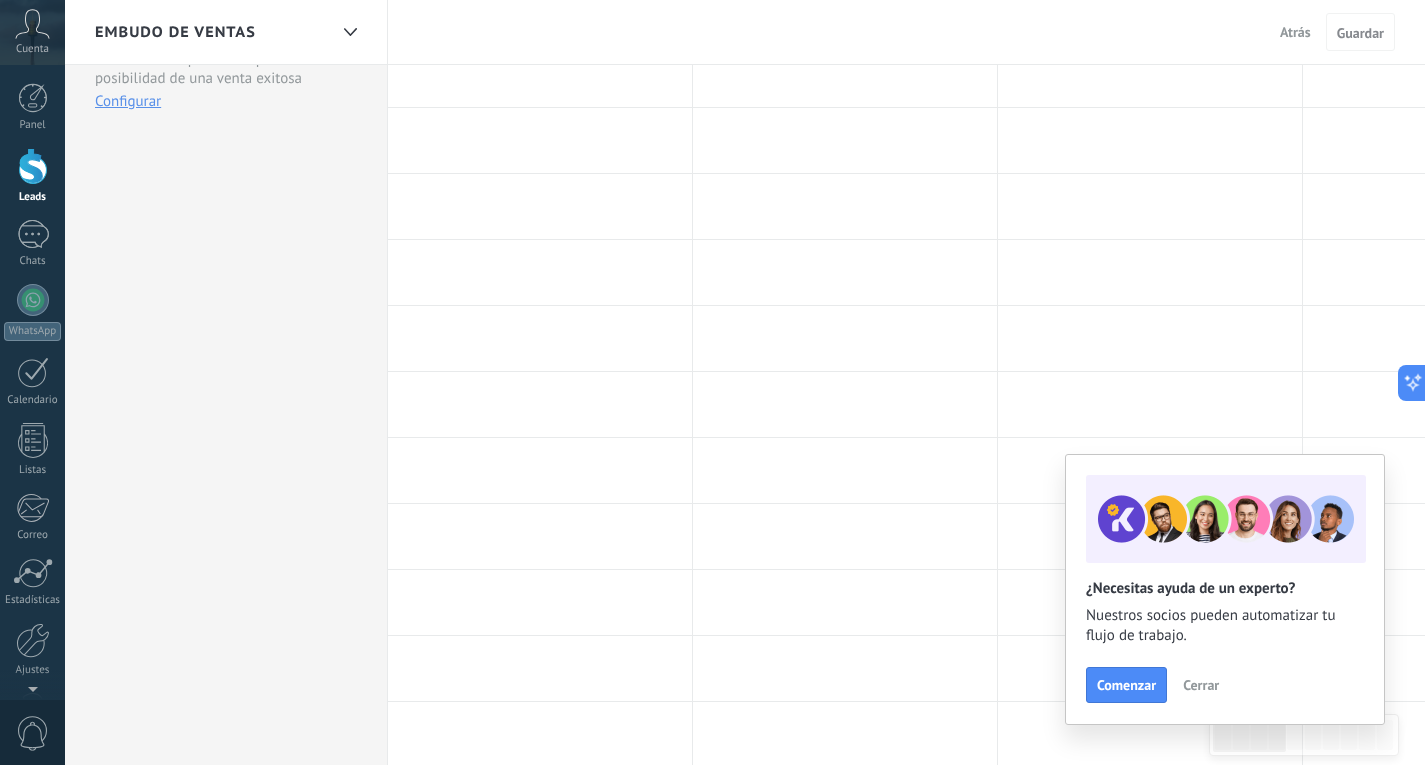 scroll, scrollTop: 0, scrollLeft: 0, axis: both 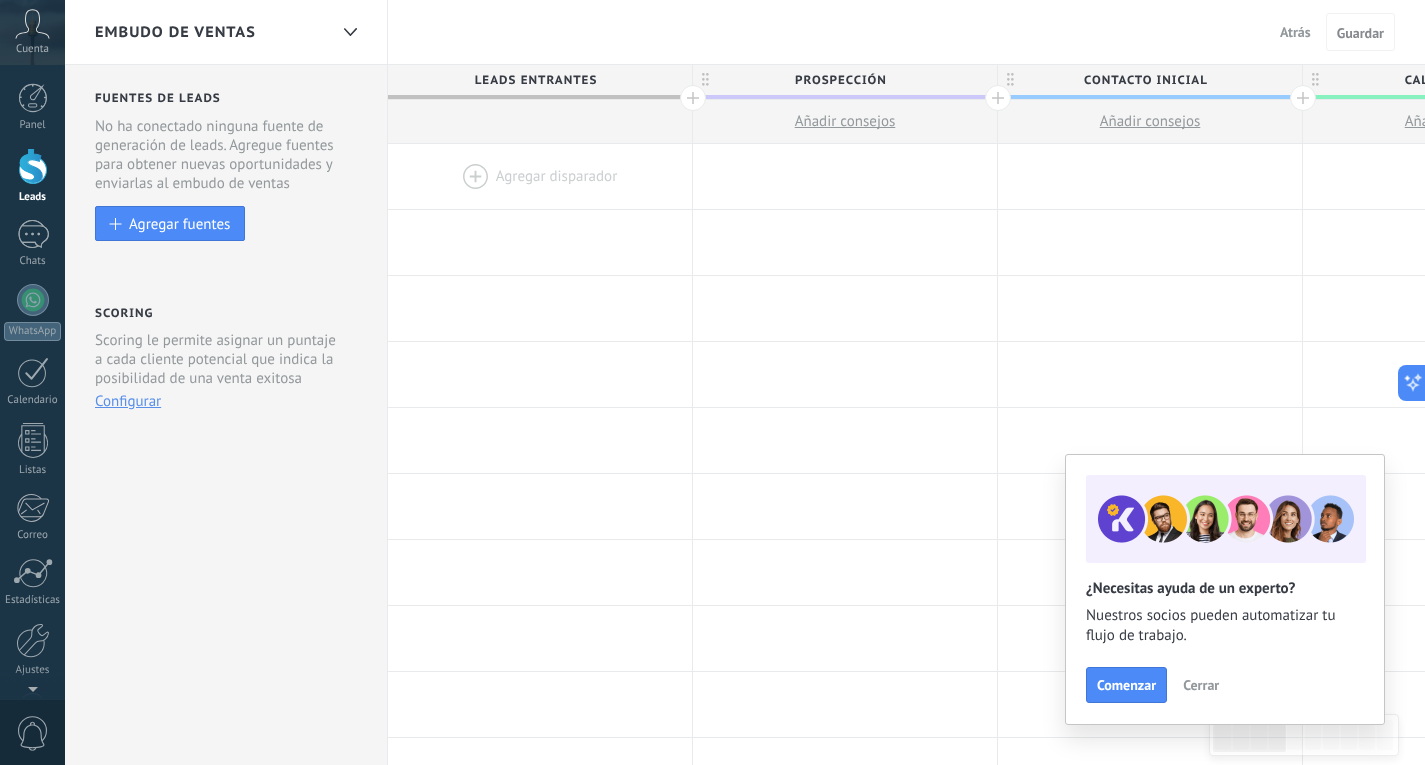 click on "Cerrar" at bounding box center (1201, 685) 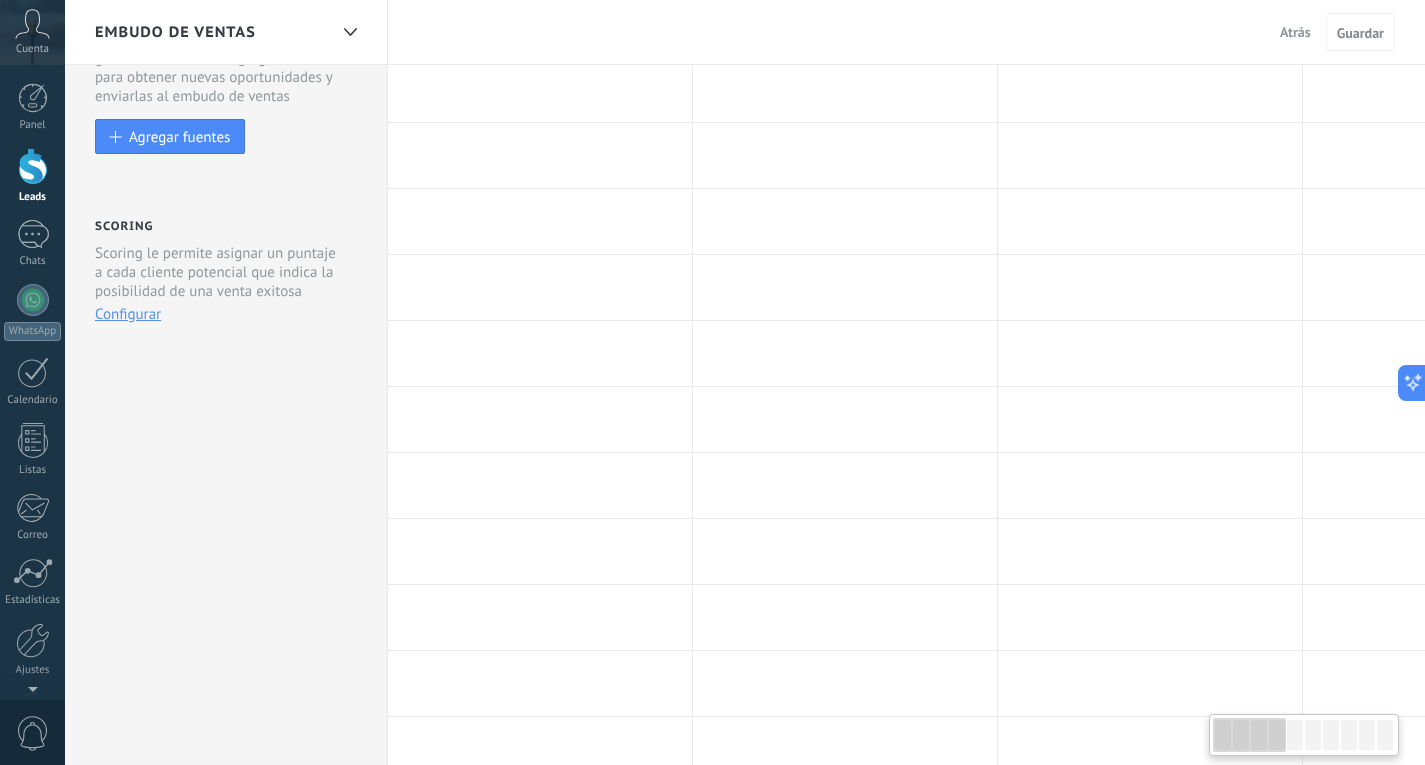 scroll, scrollTop: 200, scrollLeft: 0, axis: vertical 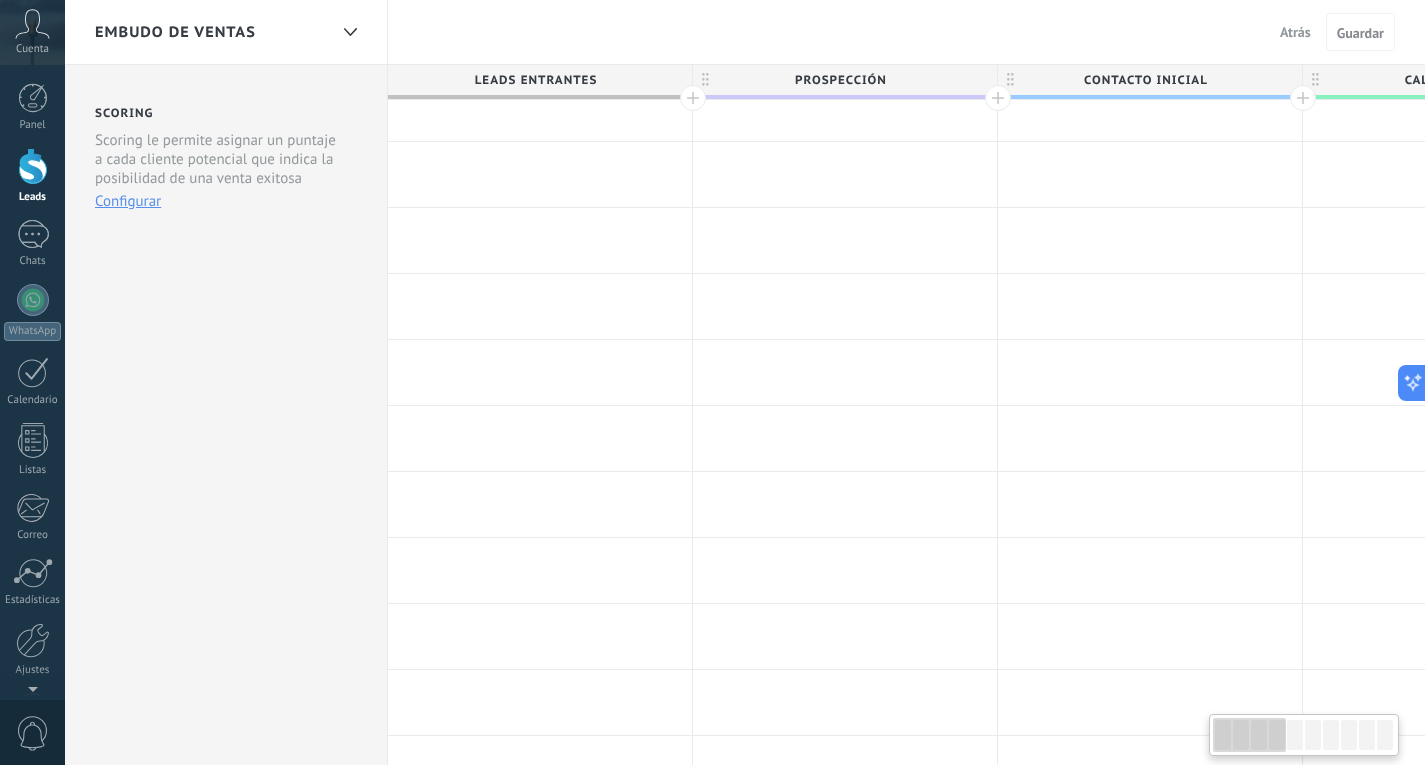 click at bounding box center [1249, 735] 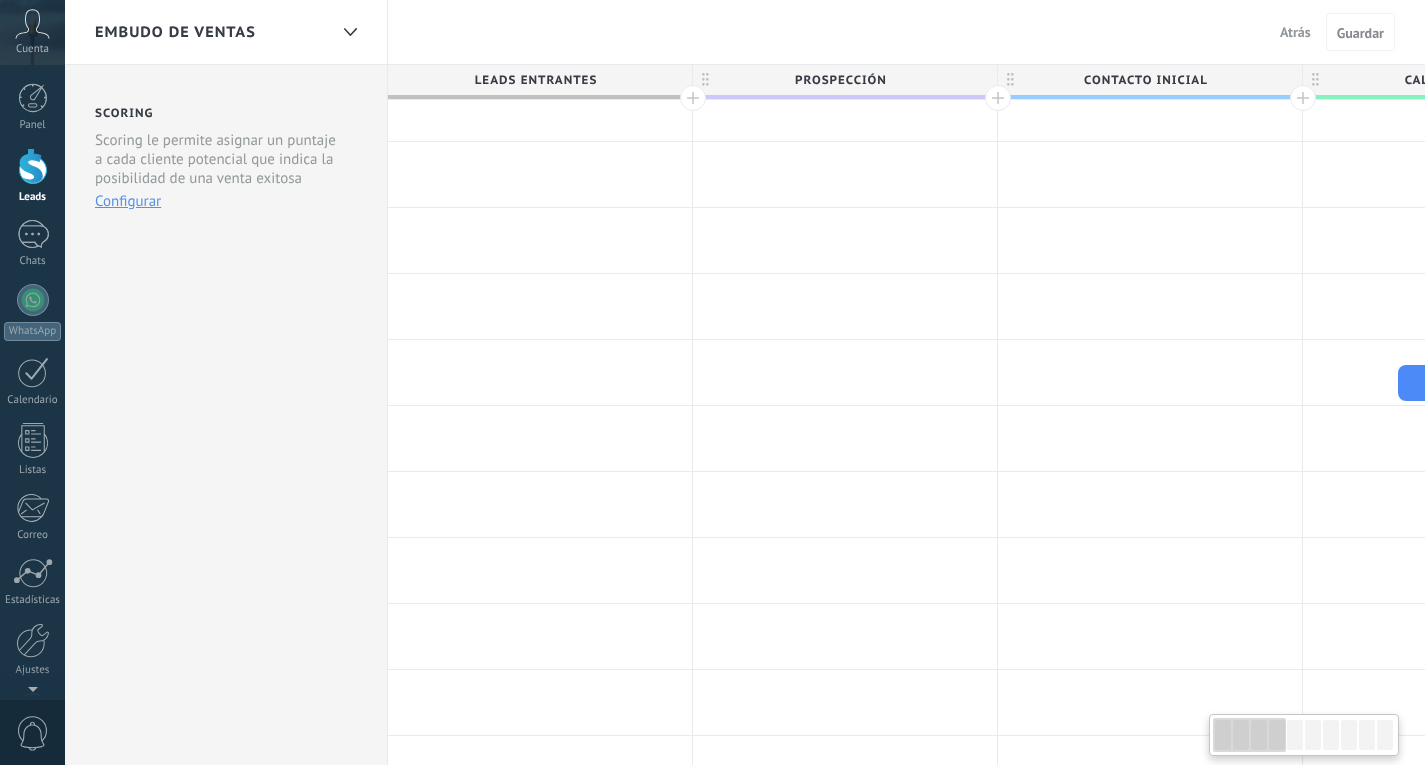 click at bounding box center (1249, 735) 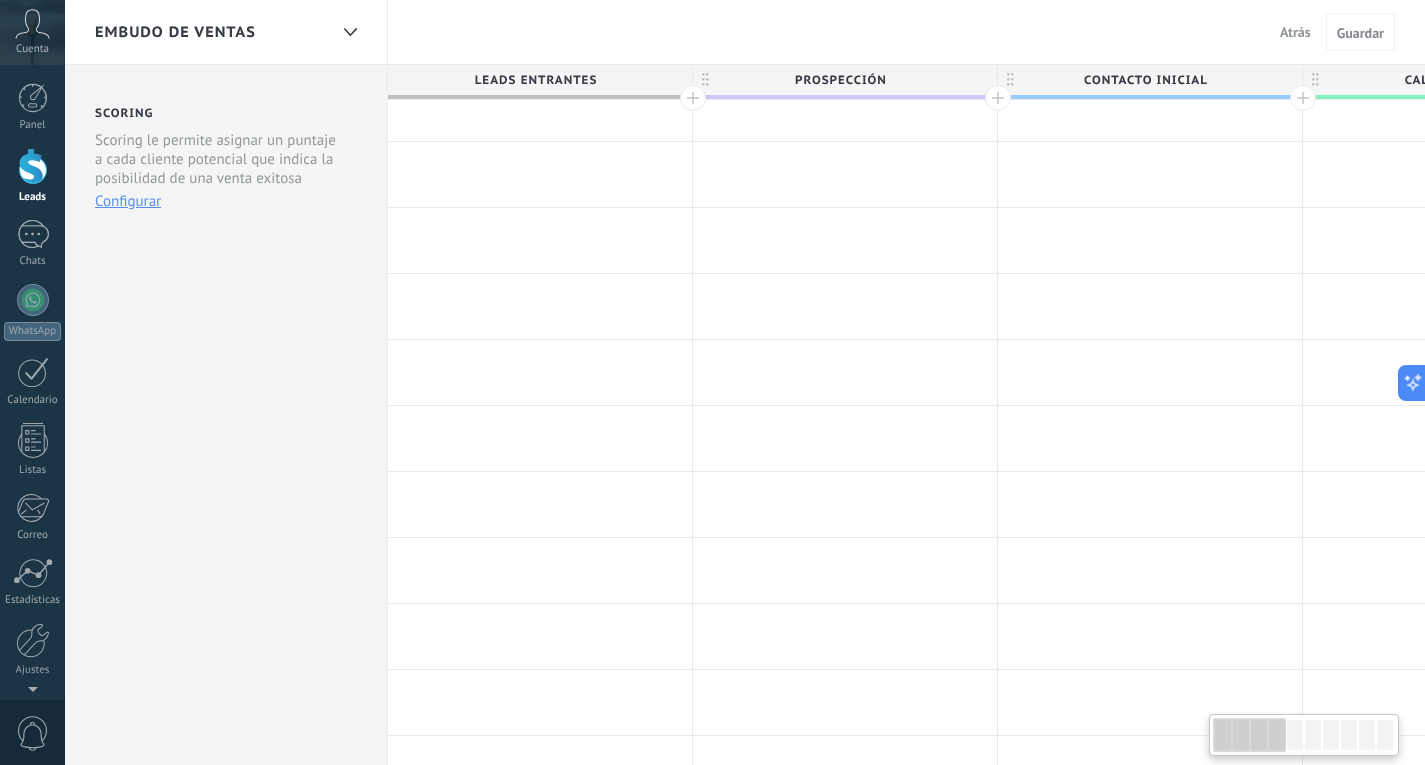 click at bounding box center (1295, 735) 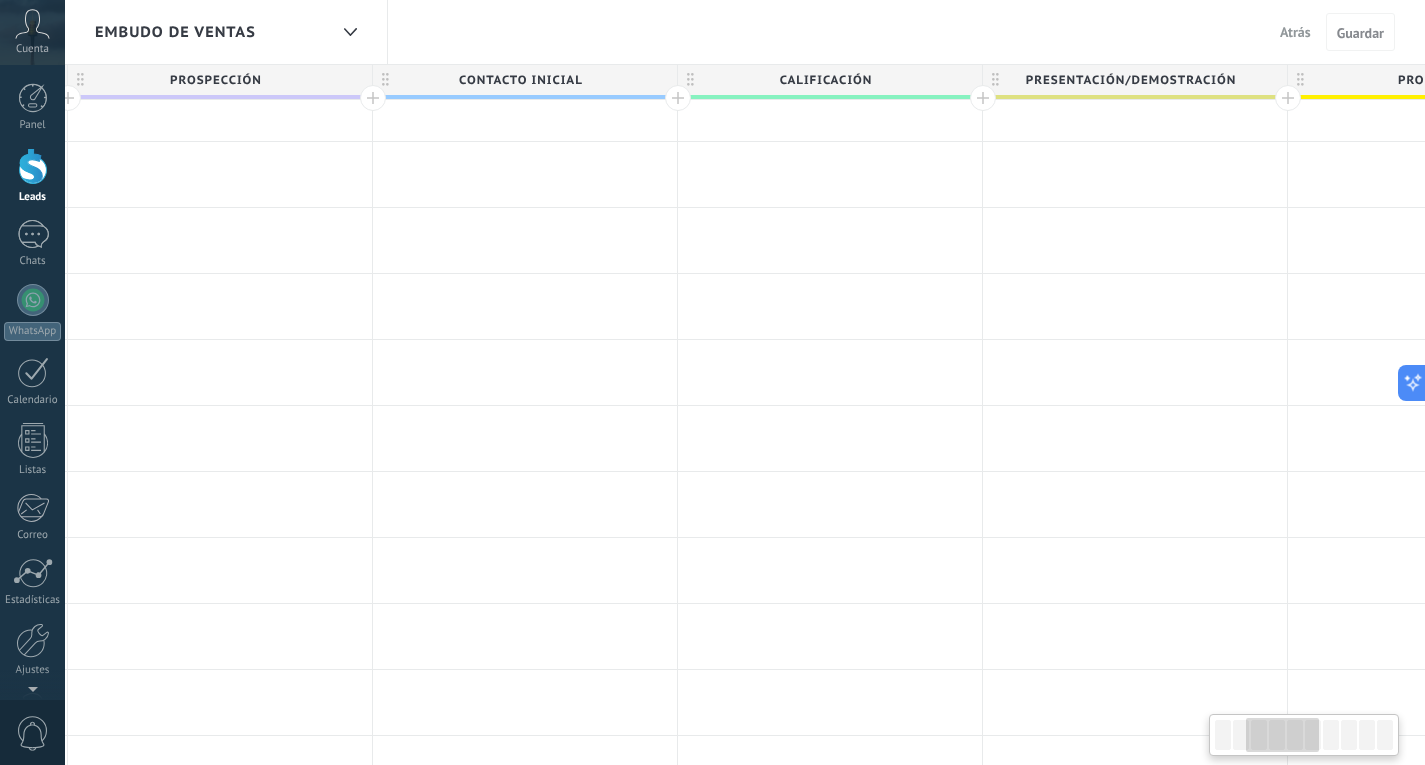scroll, scrollTop: 0, scrollLeft: 644, axis: horizontal 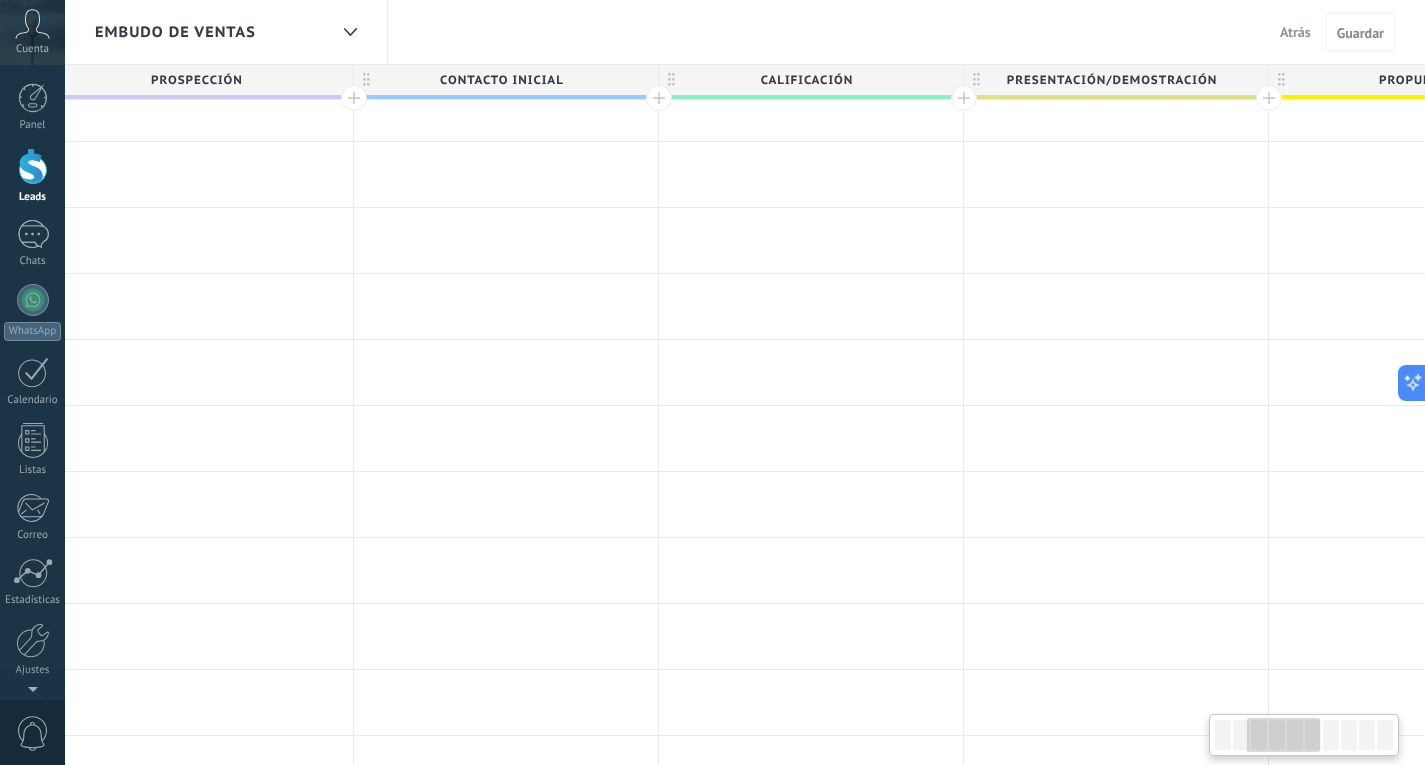 drag, startPoint x: 1256, startPoint y: 733, endPoint x: 1289, endPoint y: 735, distance: 33.06055 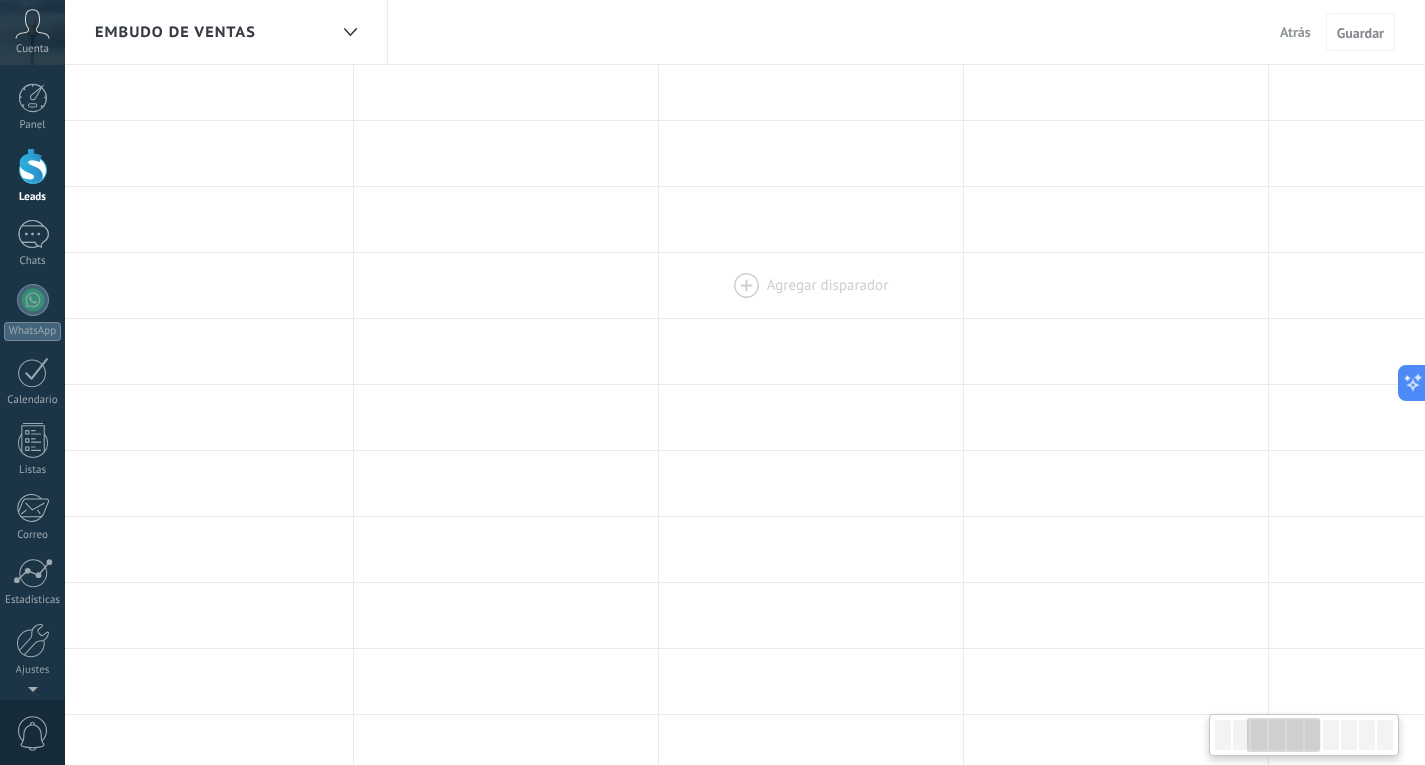 scroll, scrollTop: 0, scrollLeft: 0, axis: both 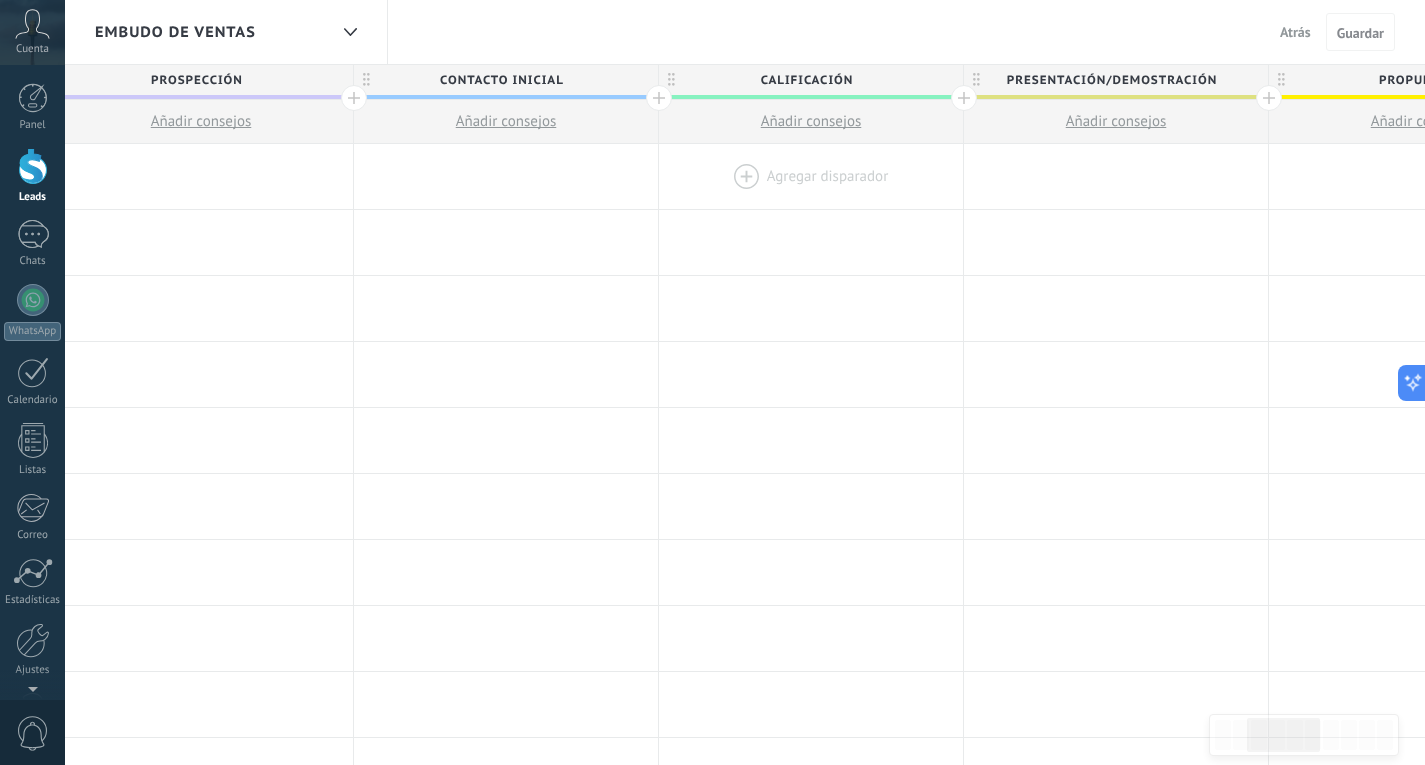 click at bounding box center (811, 176) 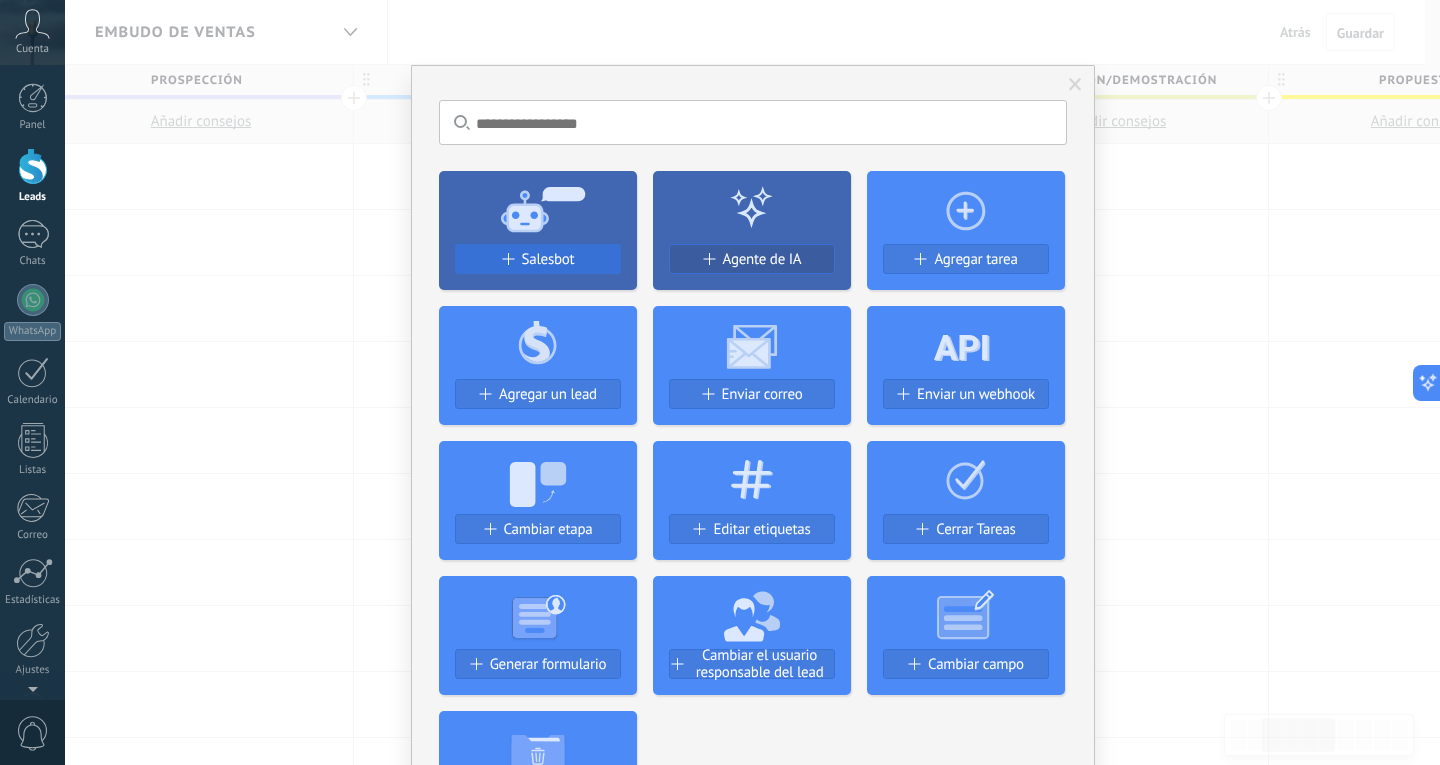 click on "Salesbot" at bounding box center (538, 259) 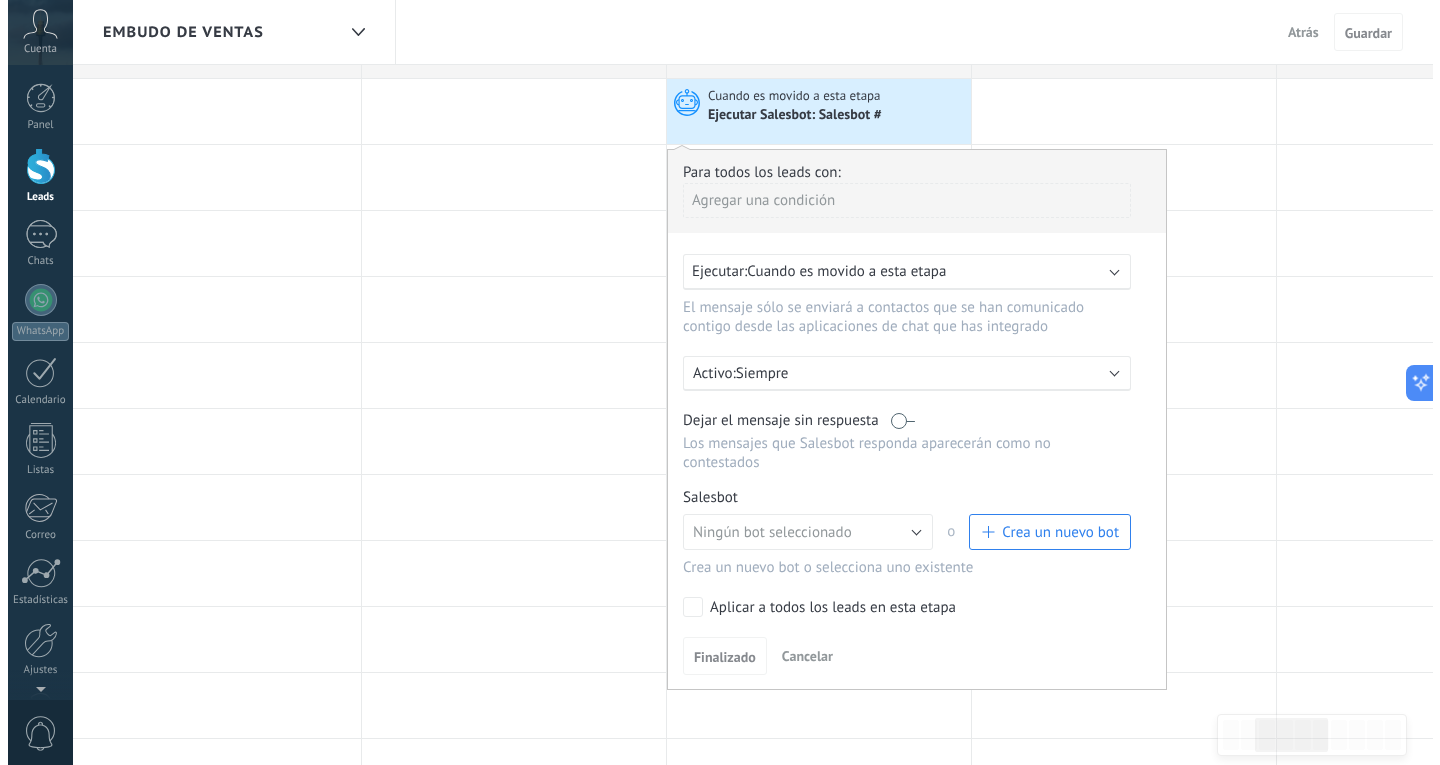scroll, scrollTop: 100, scrollLeft: 0, axis: vertical 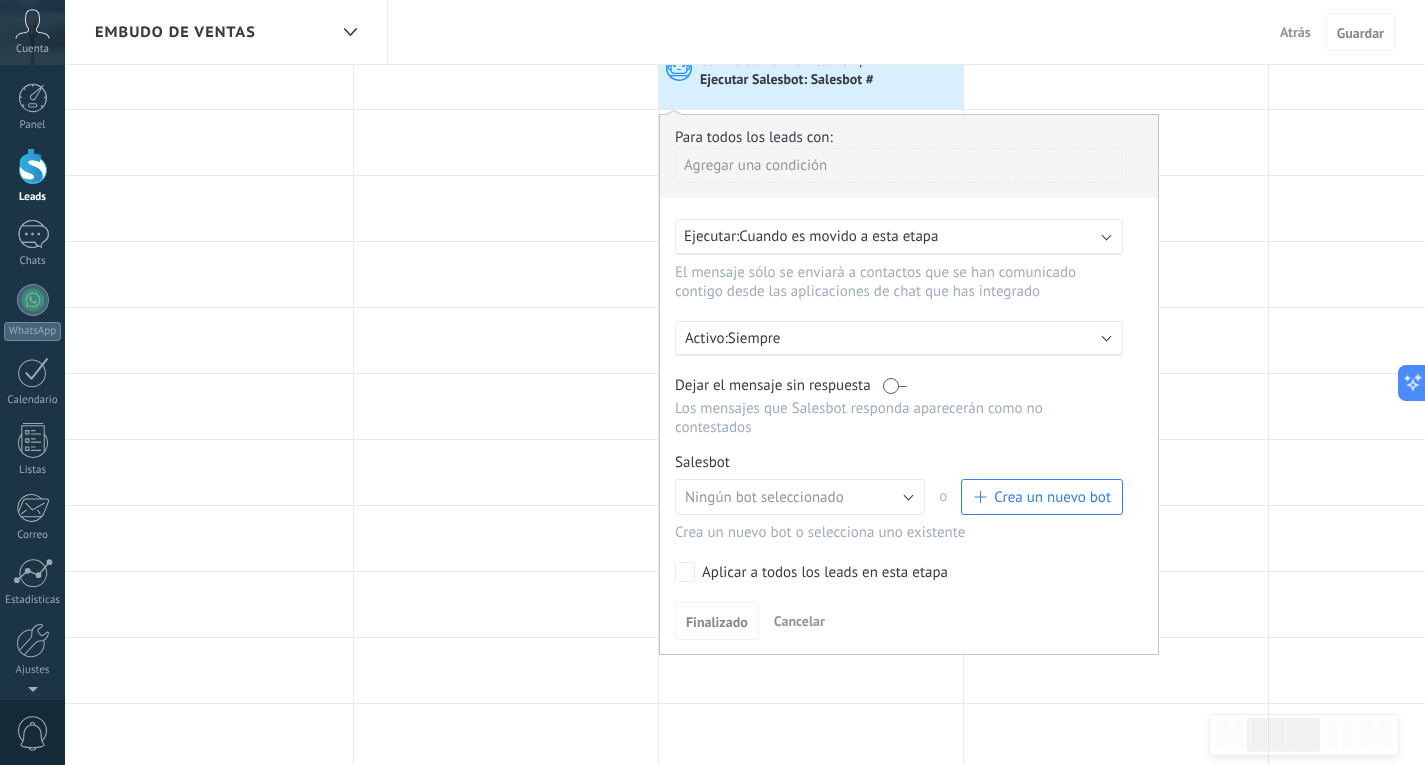 click on "Aplicar a todos los leads en esta etapa" at bounding box center [895, 572] 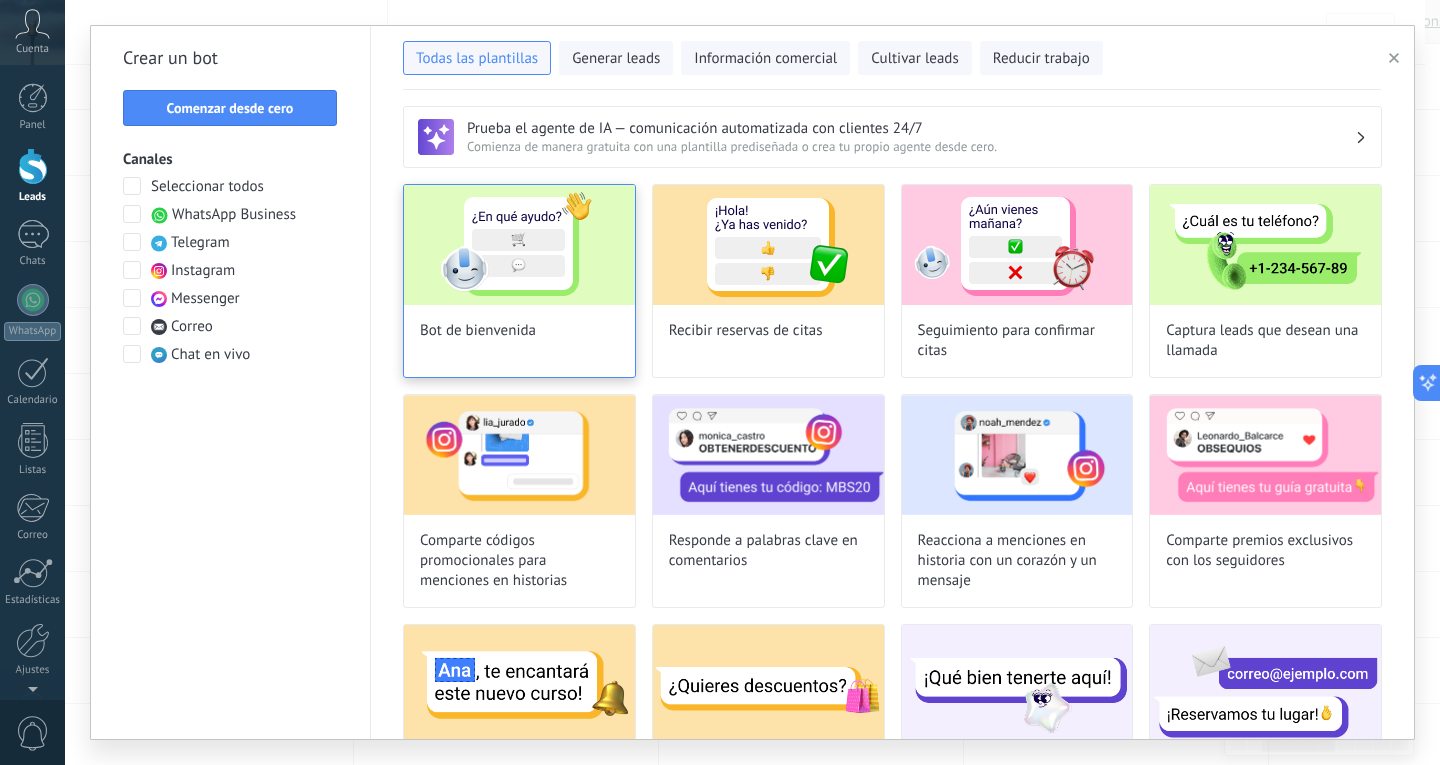 click at bounding box center [519, 245] 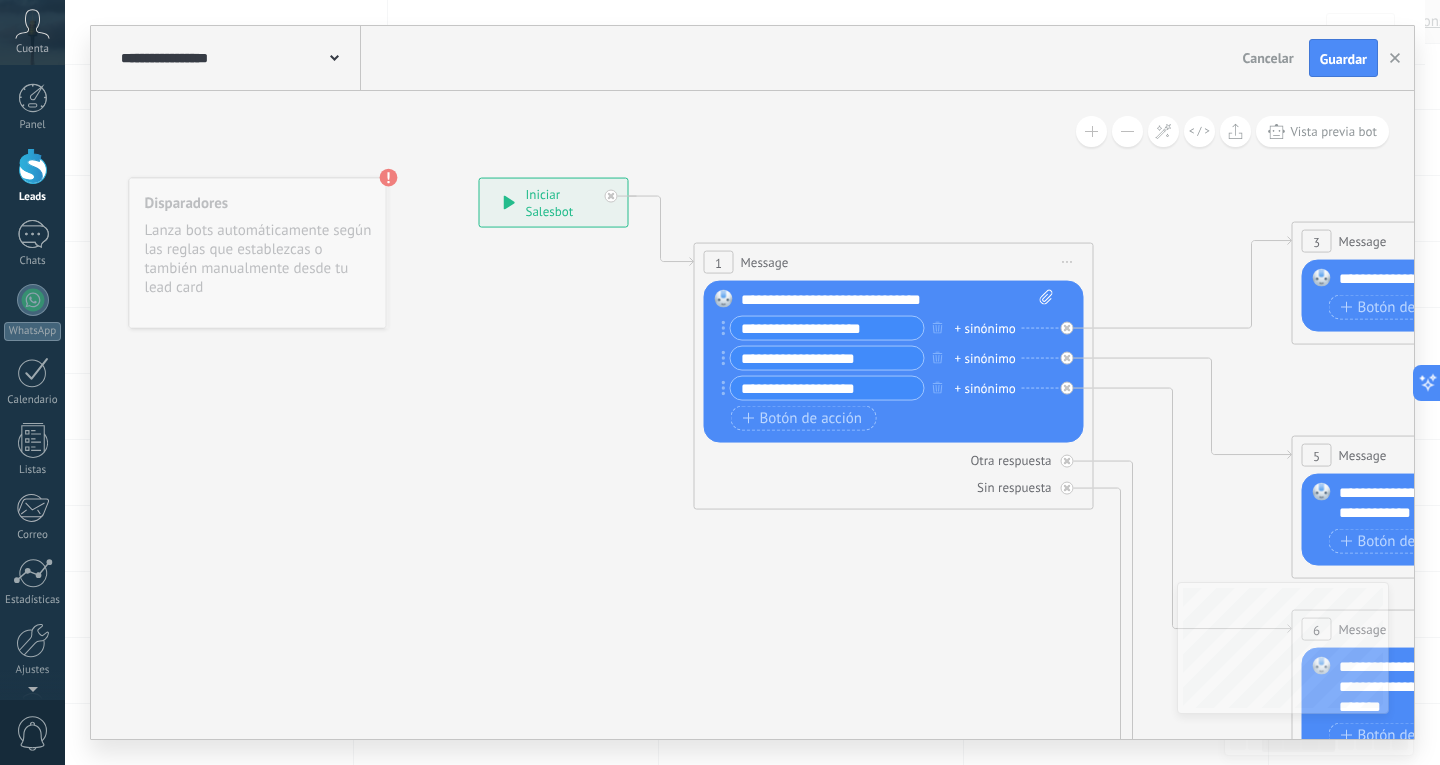 click on "**********" at bounding box center (554, 203) 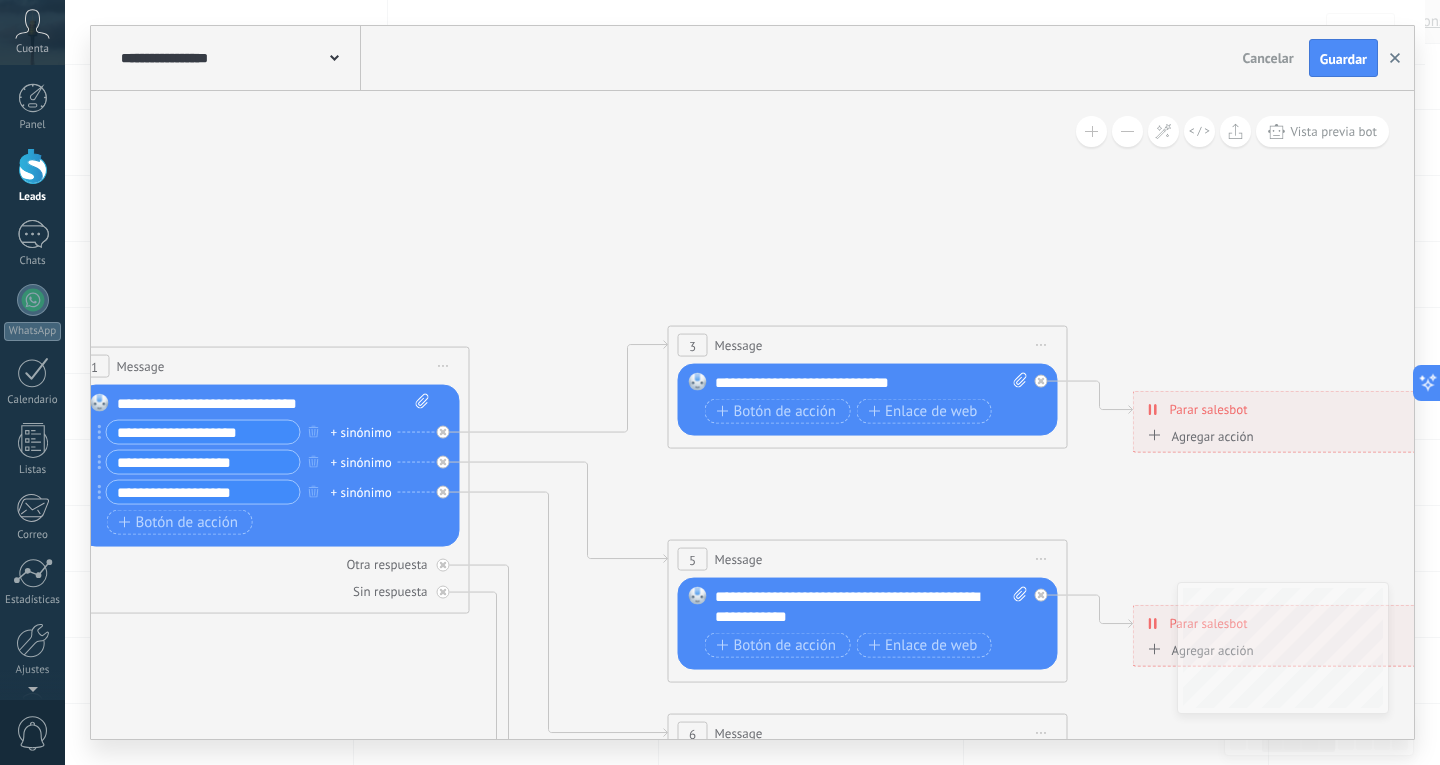 click 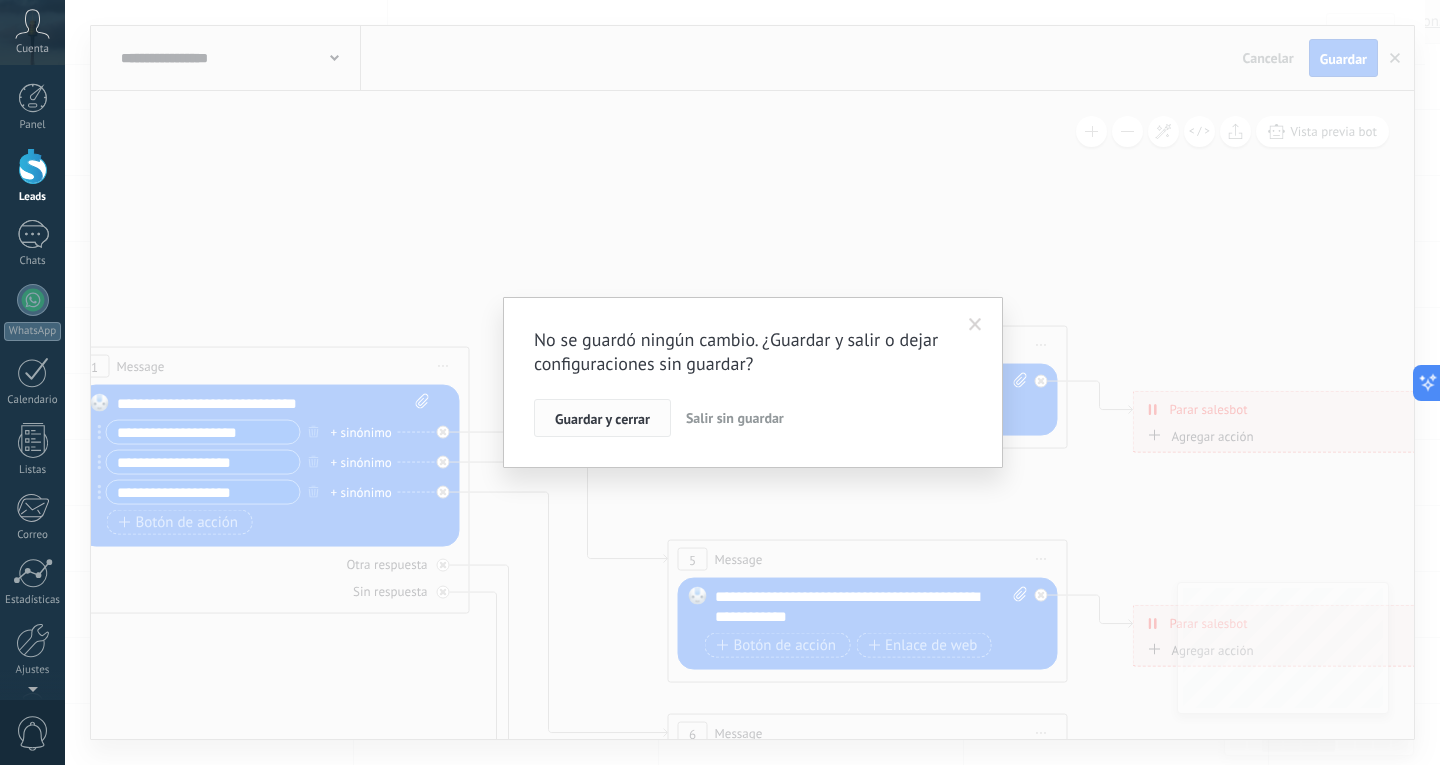 click on "Guardar y cerrar" at bounding box center [602, 419] 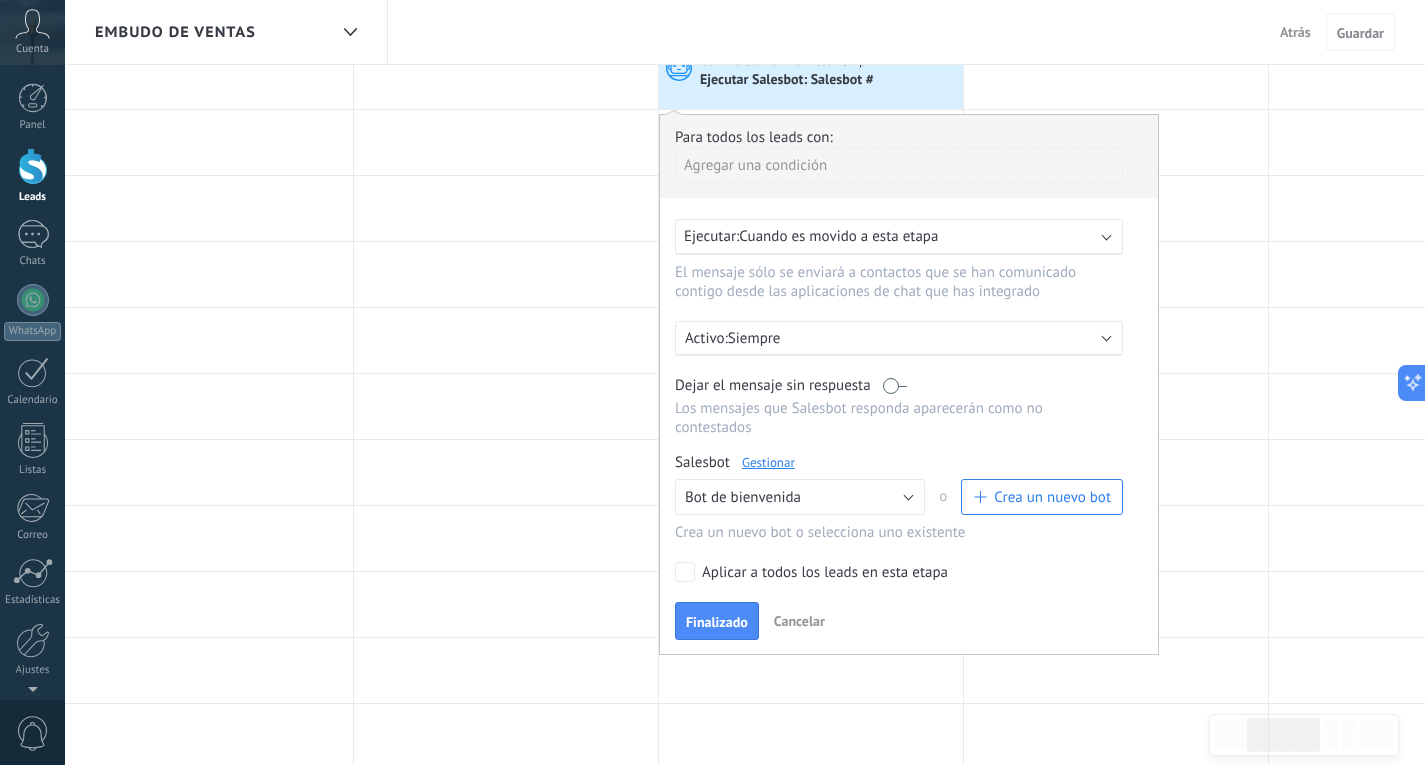 click on "Crea un nuevo bot" at bounding box center [1042, 497] 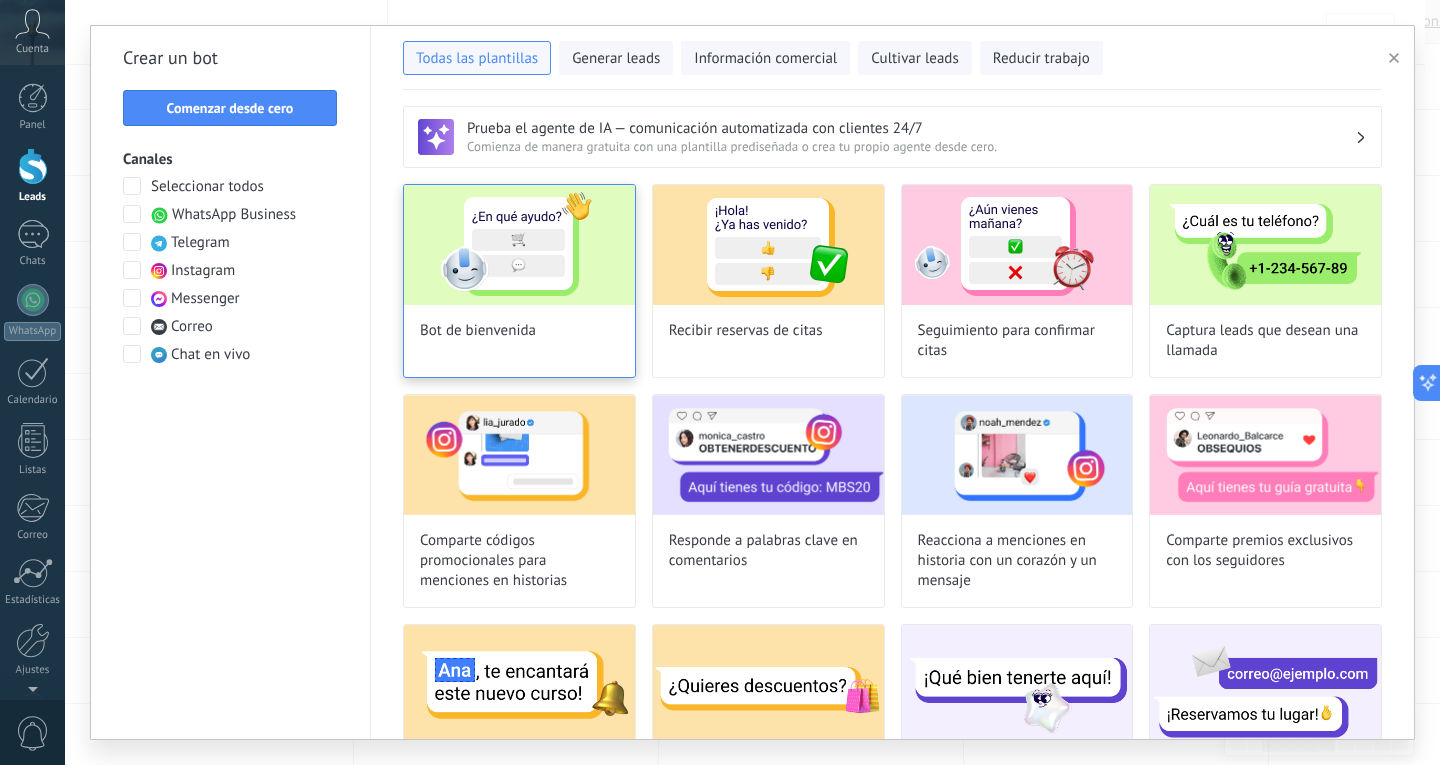 click at bounding box center [519, 245] 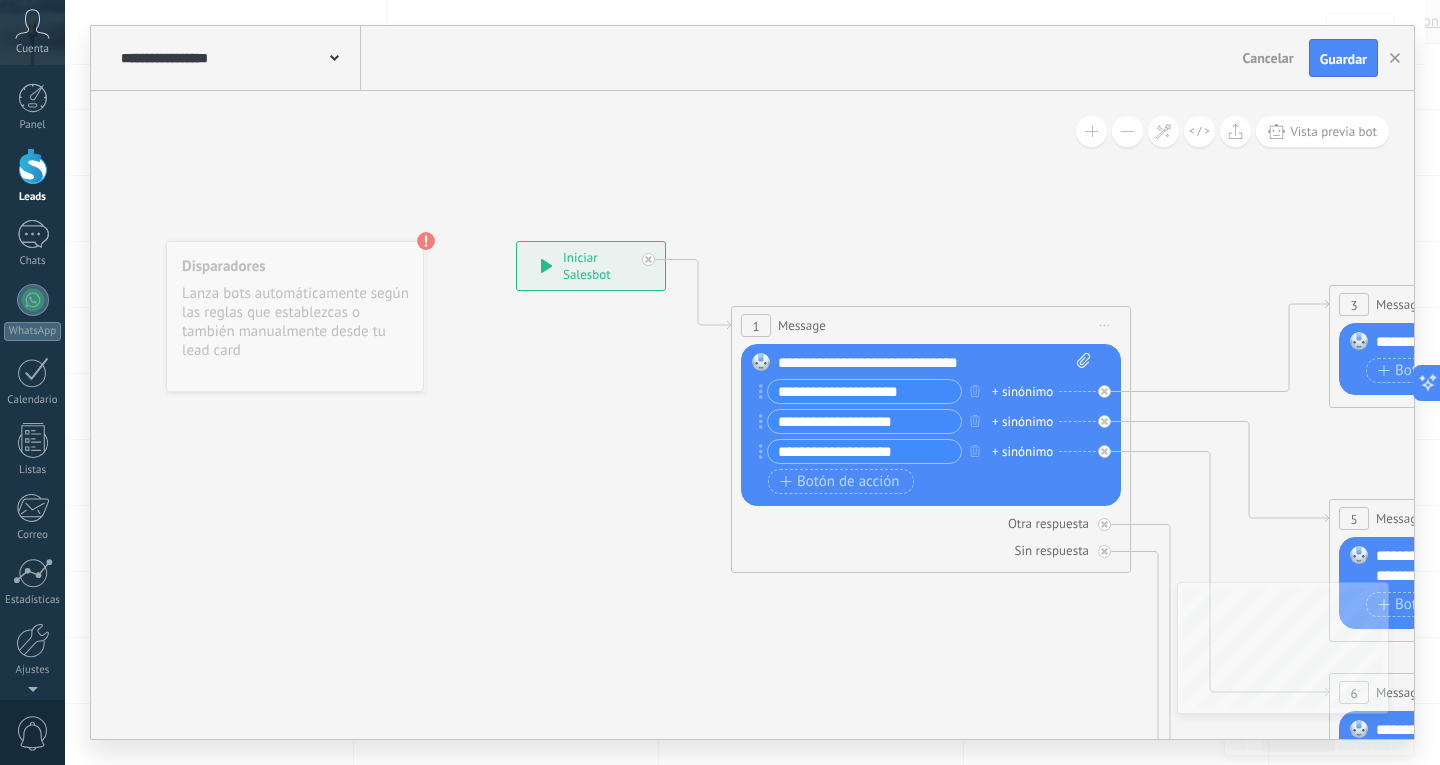 click on "**********" at bounding box center (591, 266) 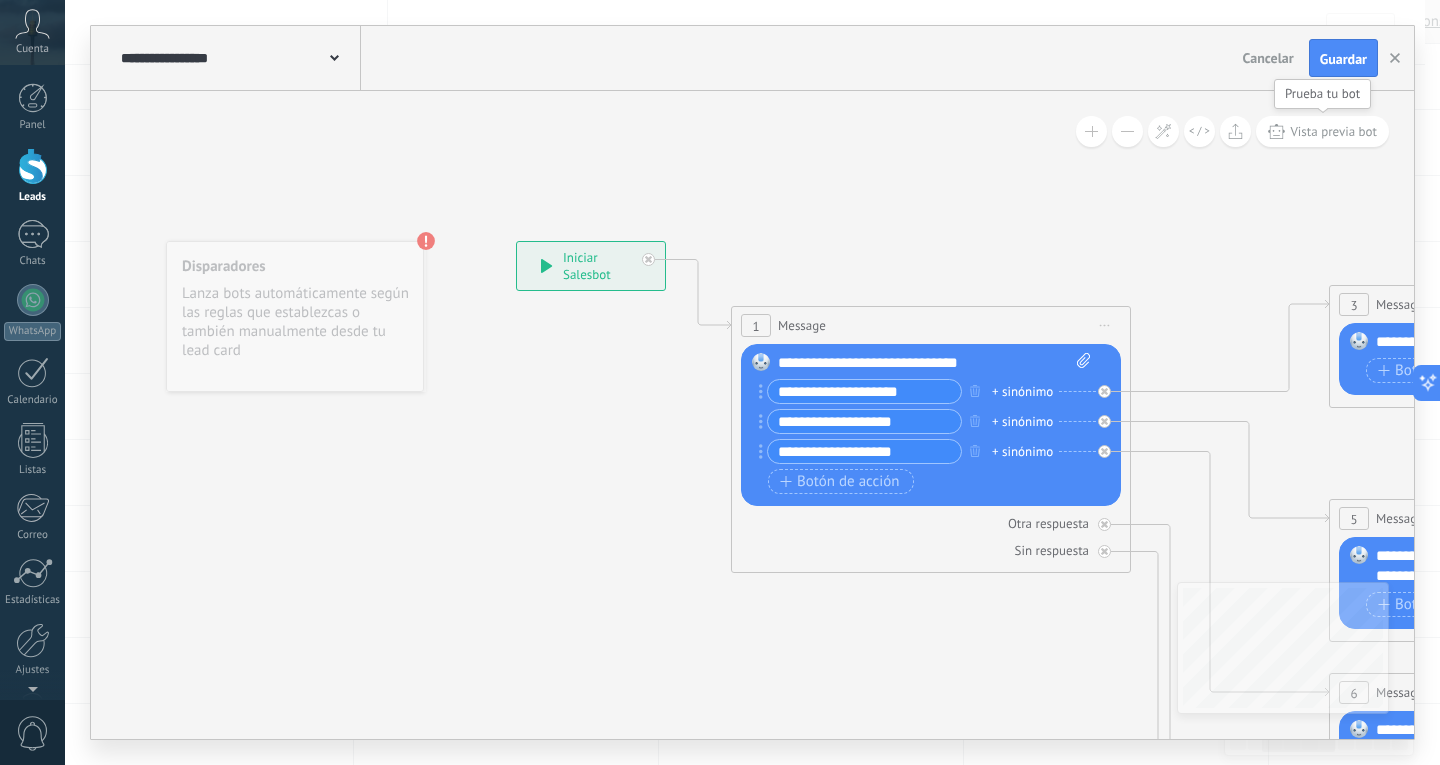 click on "Vista previa bot" at bounding box center [1333, 131] 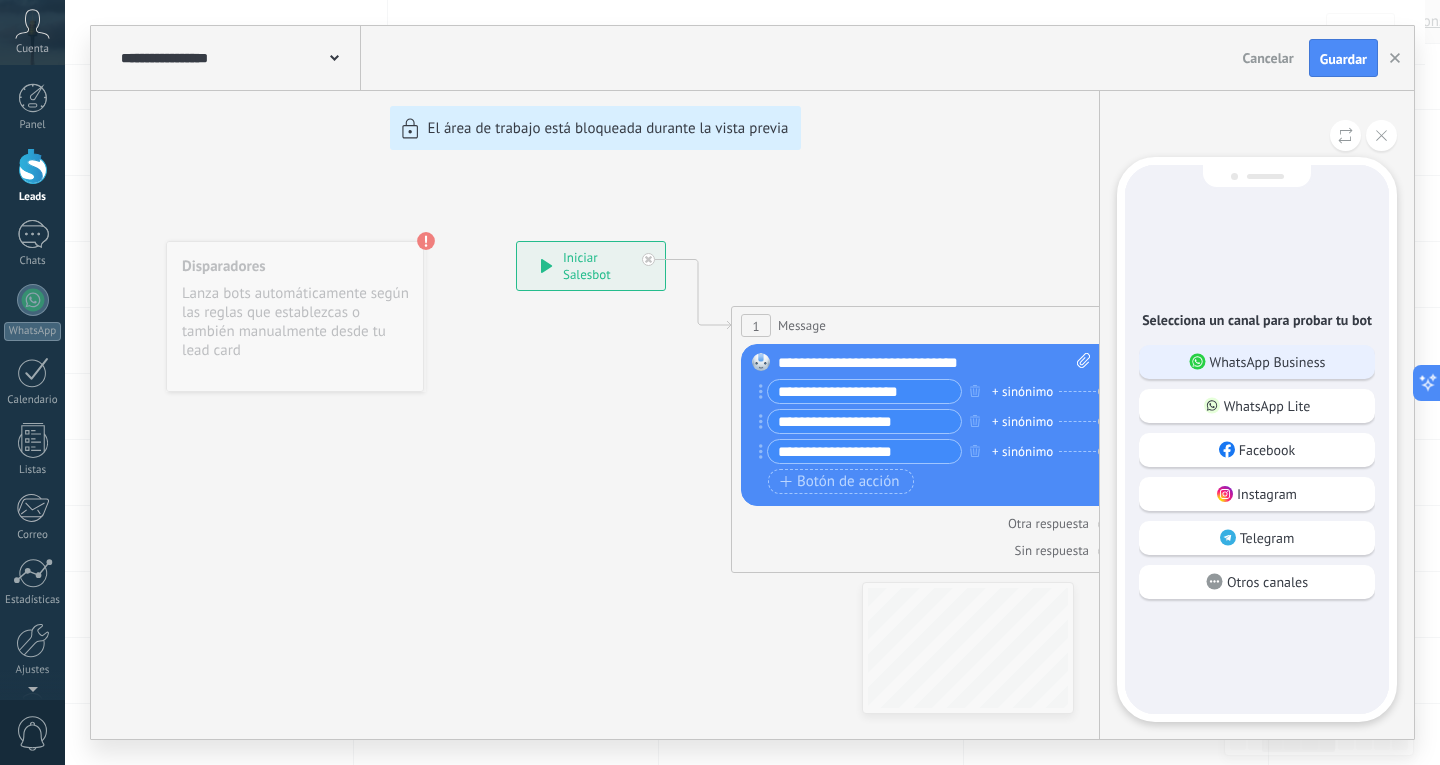 click on "WhatsApp Business" at bounding box center [1268, 362] 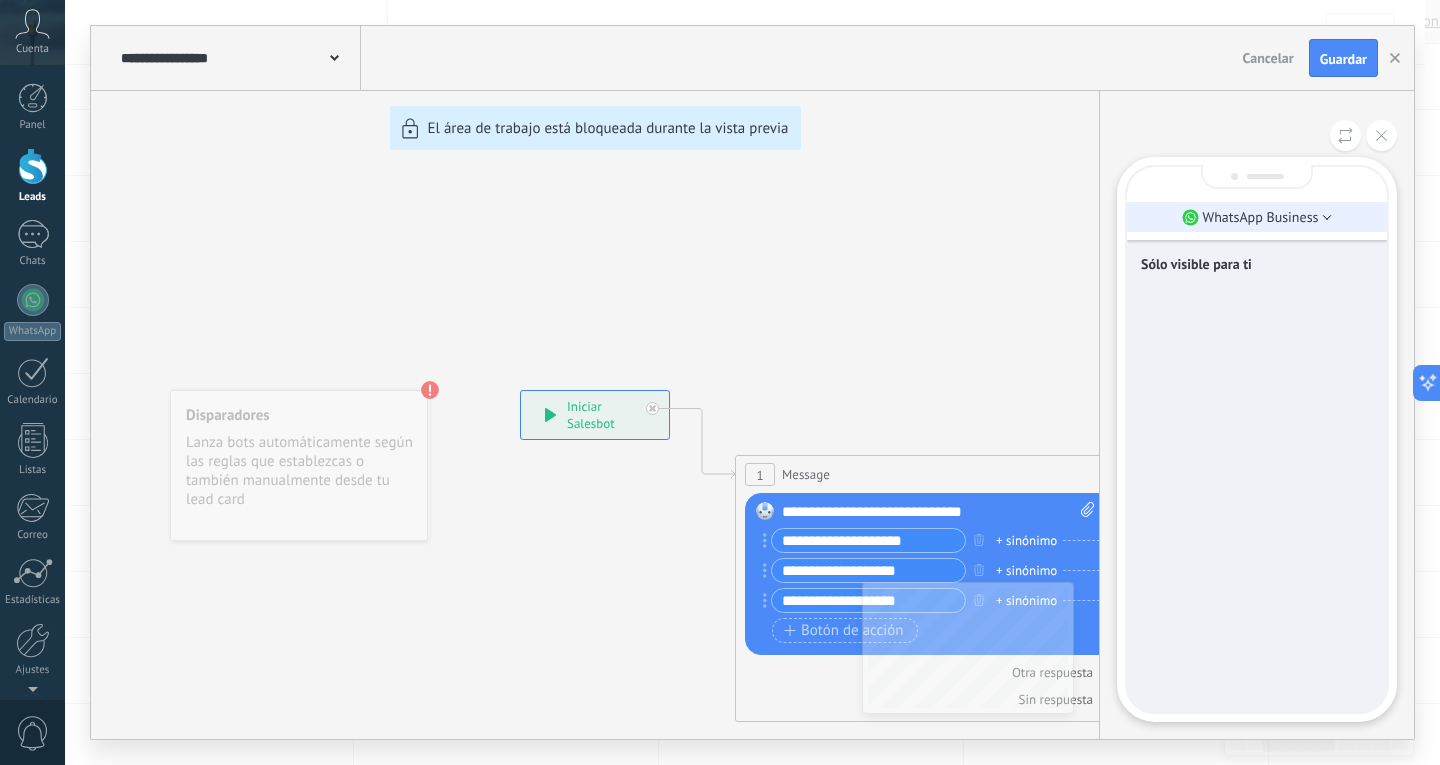 click on "WhatsApp Business" at bounding box center (1257, 217) 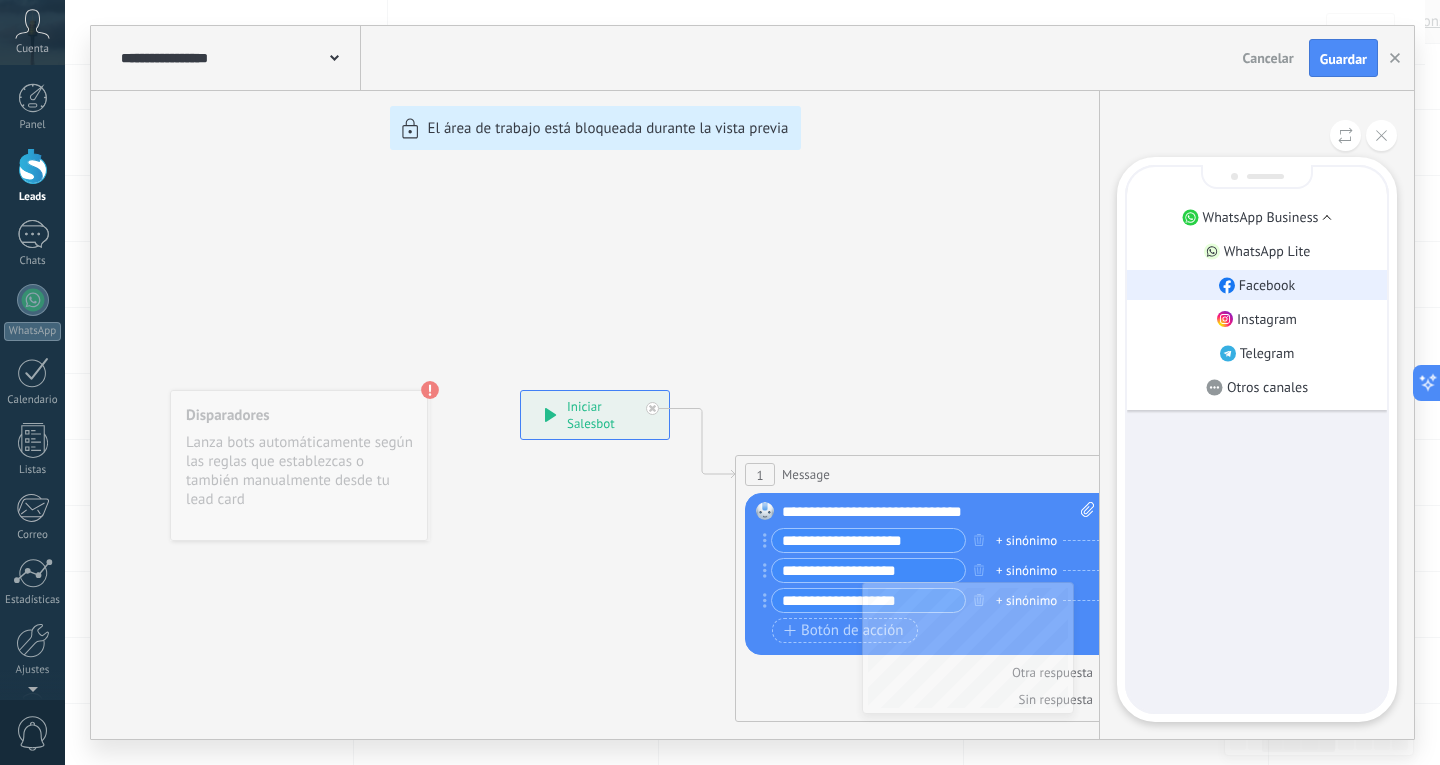 click on "Facebook" at bounding box center (1257, 285) 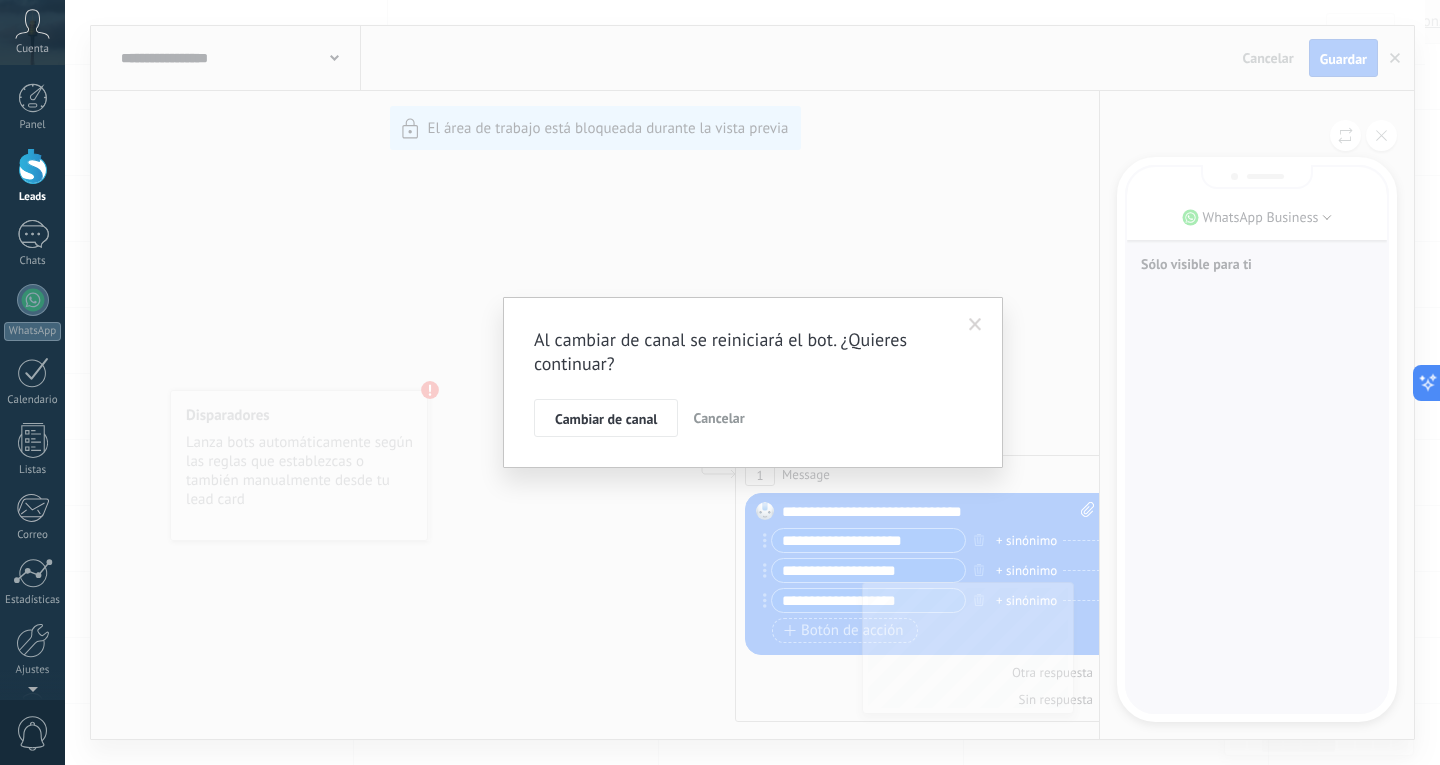 click on "Cancelar" at bounding box center (718, 418) 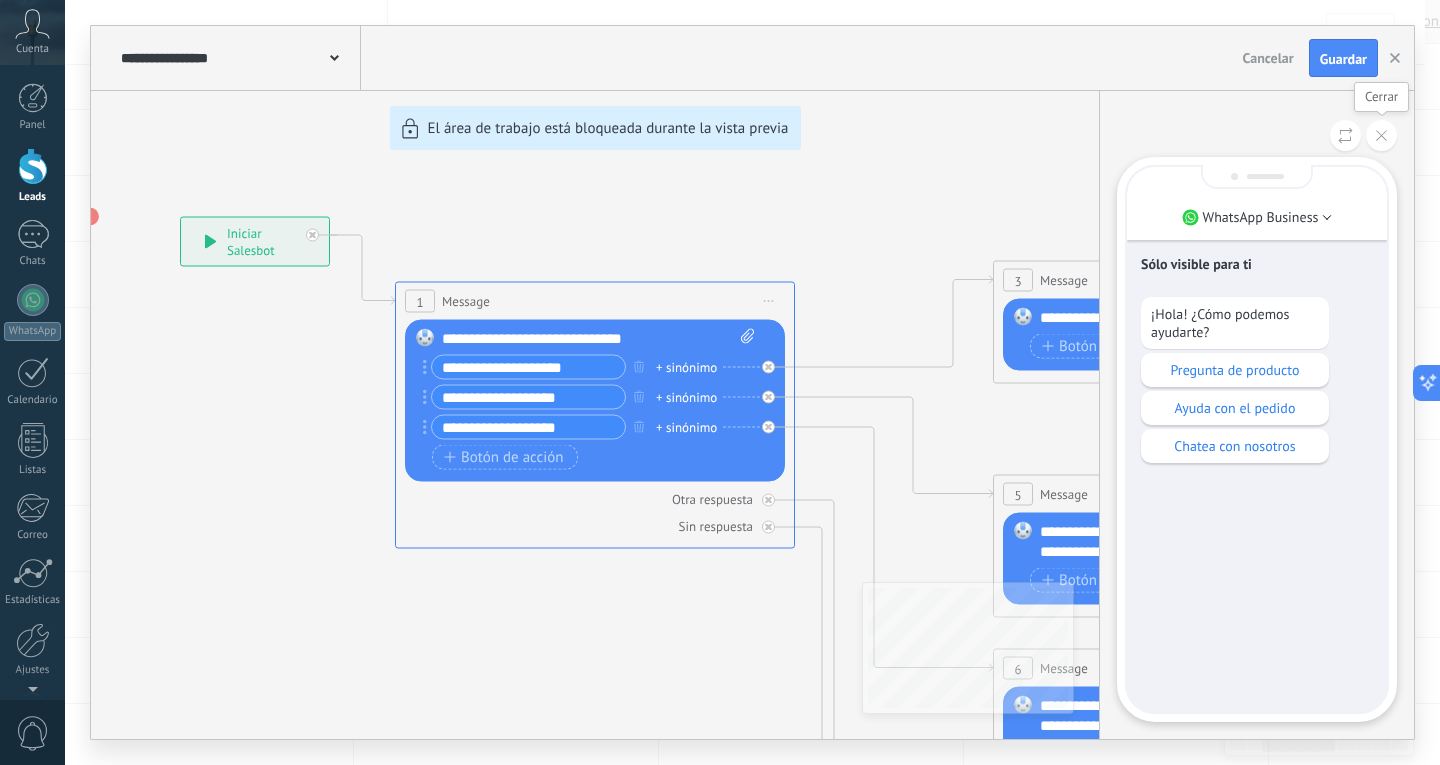 click at bounding box center (1381, 135) 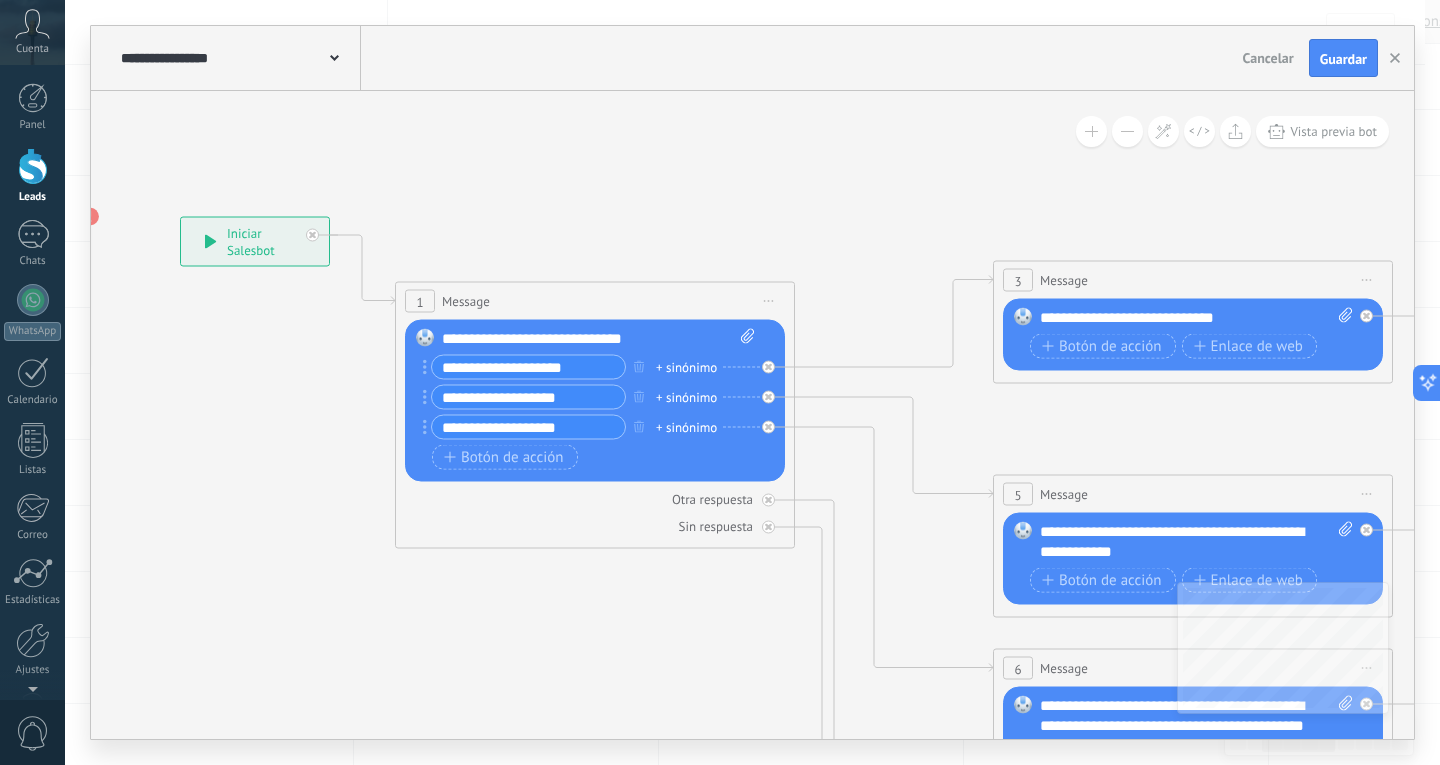click on "**********" at bounding box center [528, 367] 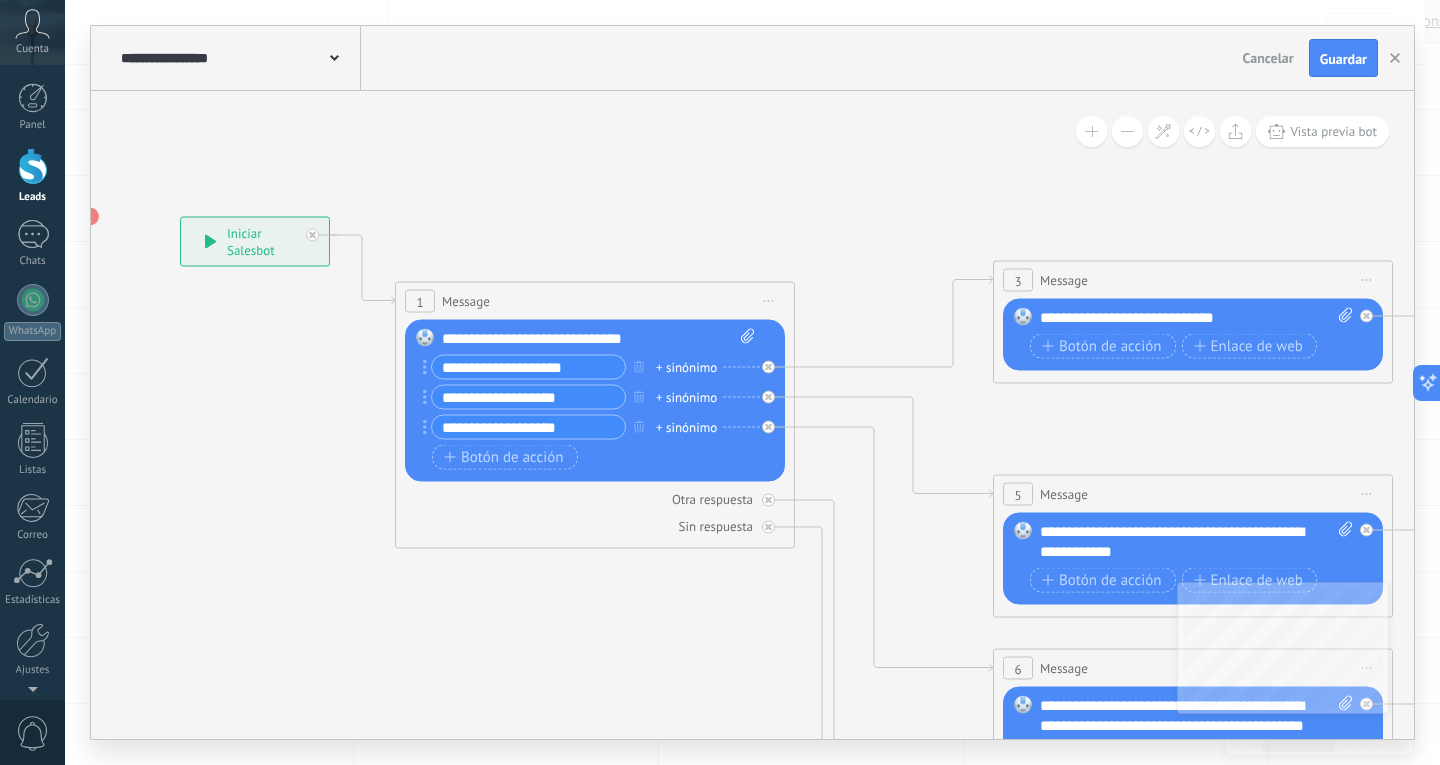 click on "+ sinónimo" at bounding box center [686, 367] 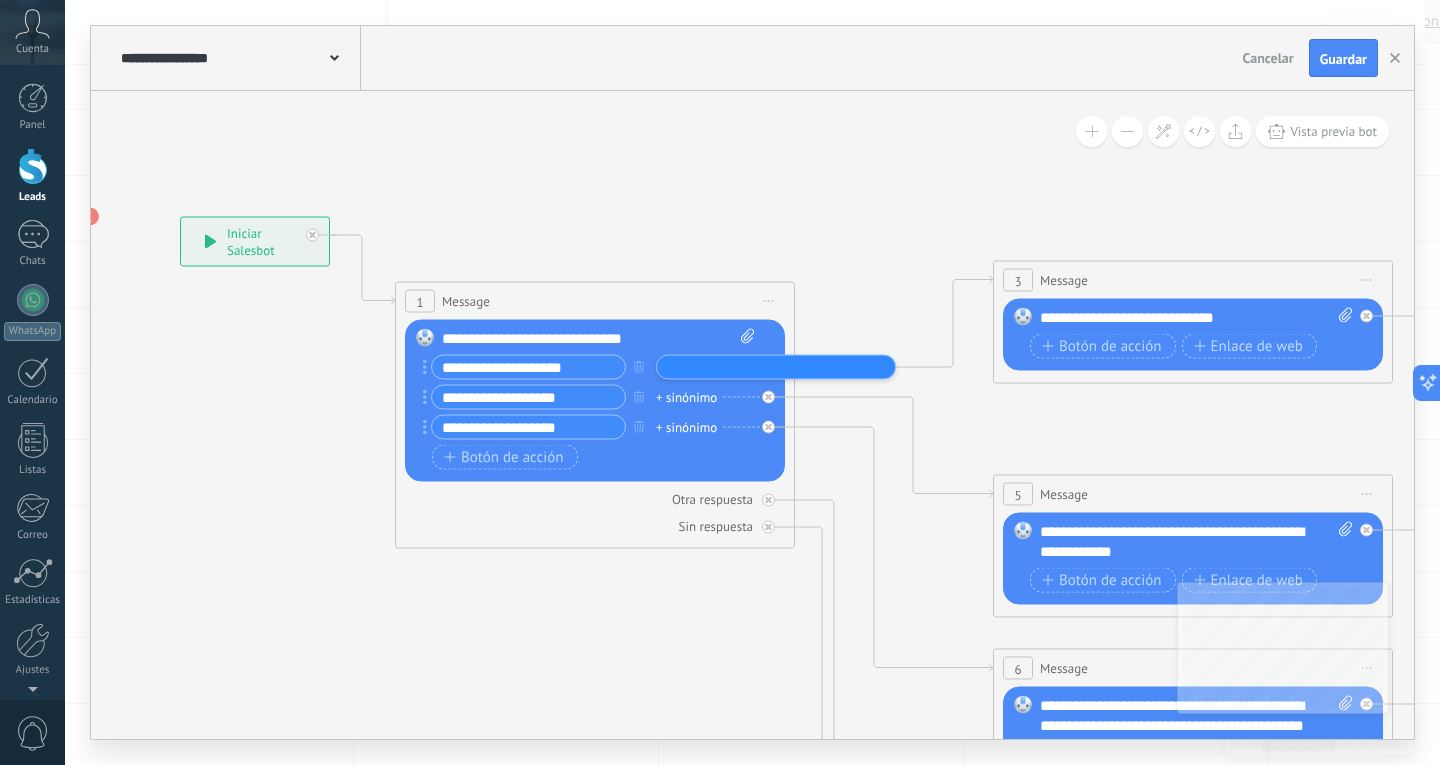 click 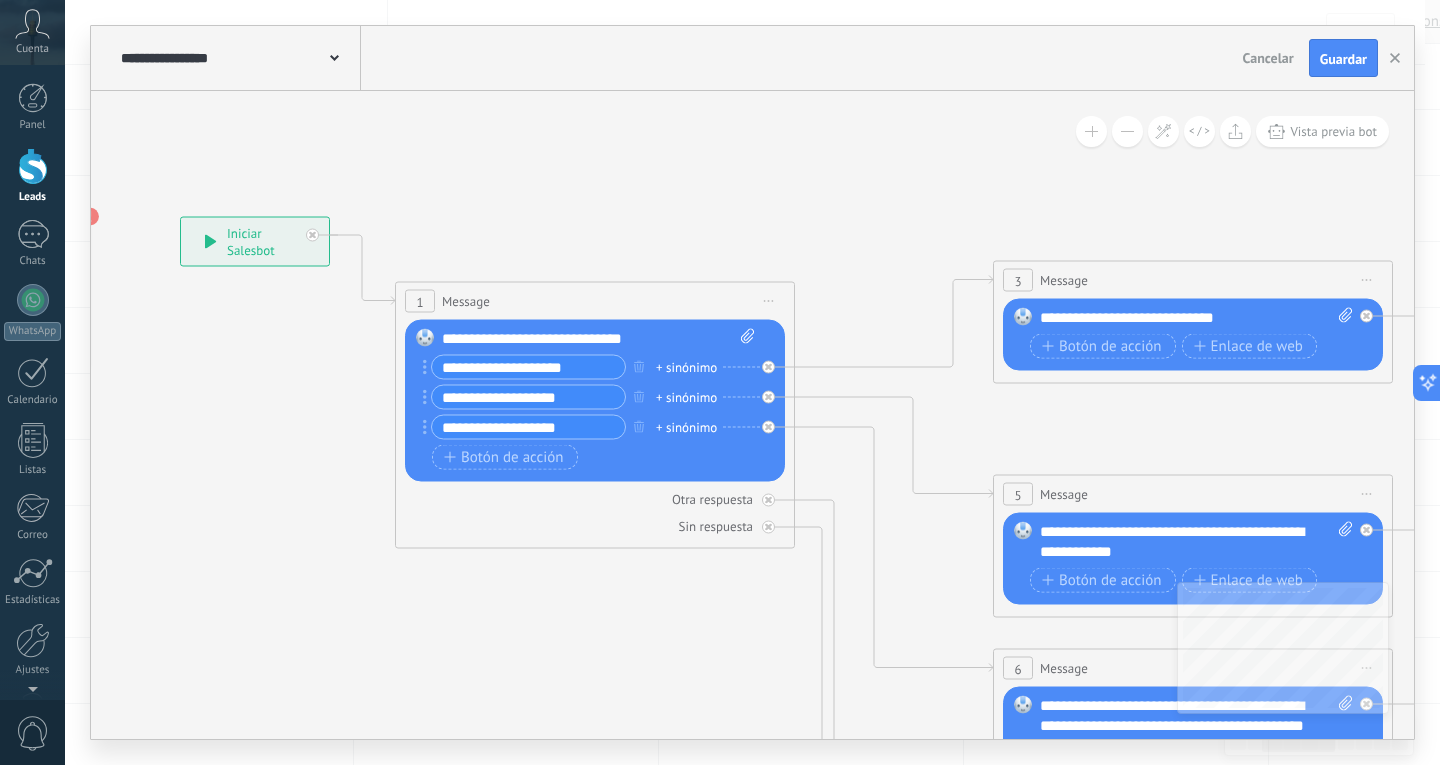 click on "**********" at bounding box center [598, 339] 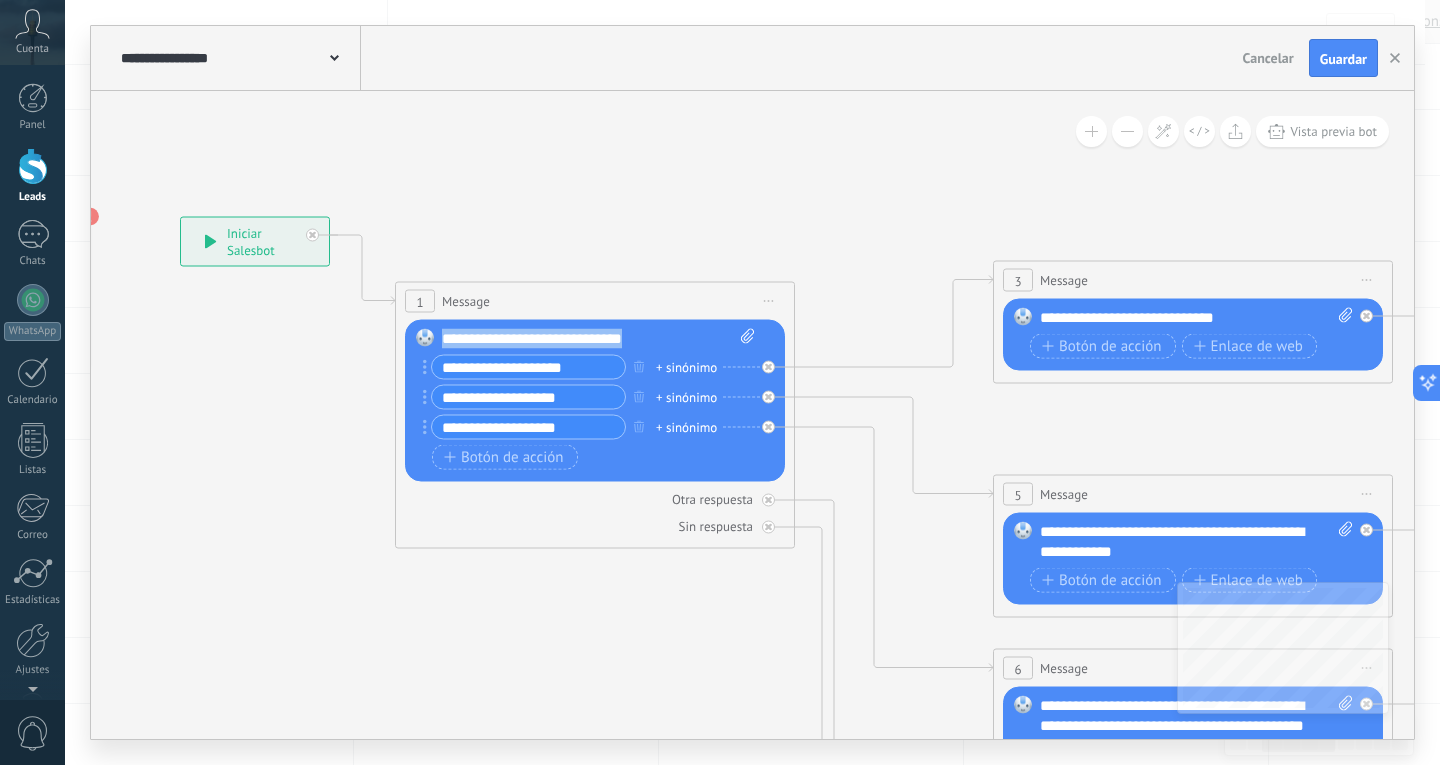 drag, startPoint x: 656, startPoint y: 338, endPoint x: 439, endPoint y: 331, distance: 217.11287 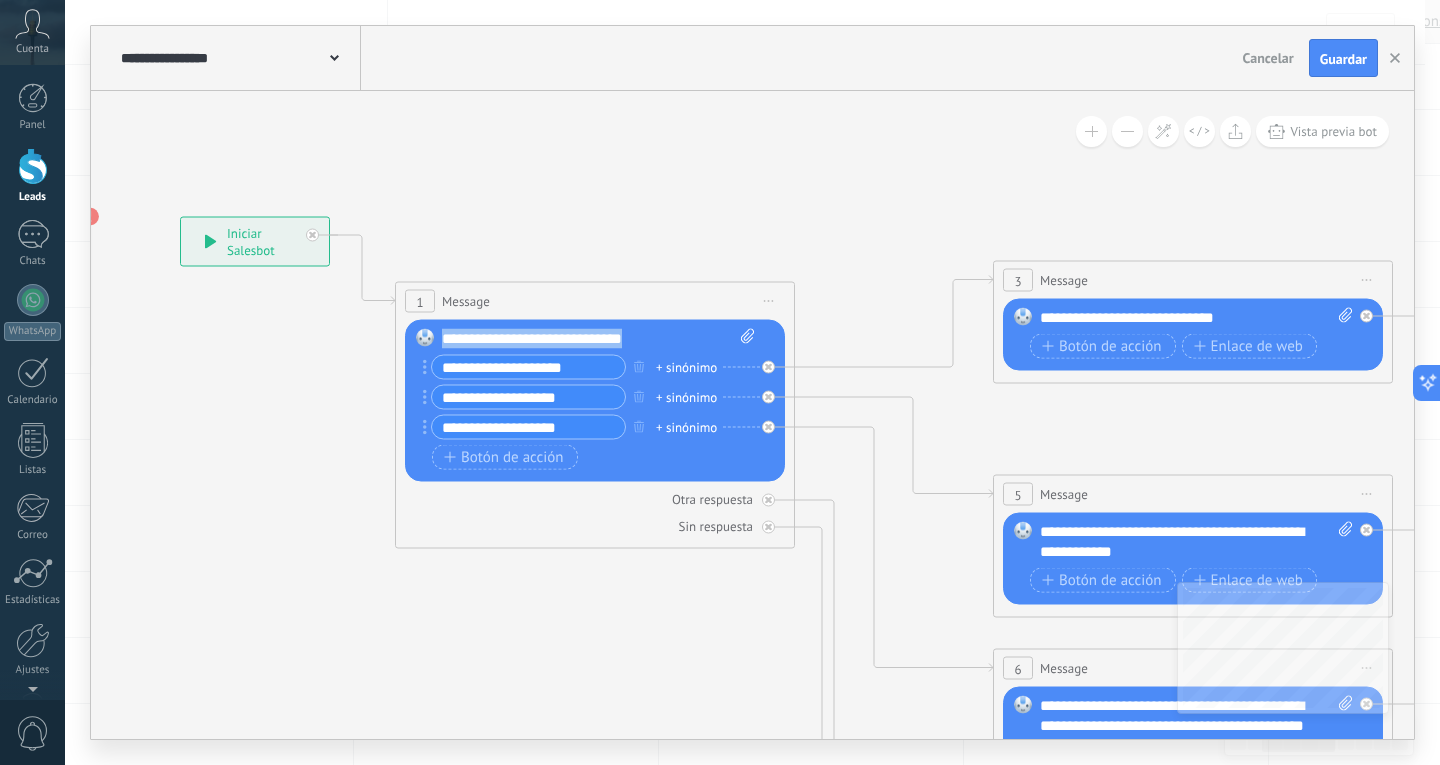 click on "Reemplazar
Quitar
Convertir a mensaje de voz
Arrastre la imagen aquí para adjuntarla.
Añadir imagen
Subir
Arrastrar y soltar
Archivo no encontrado
Escribe tu mensaje..." at bounding box center [595, 401] 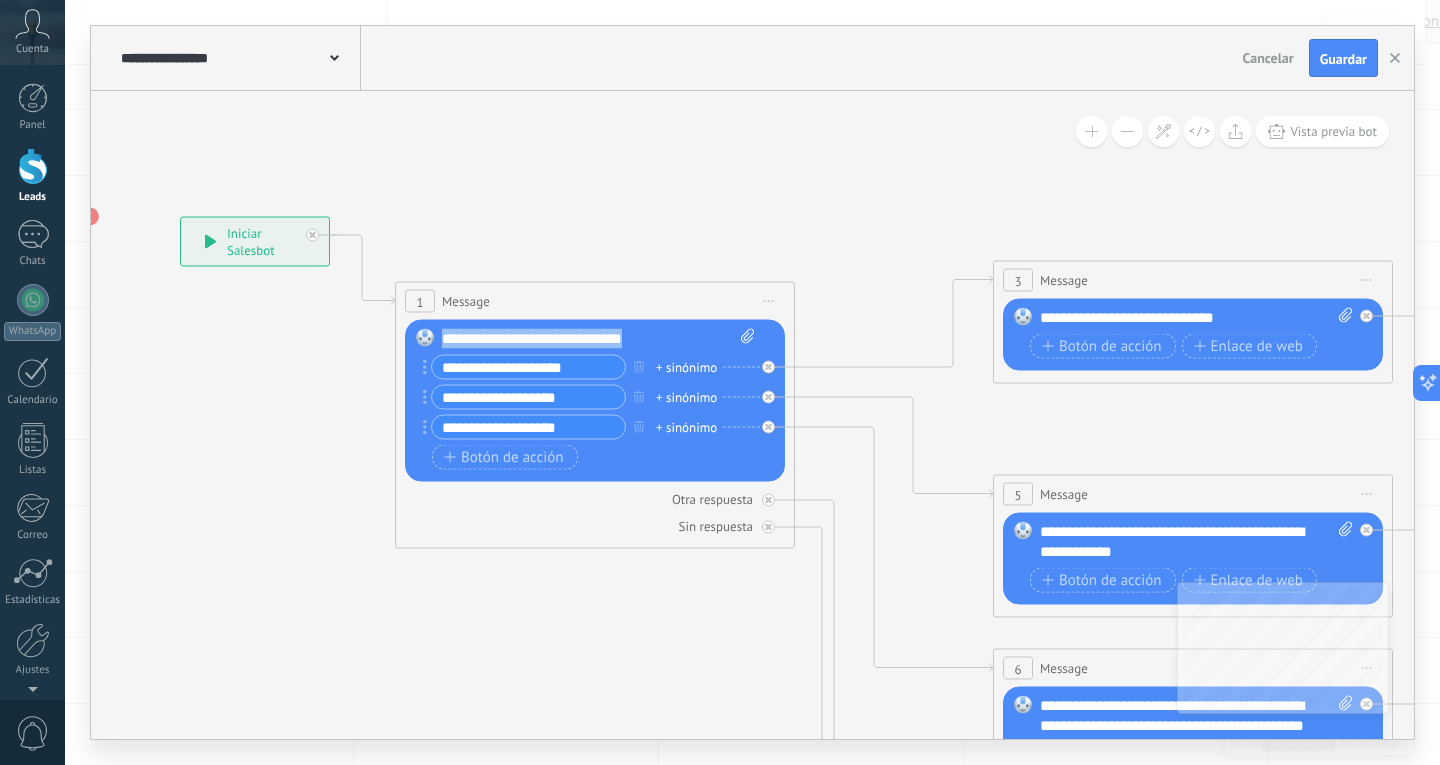 paste 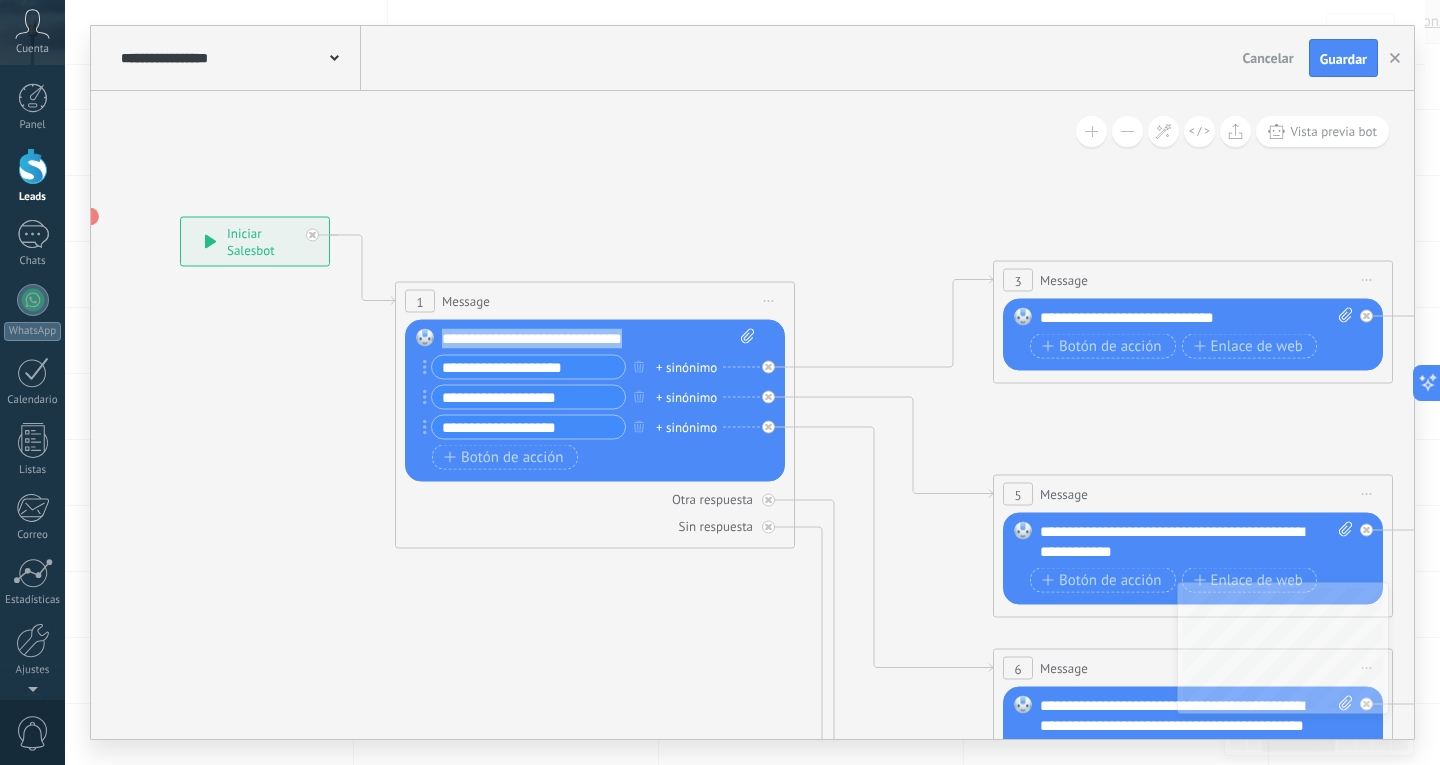 type 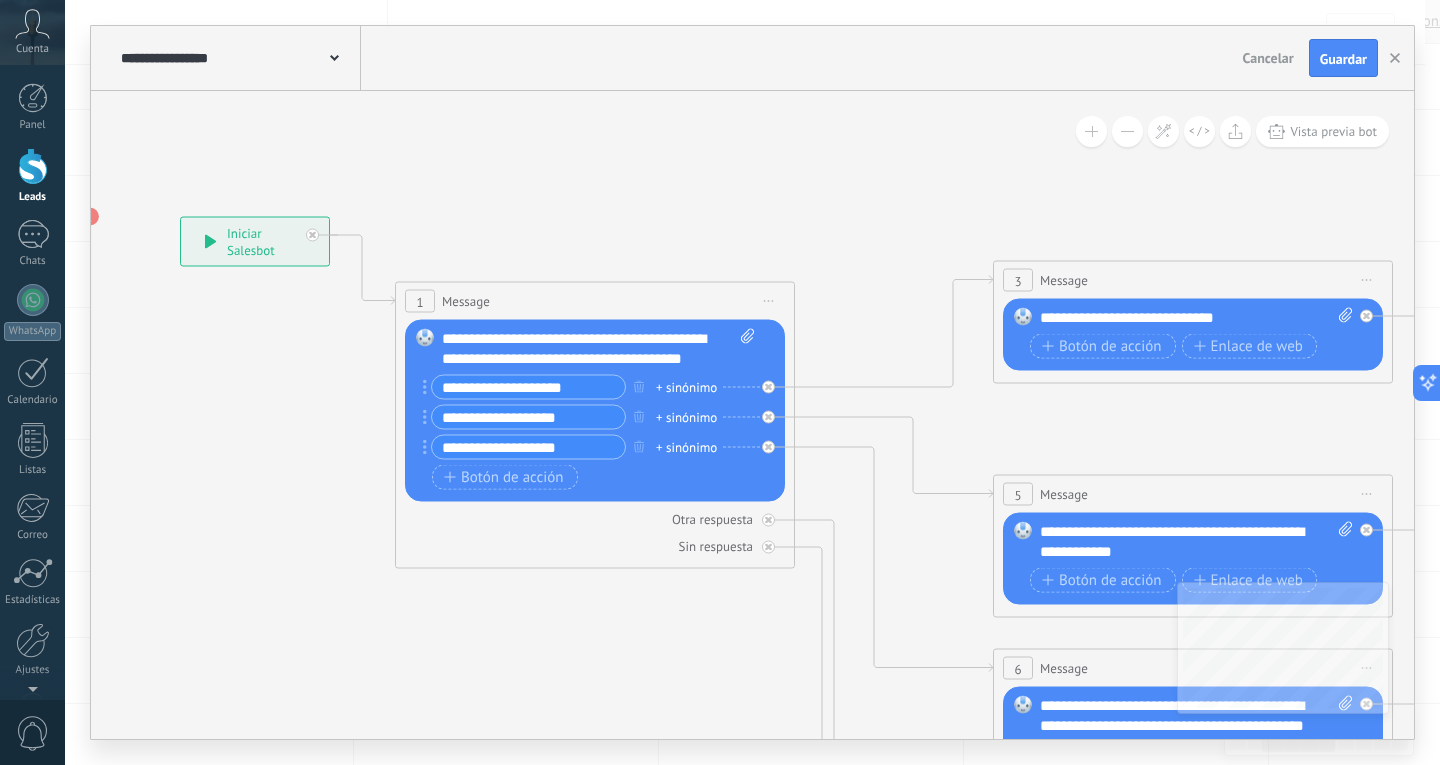 click on "**********" at bounding box center [598, 349] 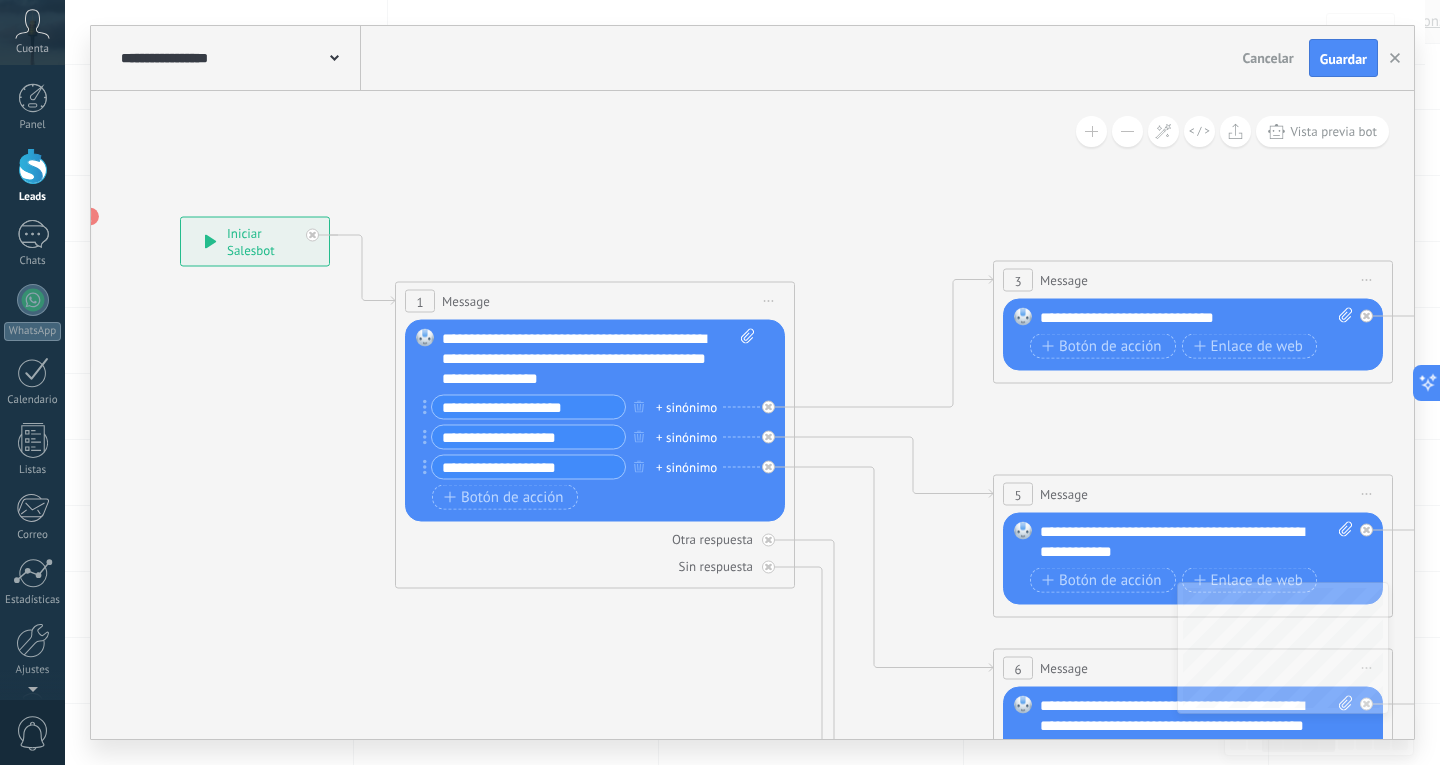 click on "**********" at bounding box center (598, 359) 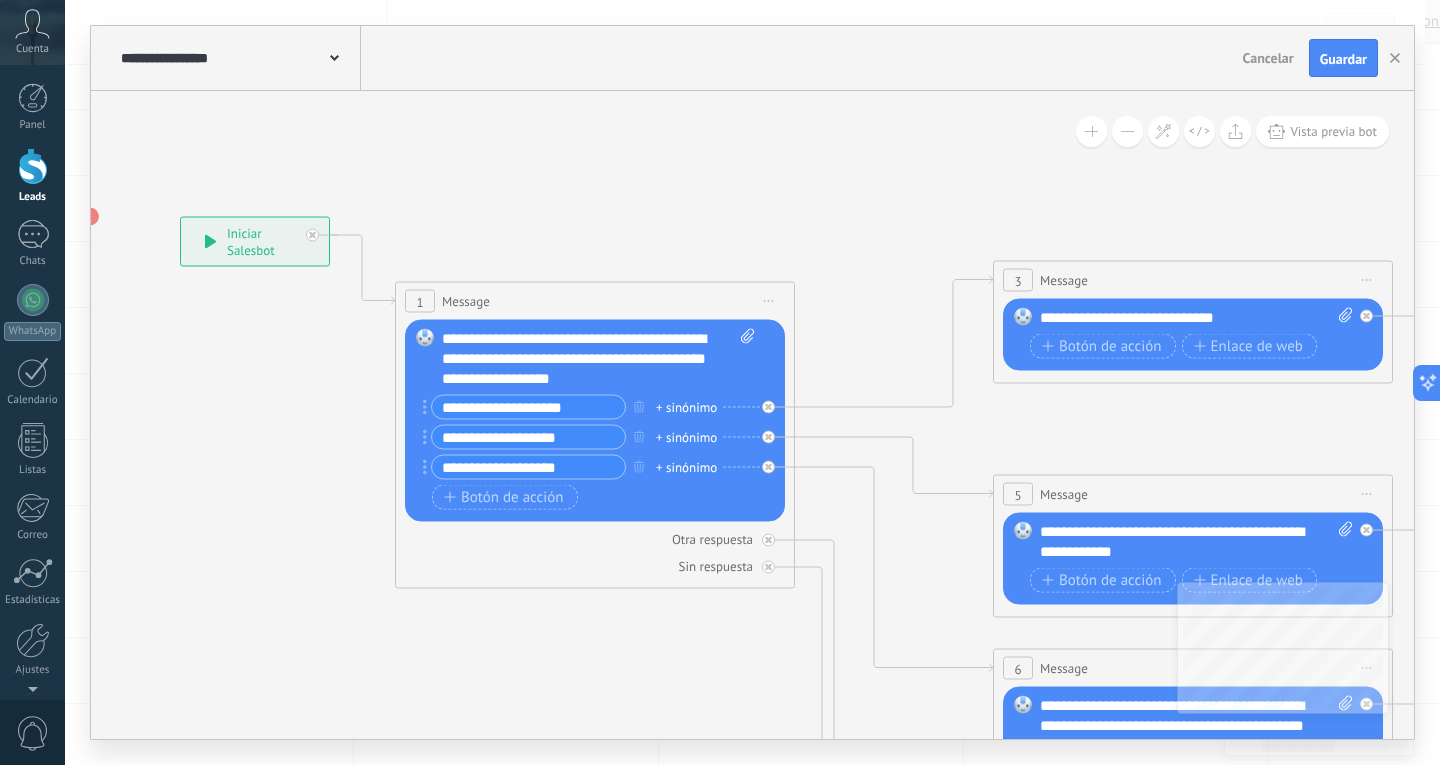 click on "**********" at bounding box center [528, 407] 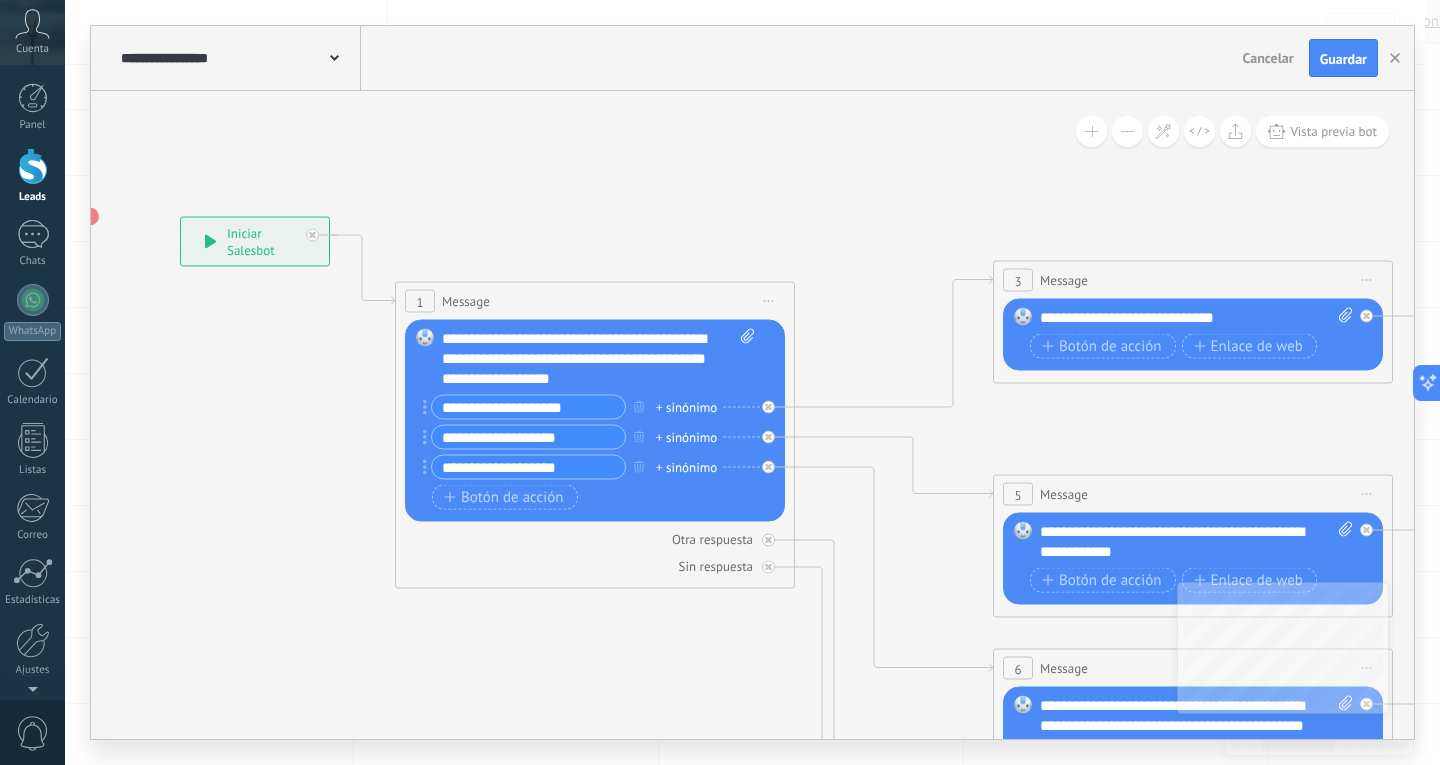 type on "**********" 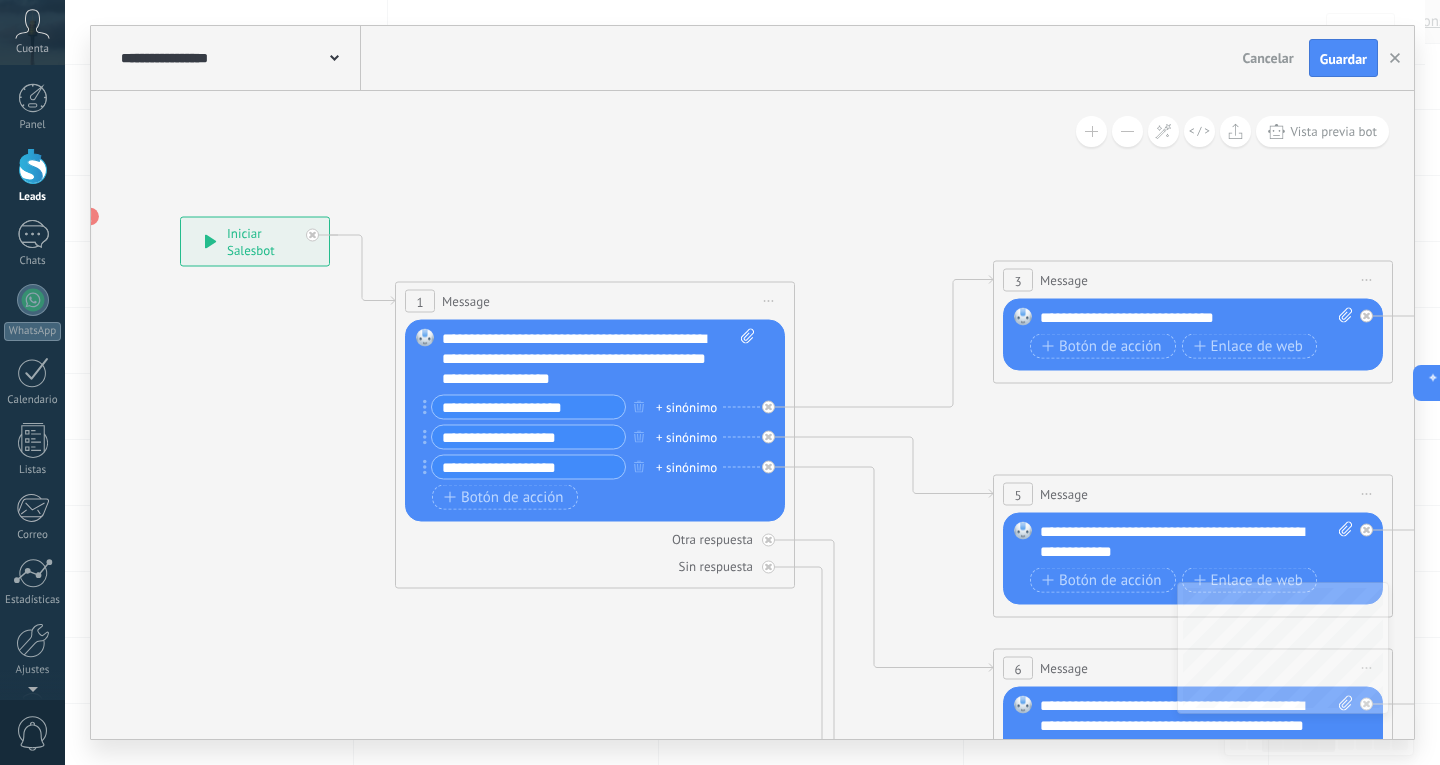 click on "+ sinónimo" at bounding box center [686, 407] 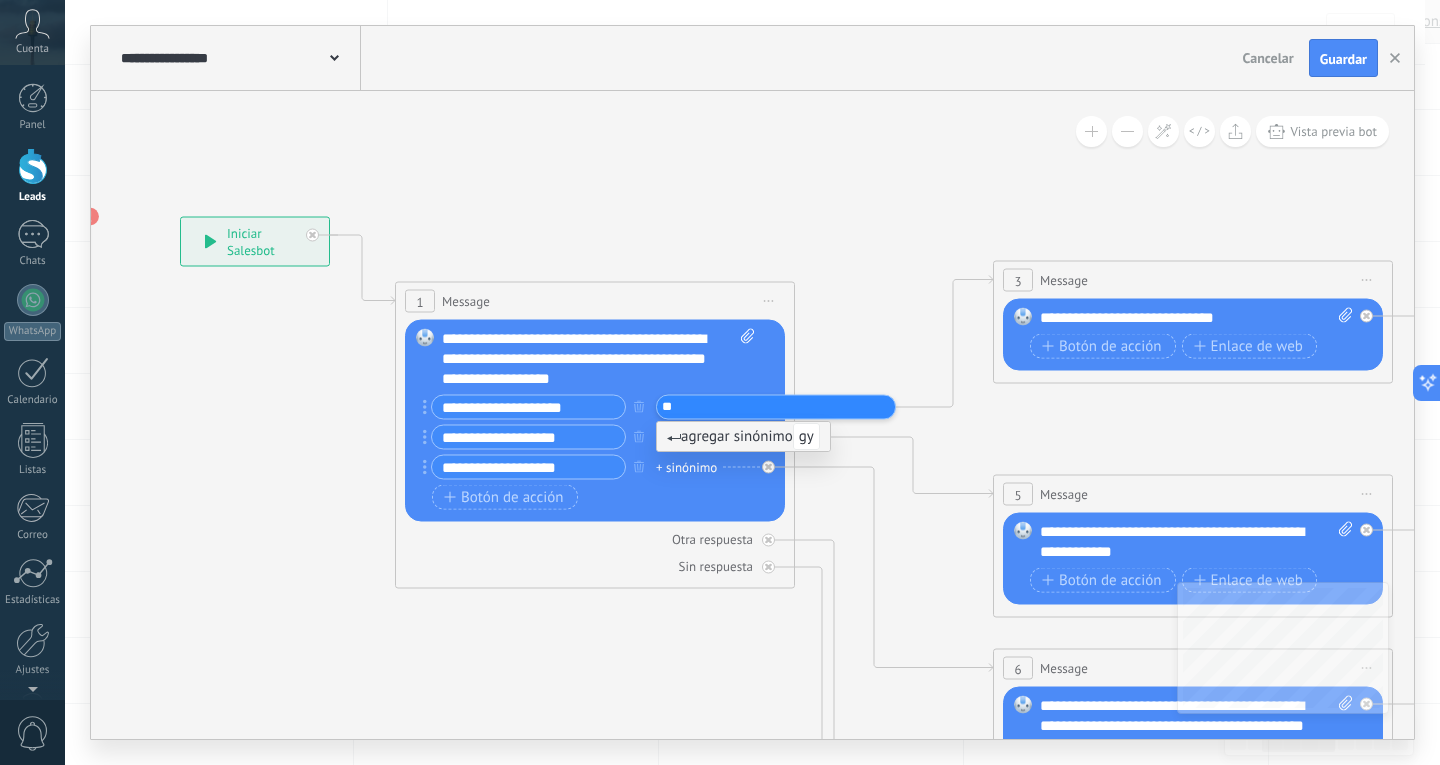 type on "*" 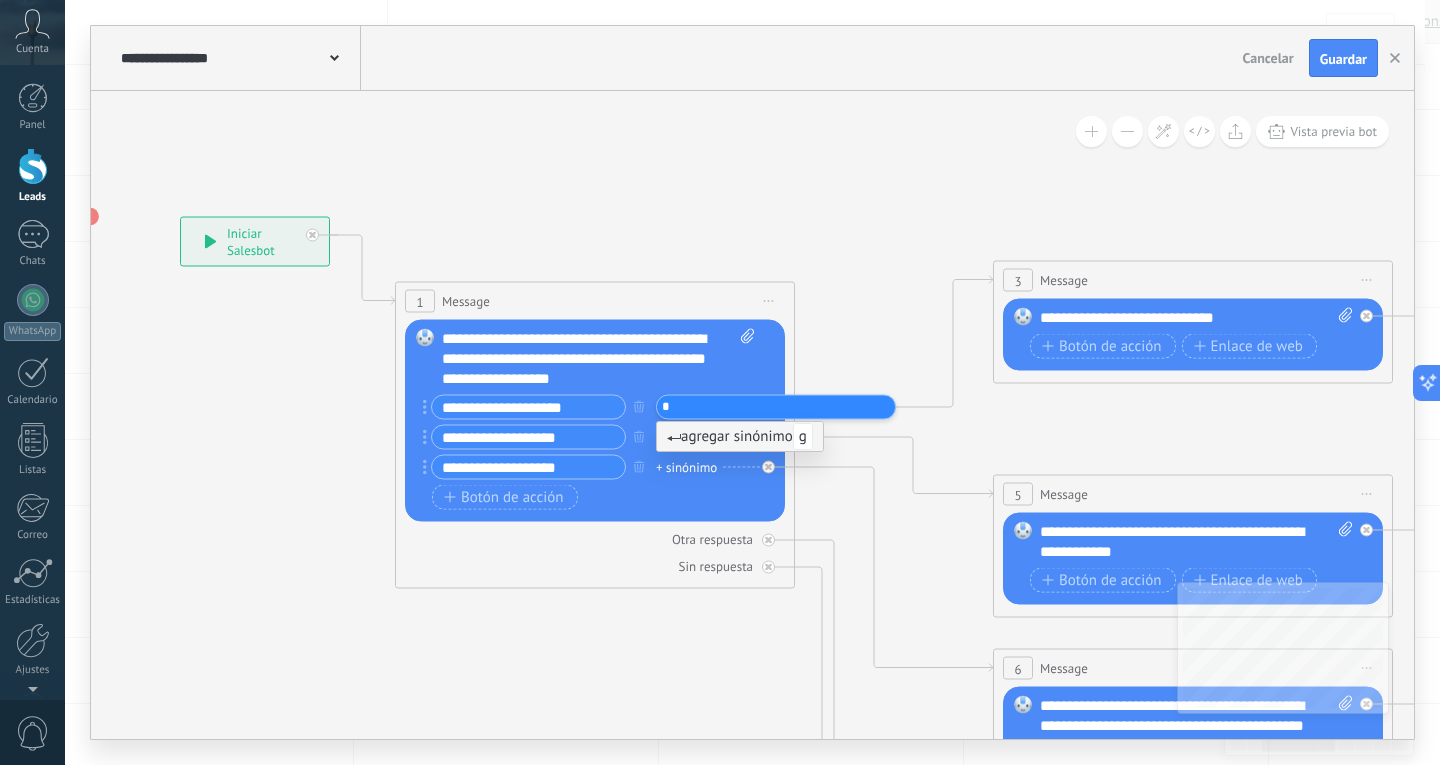 type 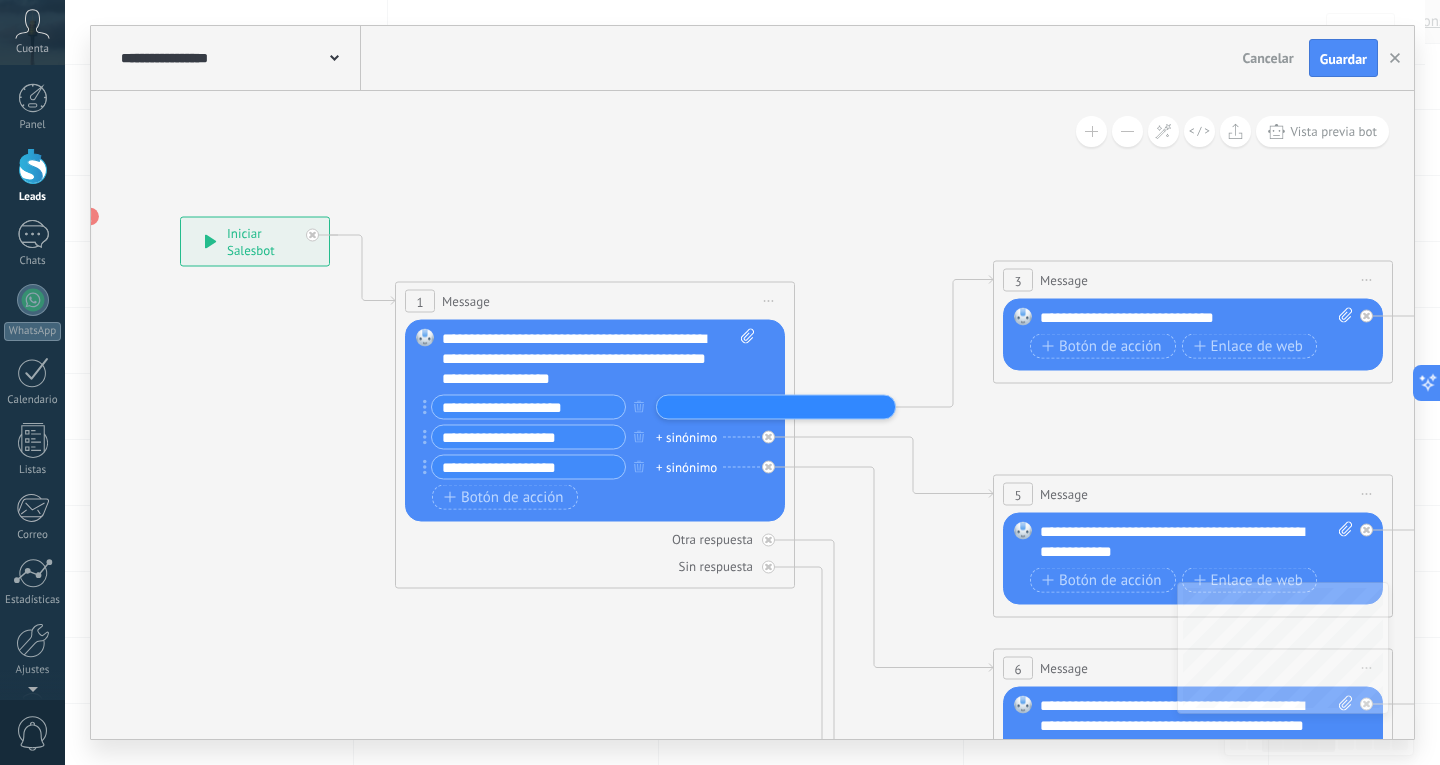 click 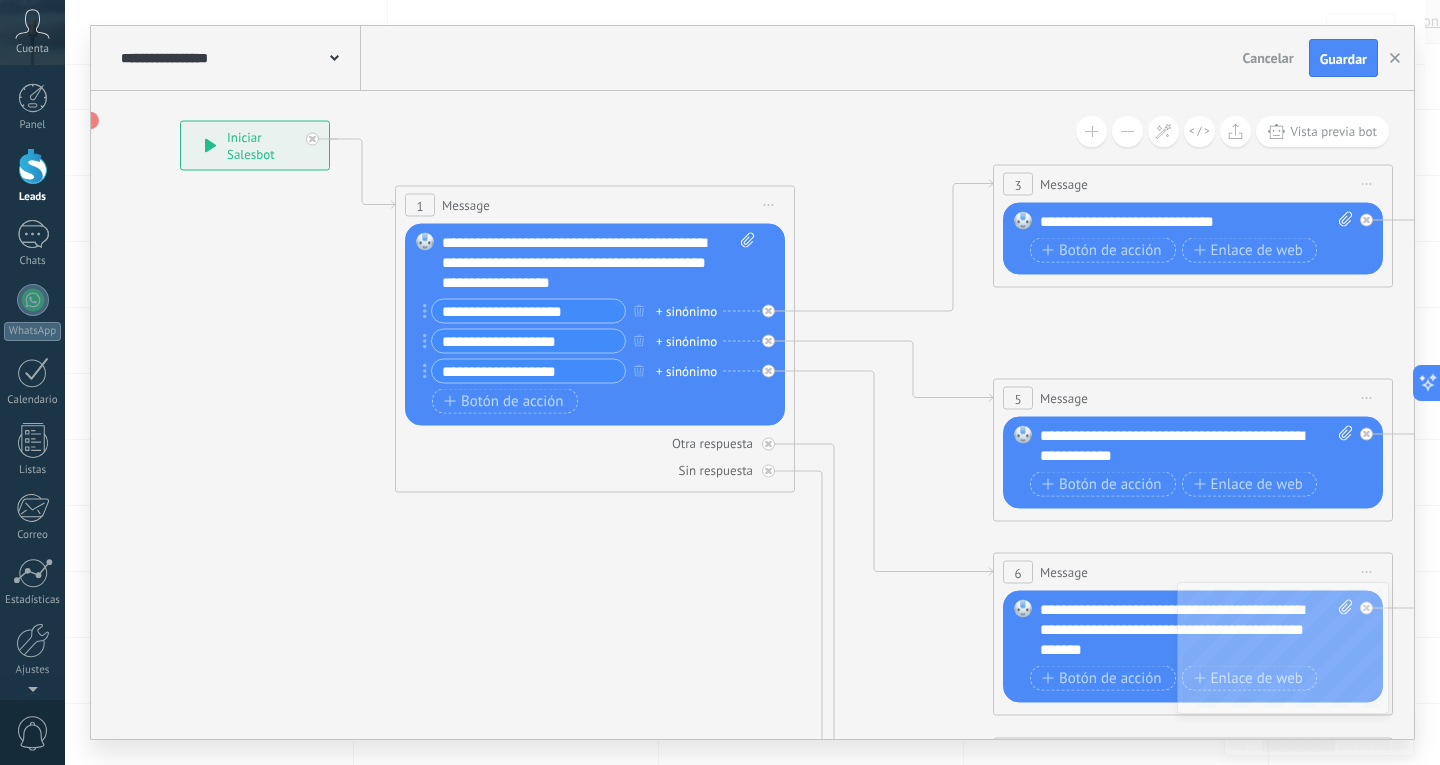 click at bounding box center [1127, 131] 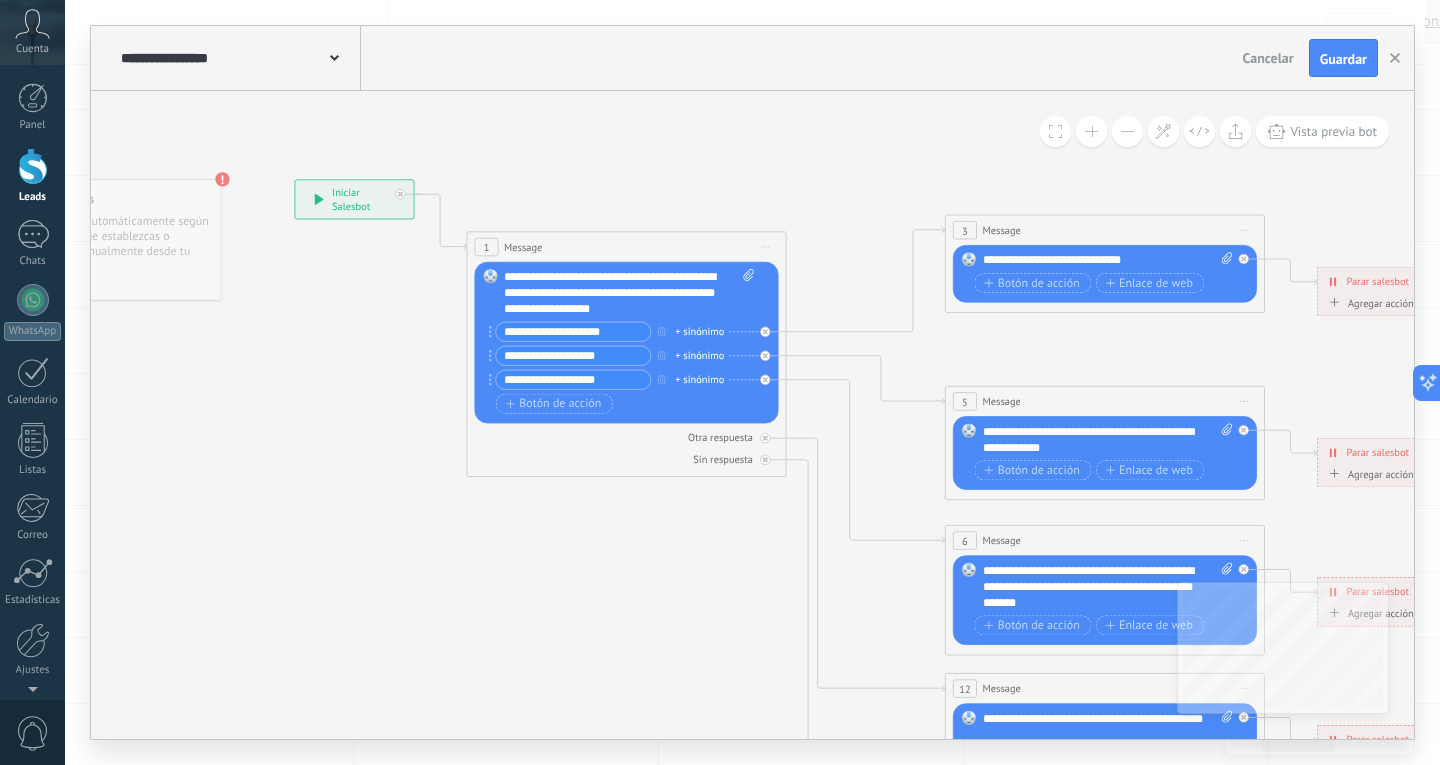 click at bounding box center (1127, 131) 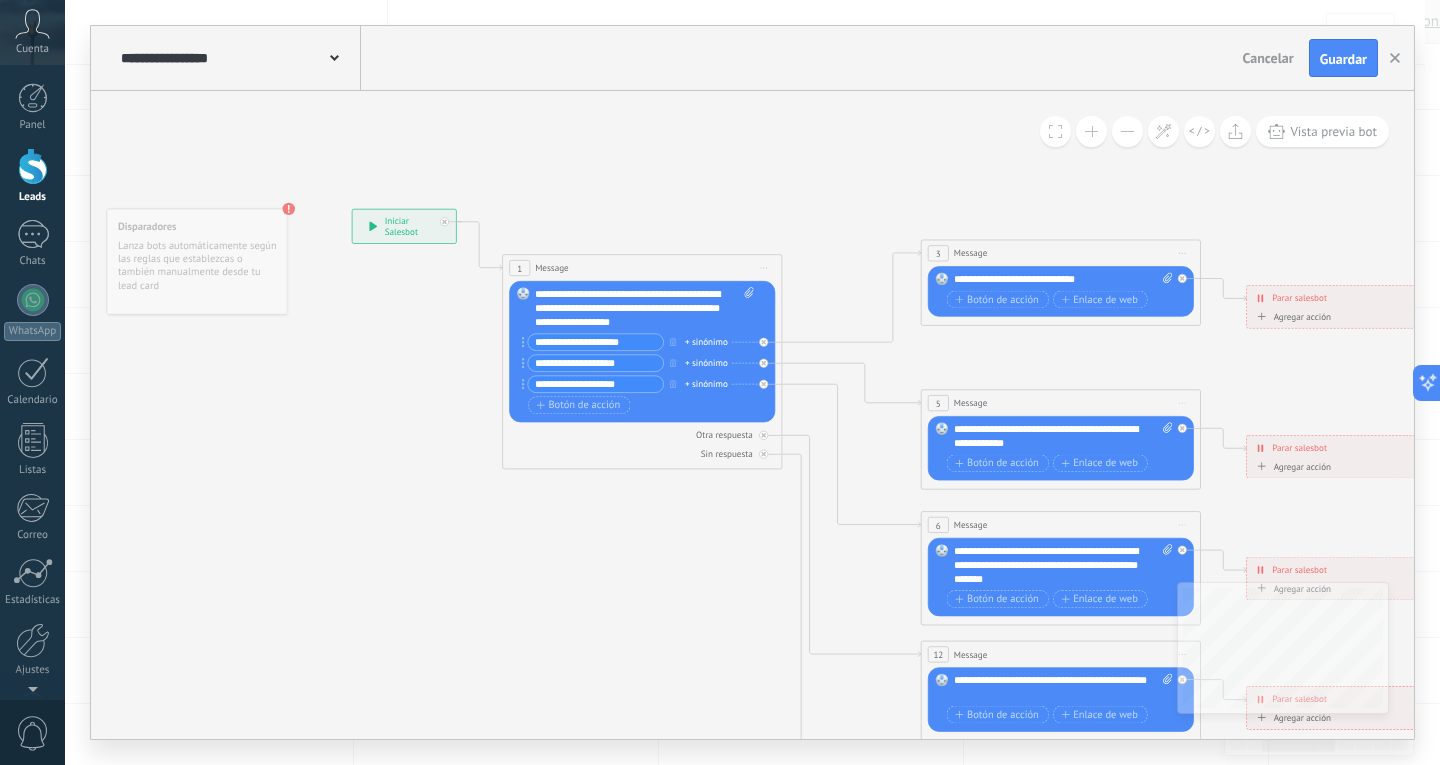click at bounding box center [1127, 131] 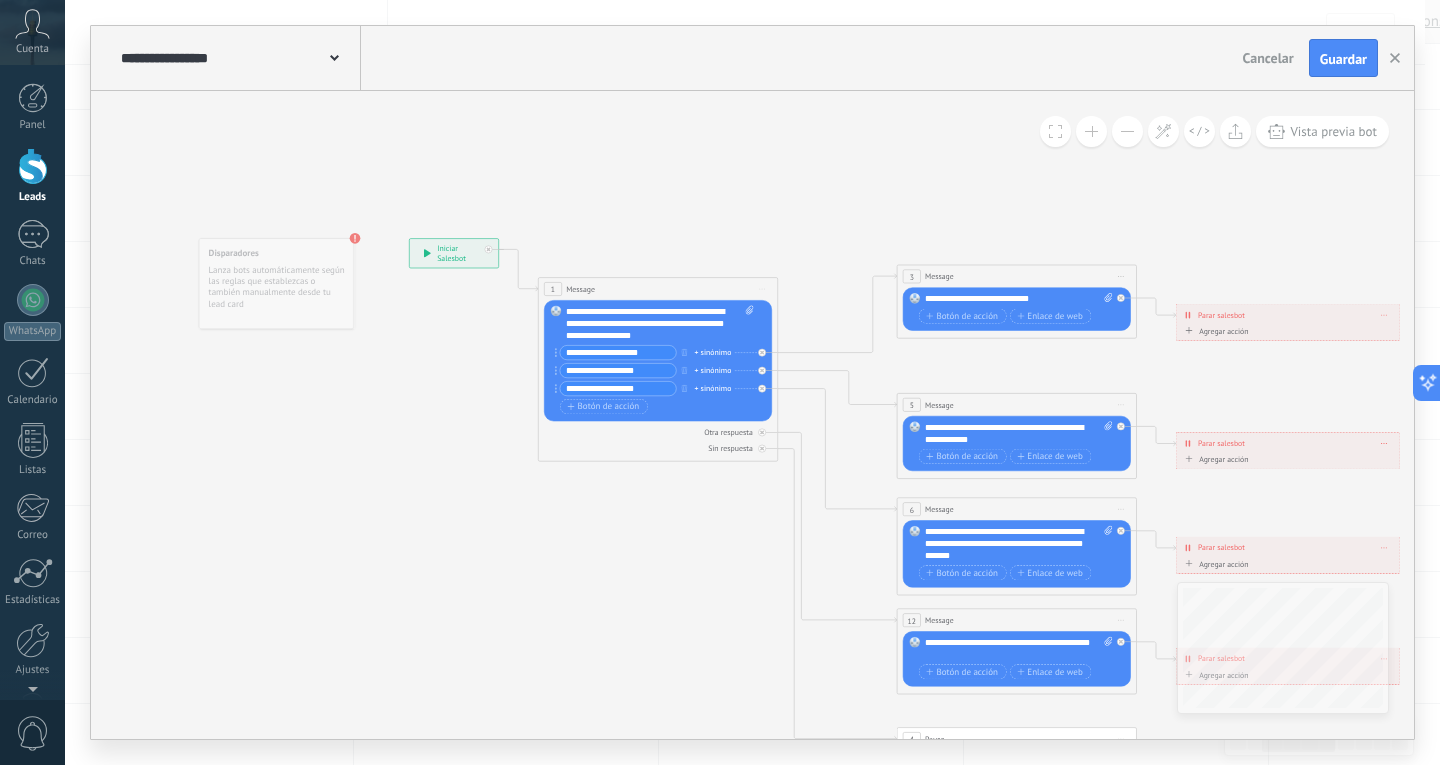 click at bounding box center [1127, 131] 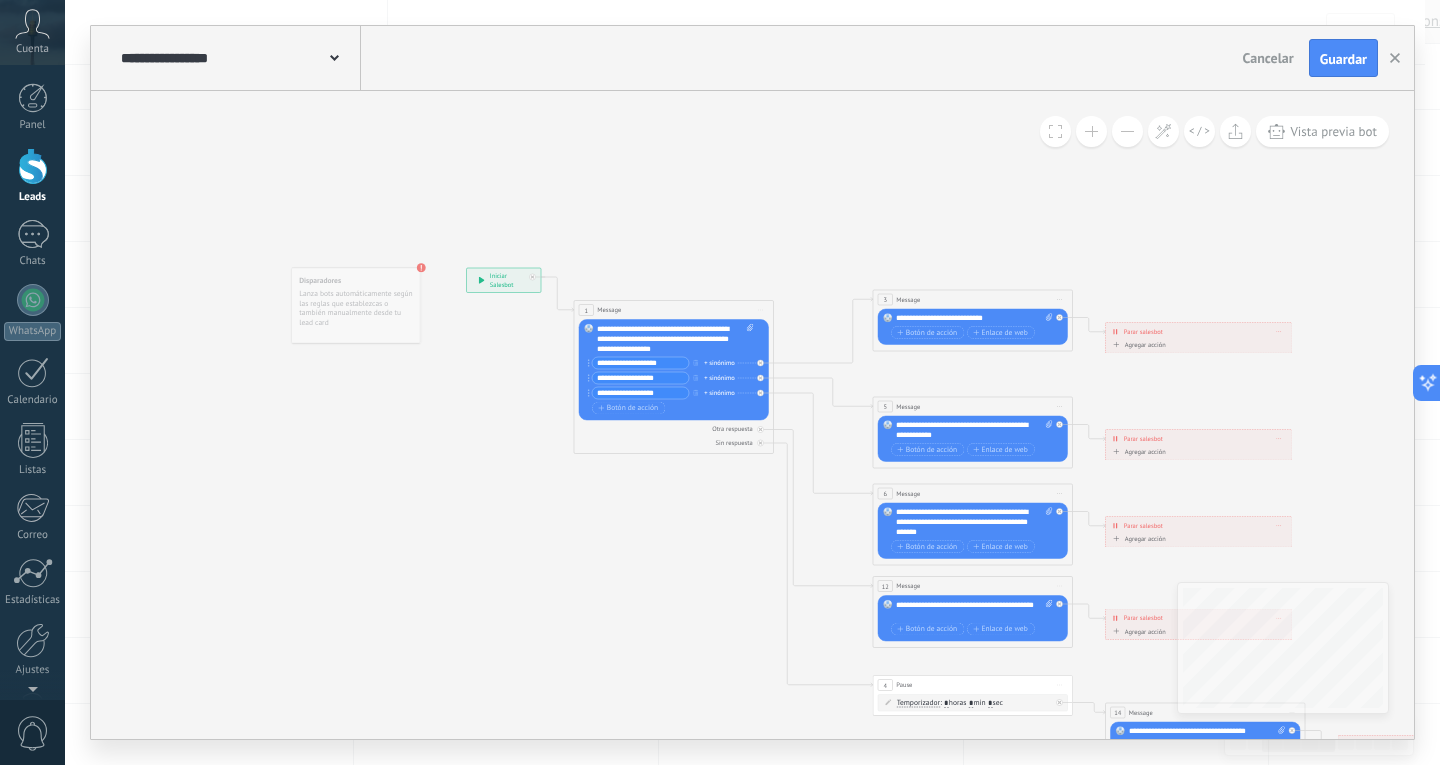click at bounding box center (1127, 131) 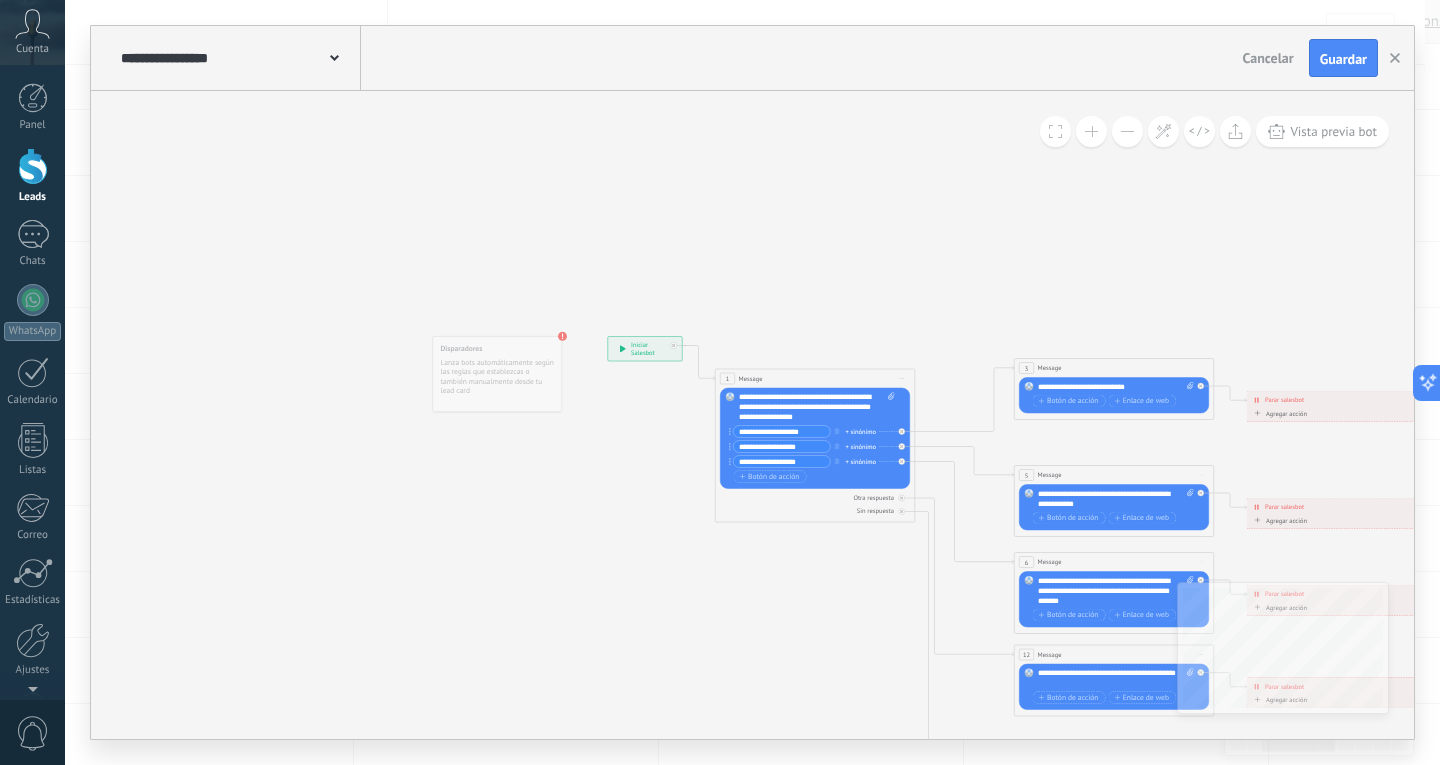 click at bounding box center (1091, 131) 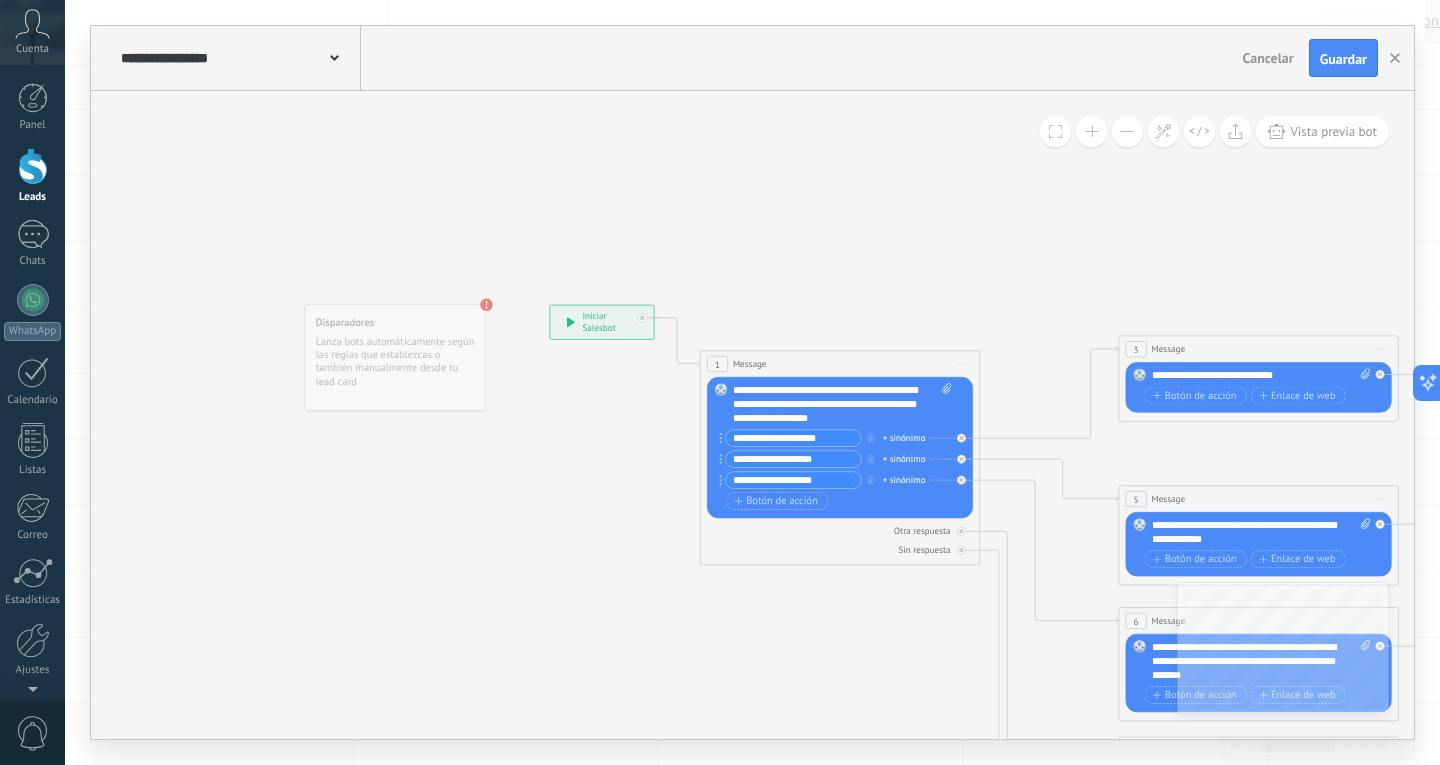 click at bounding box center [1091, 131] 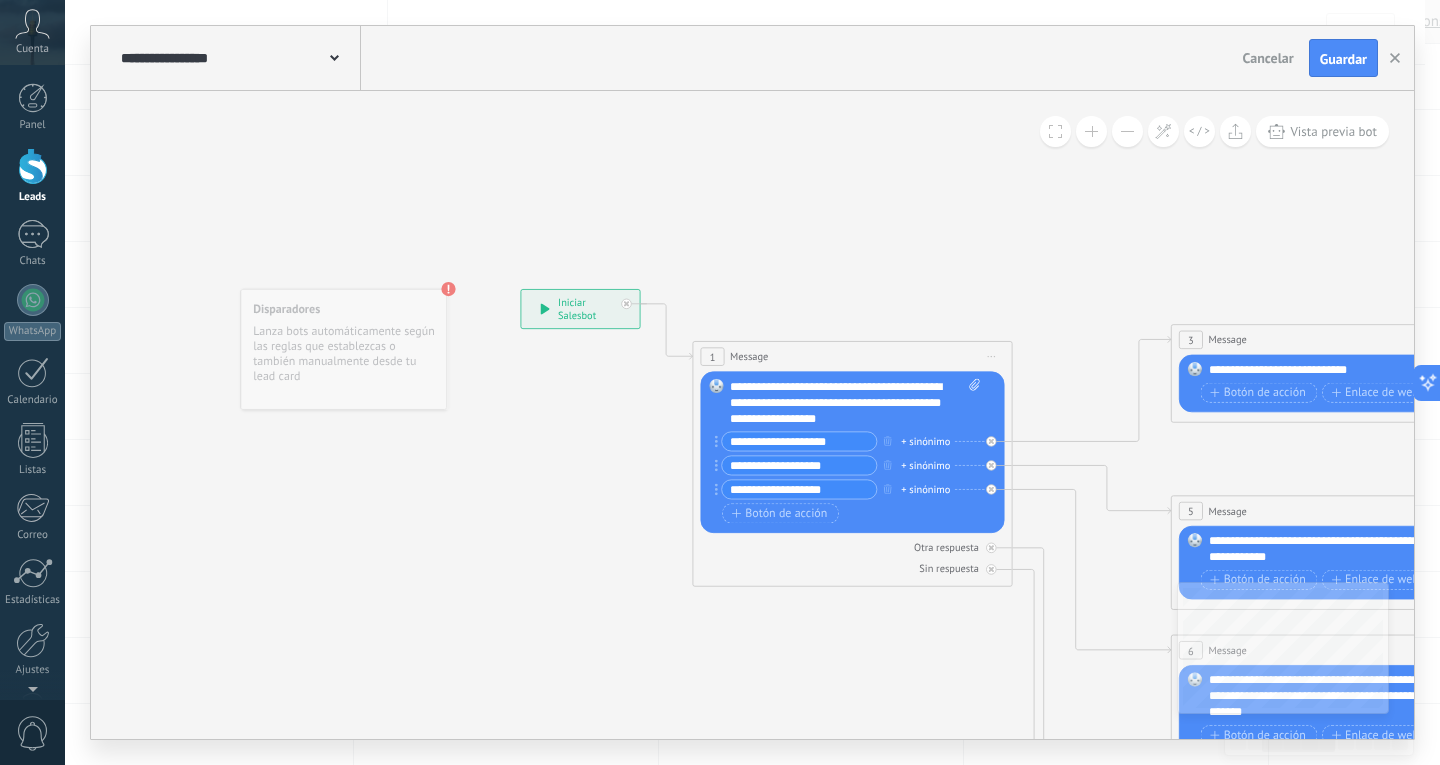 click at bounding box center [1091, 131] 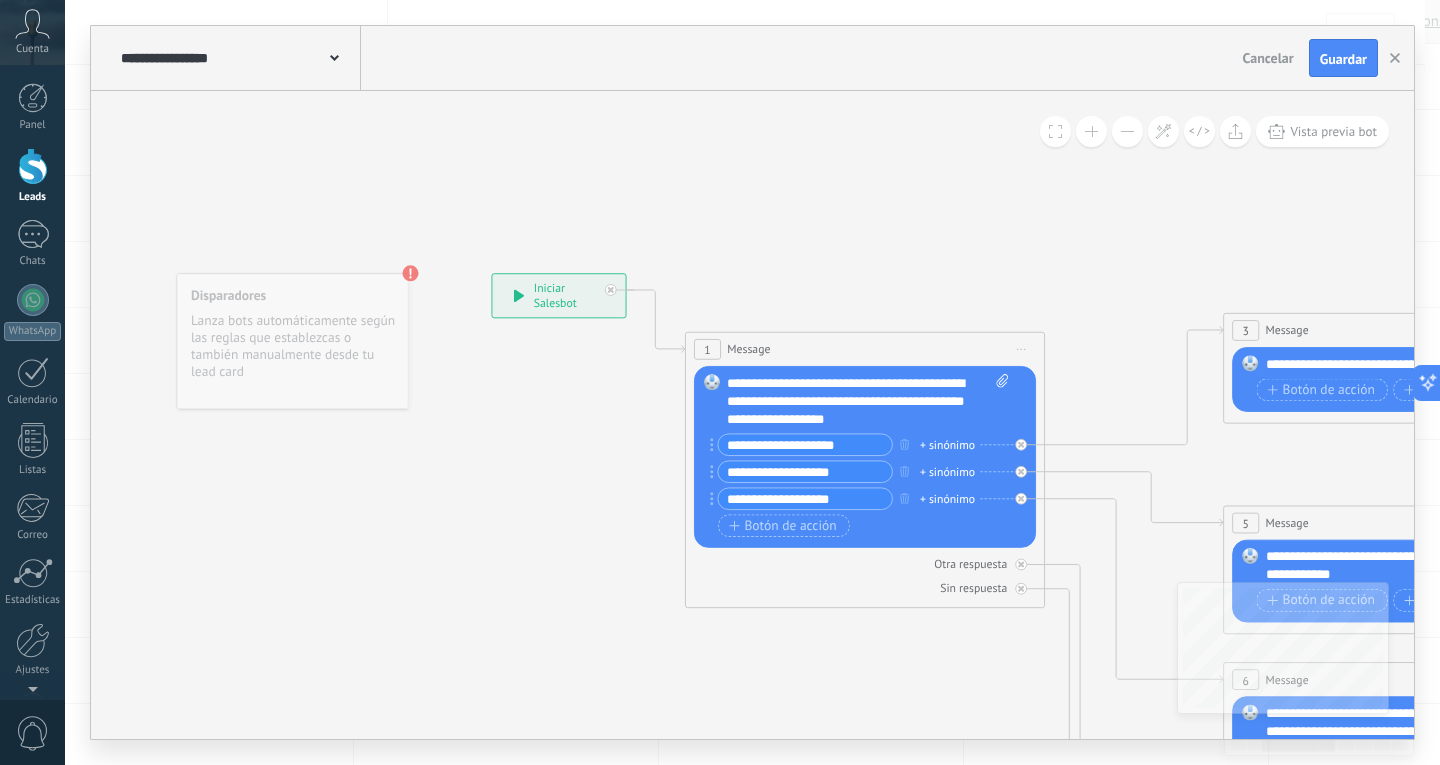 click at bounding box center (1091, 131) 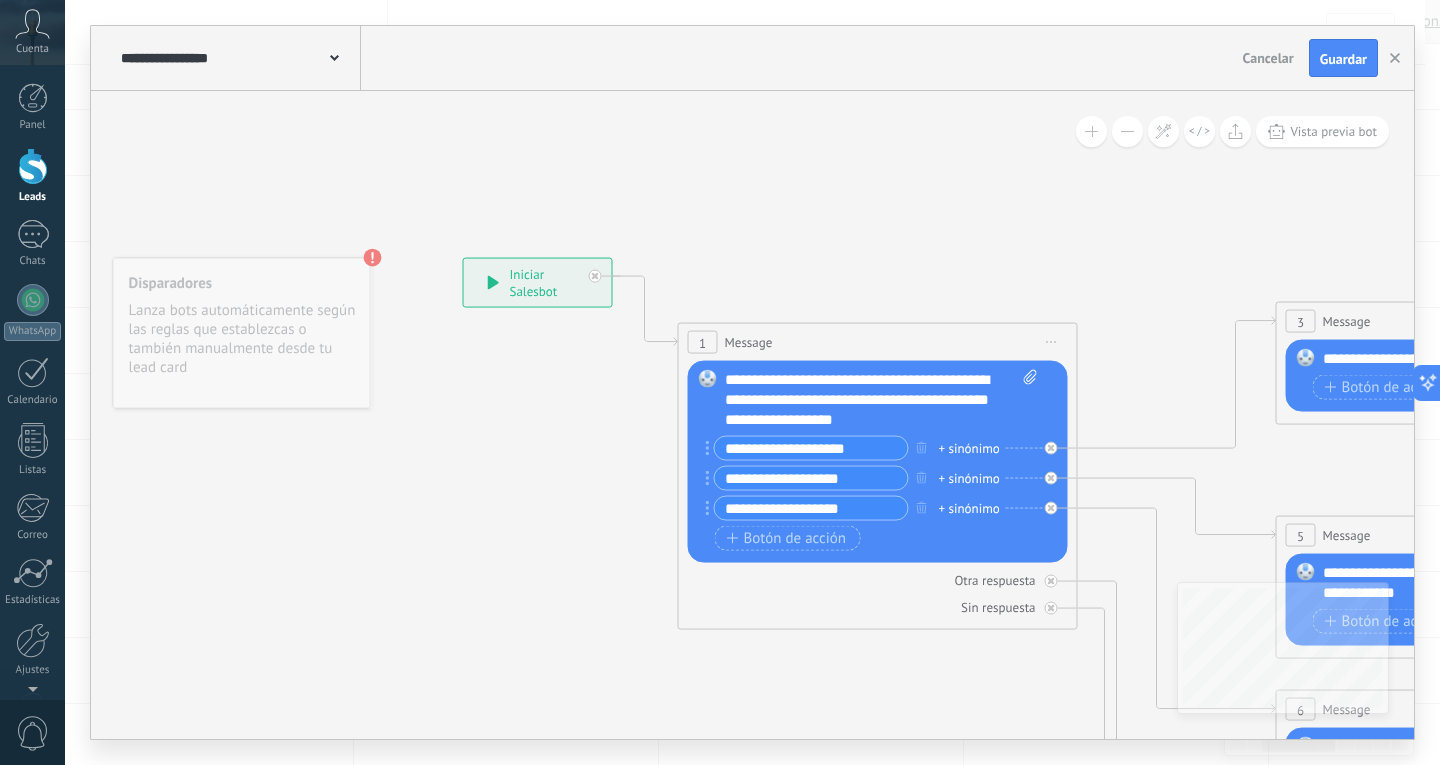 click at bounding box center [1091, 131] 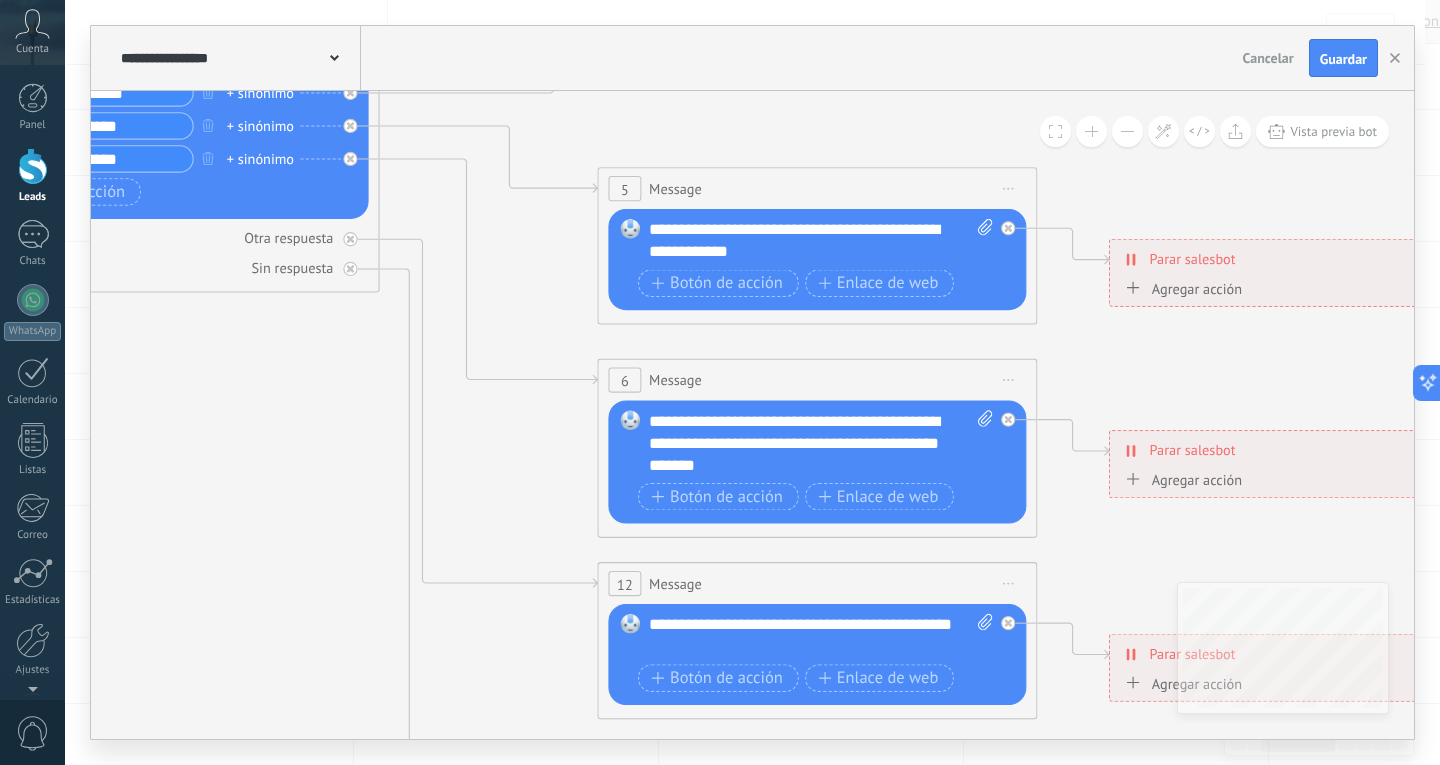 click on "Iniciar vista previa aquí
Cambiar nombre
Duplicar
Borrar" at bounding box center [1008, 189] 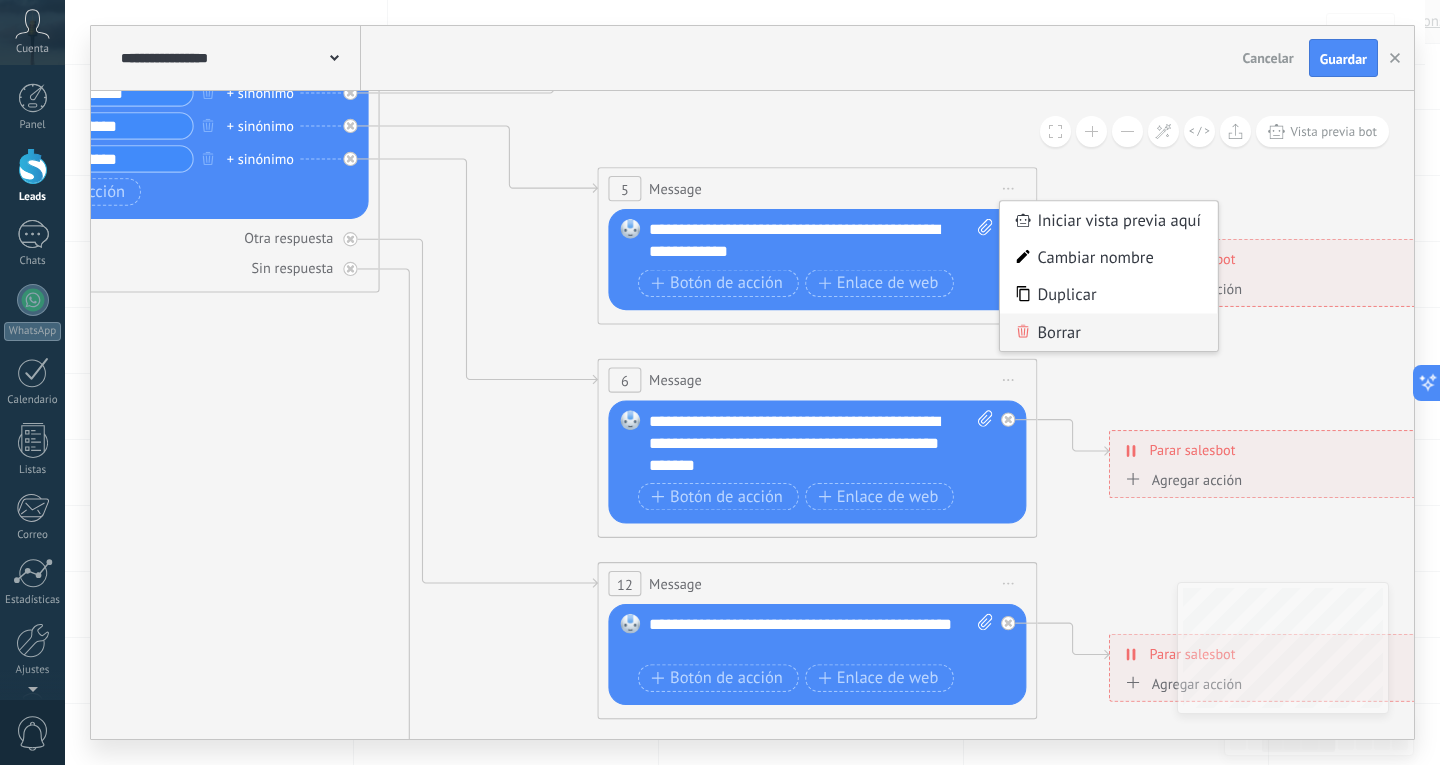click on "Borrar" at bounding box center (1108, 332) 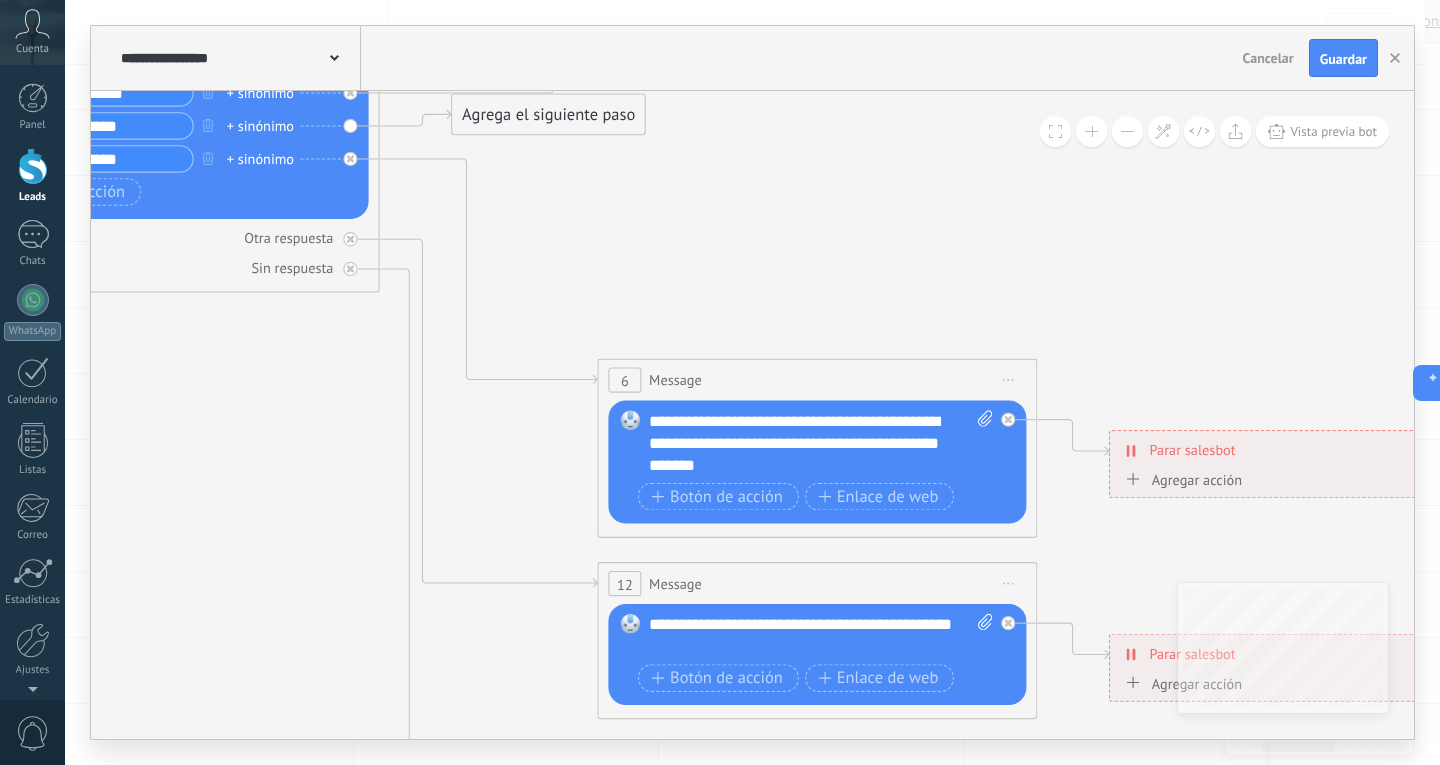 click 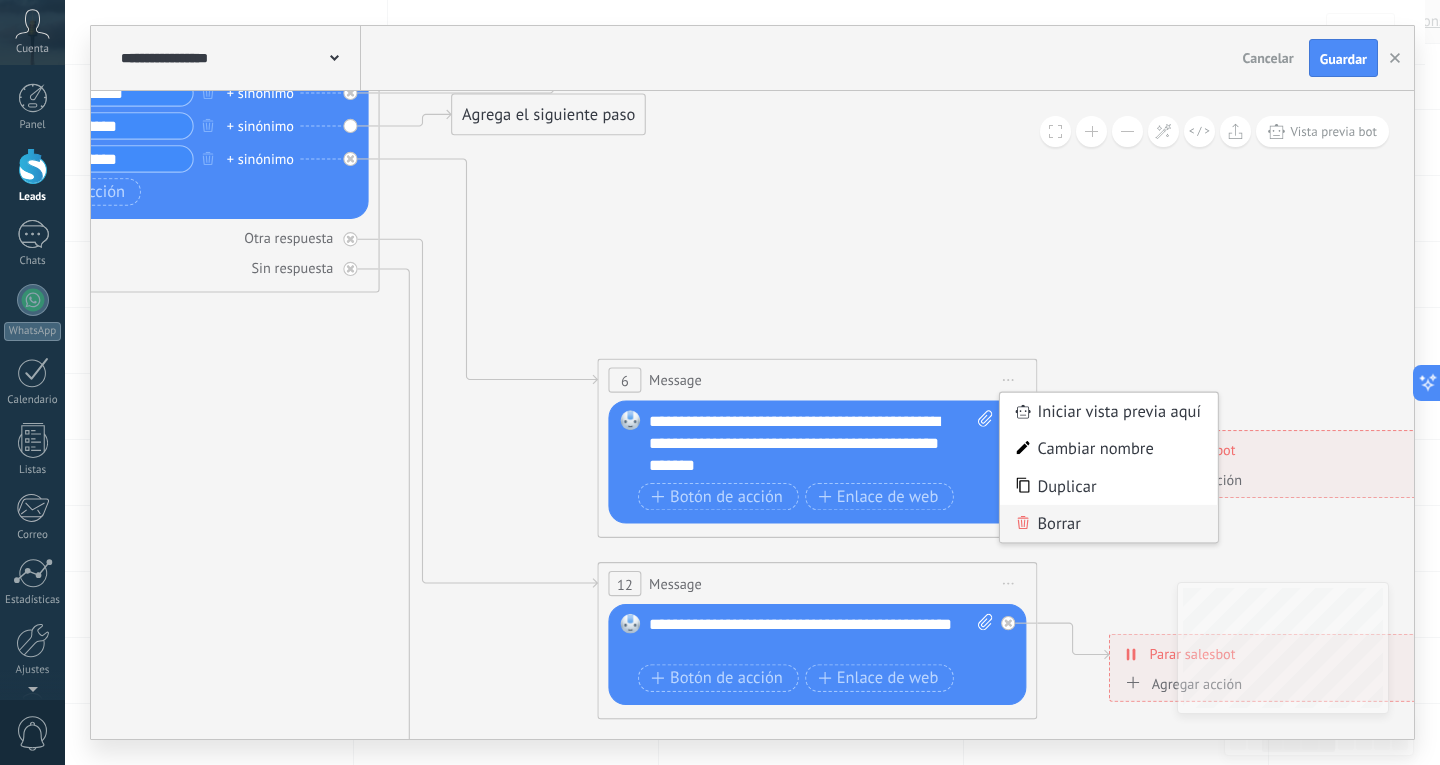 click on "Borrar" at bounding box center [1108, 523] 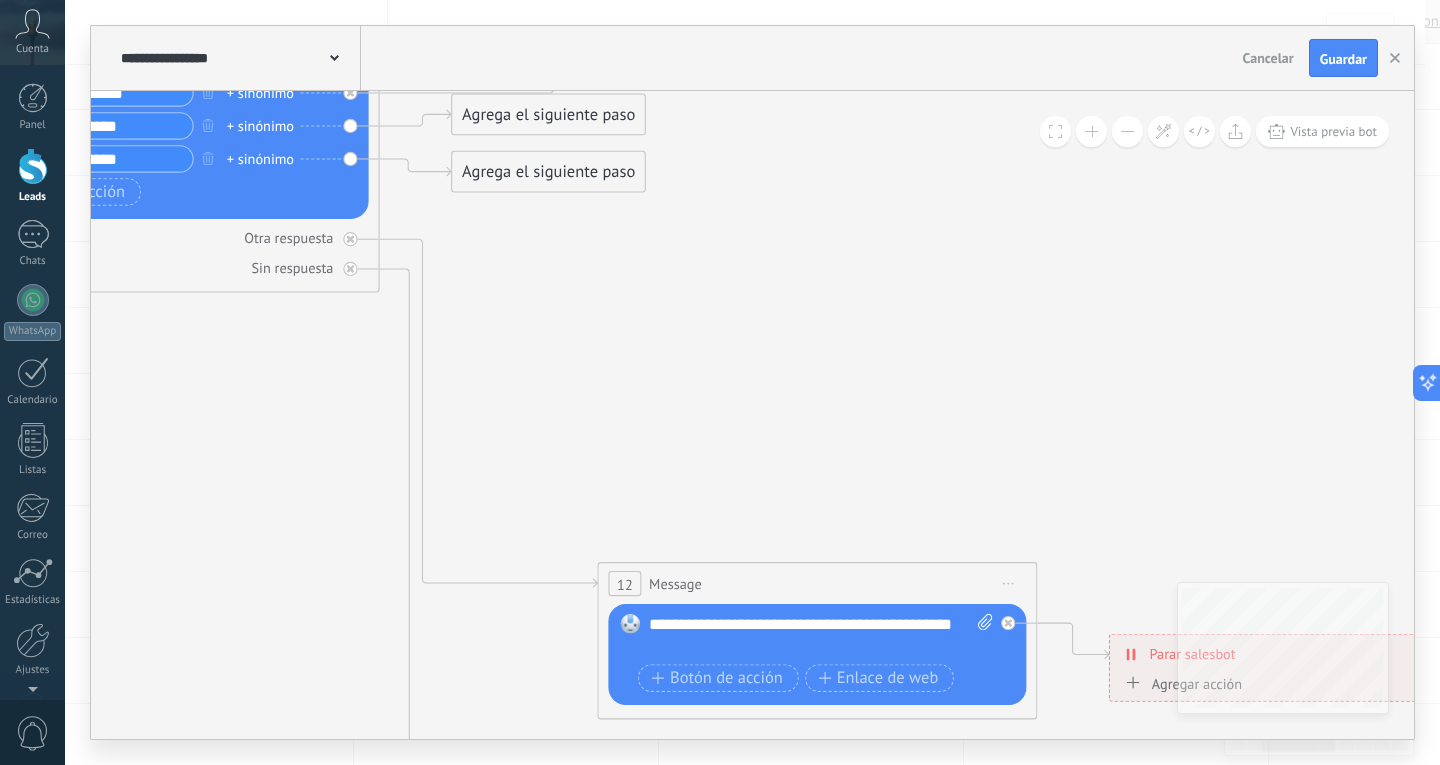 click 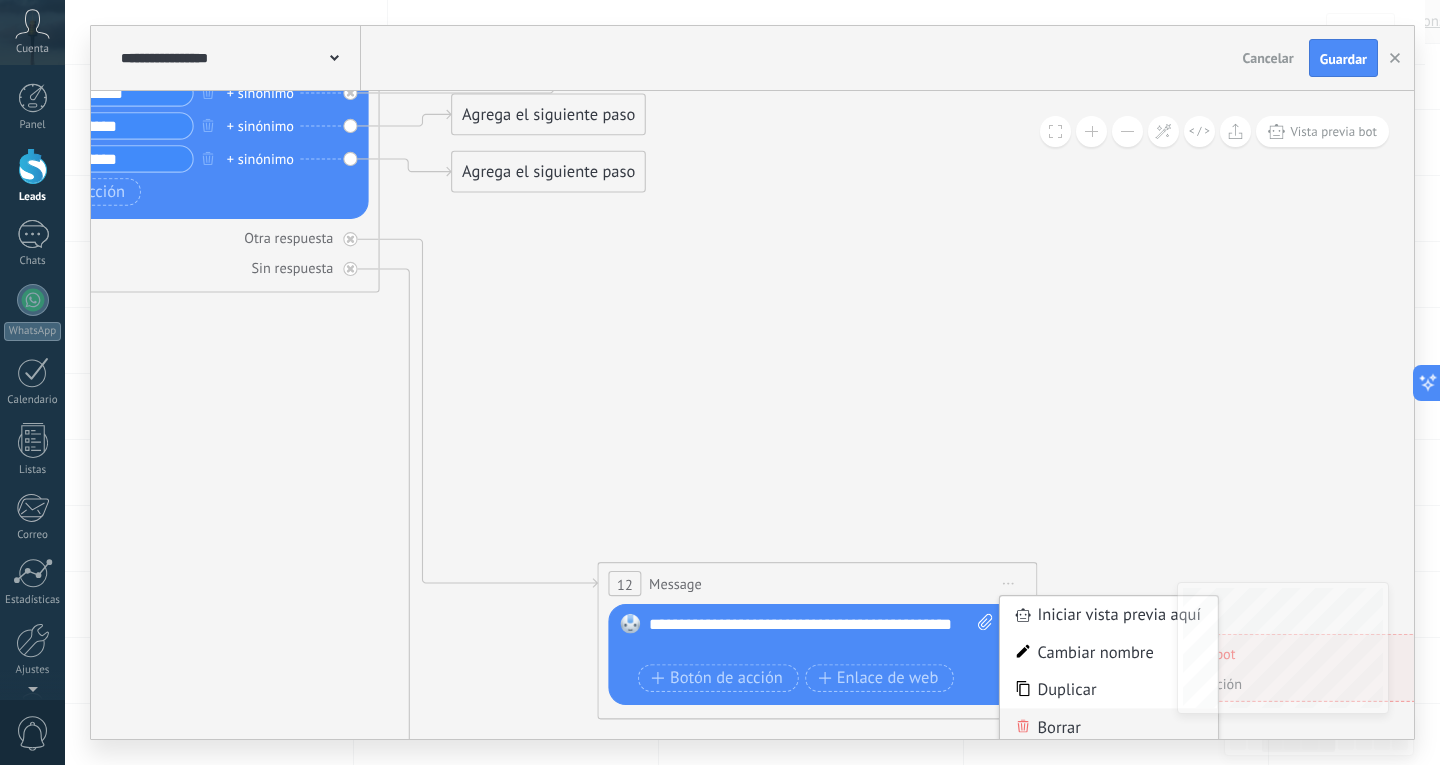 click on "Borrar" at bounding box center (1108, 726) 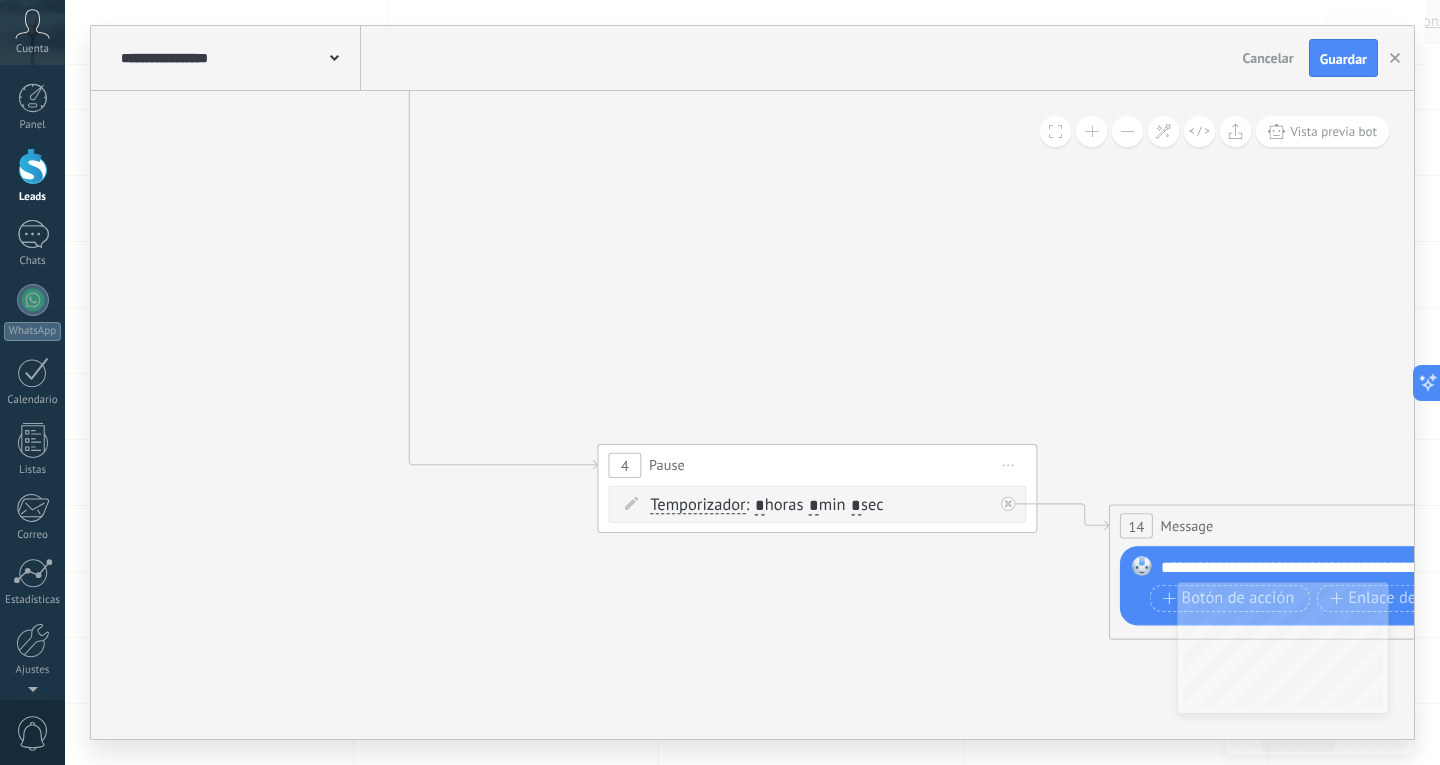 click on "Iniciar vista previa aquí
Cambiar nombre
Duplicar
Borrar" at bounding box center (1008, 465) 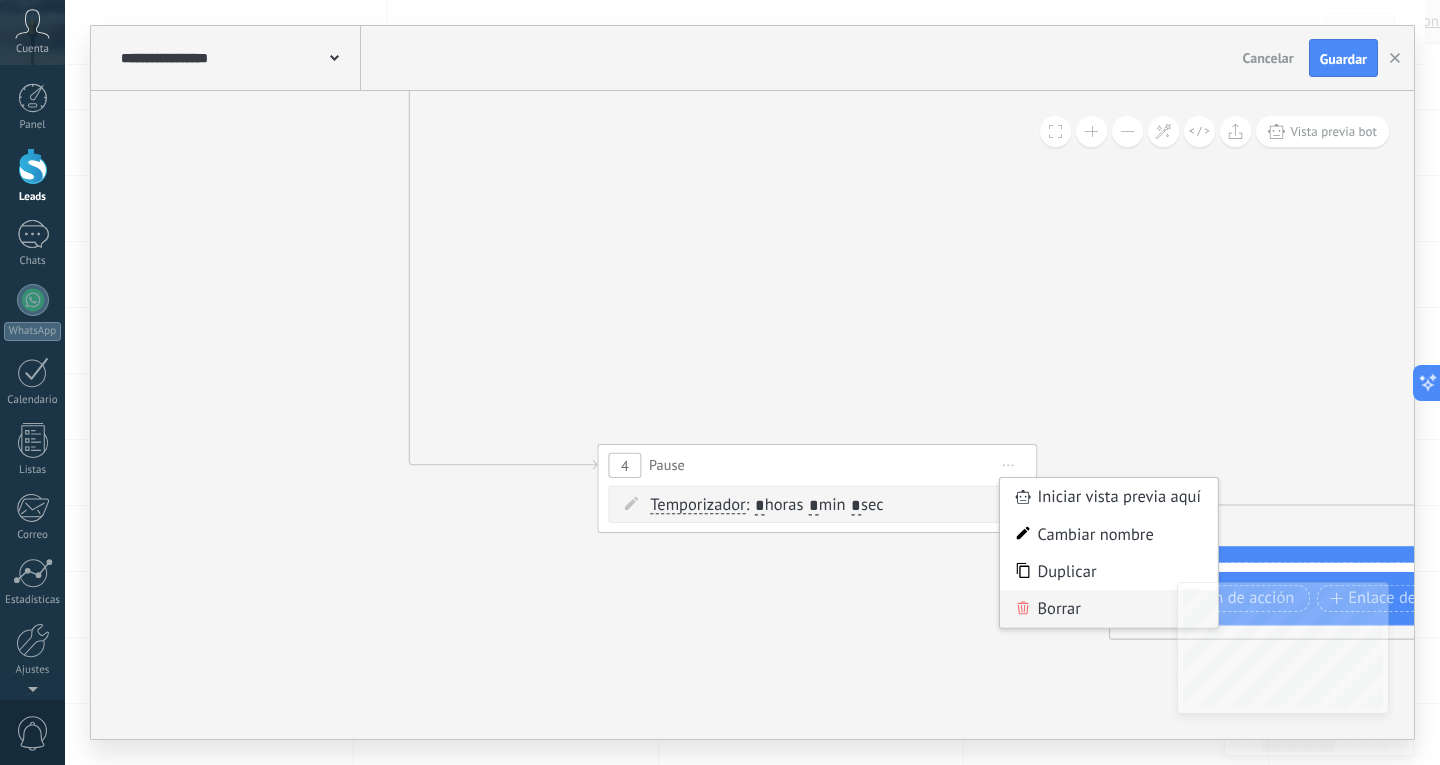 click on "Borrar" at bounding box center [1108, 608] 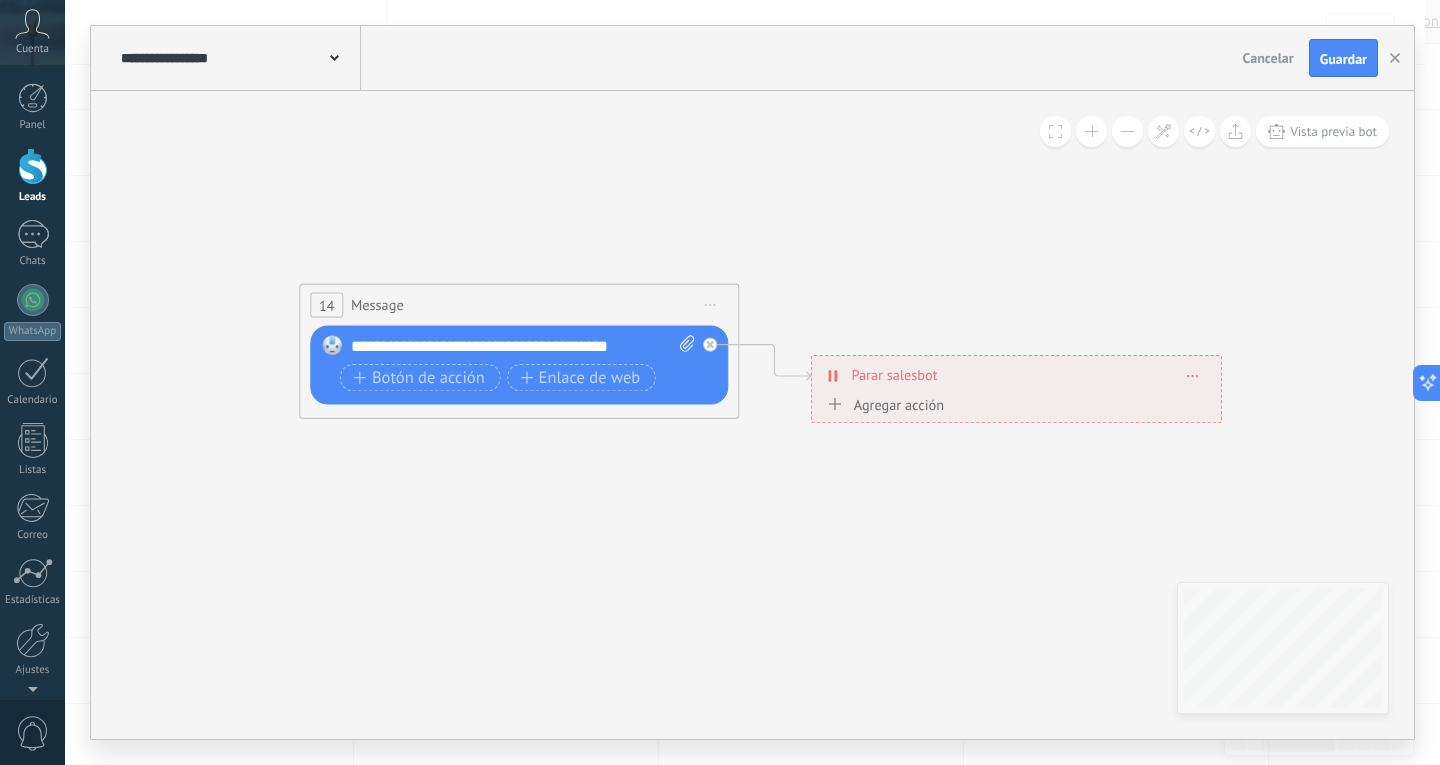 click on "Iniciar vista previa aquí
Cambiar nombre
Duplicar
Borrar" at bounding box center (710, 305) 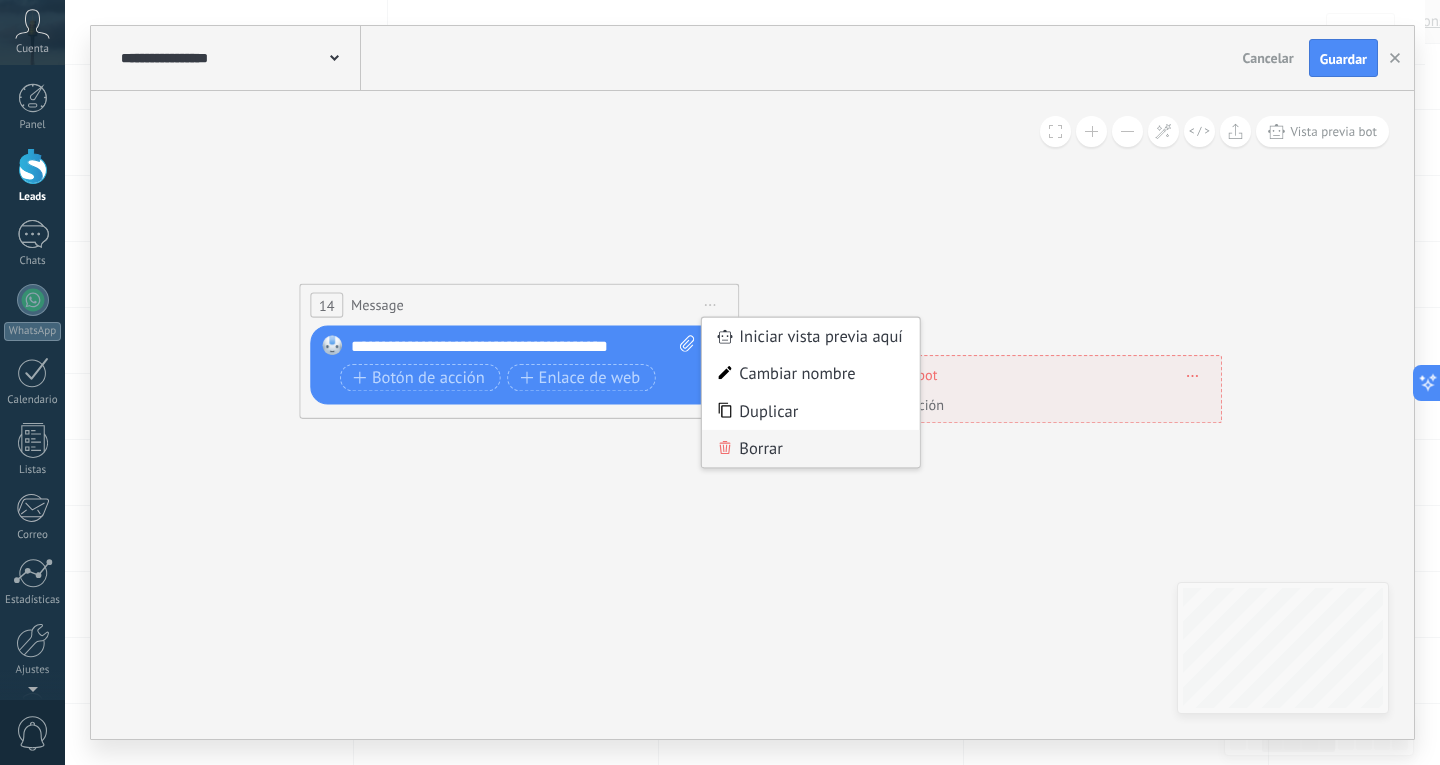 click on "Borrar" at bounding box center (810, 448) 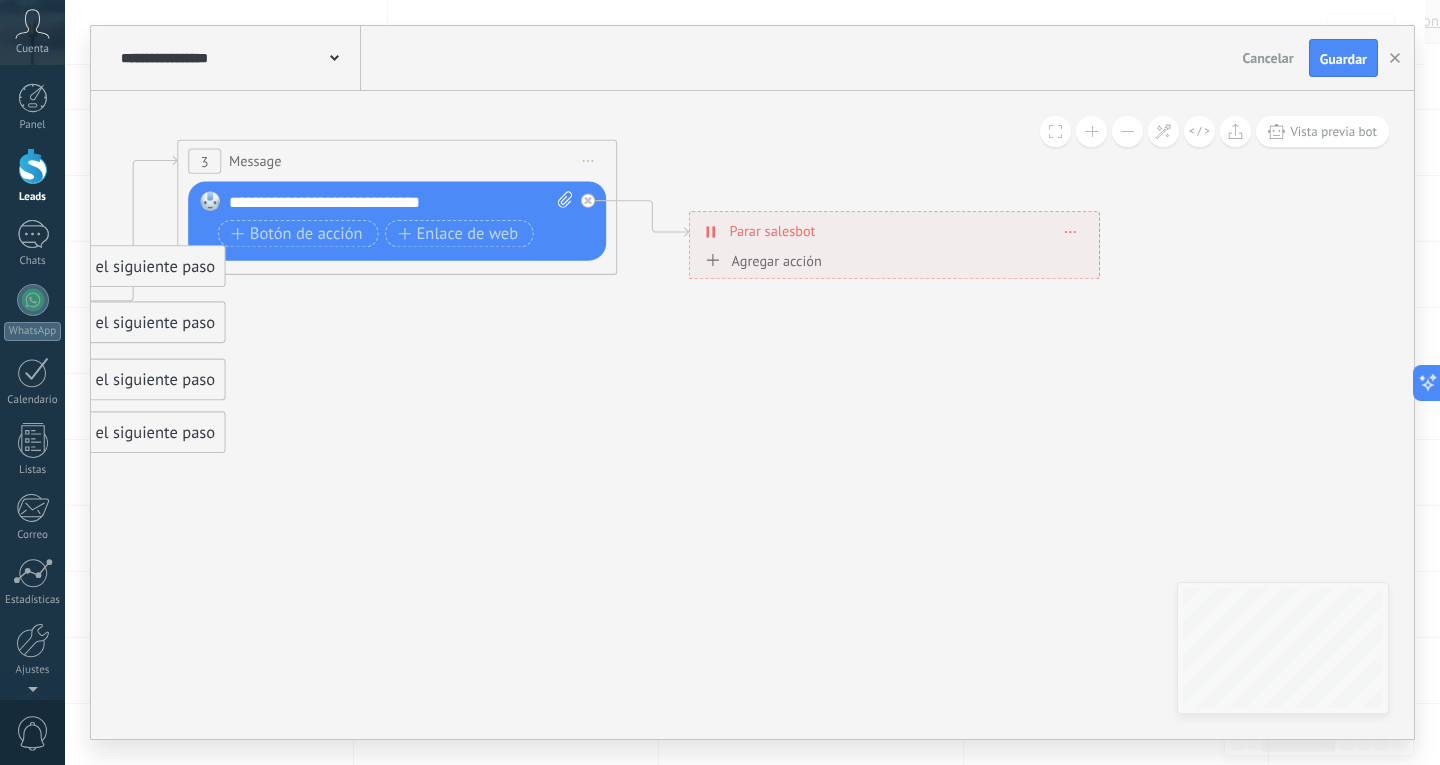 click 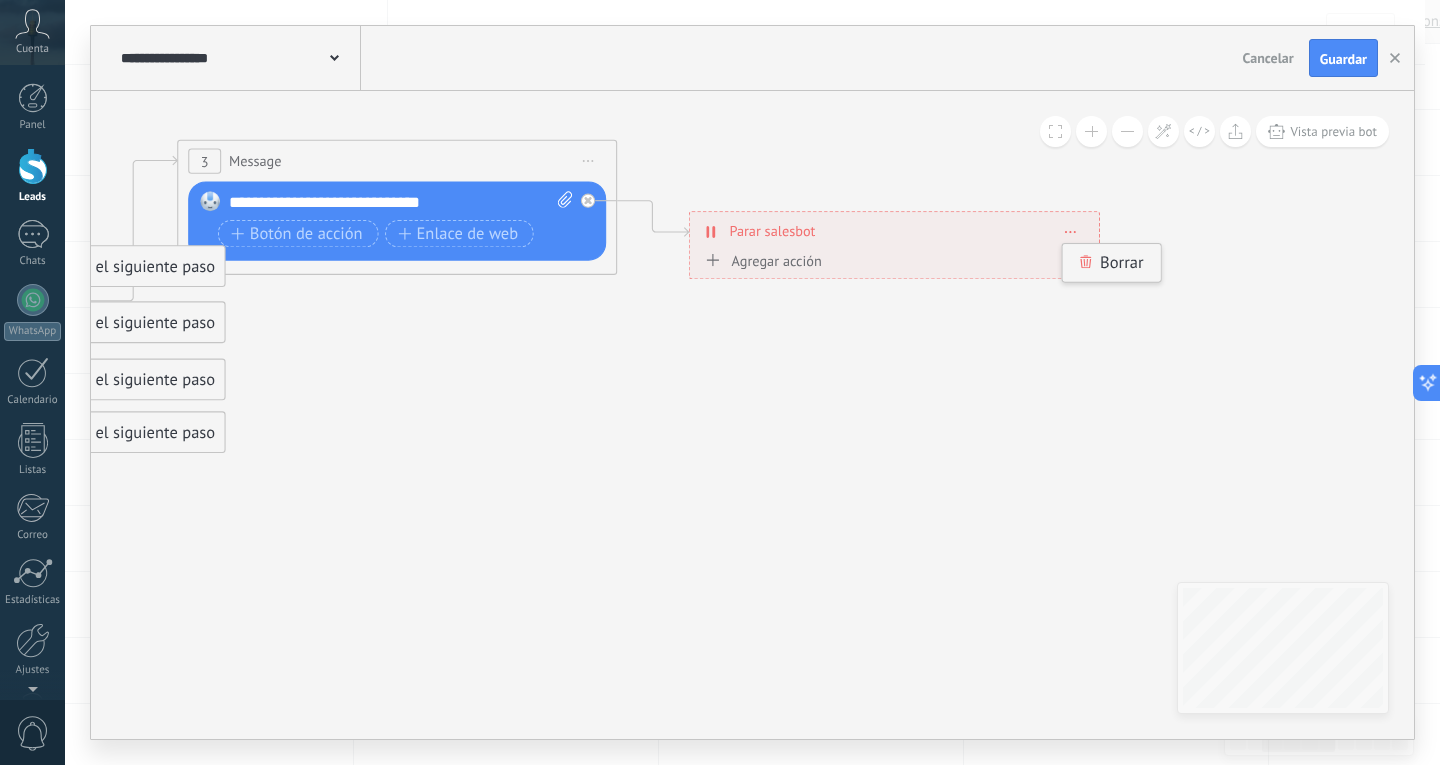 click 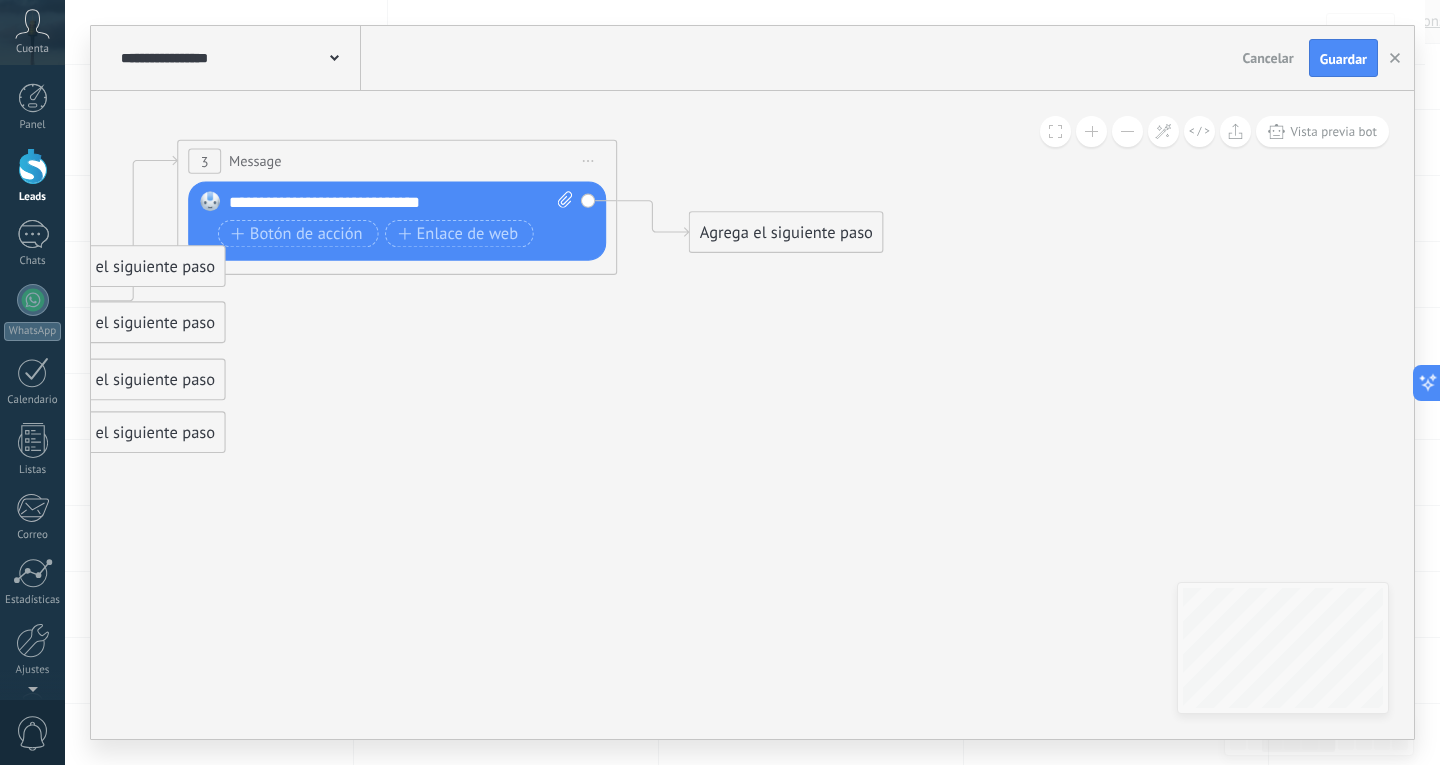 click 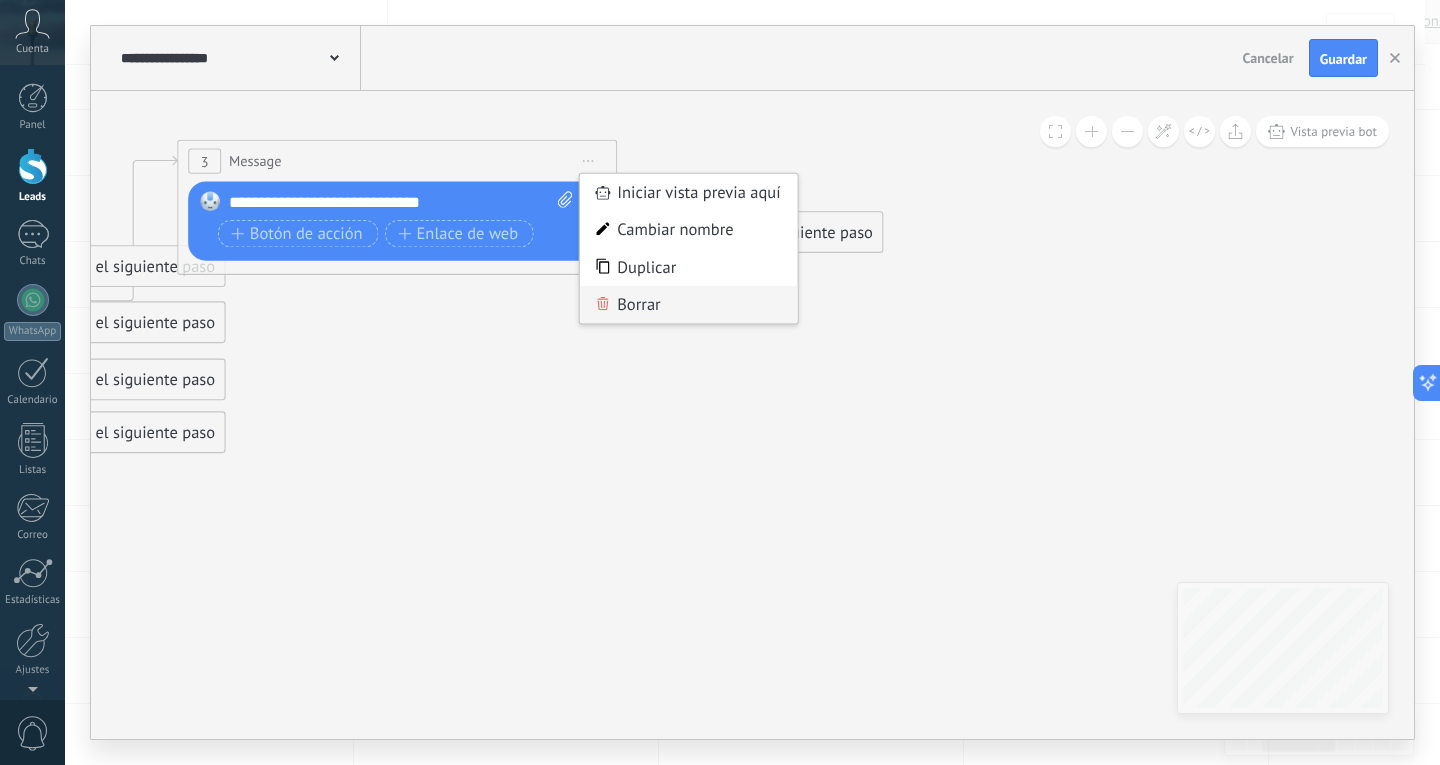click on "Borrar" at bounding box center [688, 304] 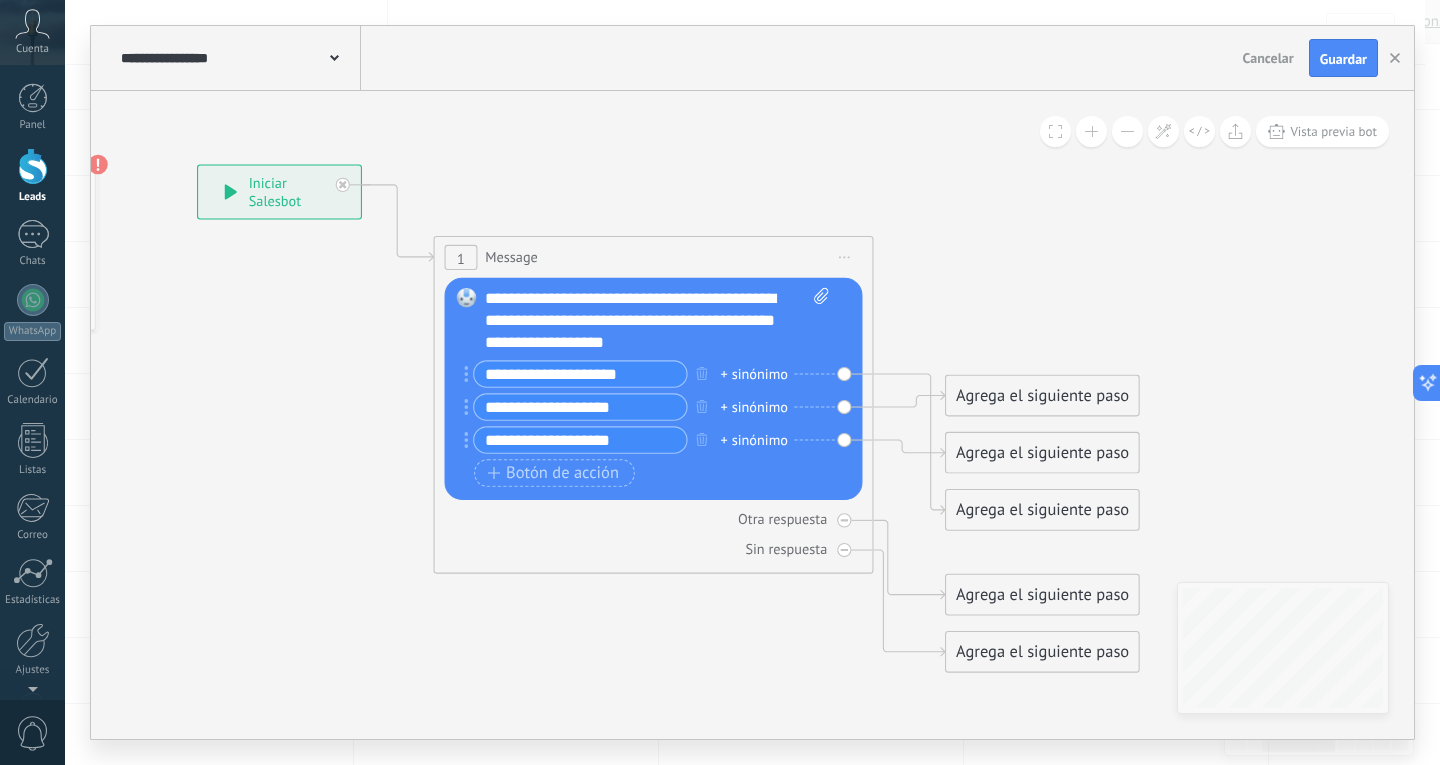 click at bounding box center [1127, 131] 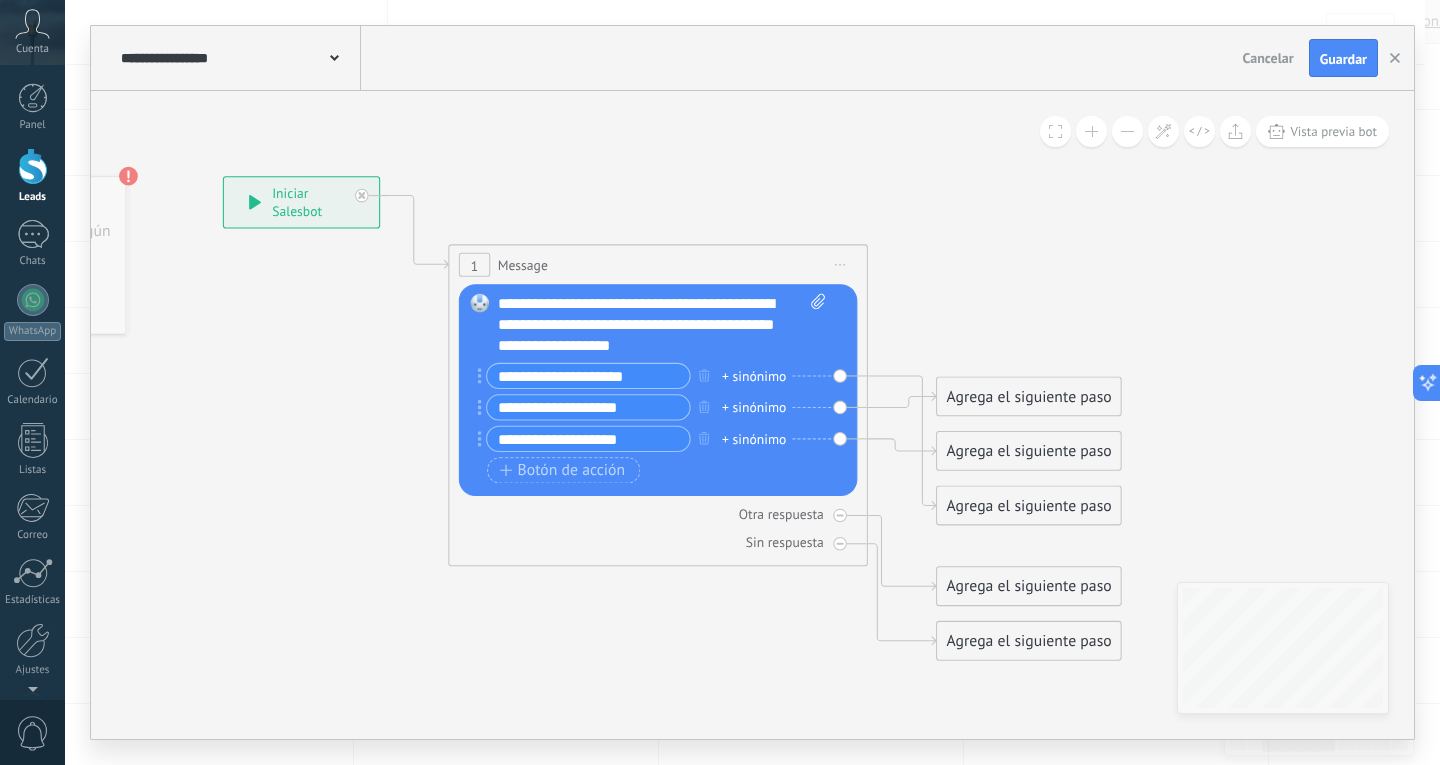 click at bounding box center (1127, 131) 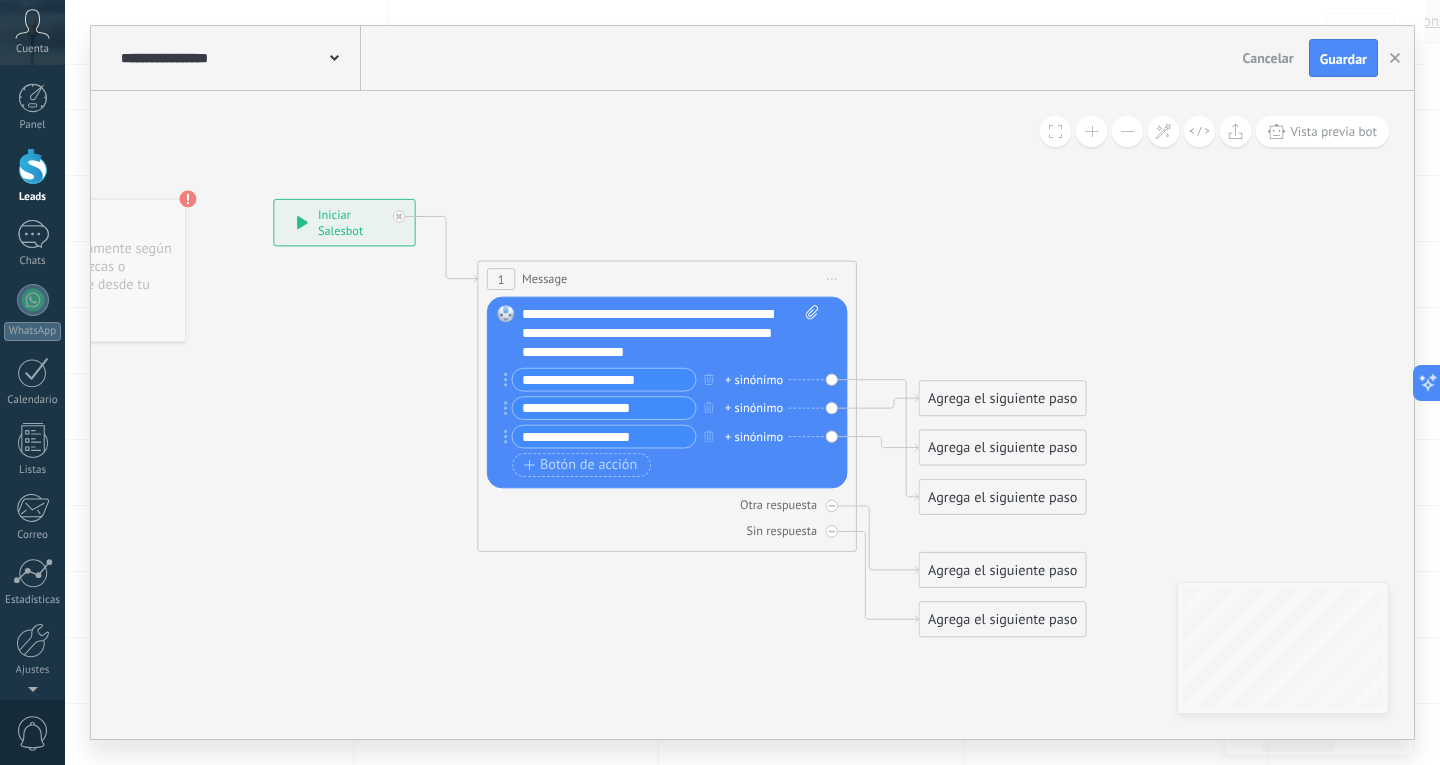 click at bounding box center (1127, 131) 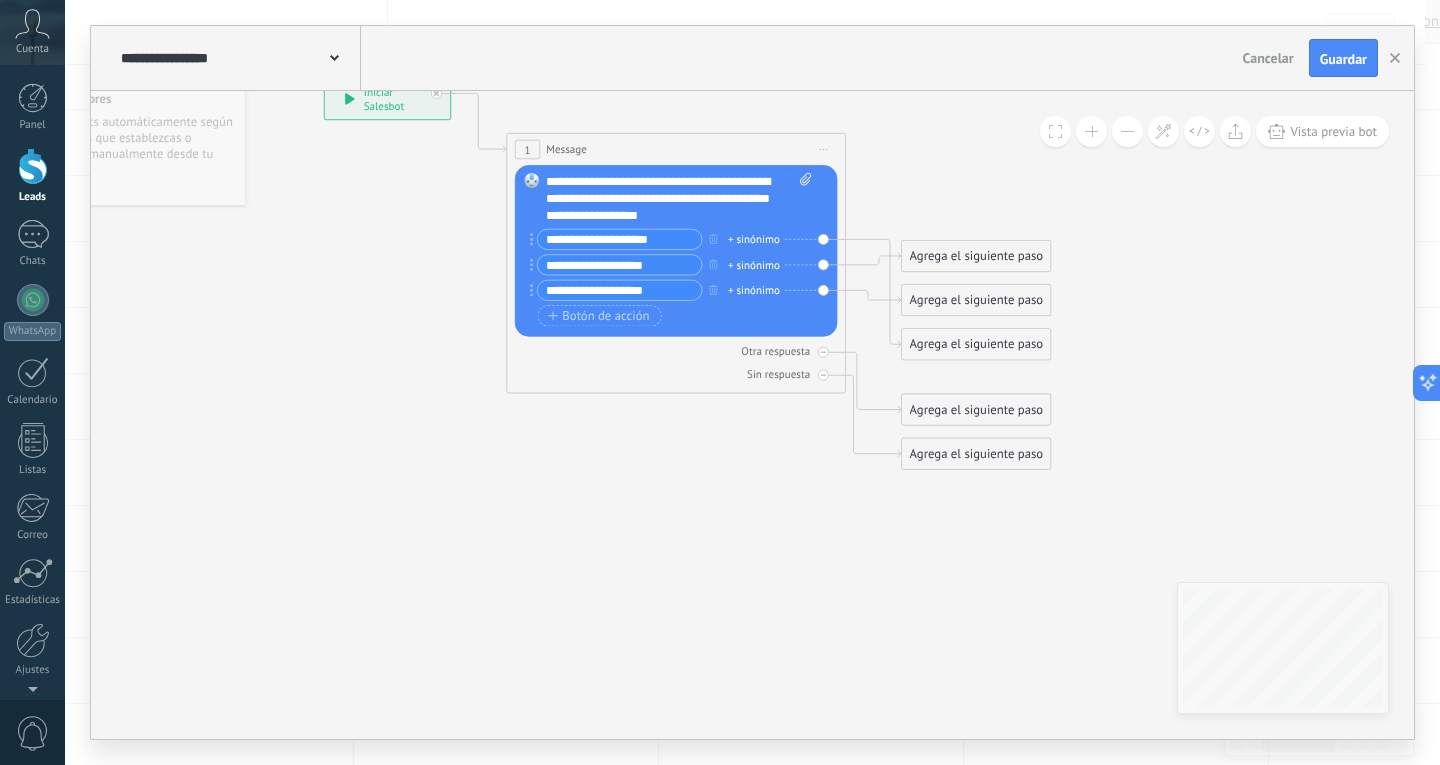 click 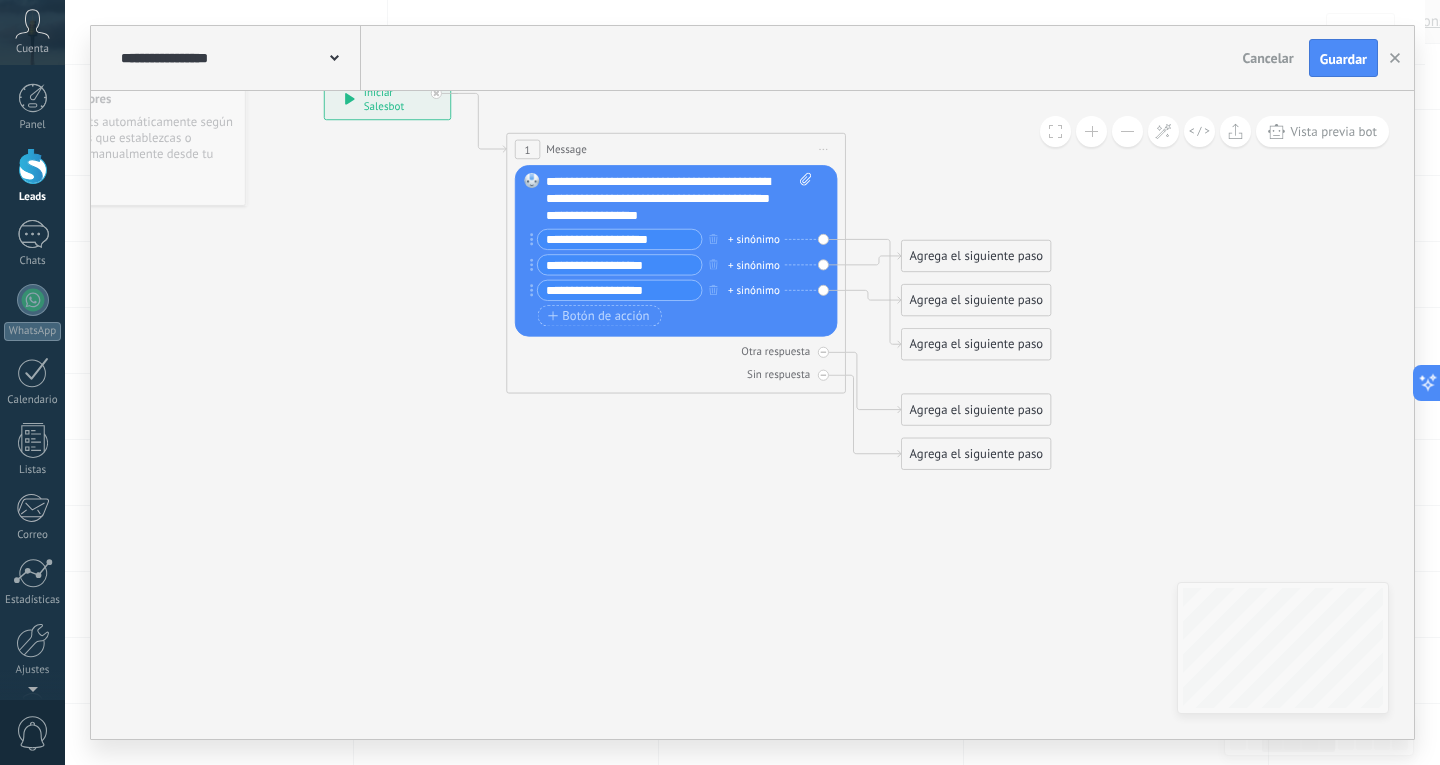 click on "Reemplazar
Quitar
Convertir a mensaje de voz
Arrastre la imagen aquí para adjuntarla.
Añadir imagen
Subir
Arrastrar y soltar
Archivo no encontrado
Escribe tu mensaje..." at bounding box center [676, 250] 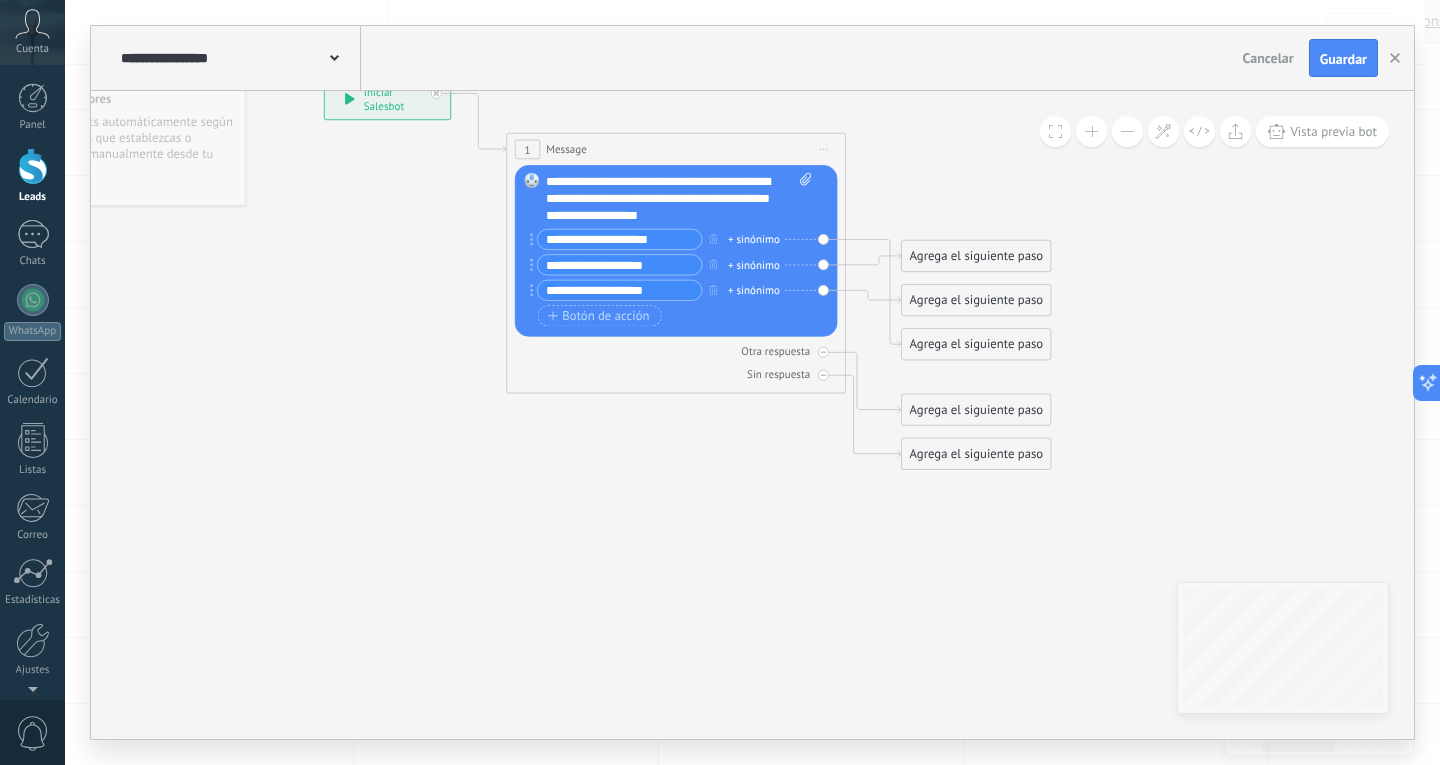 click 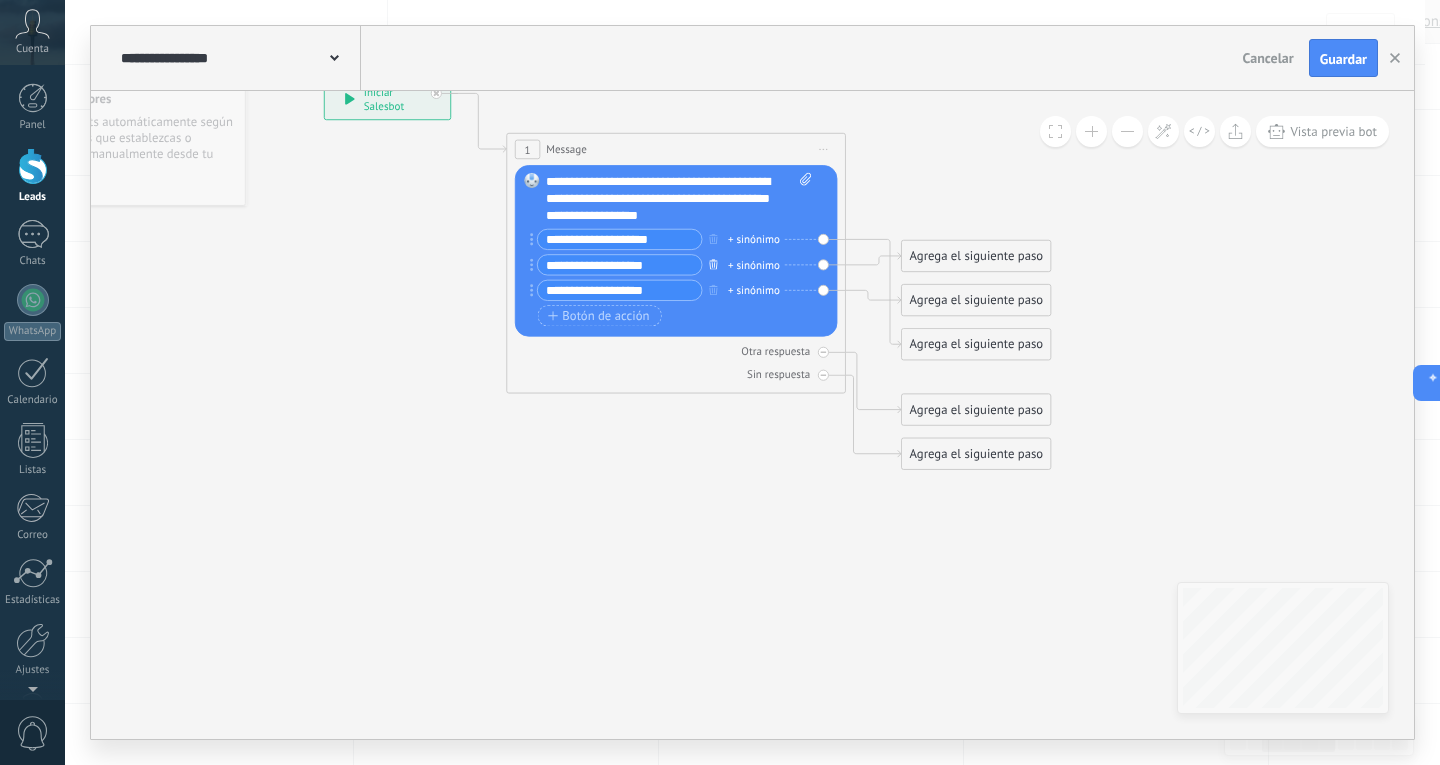 click 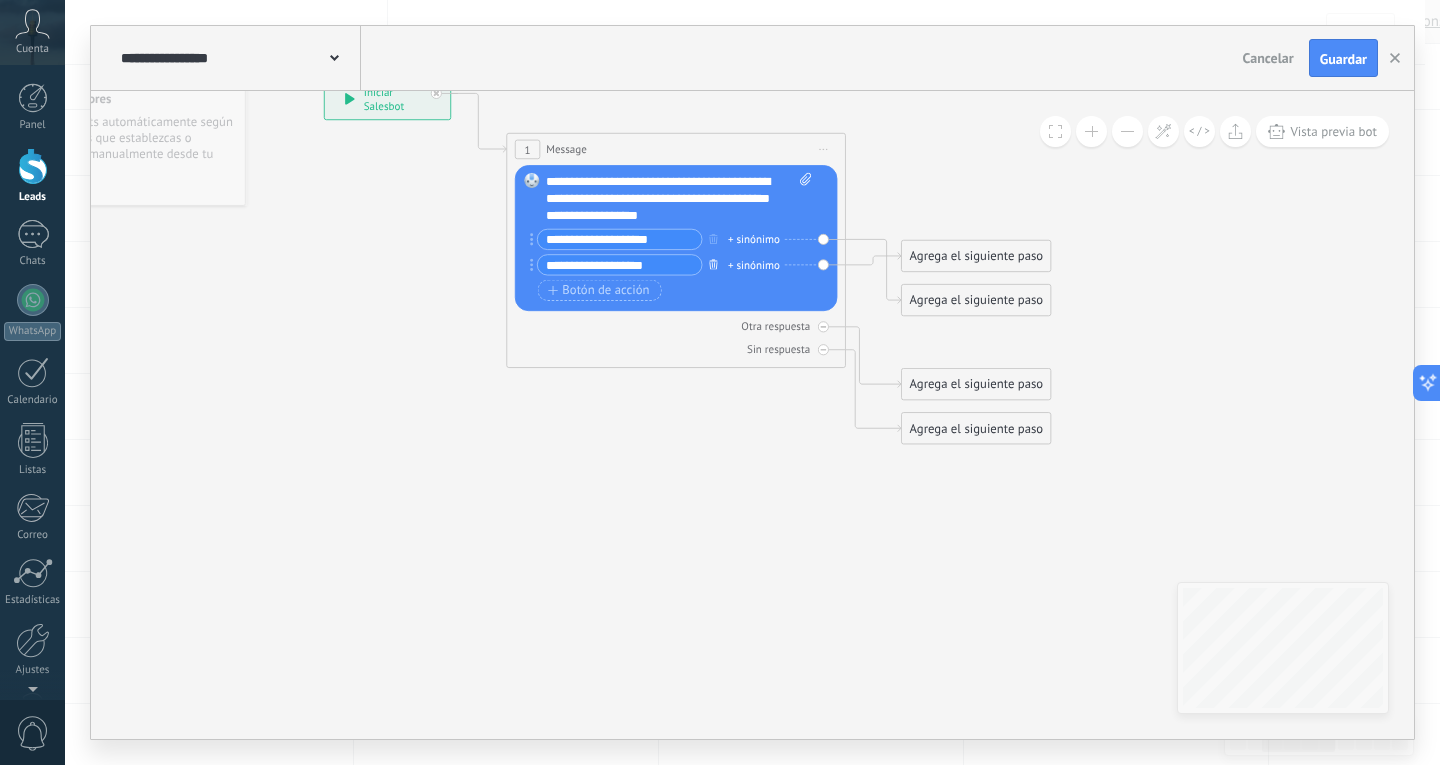 click 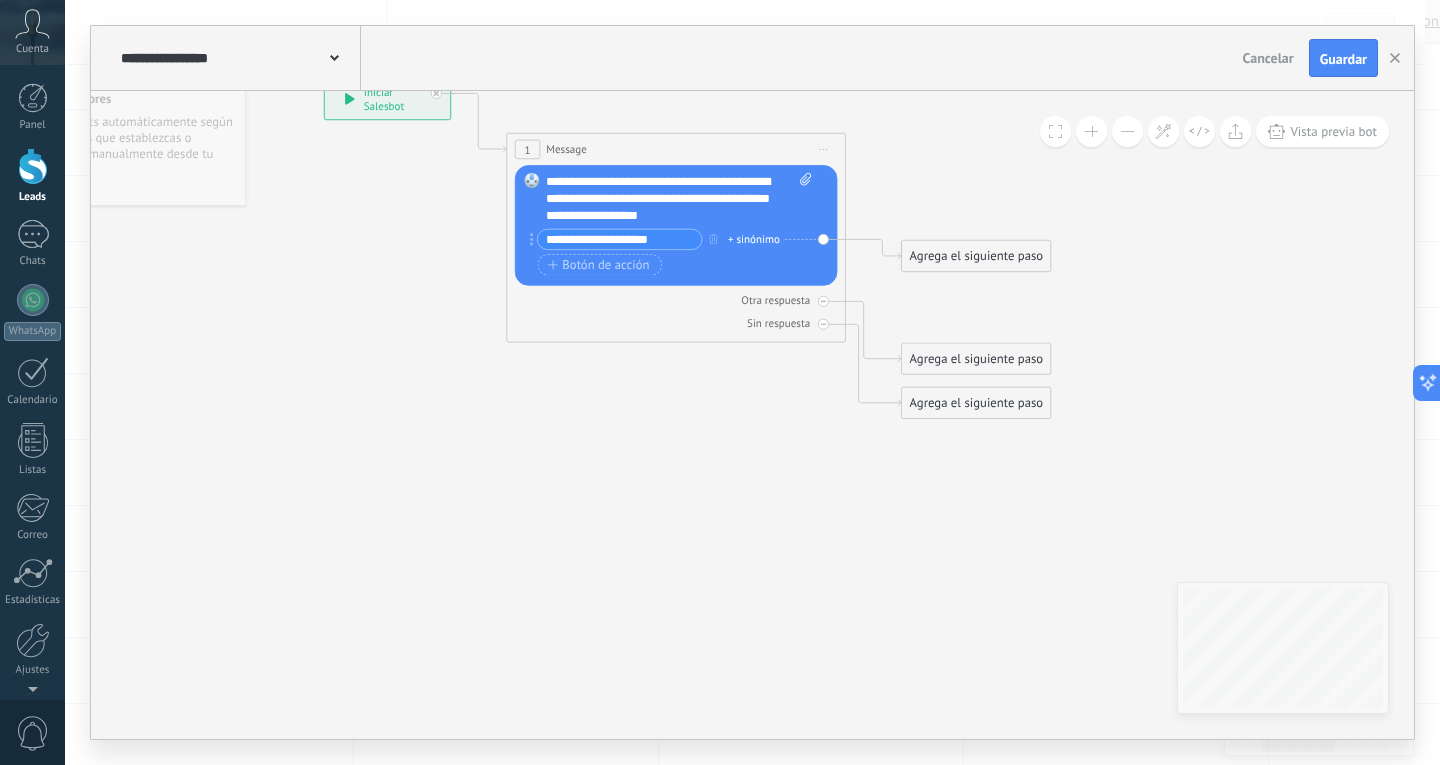 click on "**********" at bounding box center [620, 240] 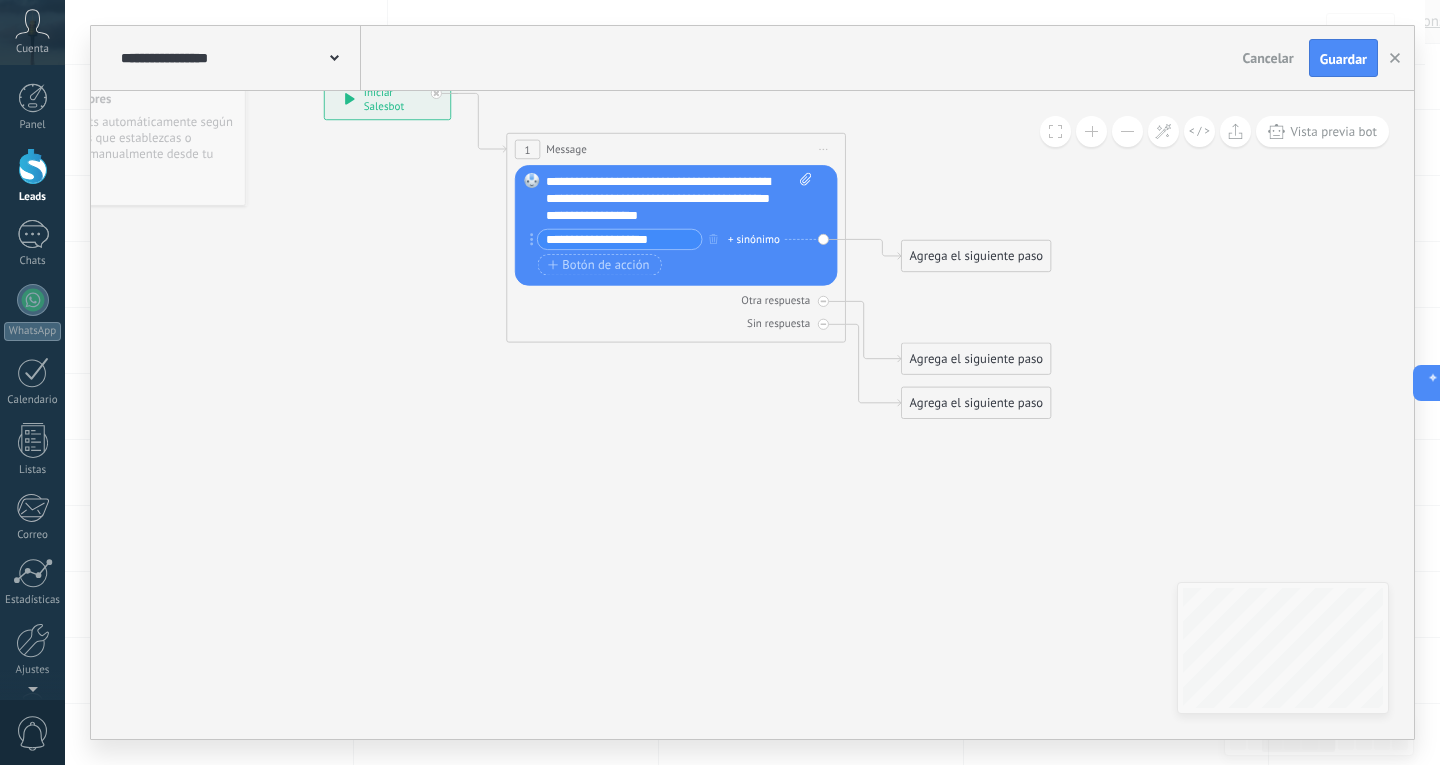 click on "**********" at bounding box center (620, 240) 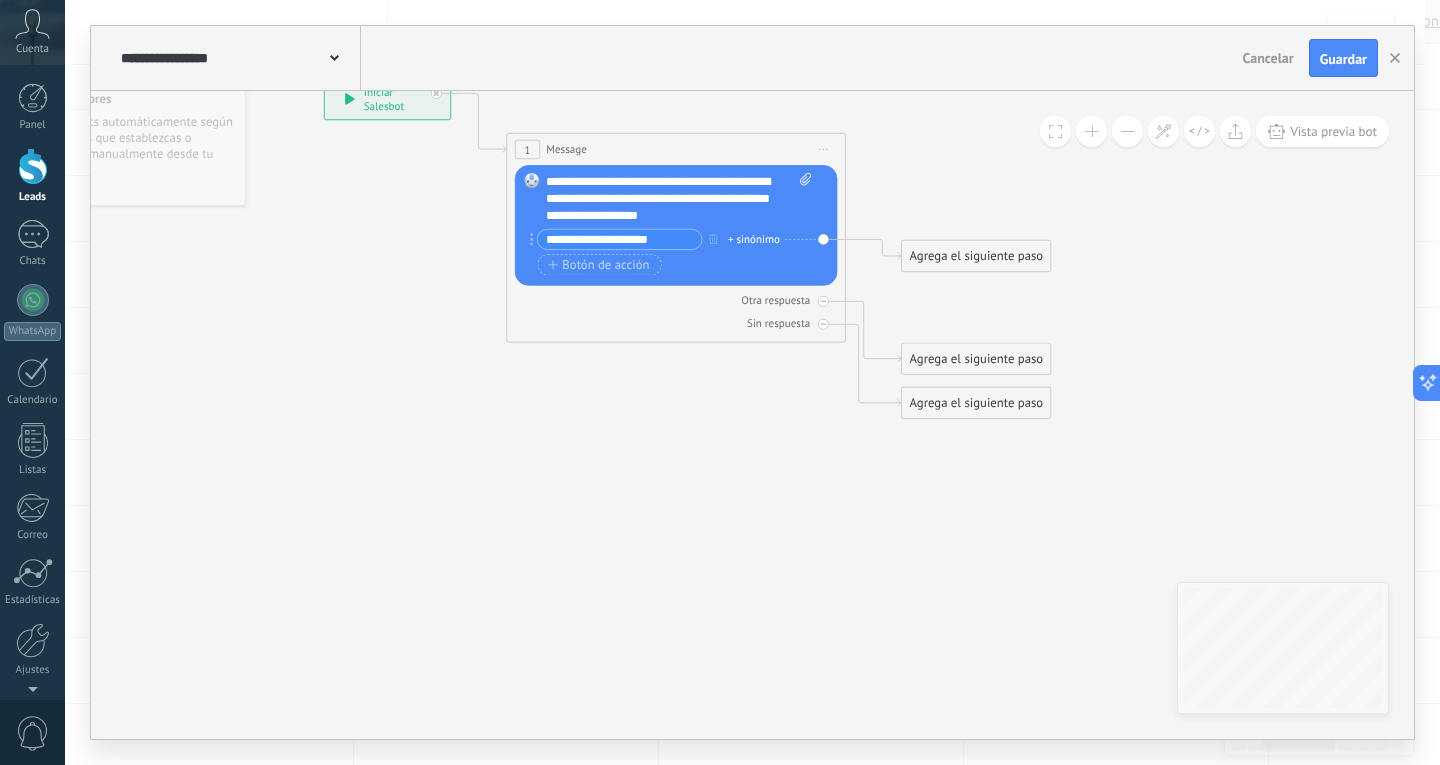 click on "**********" at bounding box center (620, 240) 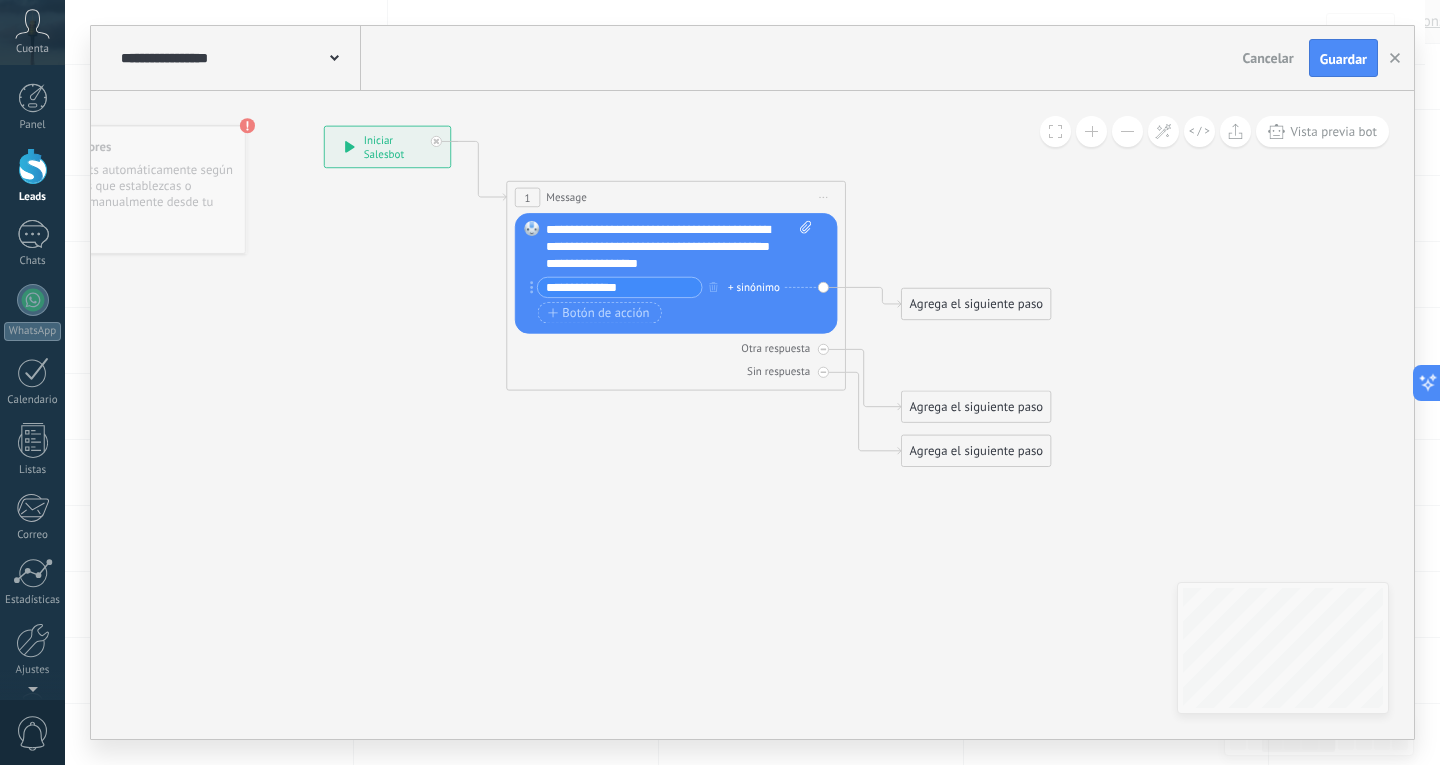type on "**********" 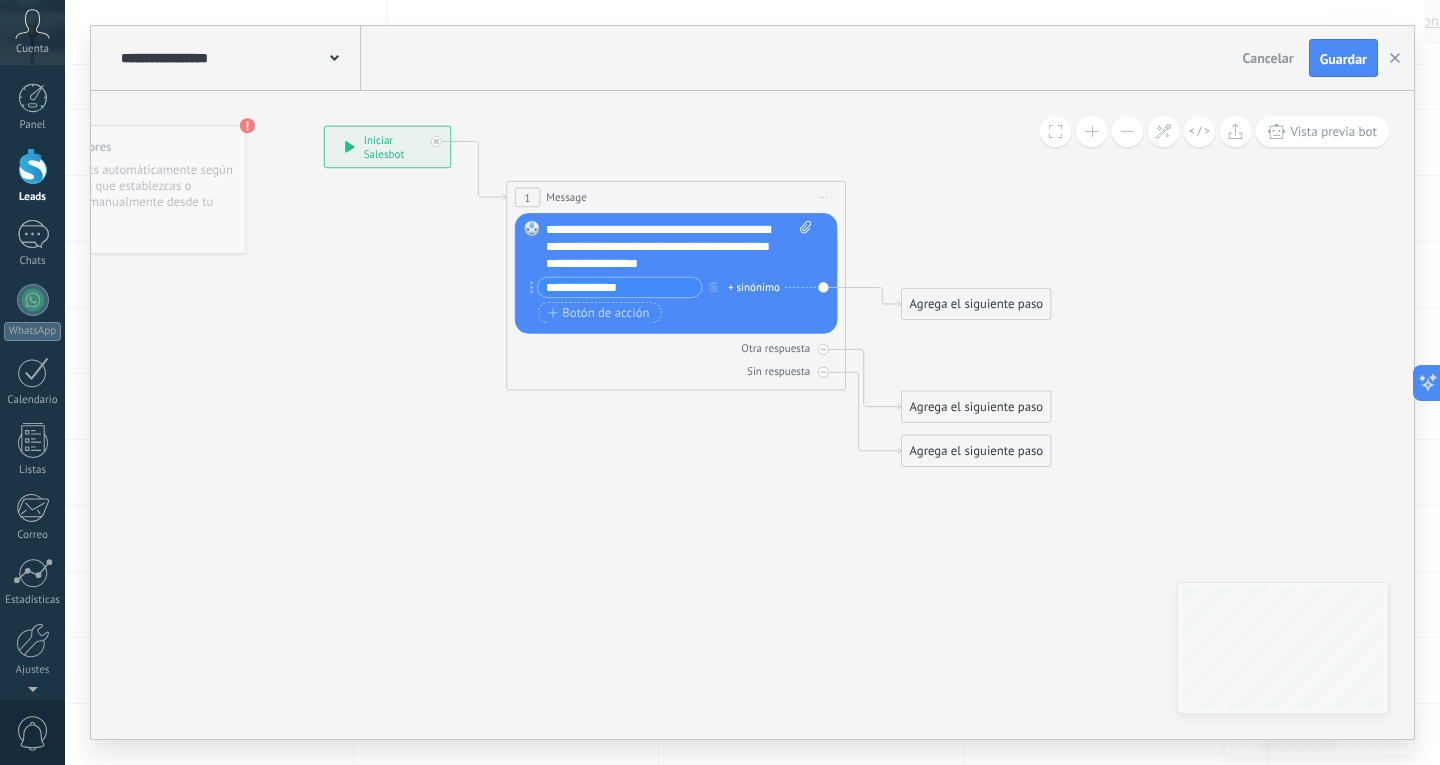 click on "Agrega el siguiente paso" at bounding box center [976, 304] 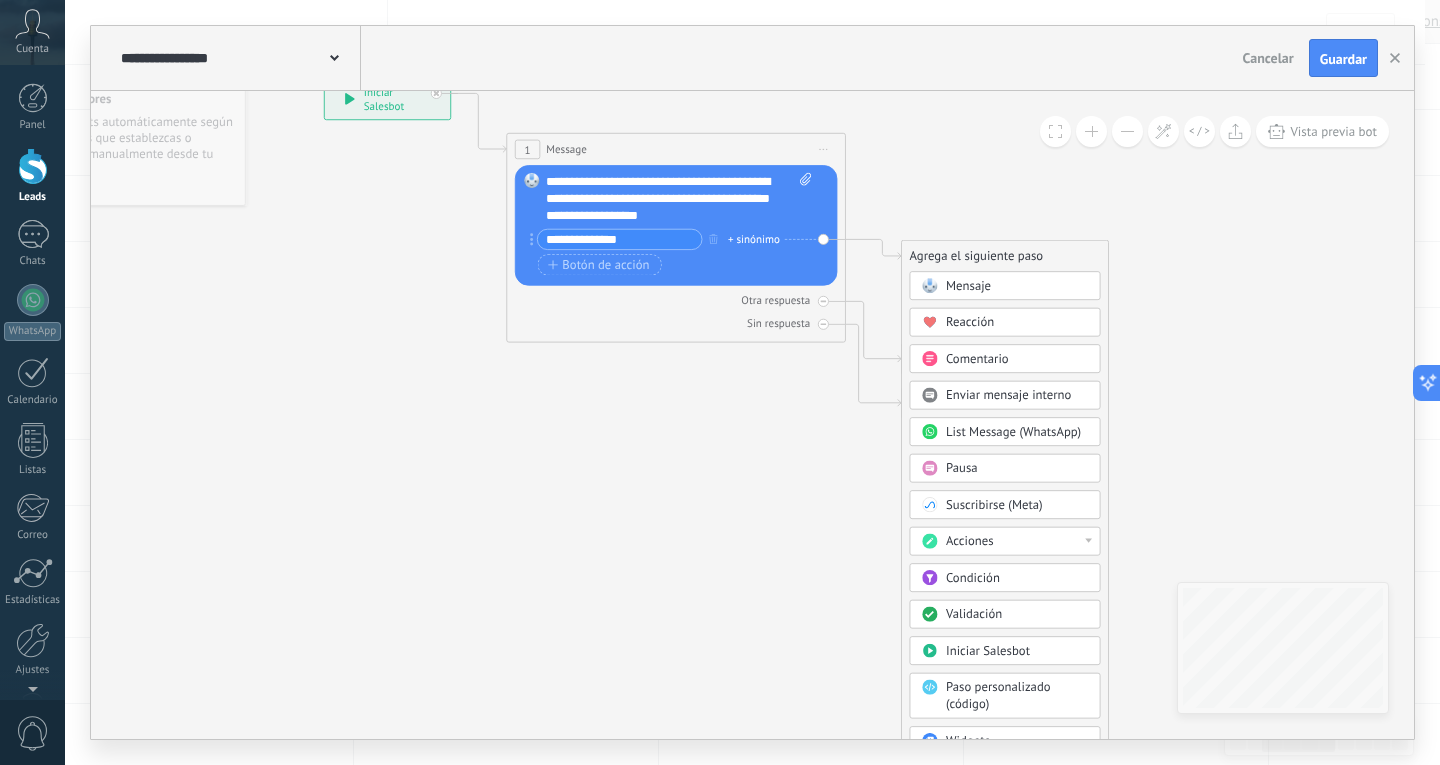 click on "Mensaje" at bounding box center (968, 286) 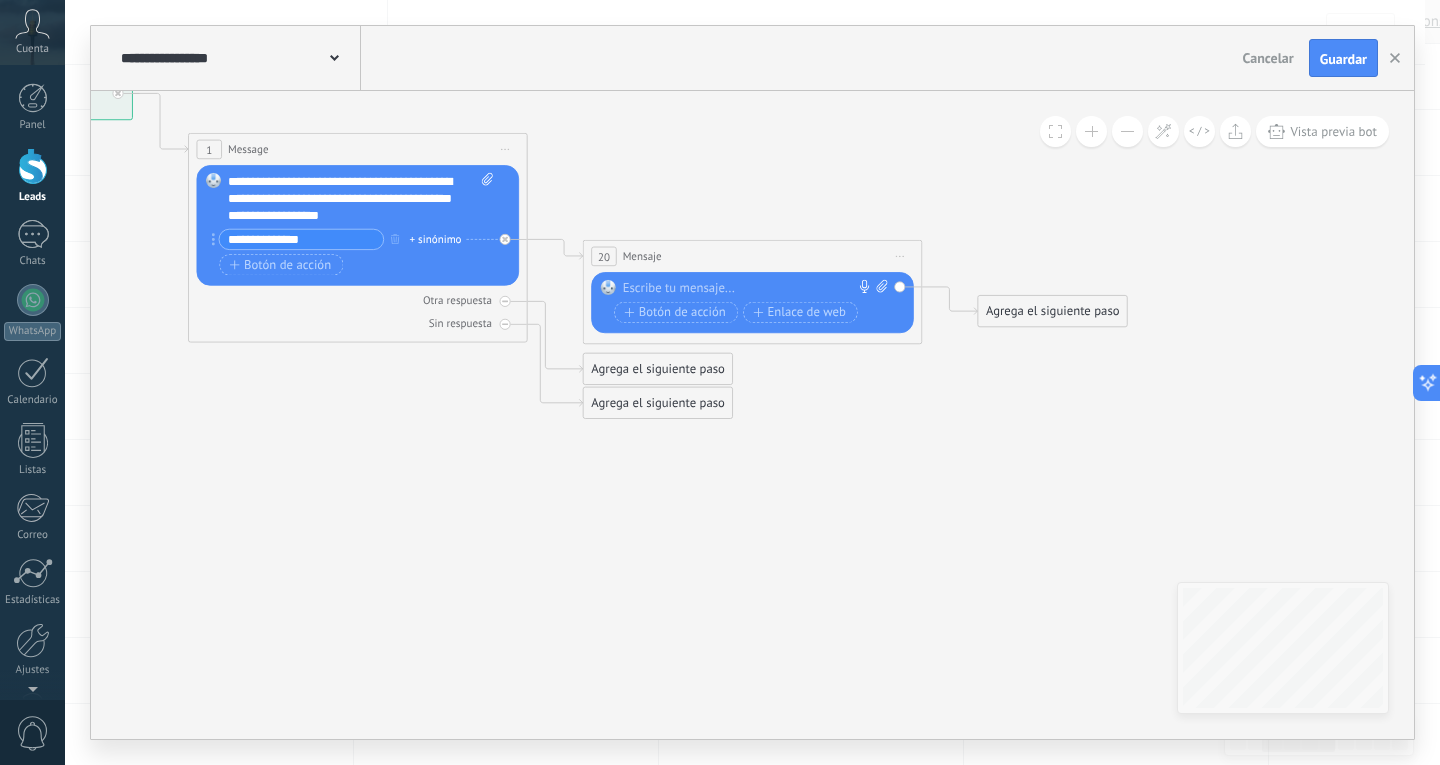 click at bounding box center (749, 288) 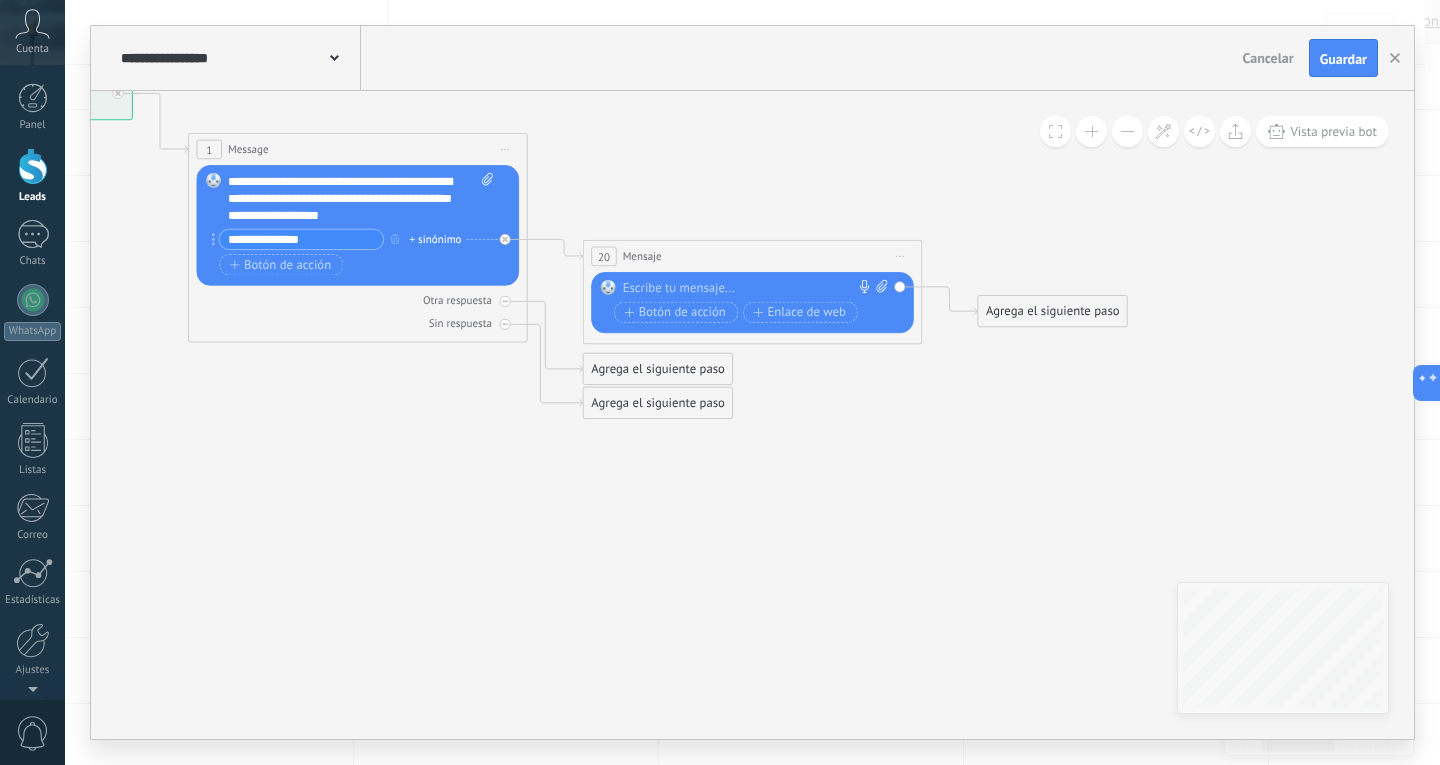 paste 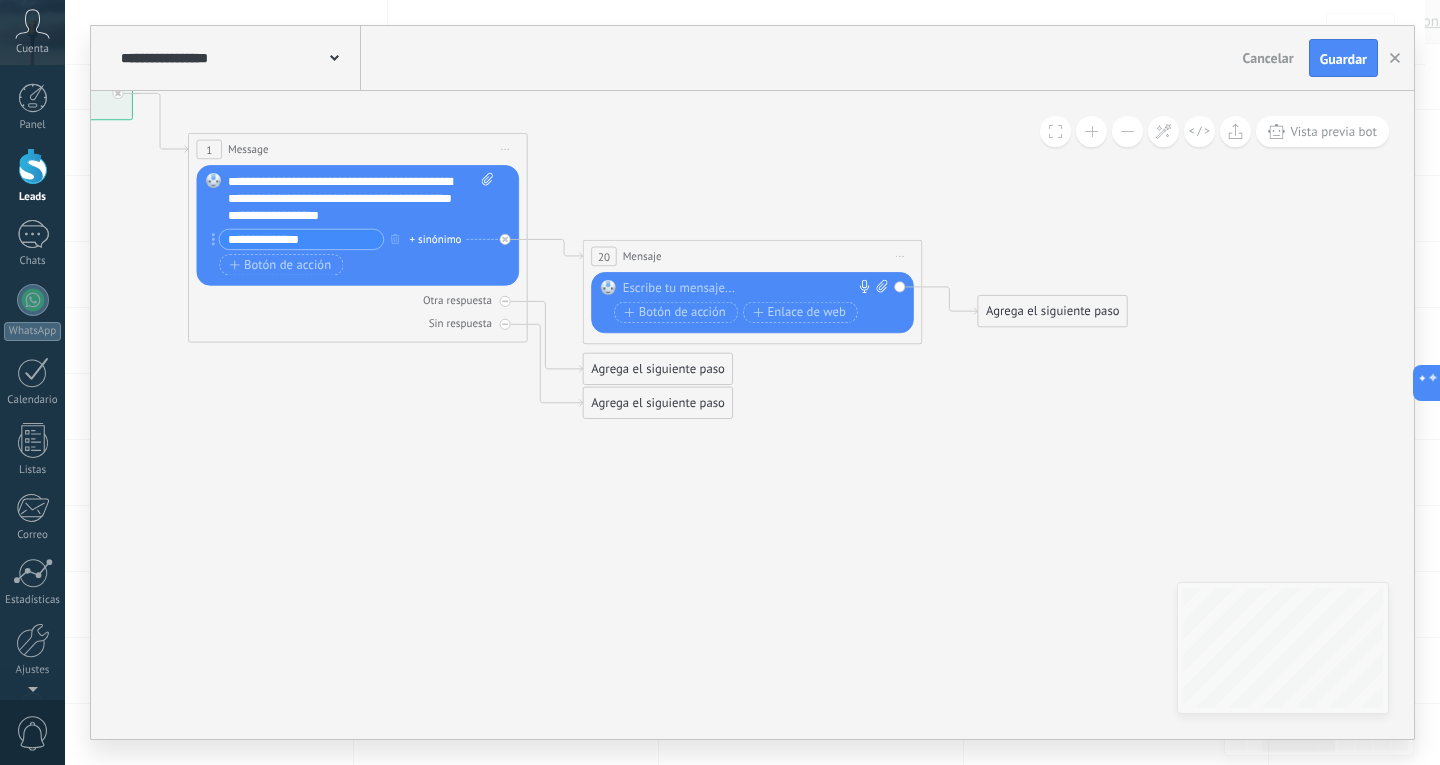 type 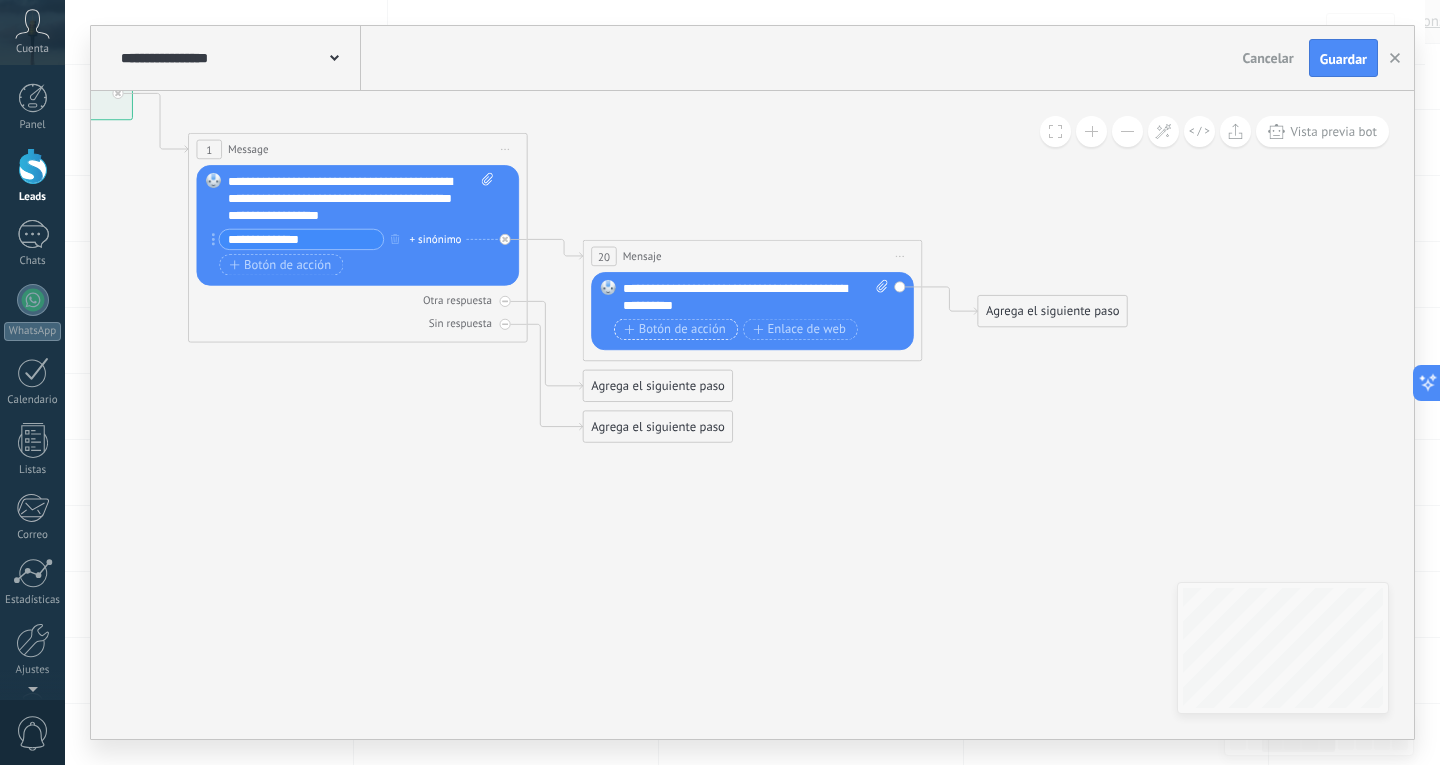 click on "Botón de acción" at bounding box center [674, 330] 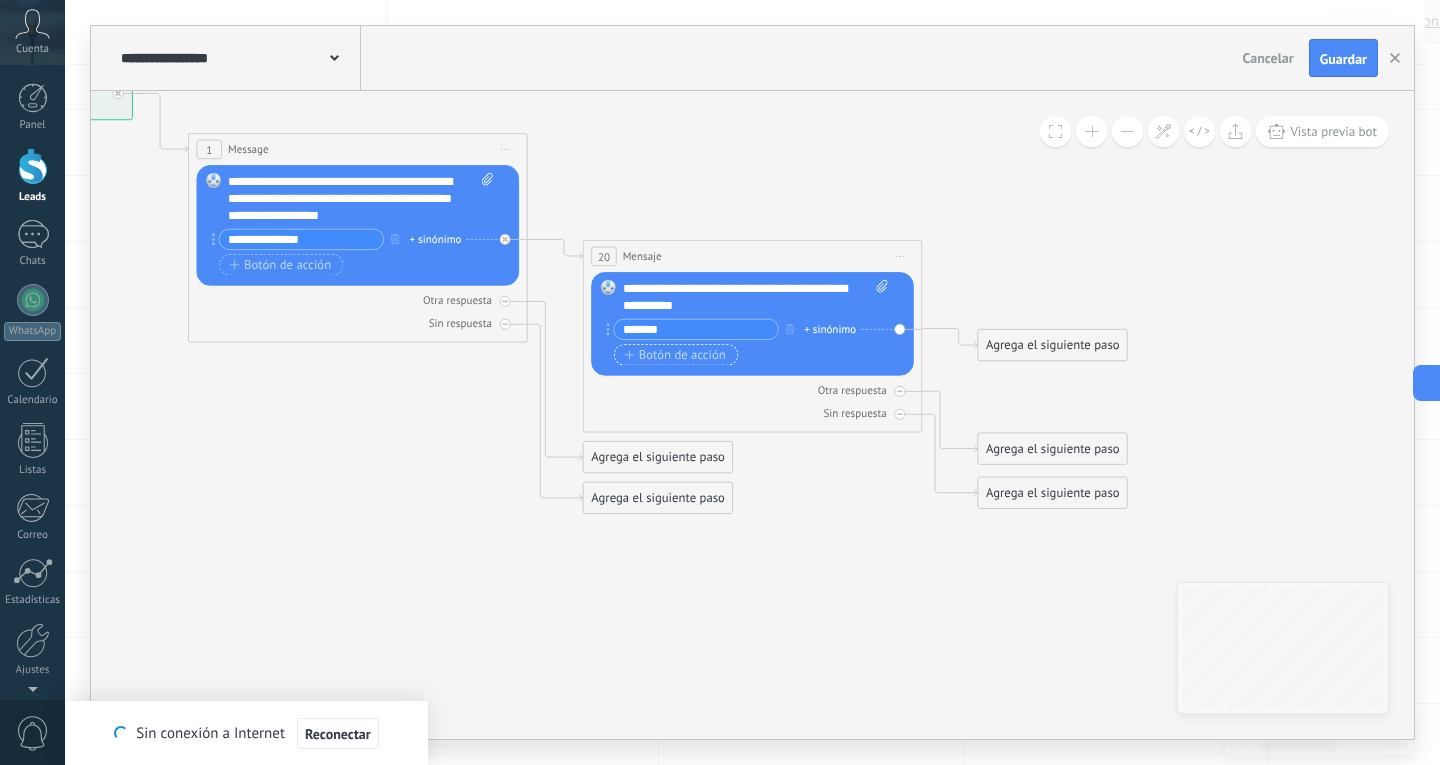 type on "*******" 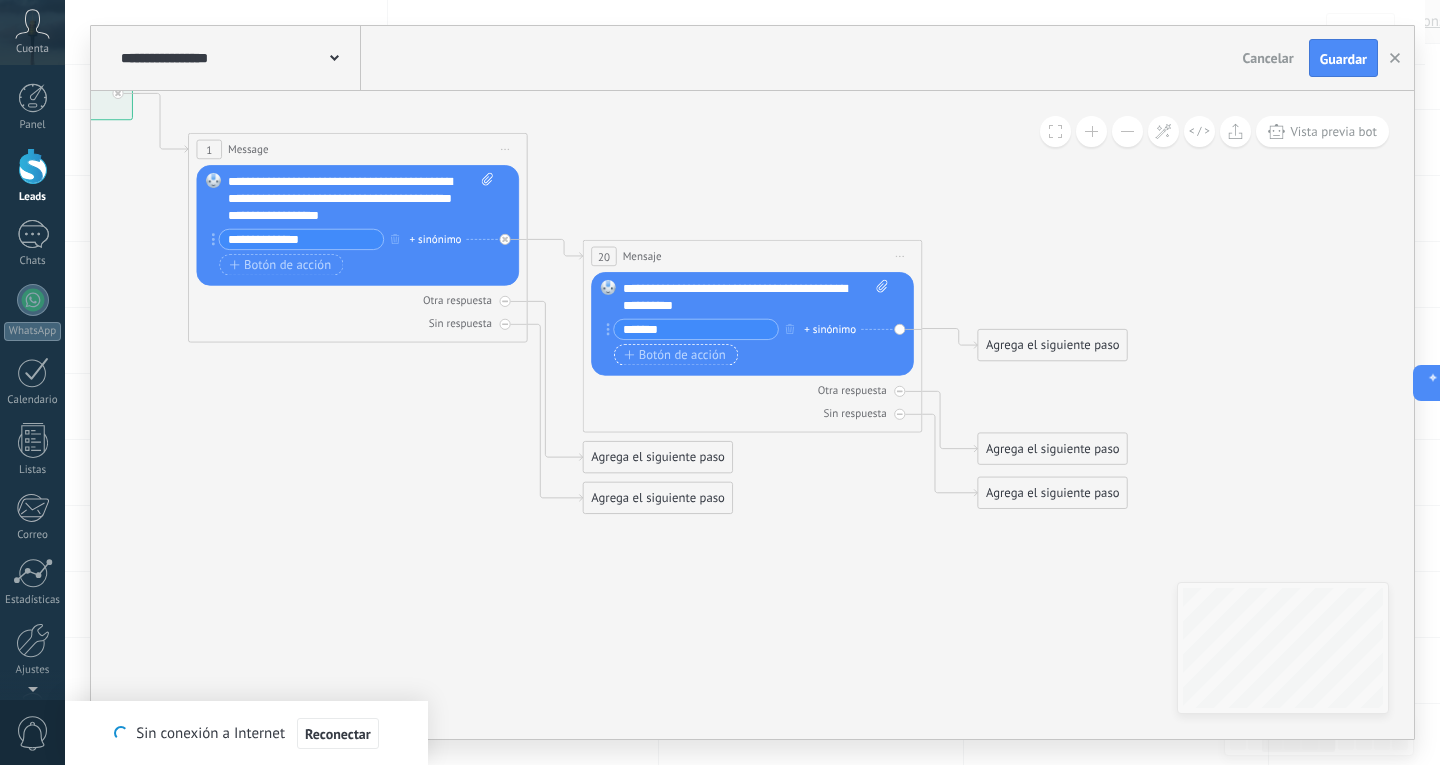 click on "Botón de acción" at bounding box center (674, 355) 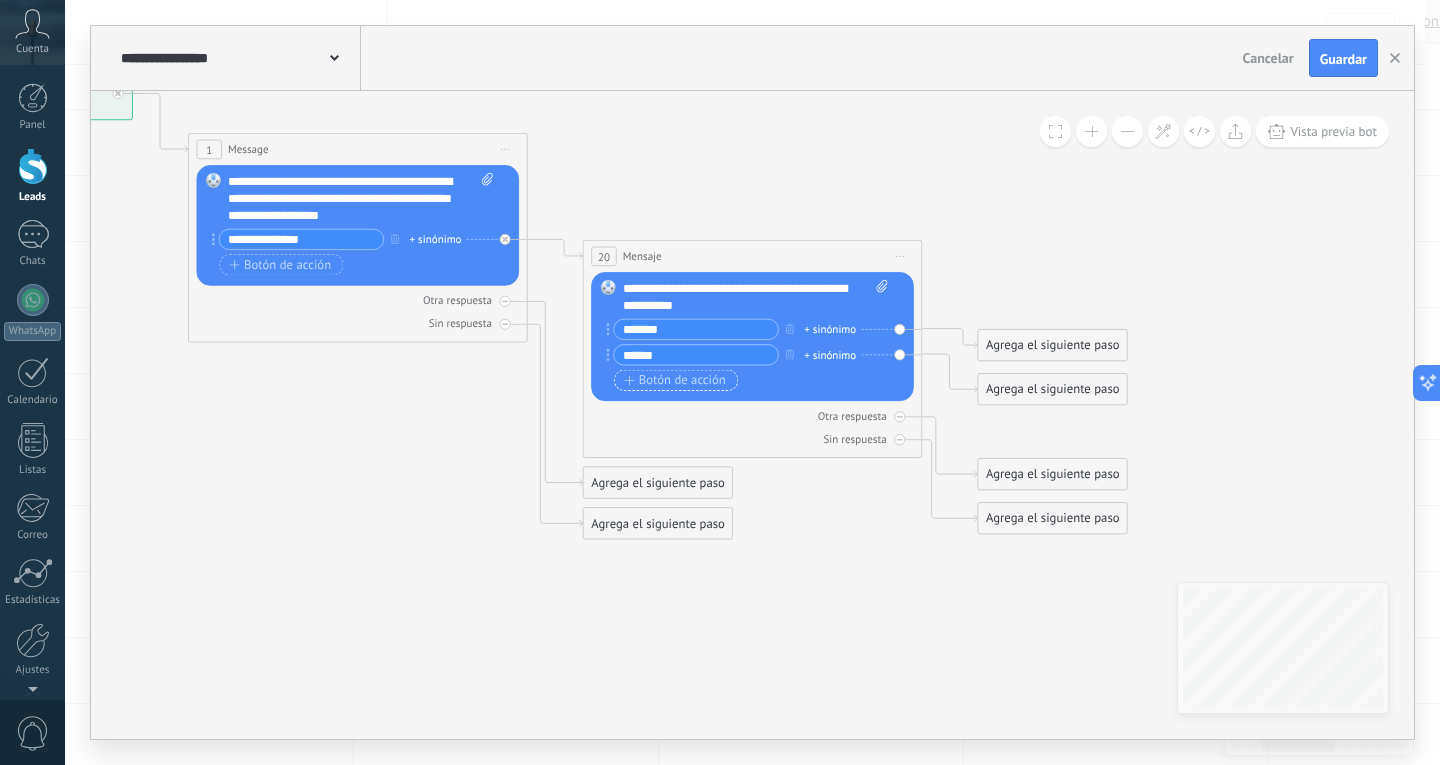 type on "******" 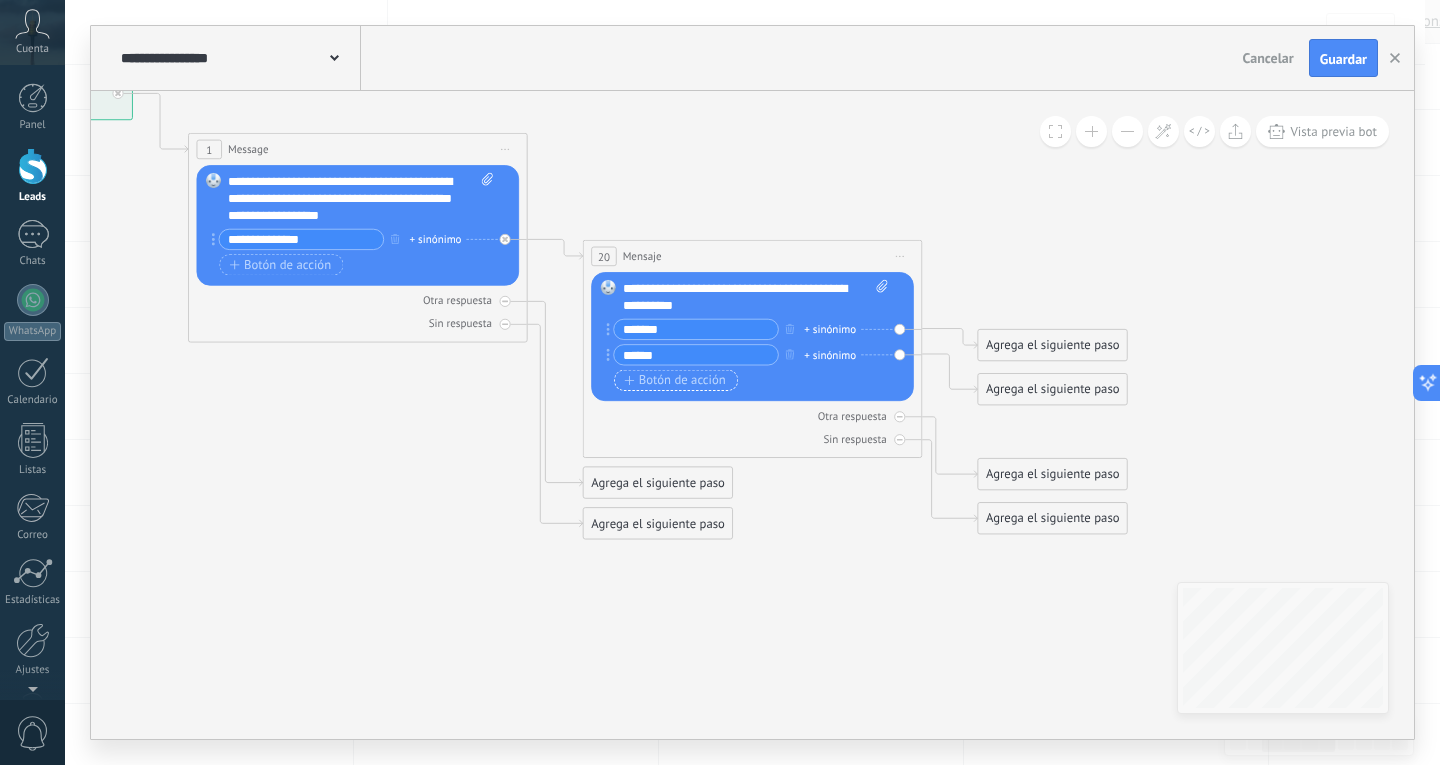 type 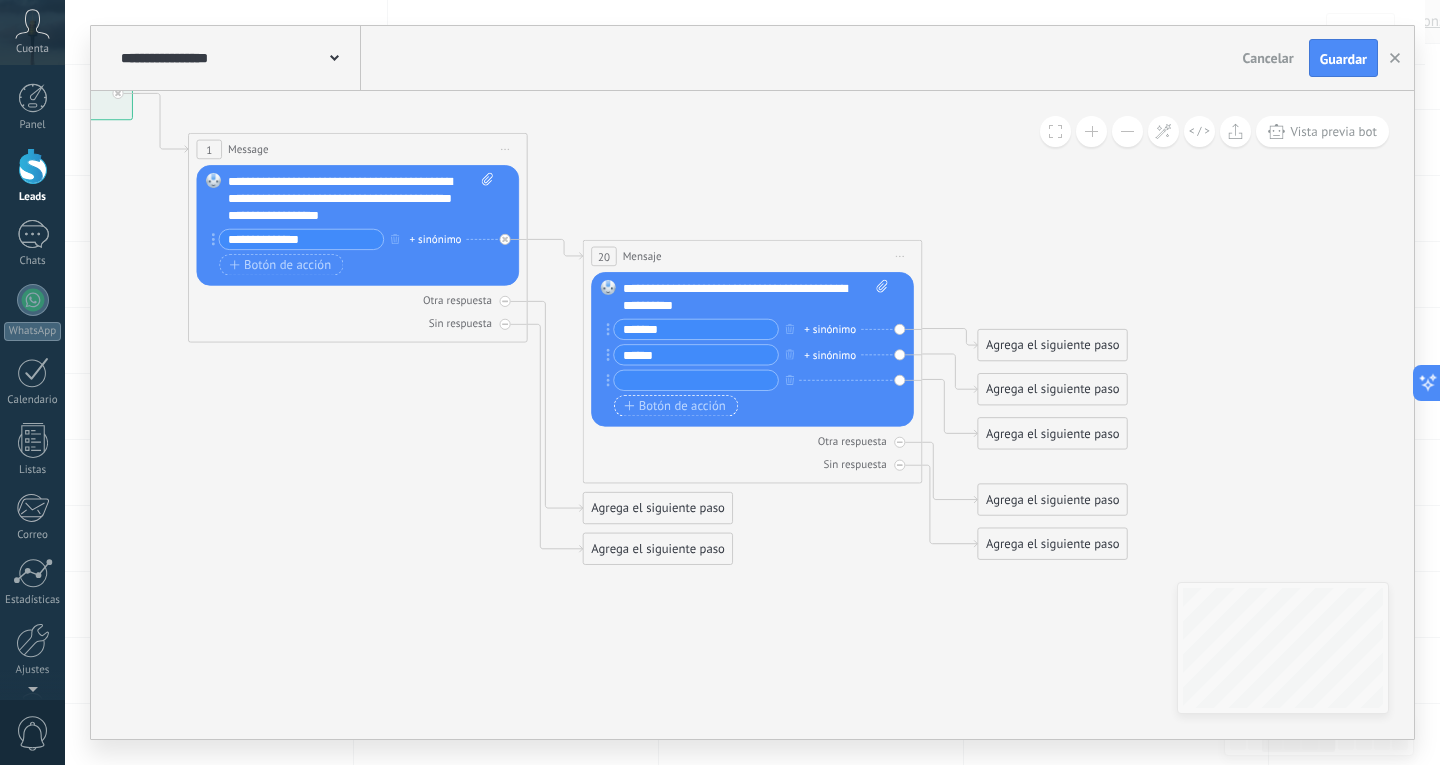 type on "*" 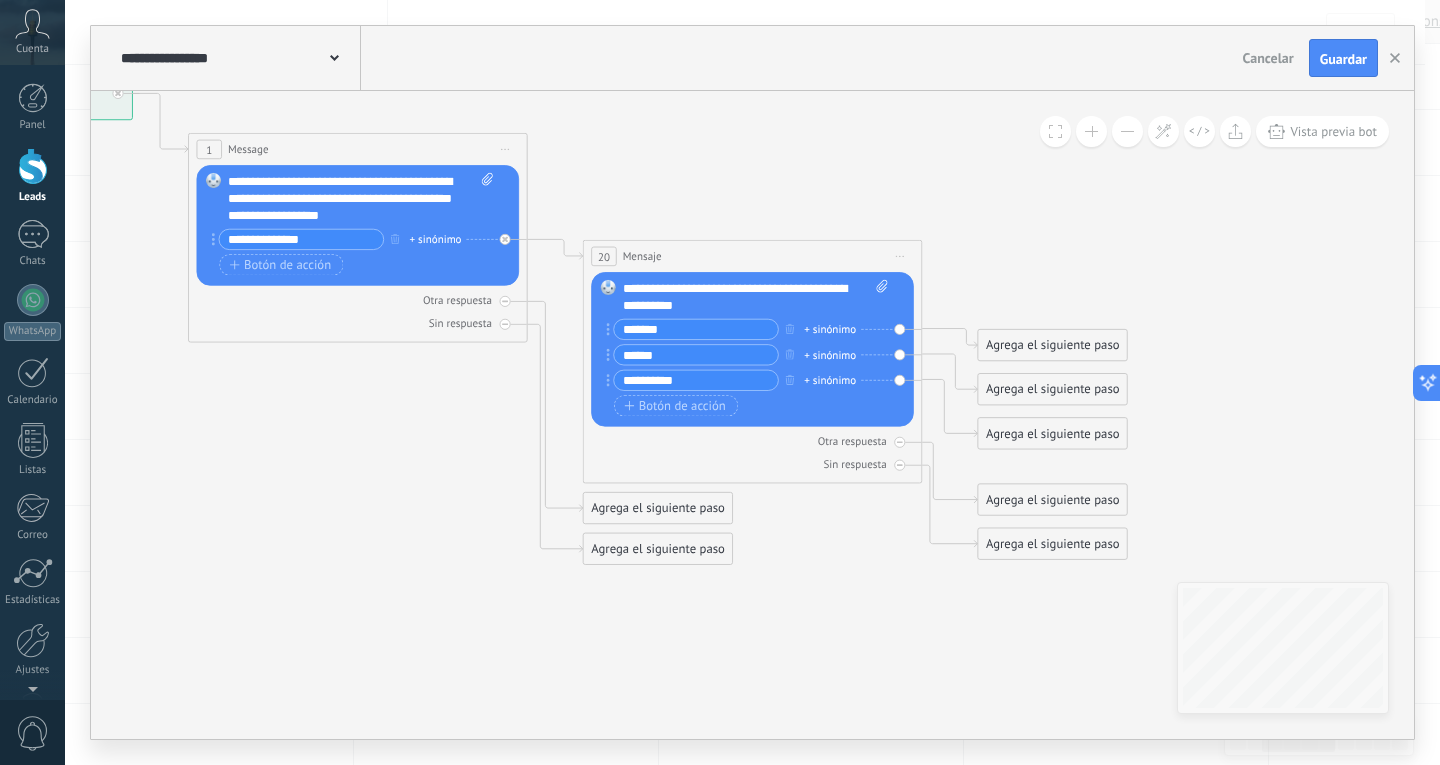 type on "**********" 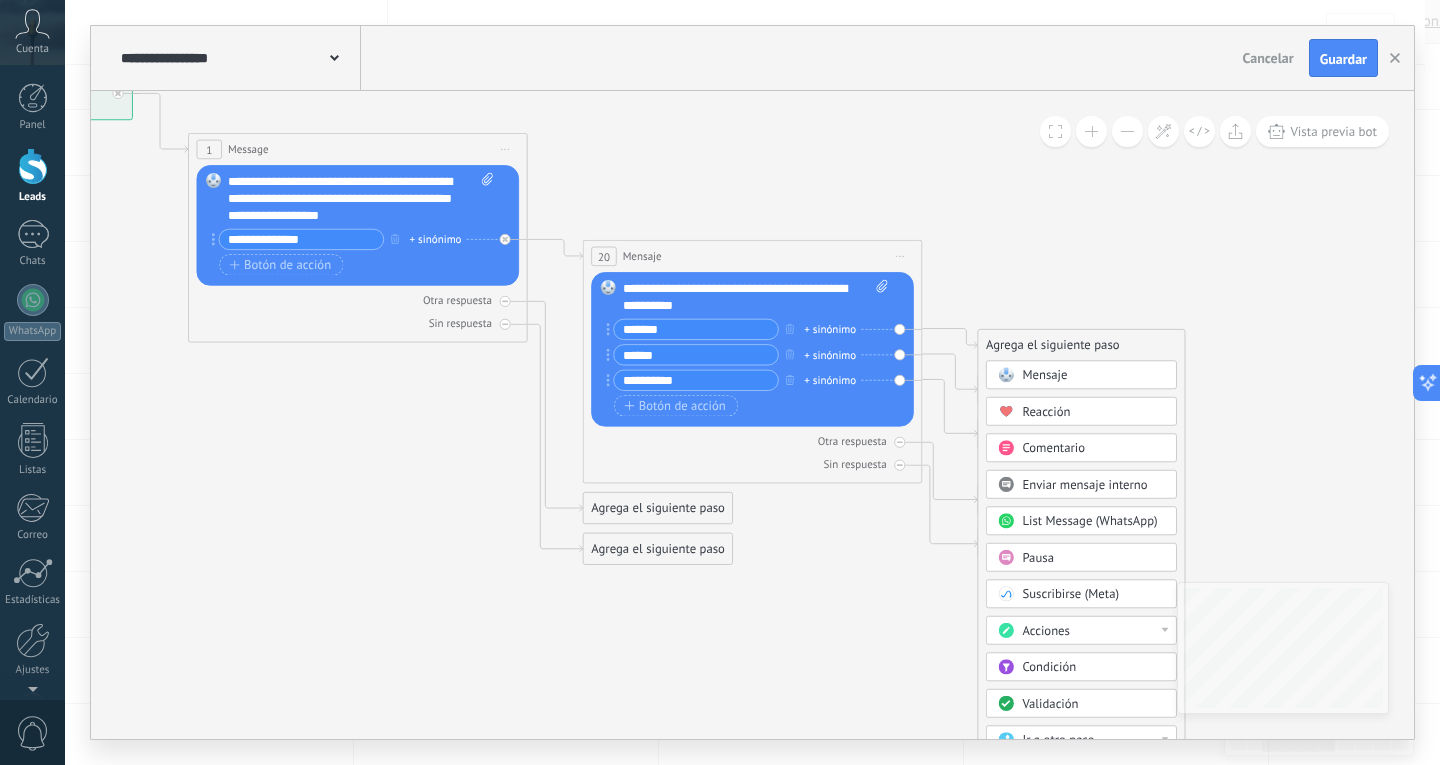 click on "Mensaje" at bounding box center (1044, 375) 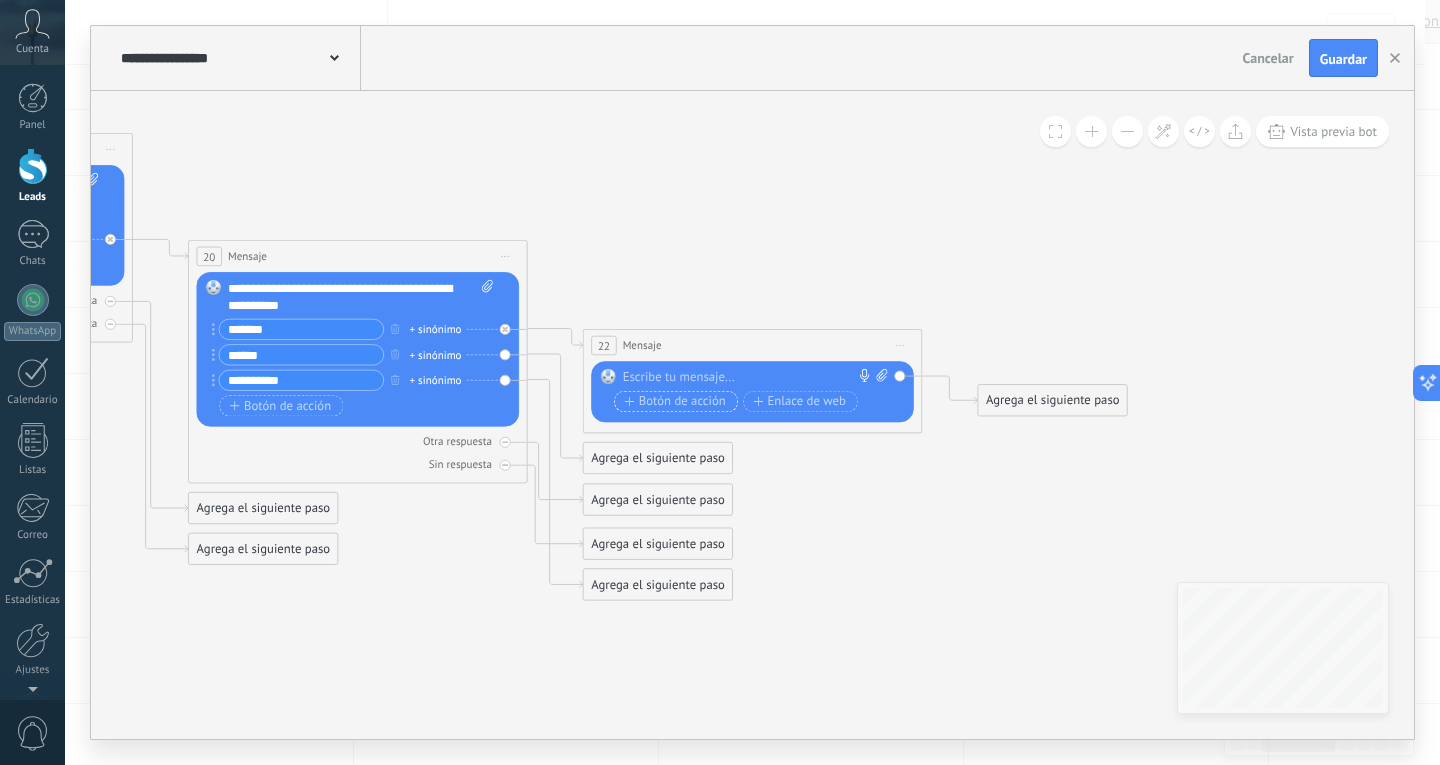 click on "Botón de acción" at bounding box center (674, 402) 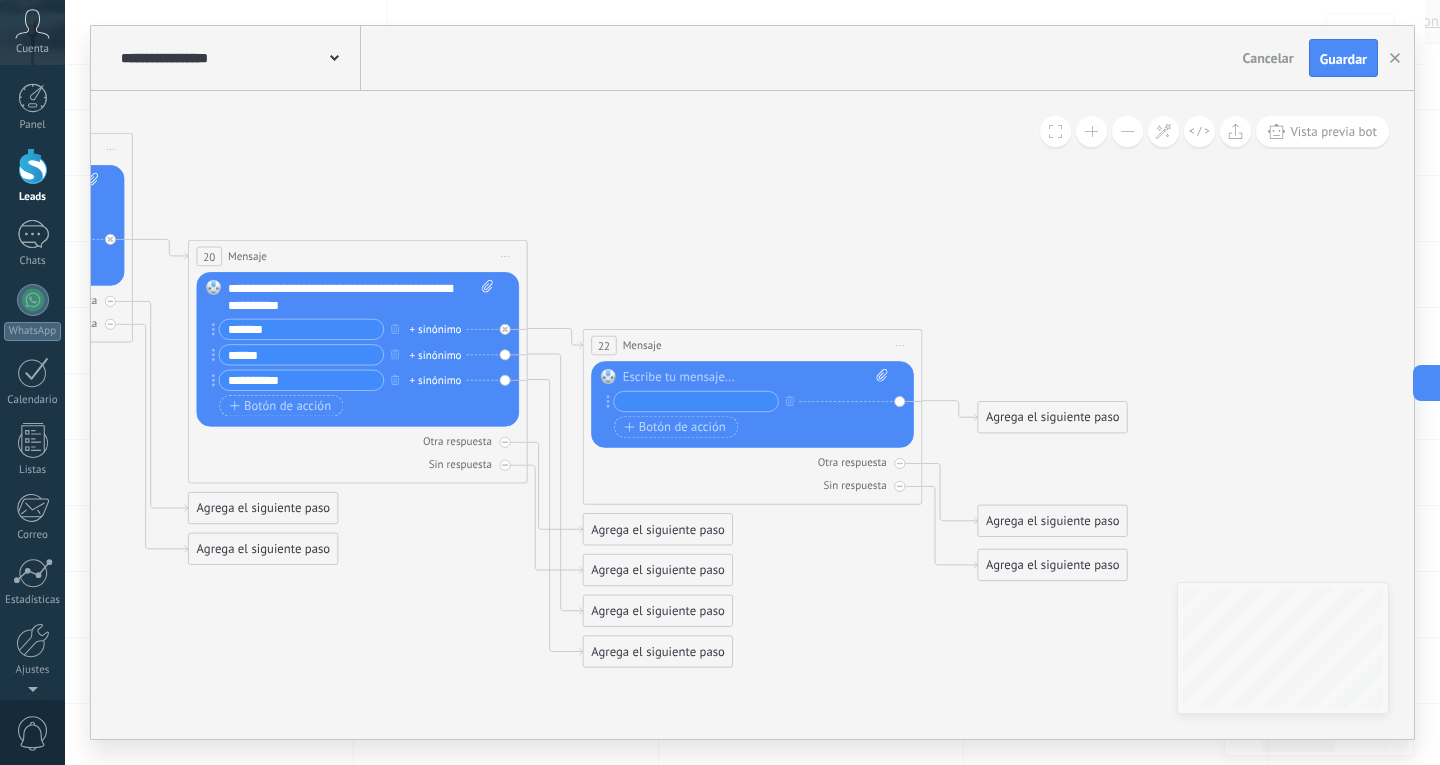 click at bounding box center [756, 377] 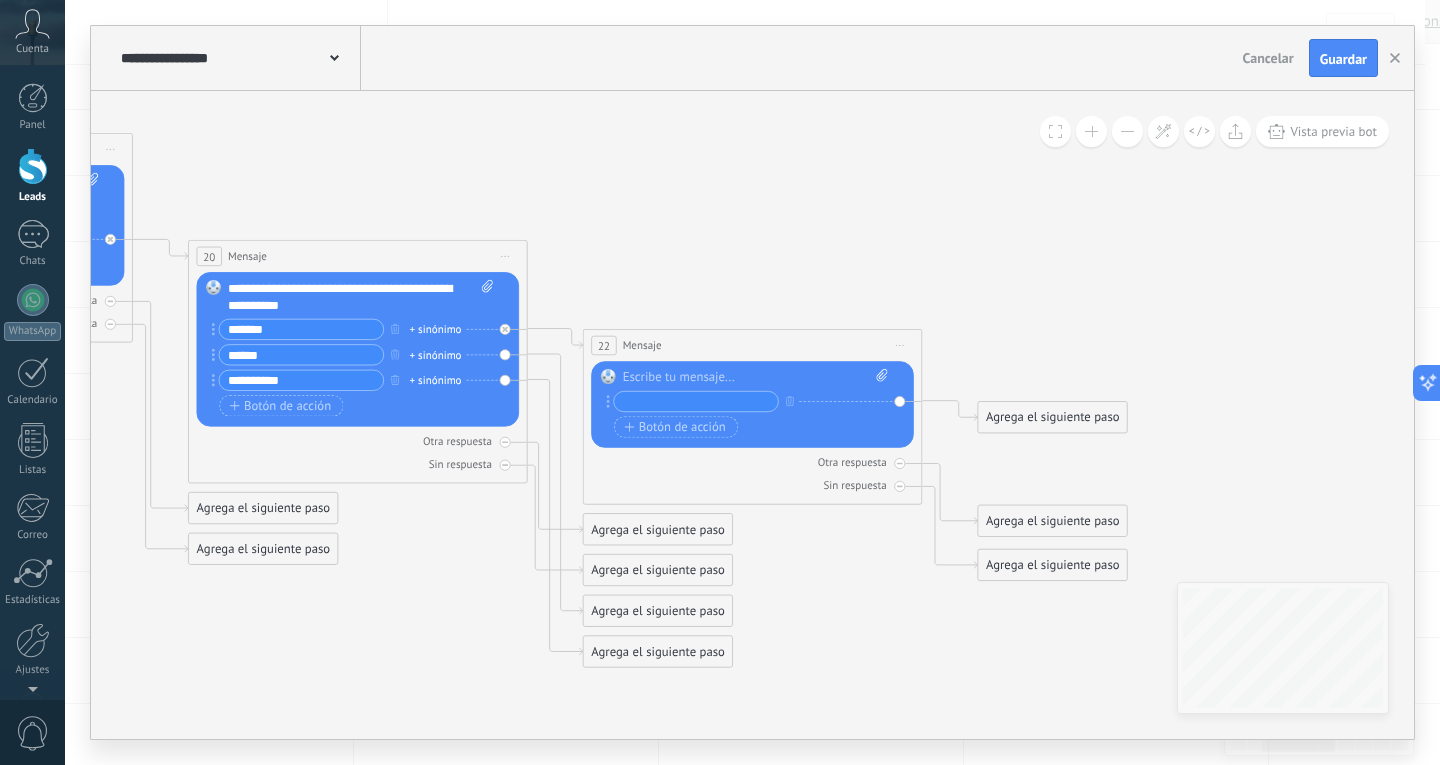 type 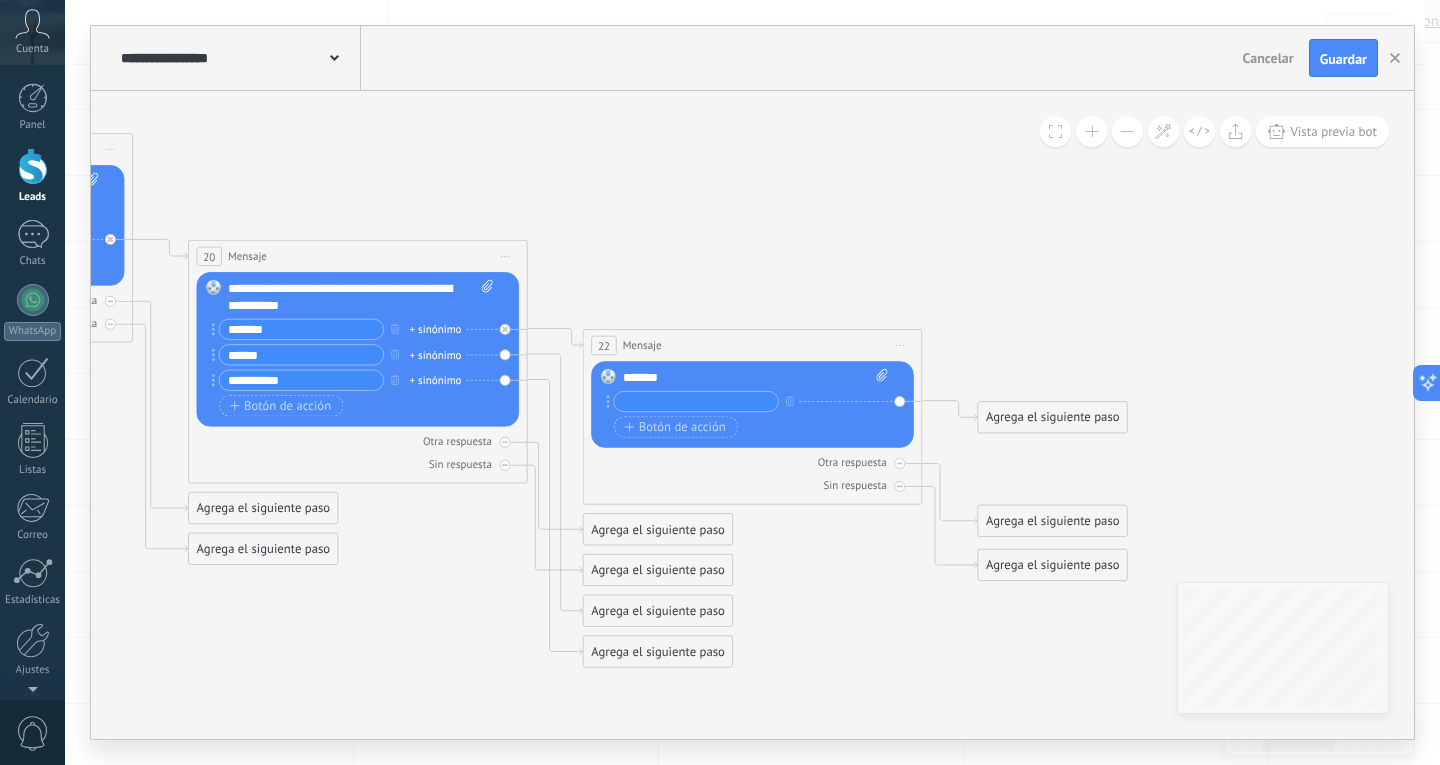 click at bounding box center (696, 402) 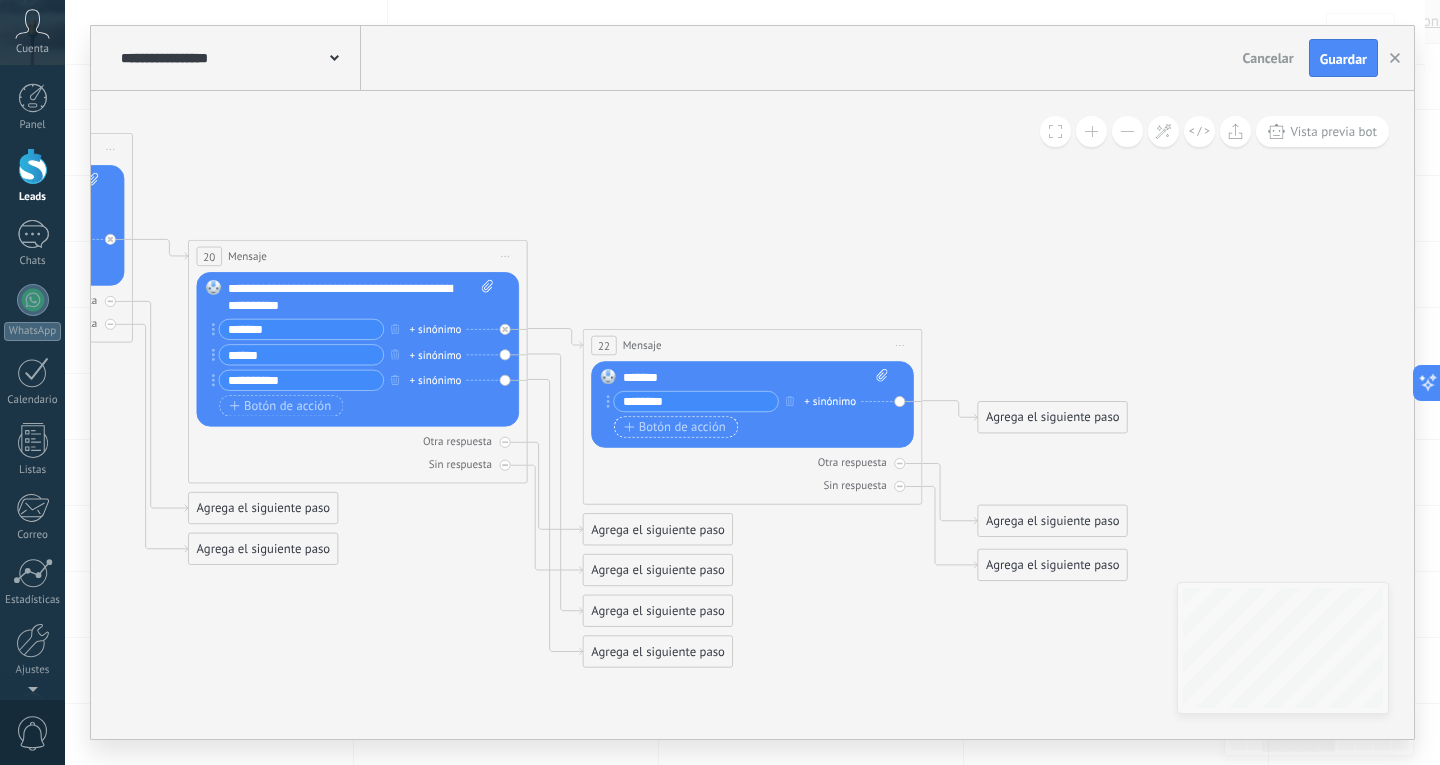 type on "********" 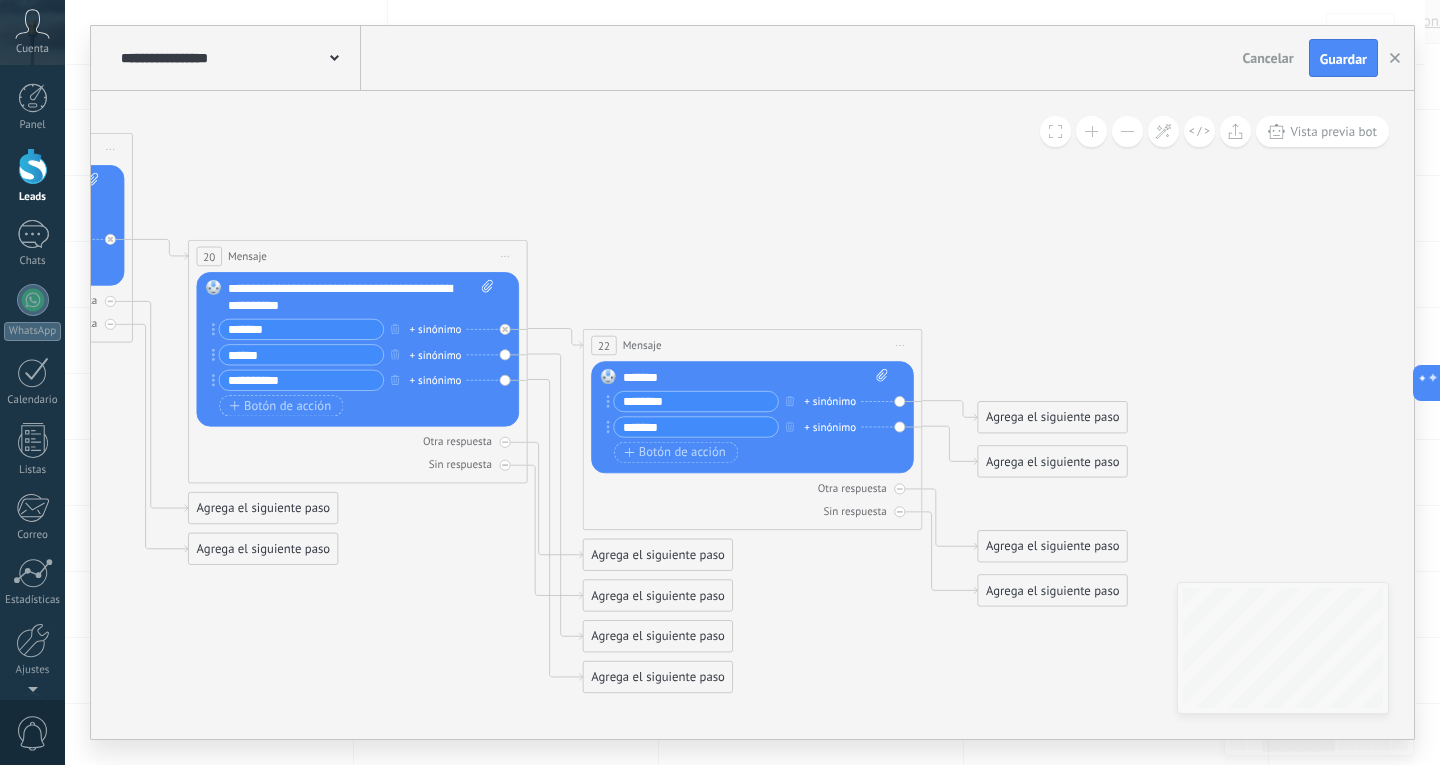 type on "*******" 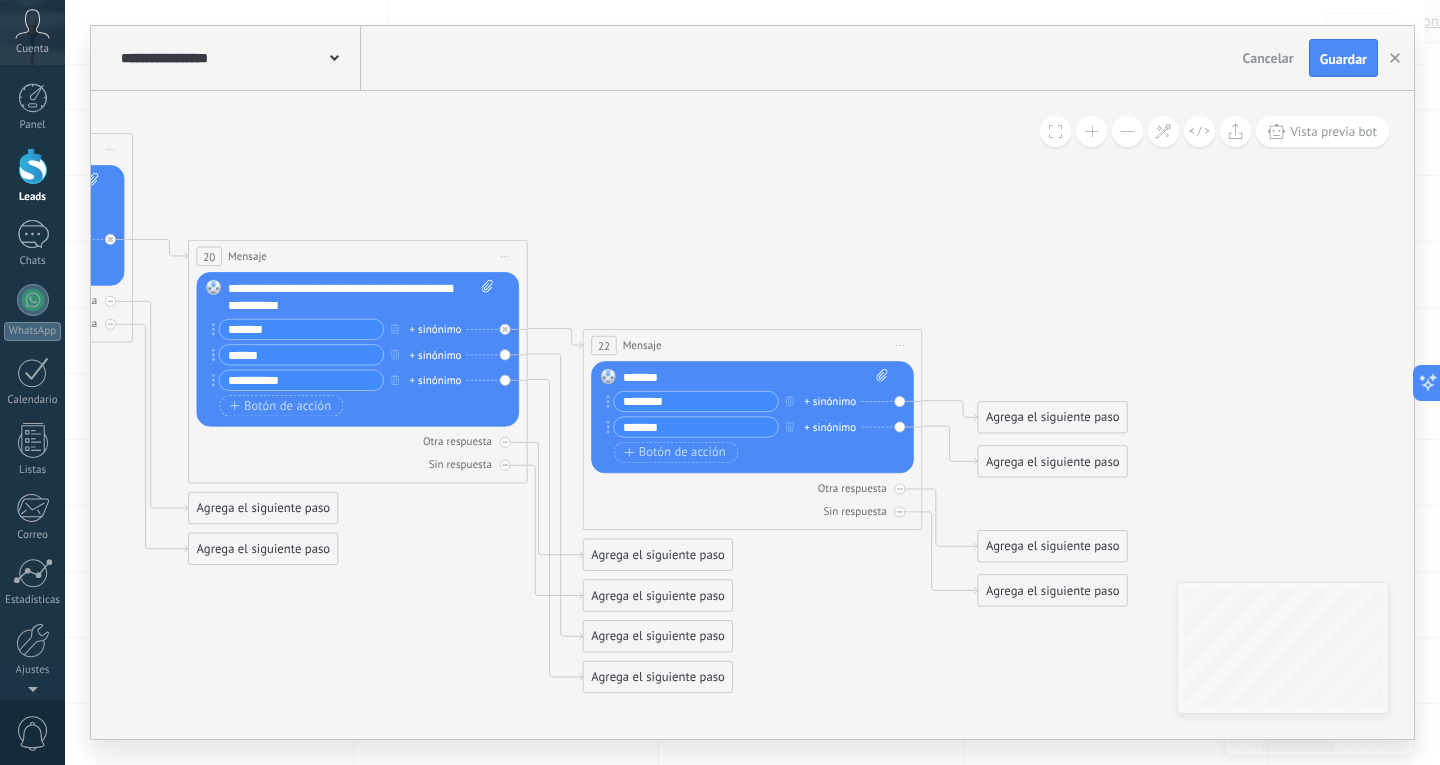 click on "Agrega el siguiente paso" at bounding box center [658, 637] 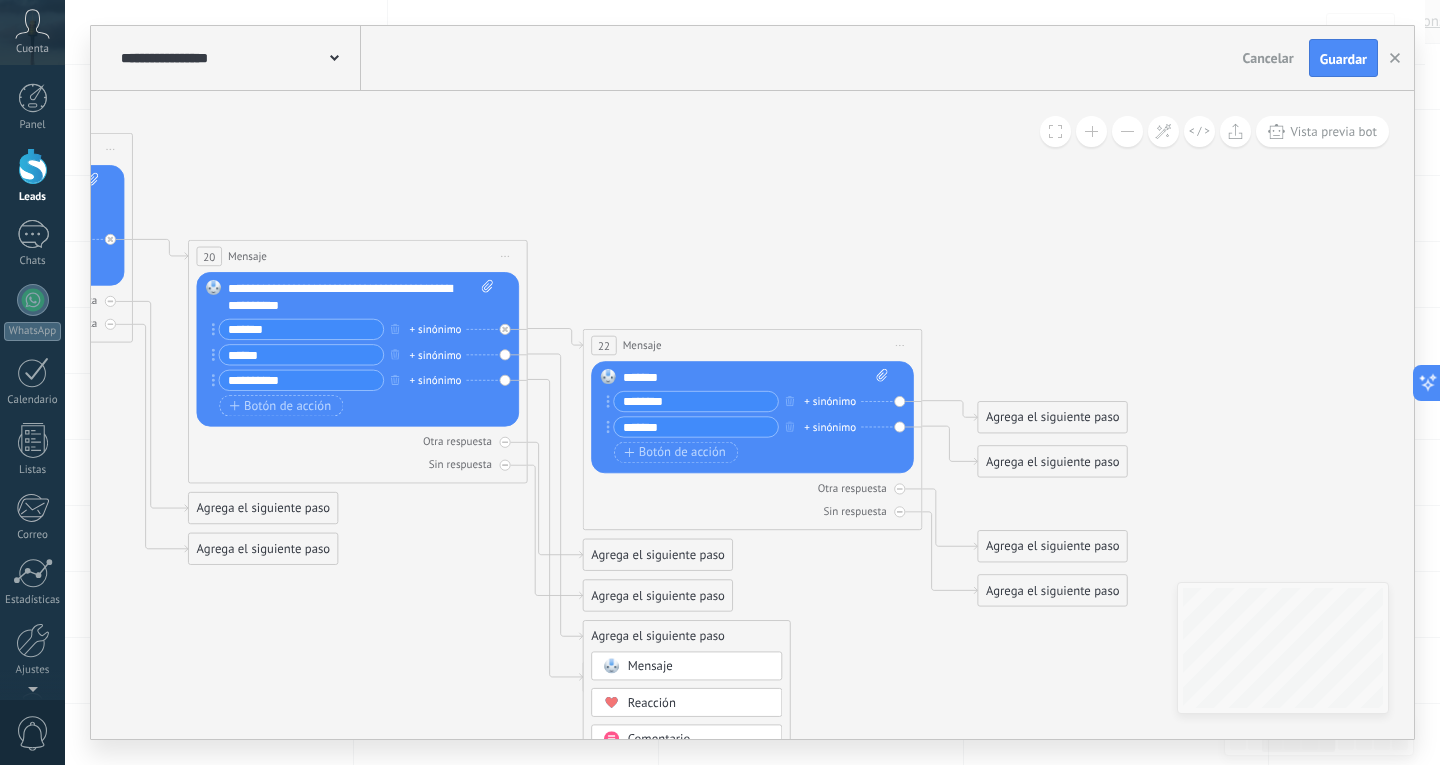 click on "Mensaje" at bounding box center [650, 666] 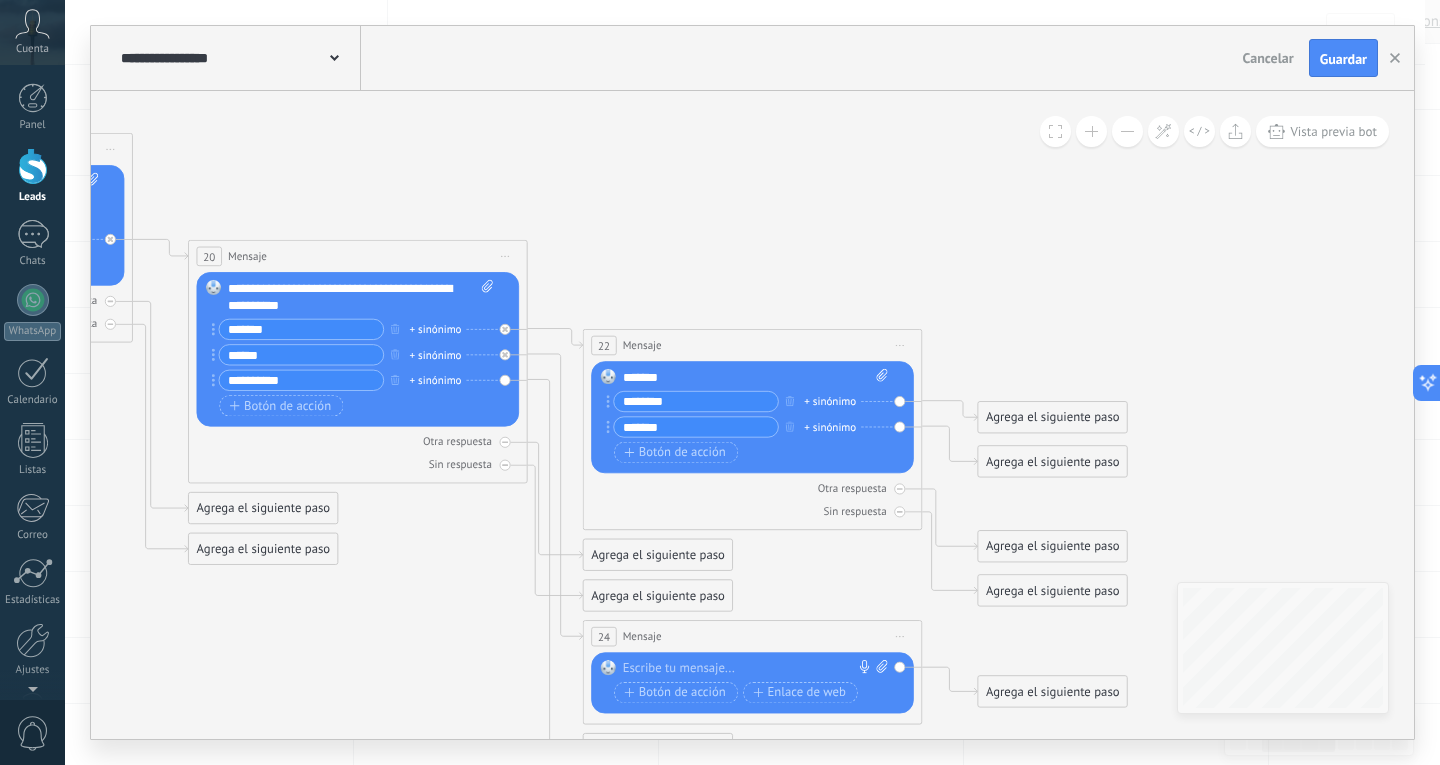 click at bounding box center [749, 668] 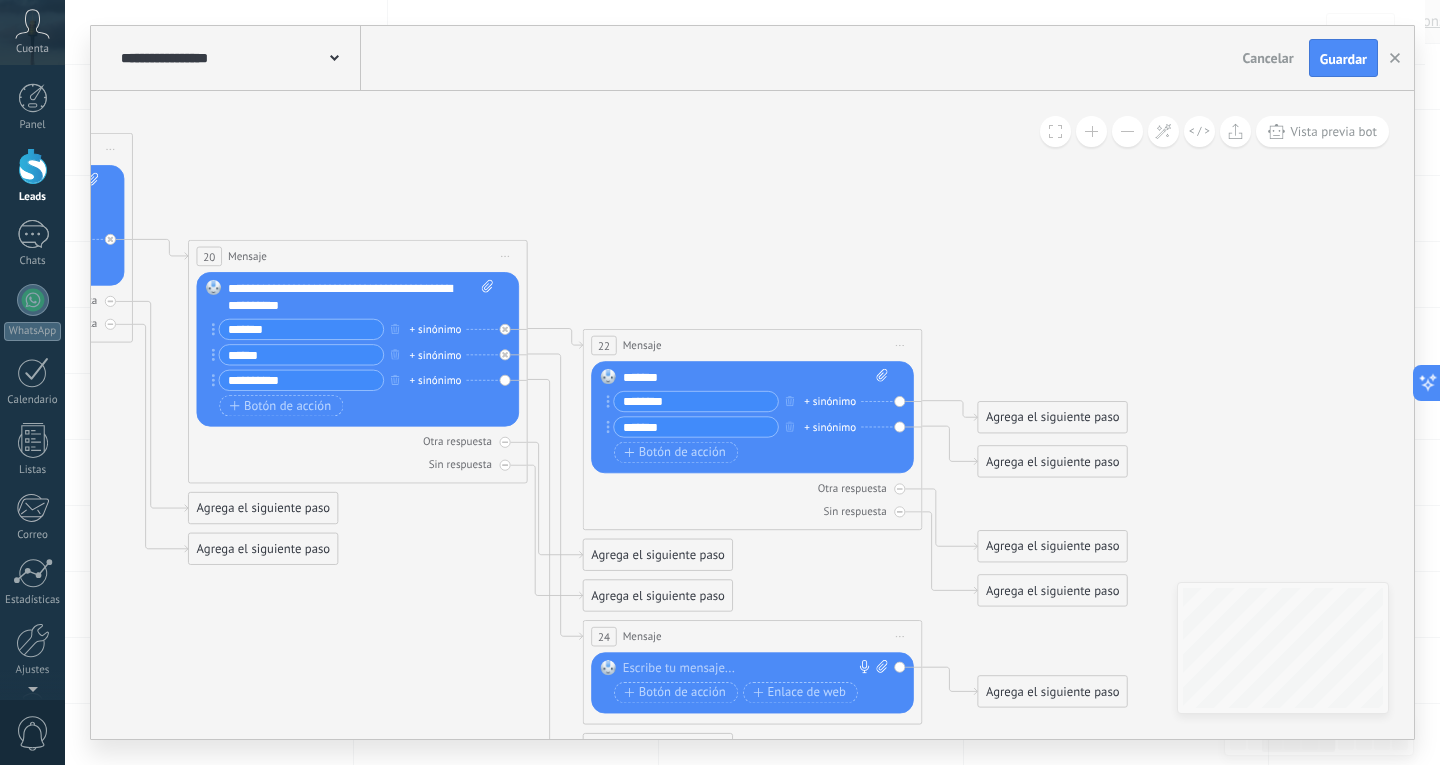 type 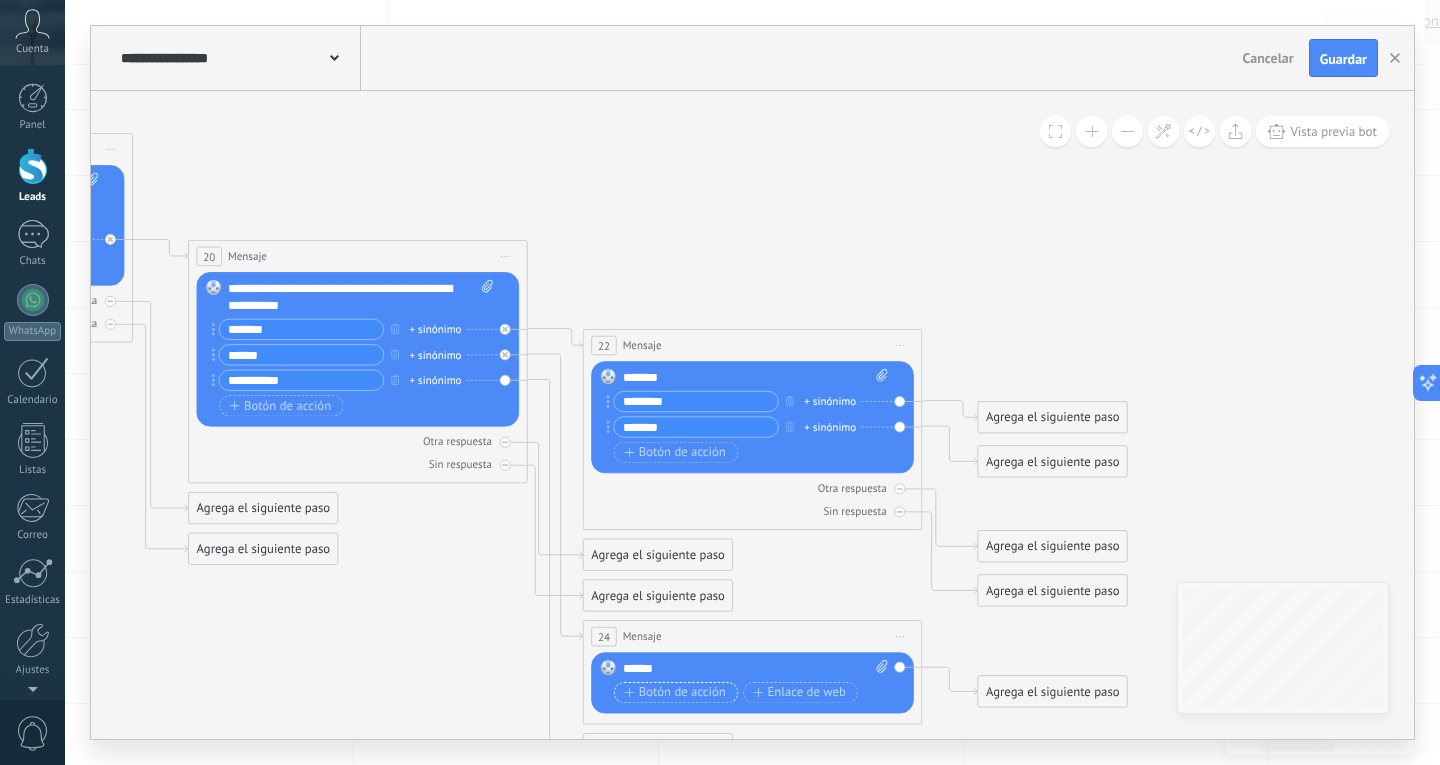 click on "Botón de acción" at bounding box center [674, 693] 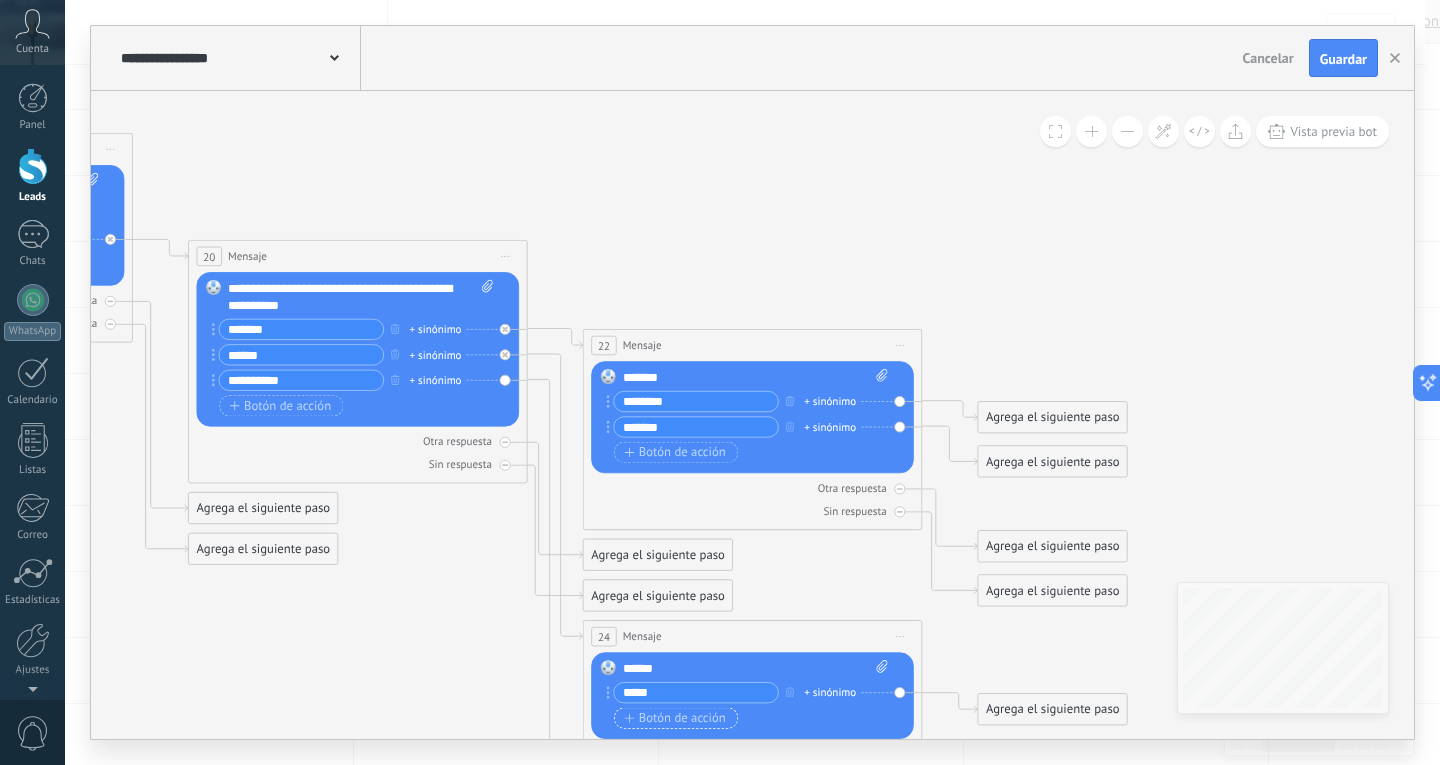 type on "*****" 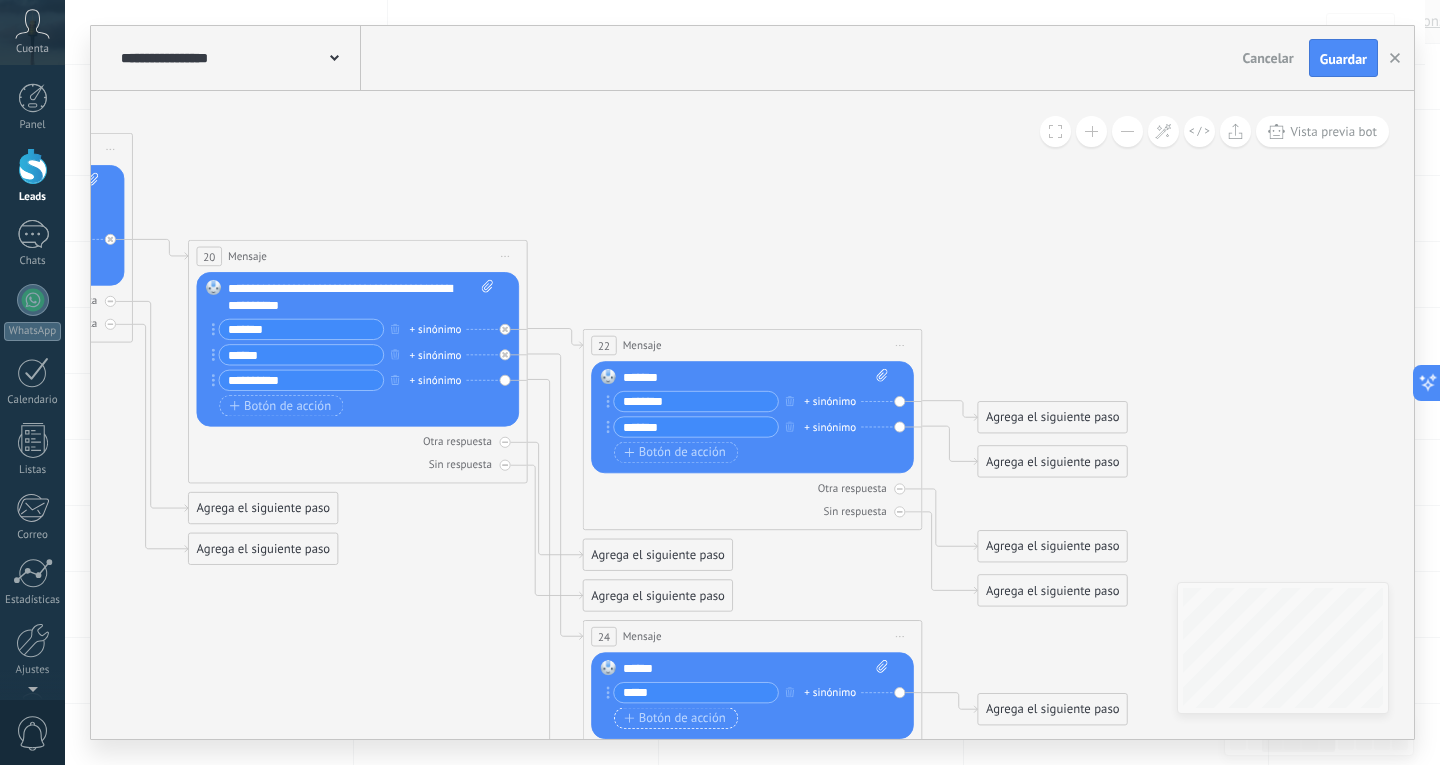 click on "Botón de acción" at bounding box center [674, 718] 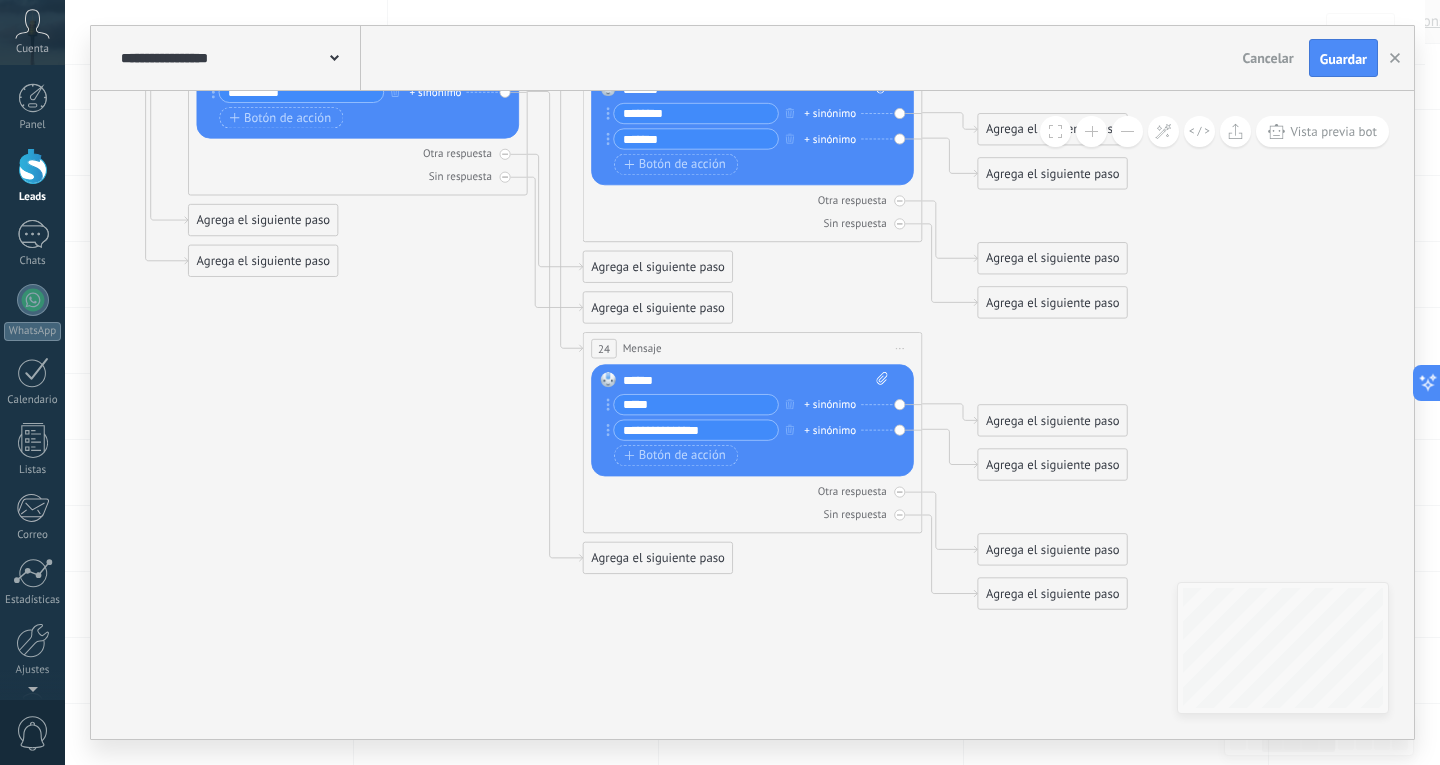 type on "**********" 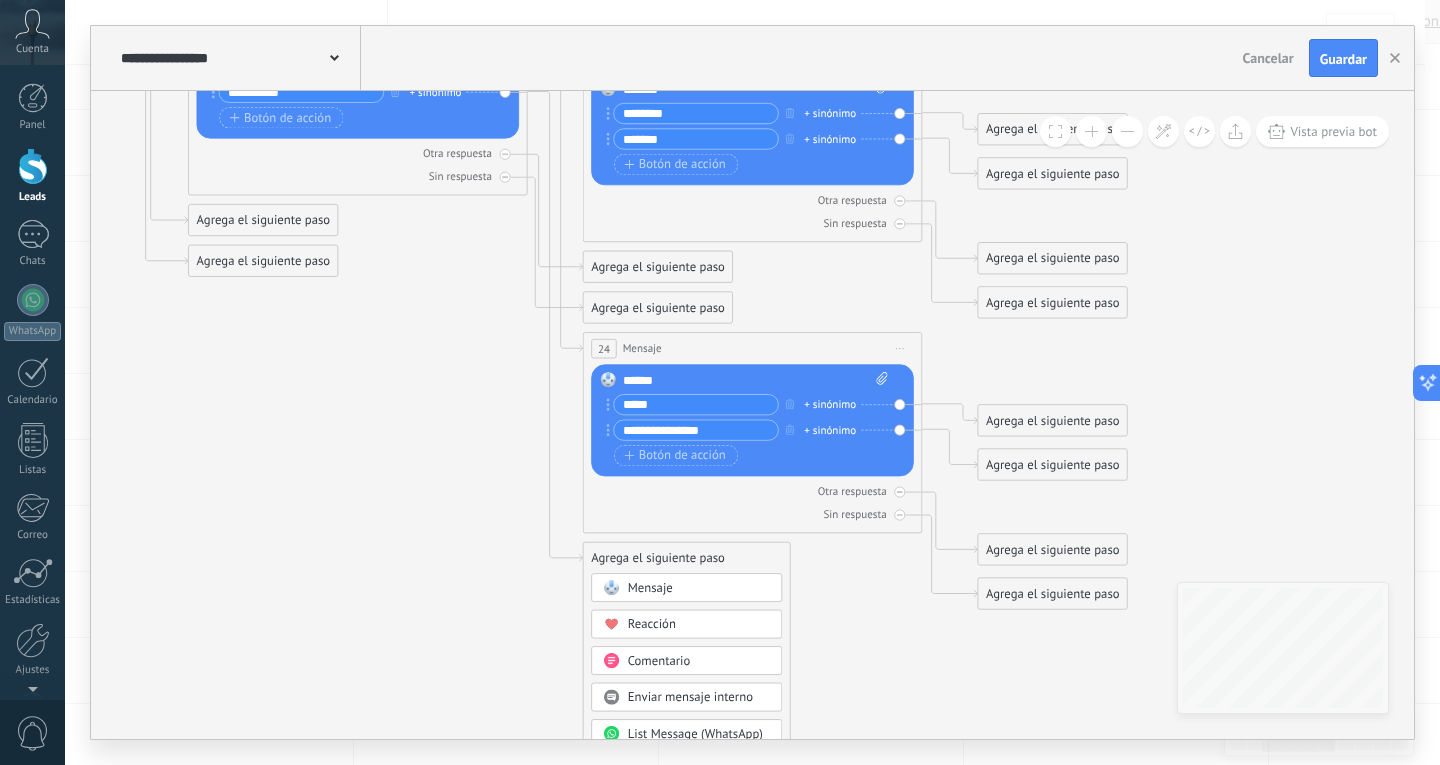 click on "Mensaje" at bounding box center [650, 588] 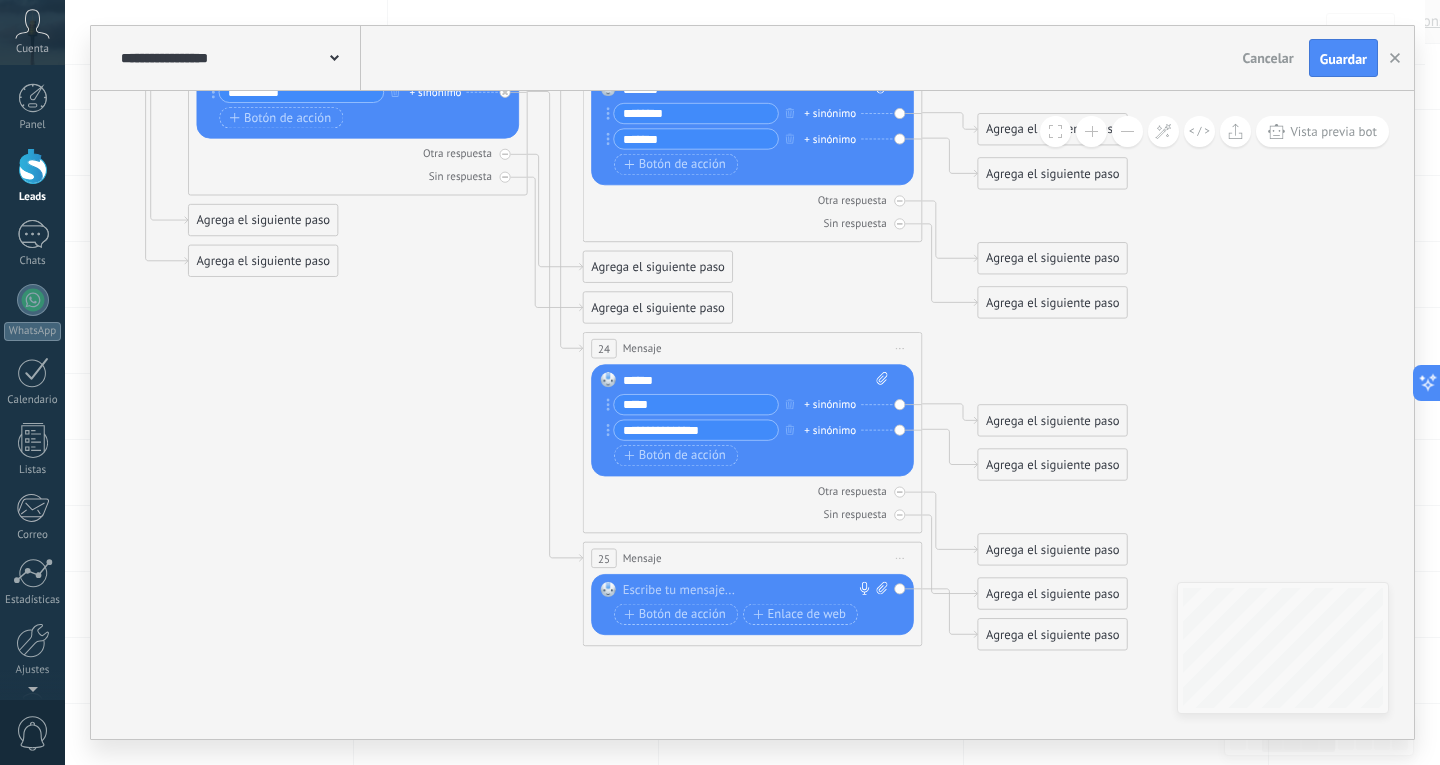 click on "Reemplazar
Quitar
Convertir a mensaje de voz
Arrastre la imagen aquí para adjuntarla.
Añadir imagen
Subir
Arrastrar y soltar
Archivo no encontrado
Escribe tu mensaje..." at bounding box center (752, 604) 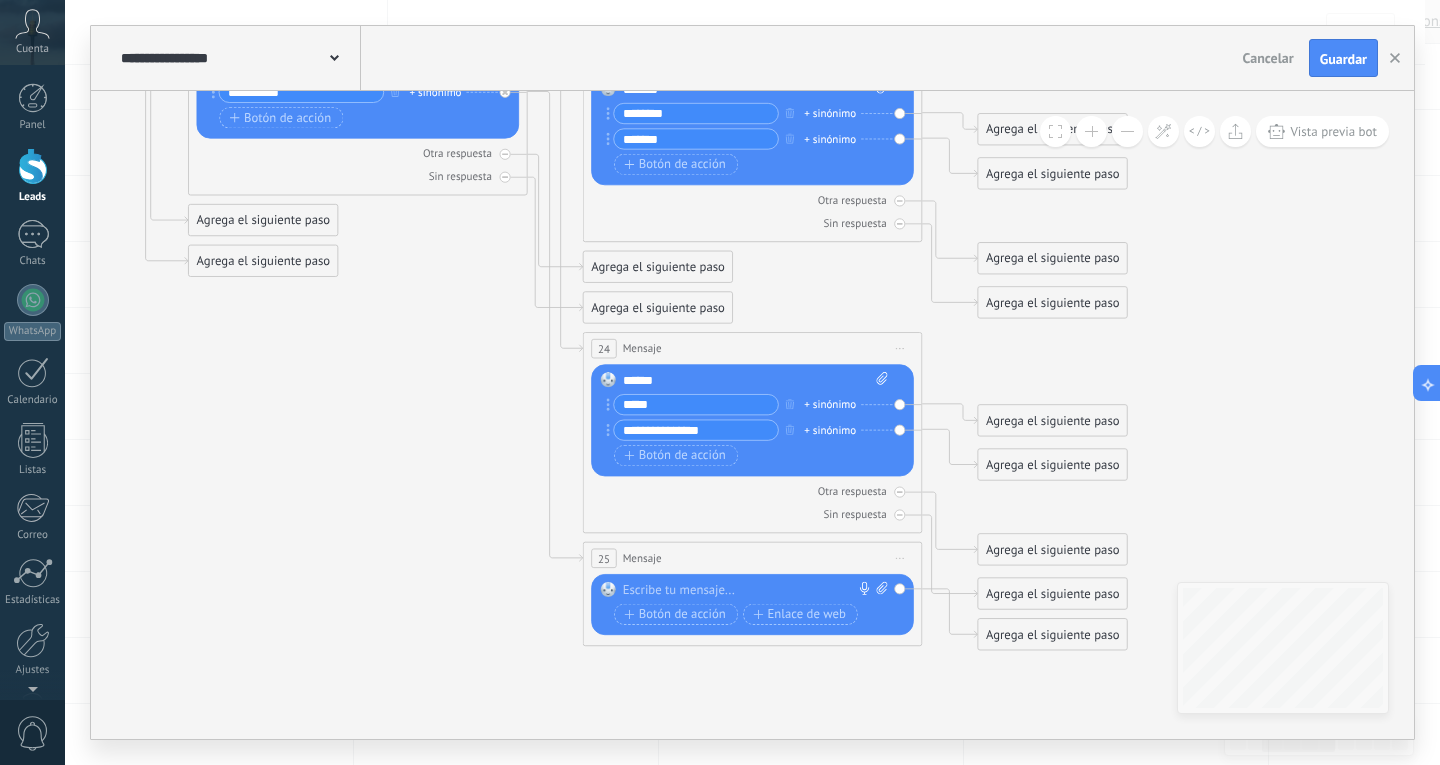 type 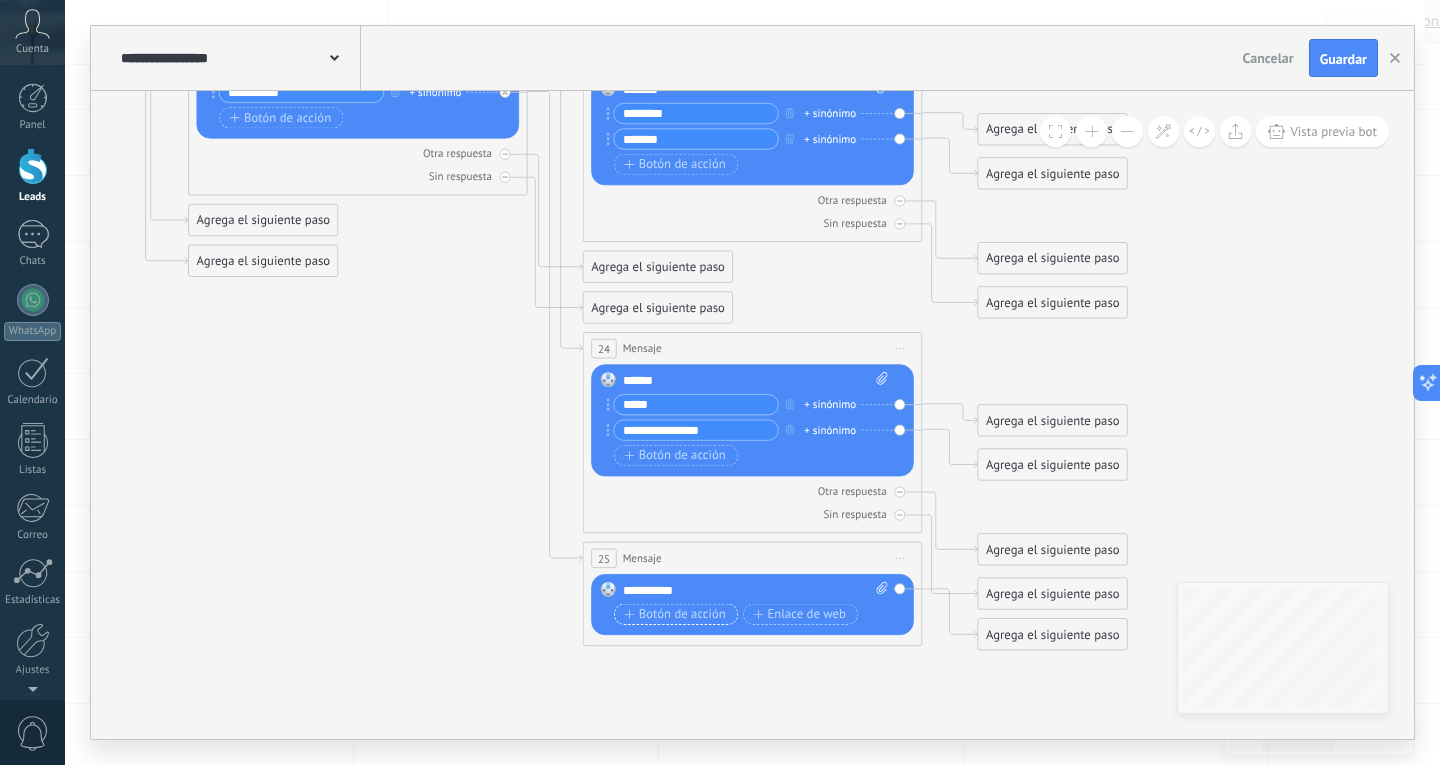 click on "Botón de acción" at bounding box center (674, 615) 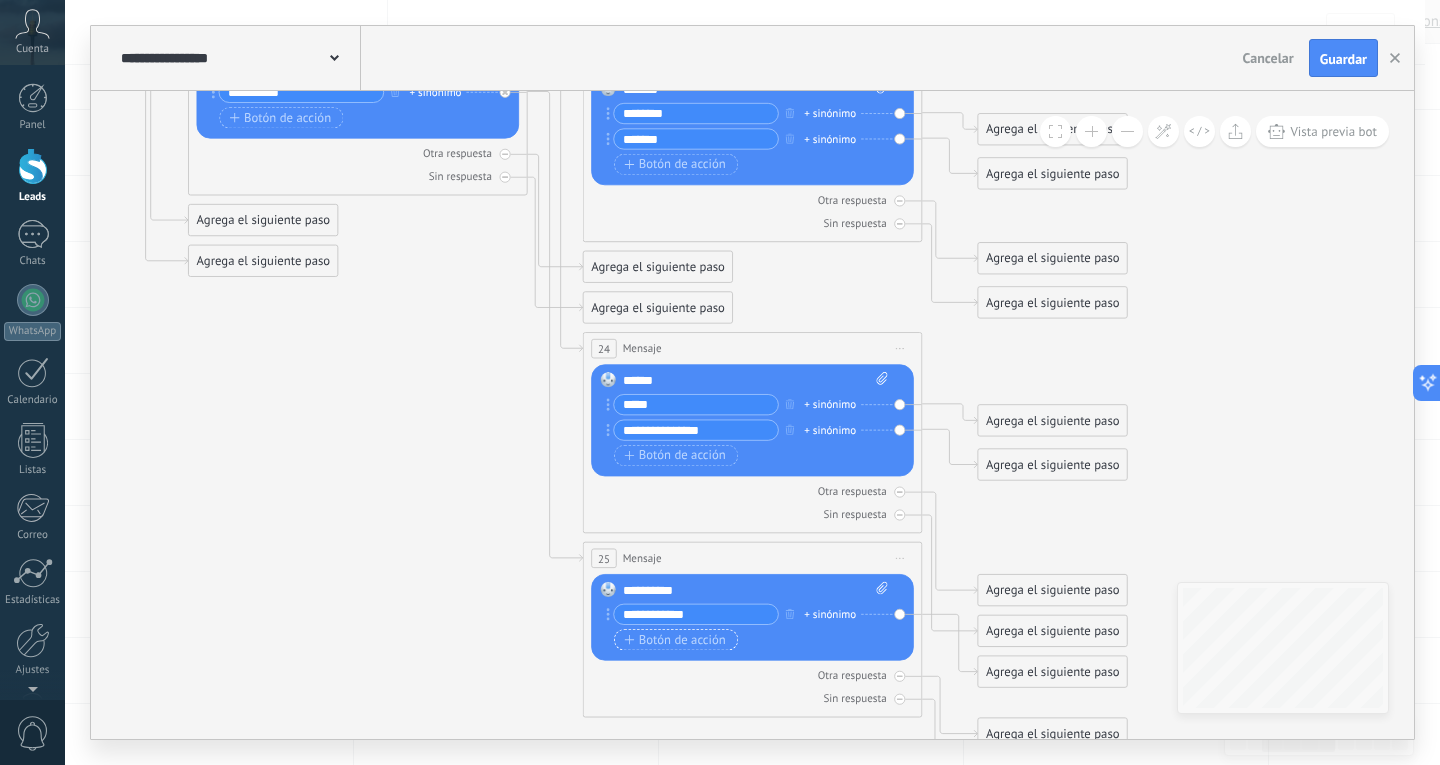 type on "**********" 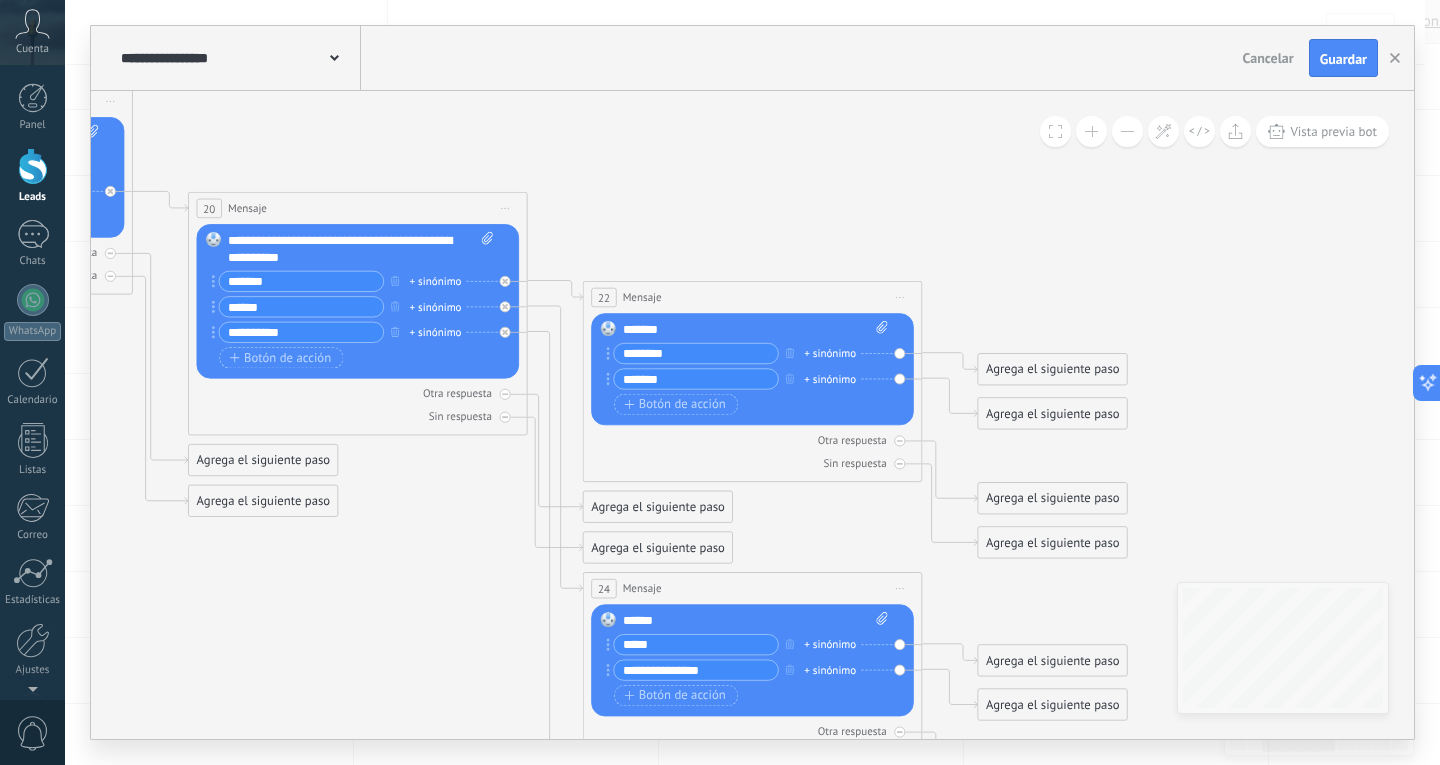 type on "*******" 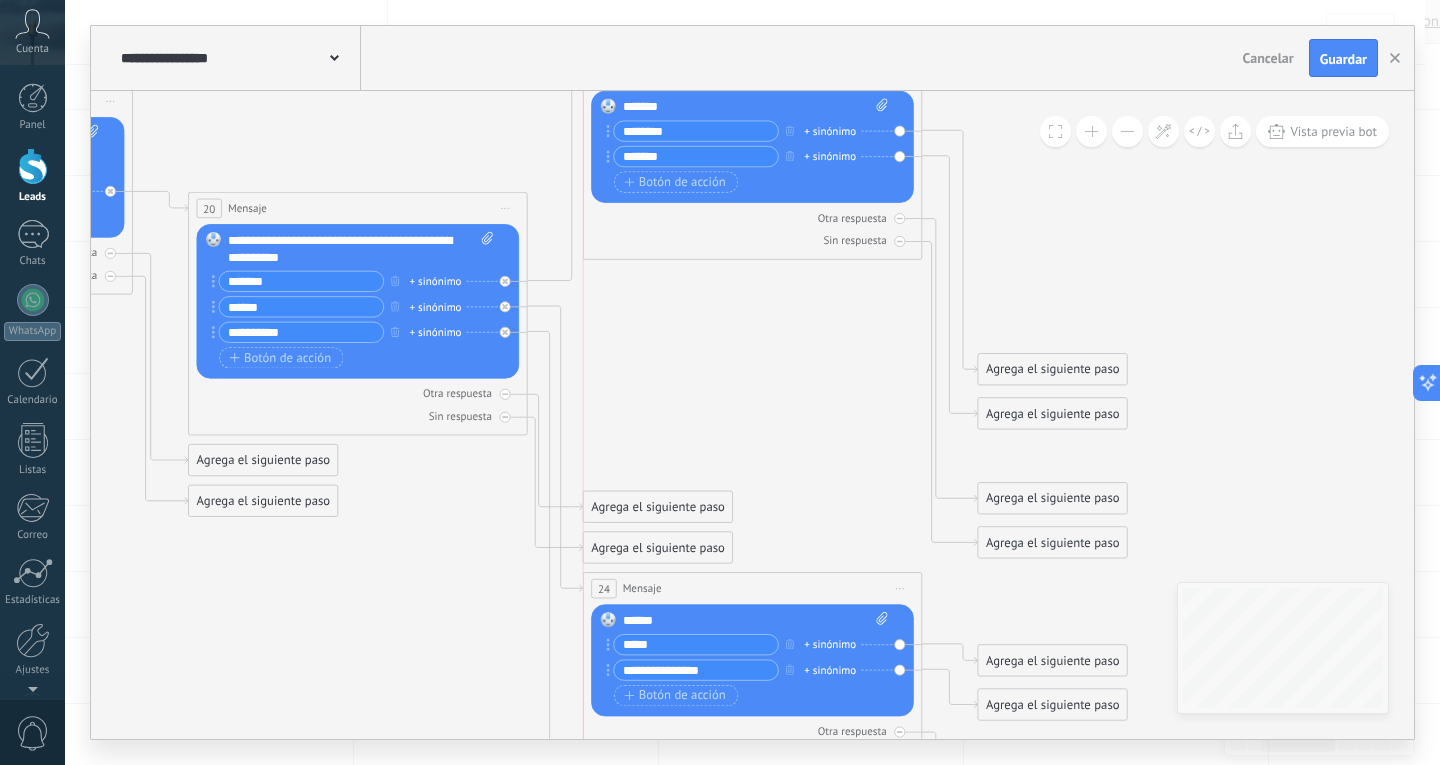 drag, startPoint x: 763, startPoint y: 302, endPoint x: 764, endPoint y: 80, distance: 222.00226 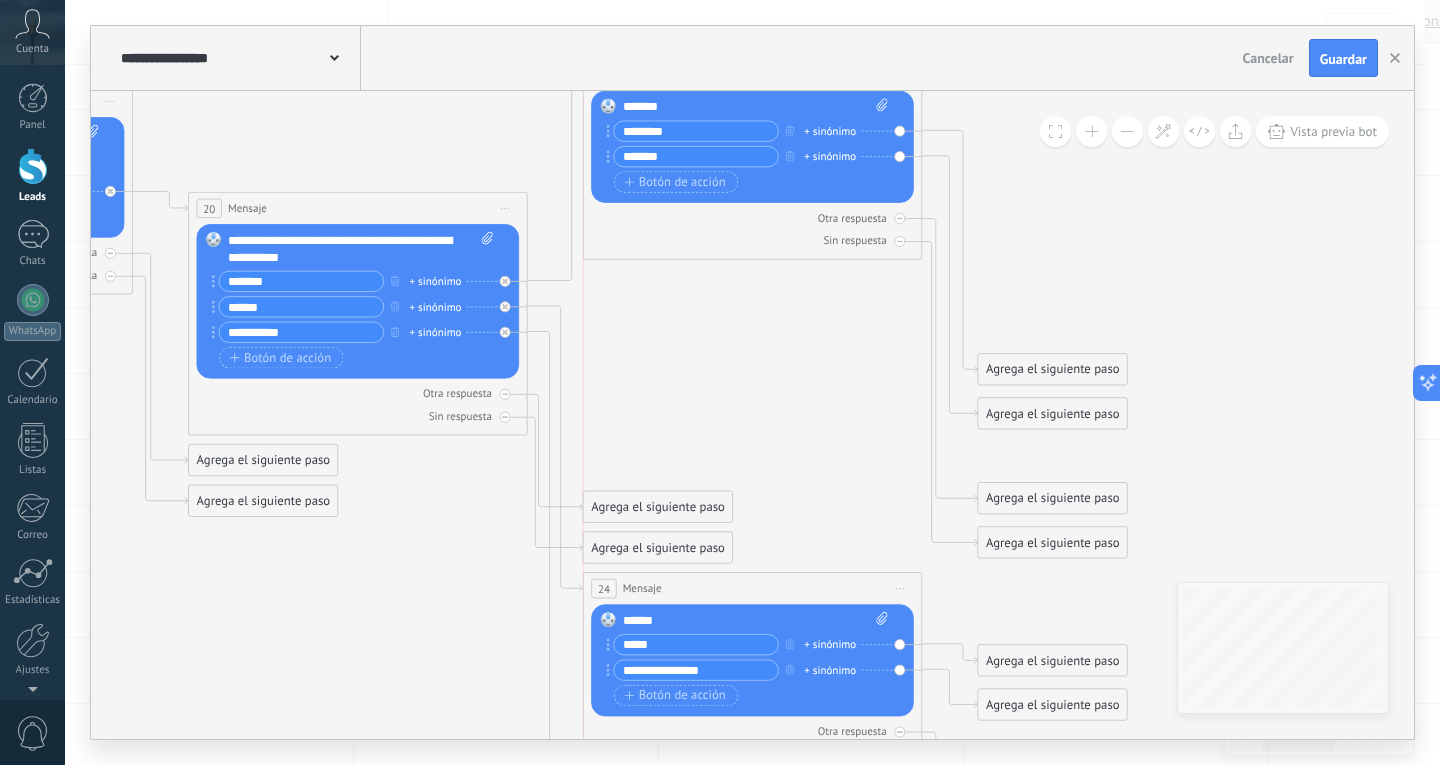 click on "**********" at bounding box center [752, 382] 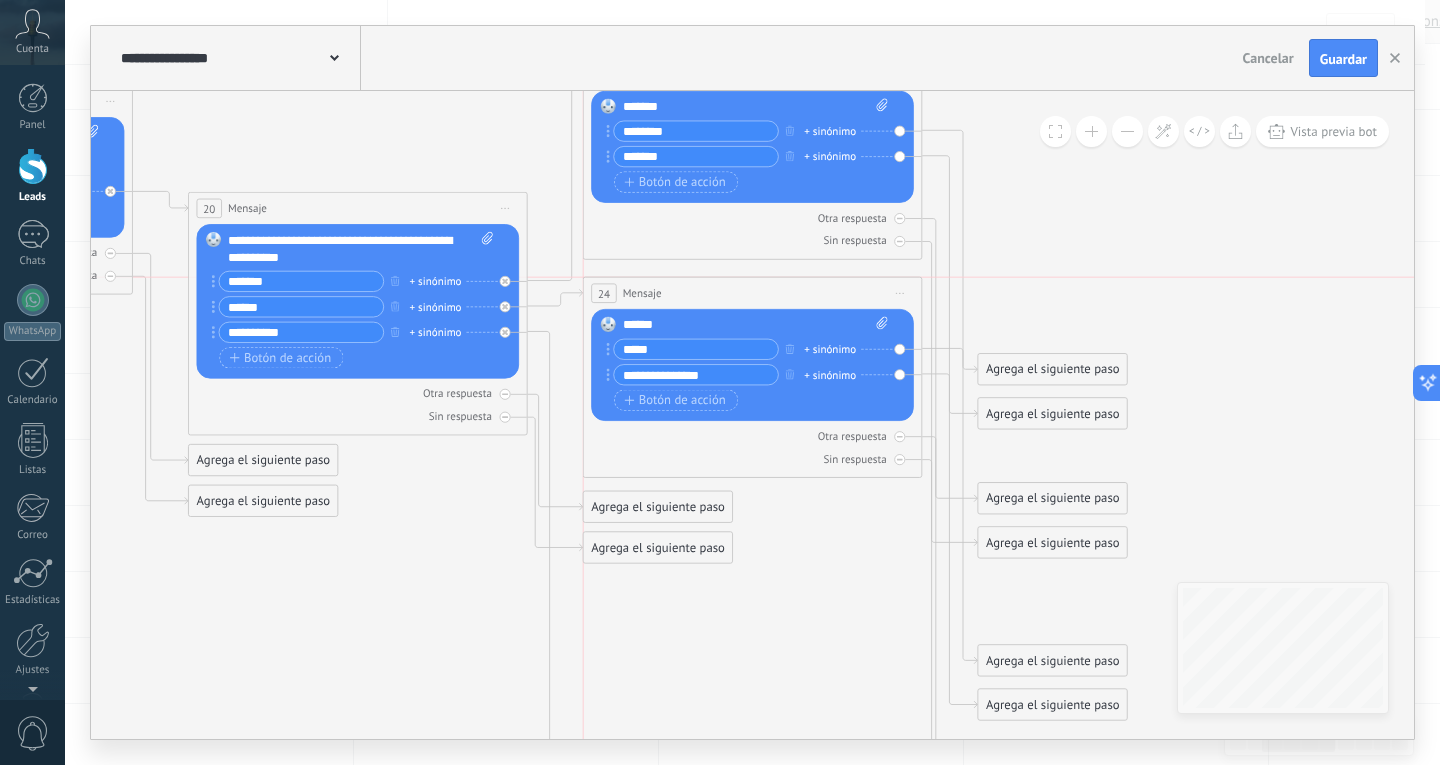 drag, startPoint x: 773, startPoint y: 602, endPoint x: 772, endPoint y: 300, distance: 302.00165 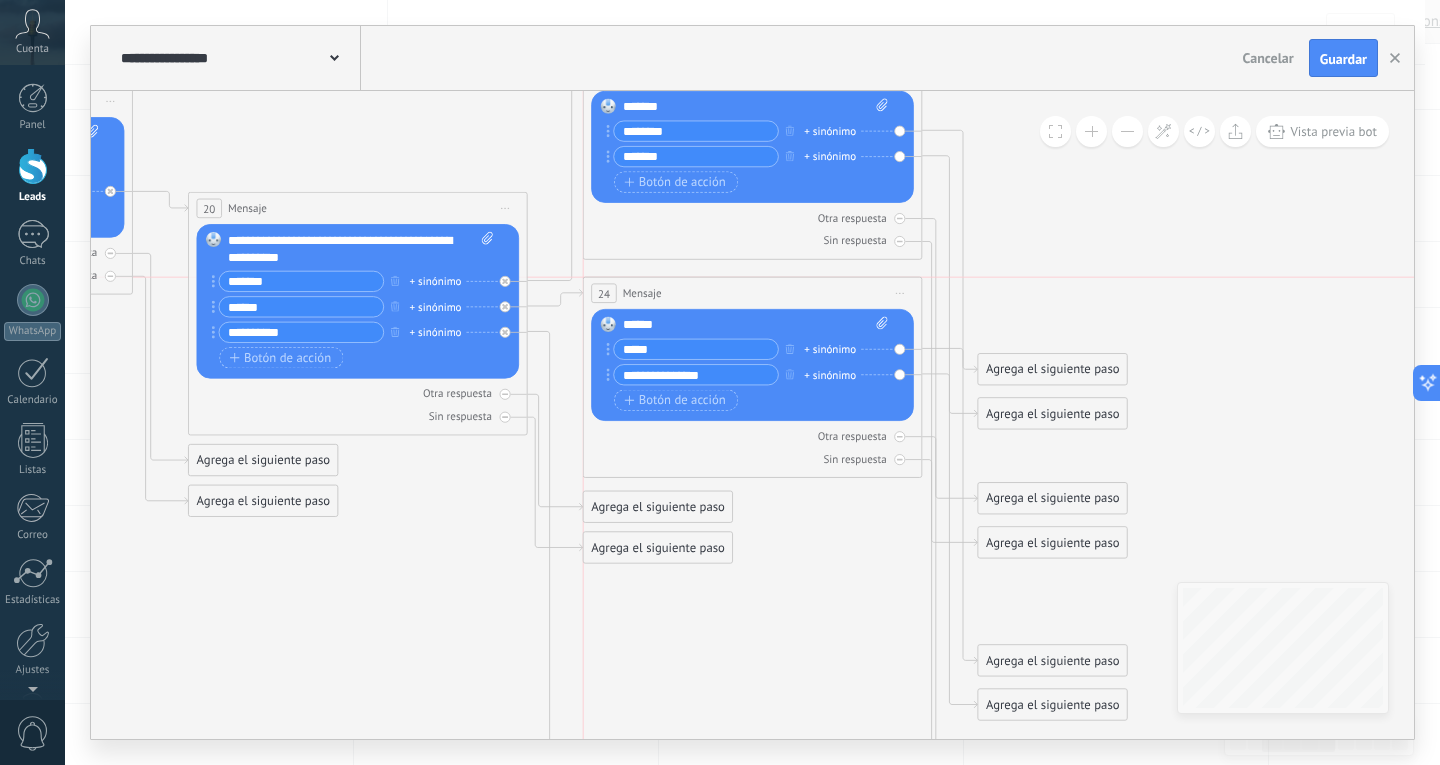 click on "24
Mensaje
*******
(a):
Todos los contactos - canales seleccionados
Todos los contactos - canales seleccionados
Todos los contactos - canal primario
Contacto principal - canales seleccionados
Contacto principal - canal primario
Todos los contactos - canales seleccionados
Todos los contactos - canales seleccionados
Todos los contactos - canal primario
Contacto principal - canales seleccionados" at bounding box center [753, 293] 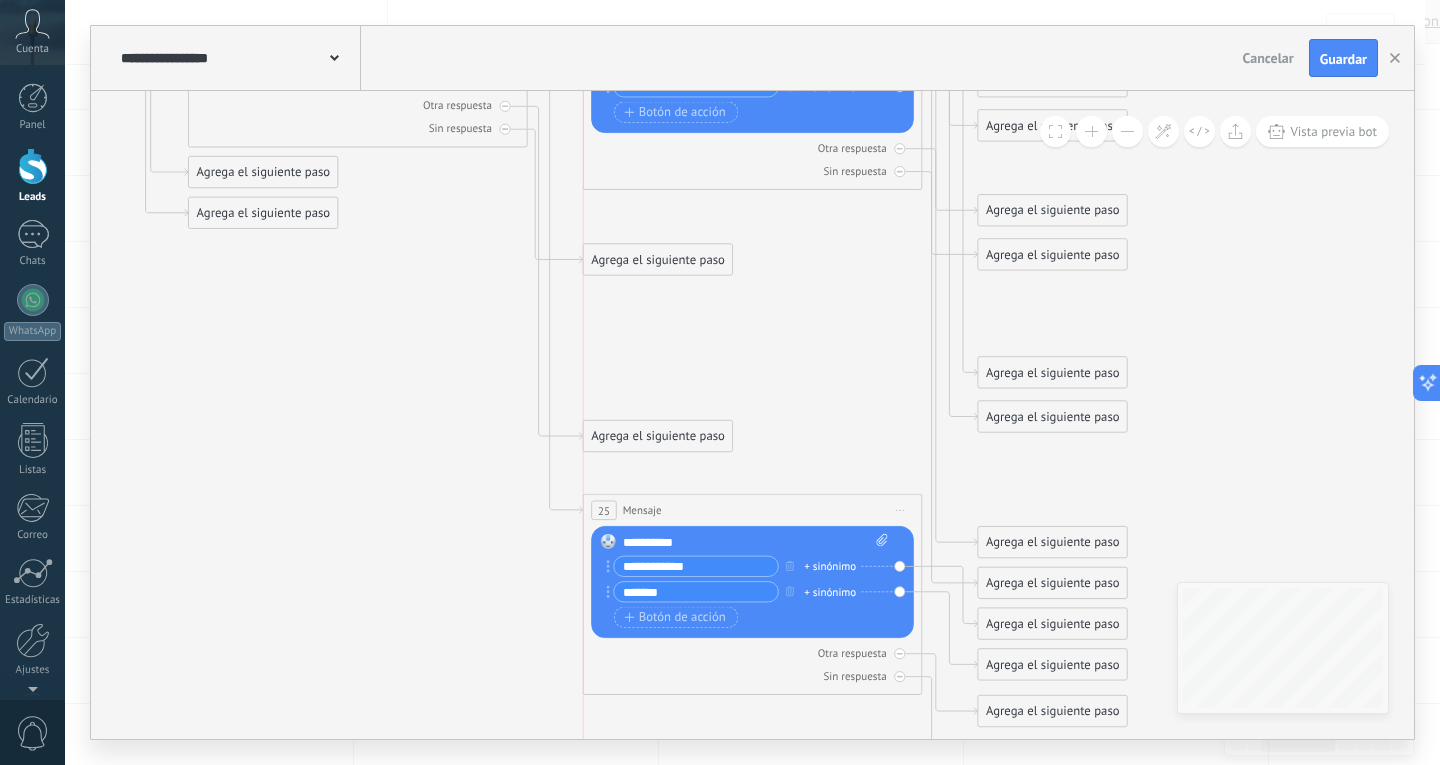 drag, startPoint x: 685, startPoint y: 222, endPoint x: 693, endPoint y: 440, distance: 218.14674 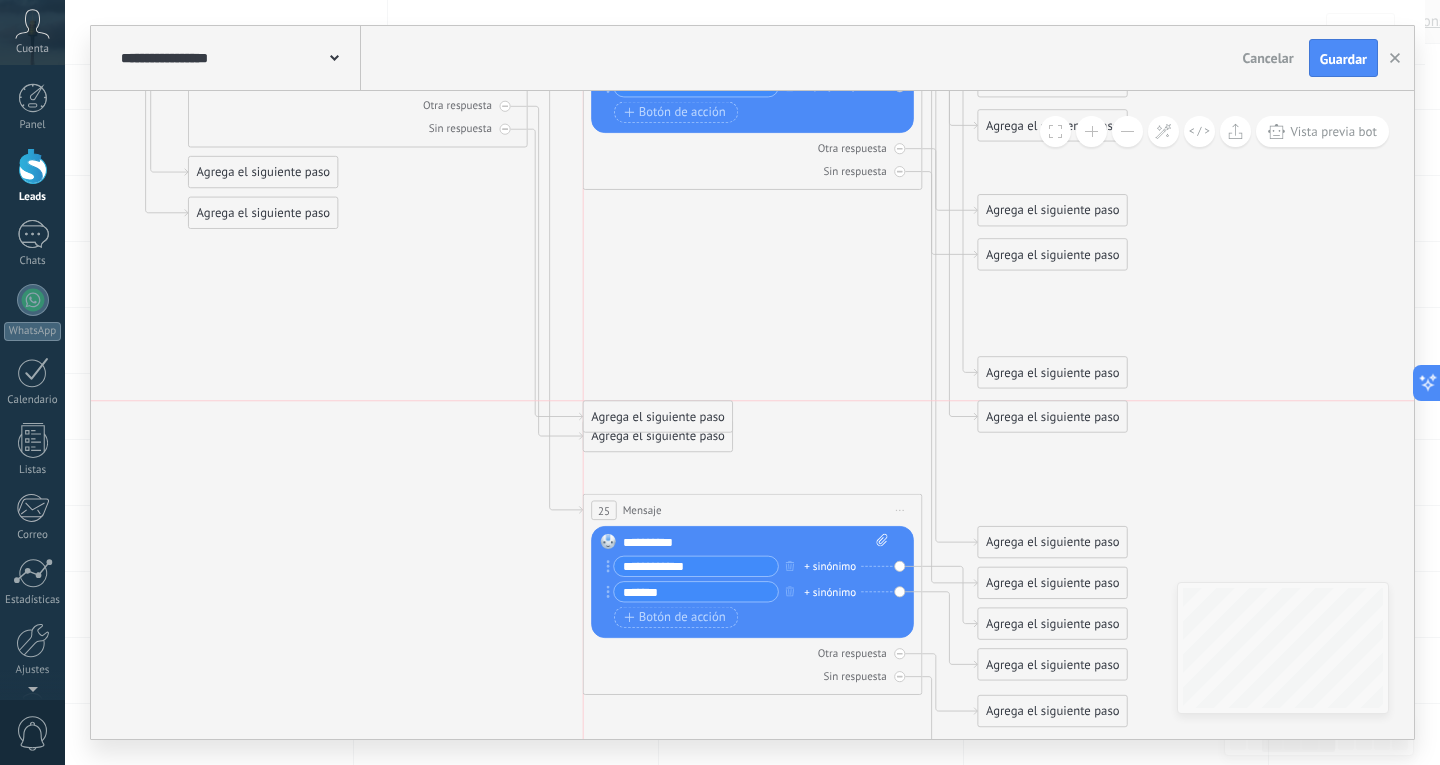 drag, startPoint x: 692, startPoint y: 260, endPoint x: 688, endPoint y: 415, distance: 155.0516 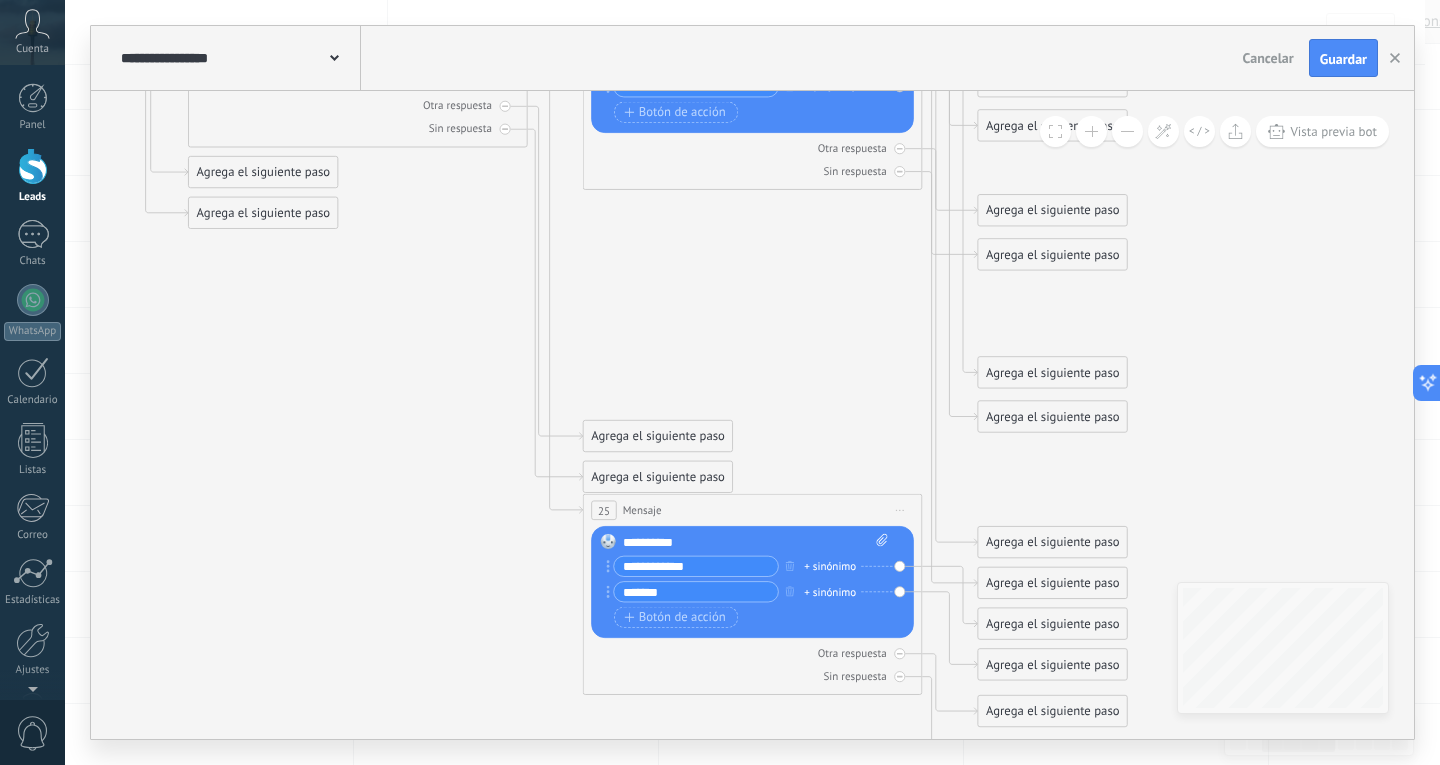 click on "**********" at bounding box center (756, 542) 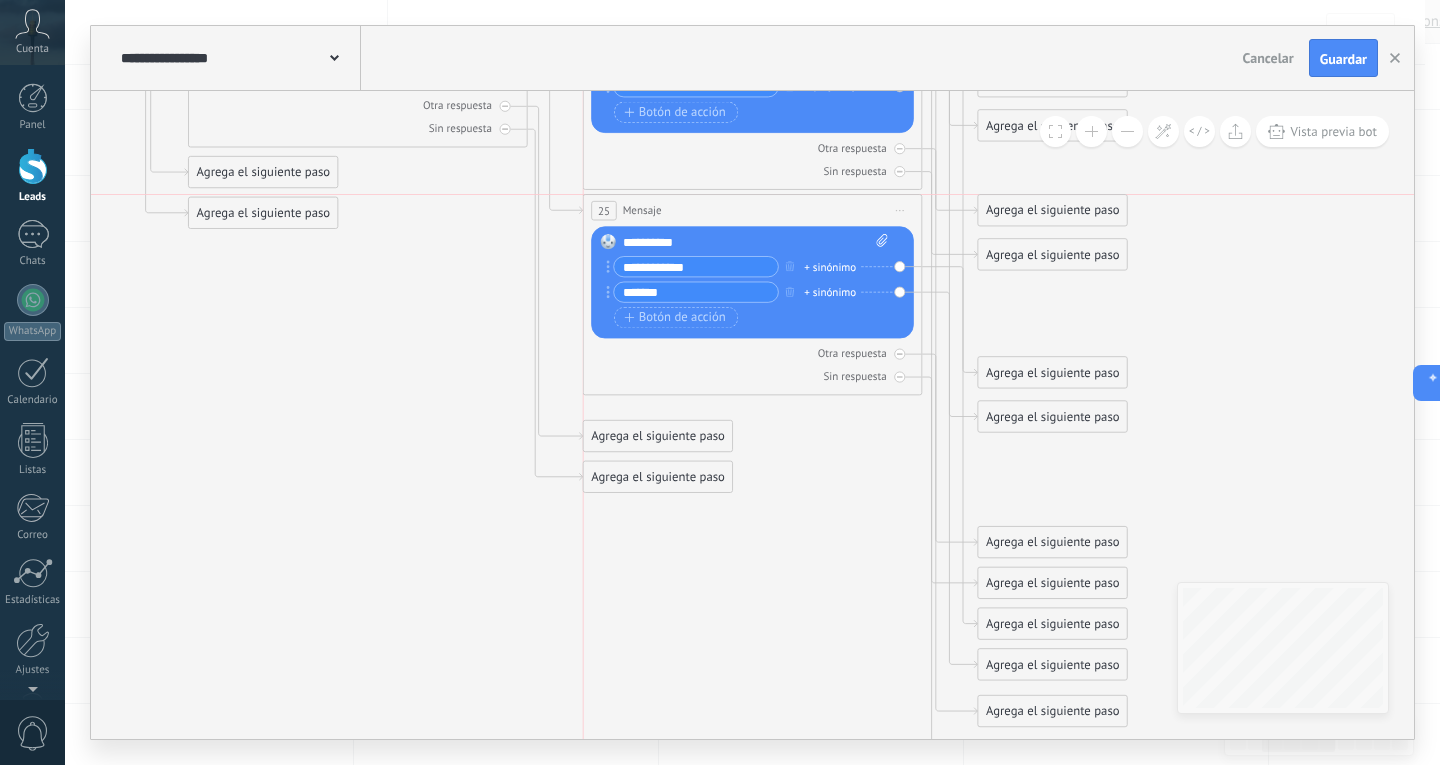 drag, startPoint x: 768, startPoint y: 505, endPoint x: 766, endPoint y: 205, distance: 300.00665 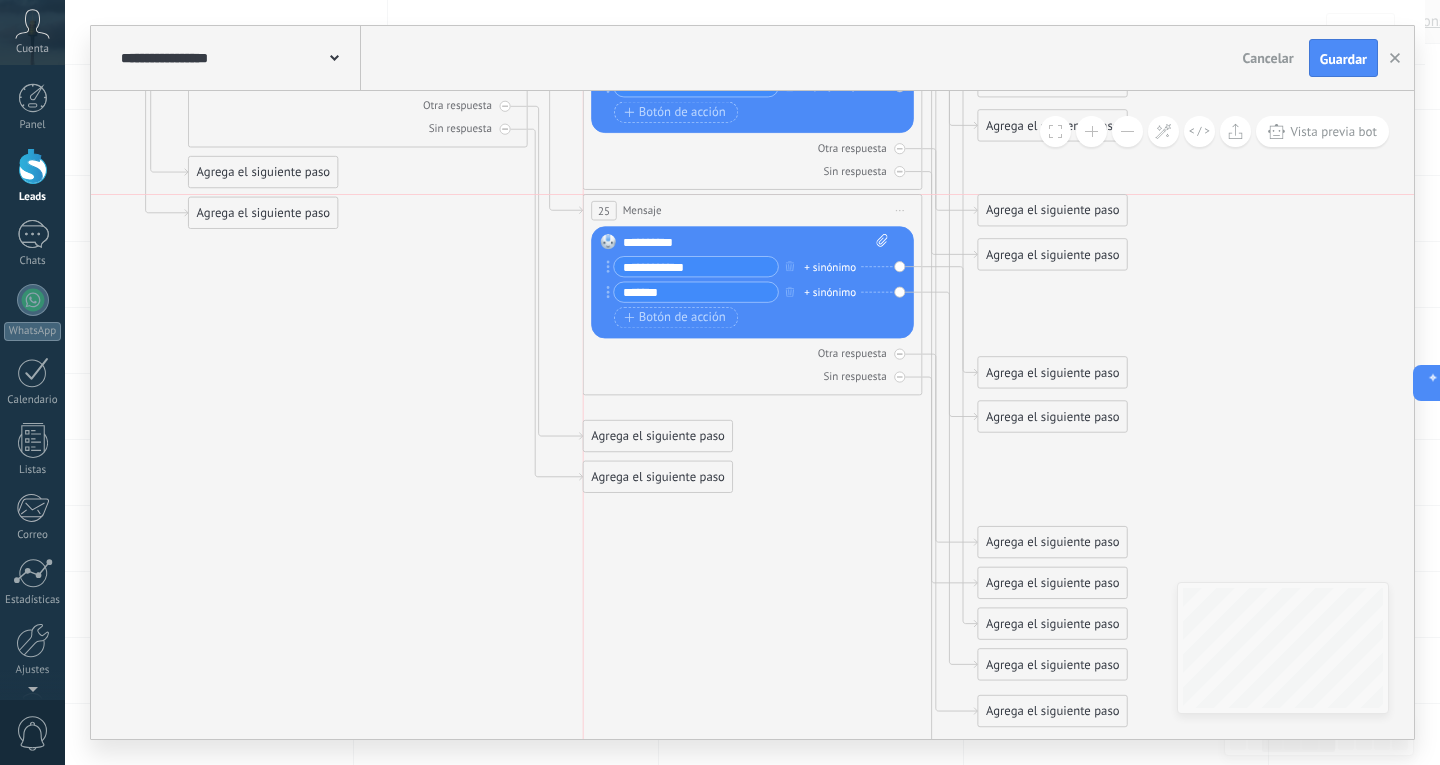 click on "25
Mensaje
*******
(a):
Todos los contactos - canales seleccionados
Todos los contactos - canales seleccionados
Todos los contactos - canal primario
Contacto principal - canales seleccionados
Contacto principal - canal primario
Todos los contactos - canales seleccionados
Todos los contactos - canales seleccionados
Todos los contactos - canal primario
Contacto principal - canales seleccionados" at bounding box center (753, 210) 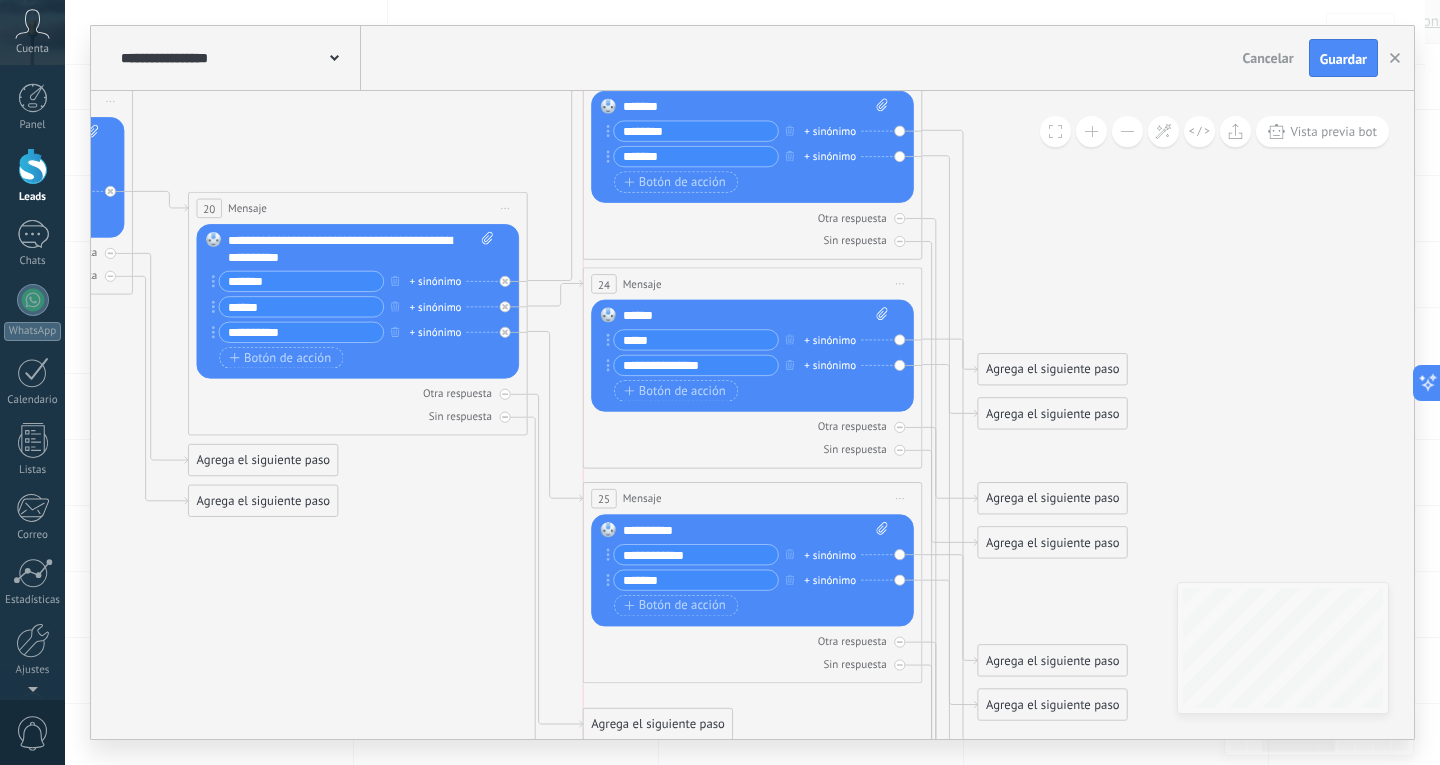 click on "24
Mensaje
*******
(a):
Todos los contactos - canales seleccionados
Todos los contactos - canales seleccionados
Todos los contactos - canal primario
Contacto principal - canales seleccionados
Contacto principal - canal primario
Todos los contactos - canales seleccionados
Todos los contactos - canales seleccionados
Todos los contactos - canal primario
Contacto principal - canales seleccionados" at bounding box center (753, 283) 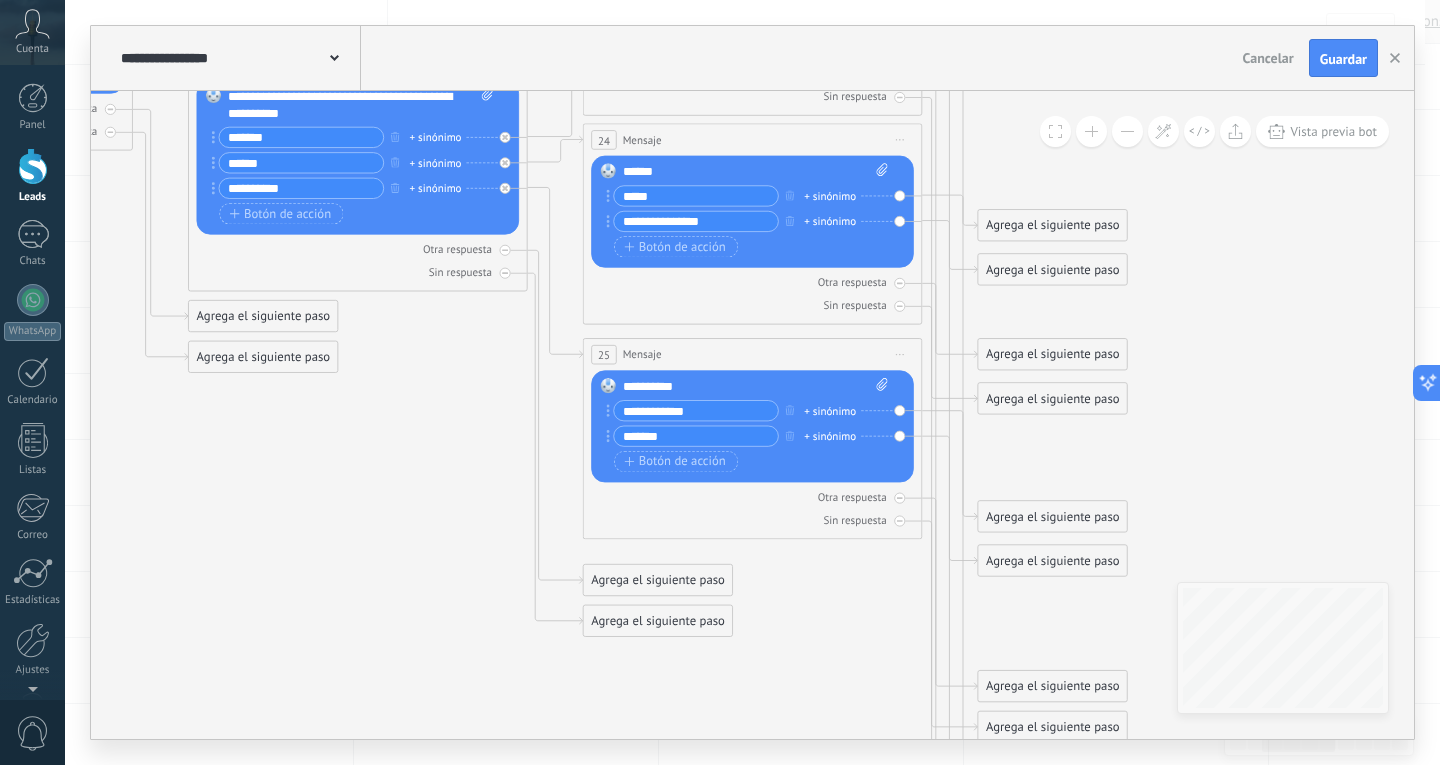 click 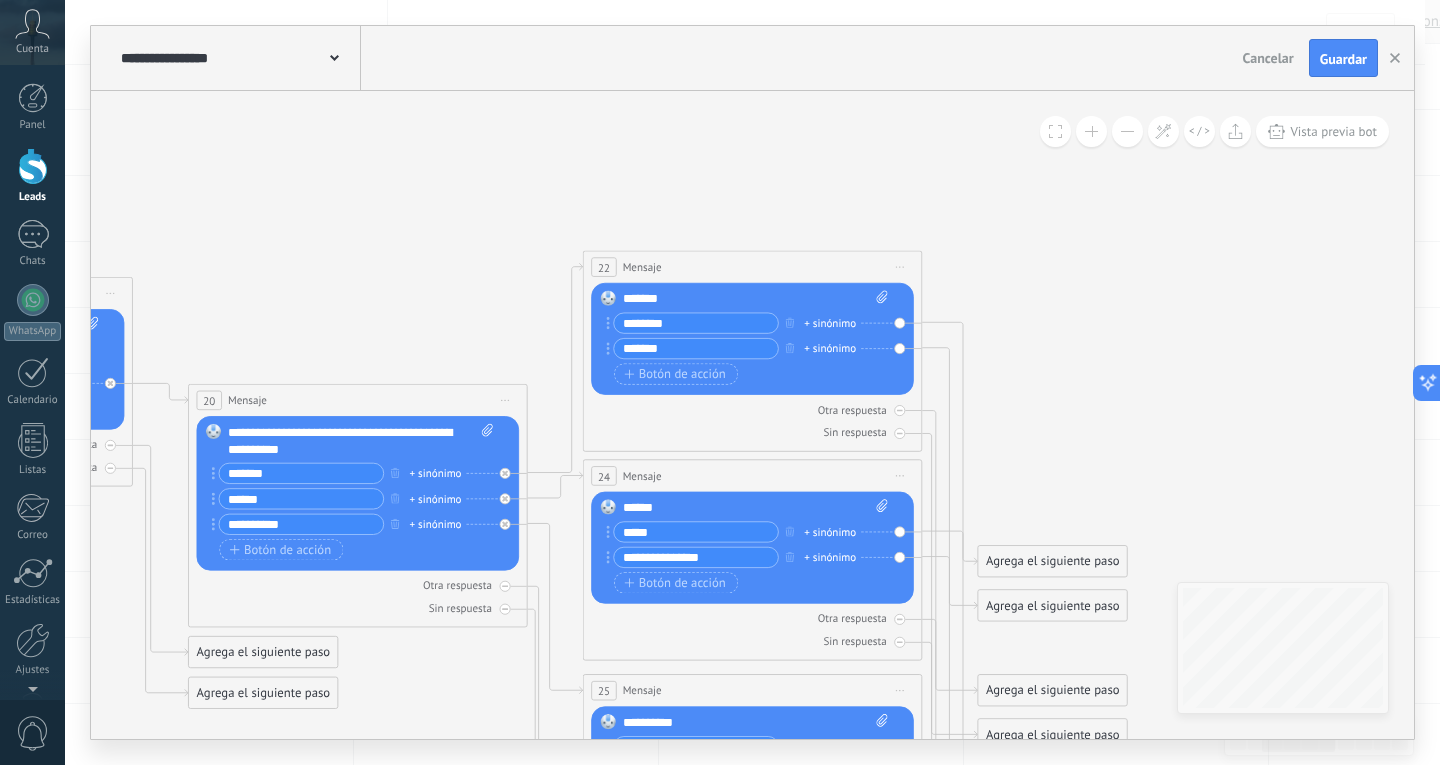 click on "Agrega el siguiente paso" at bounding box center [1052, 606] 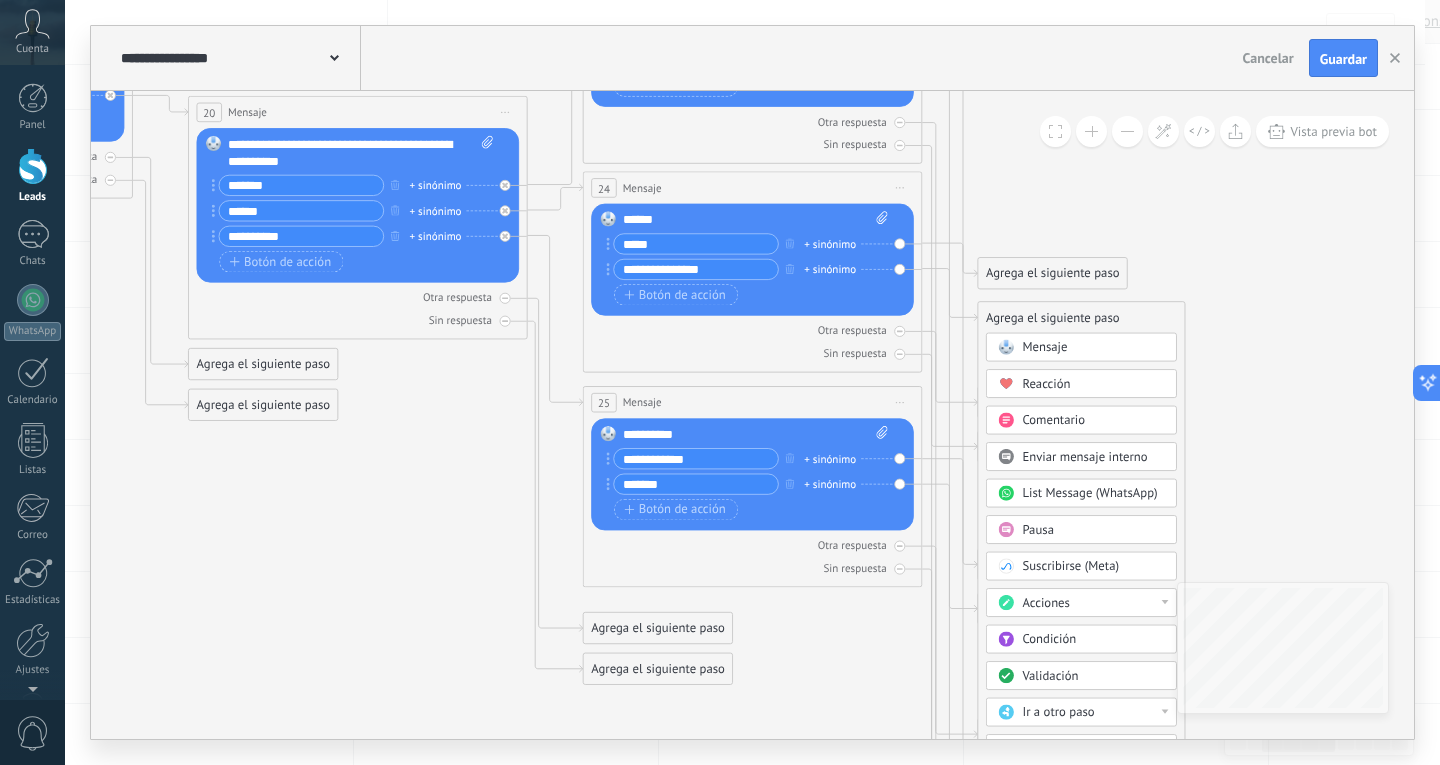 click on "Mensaje" at bounding box center [1093, 347] 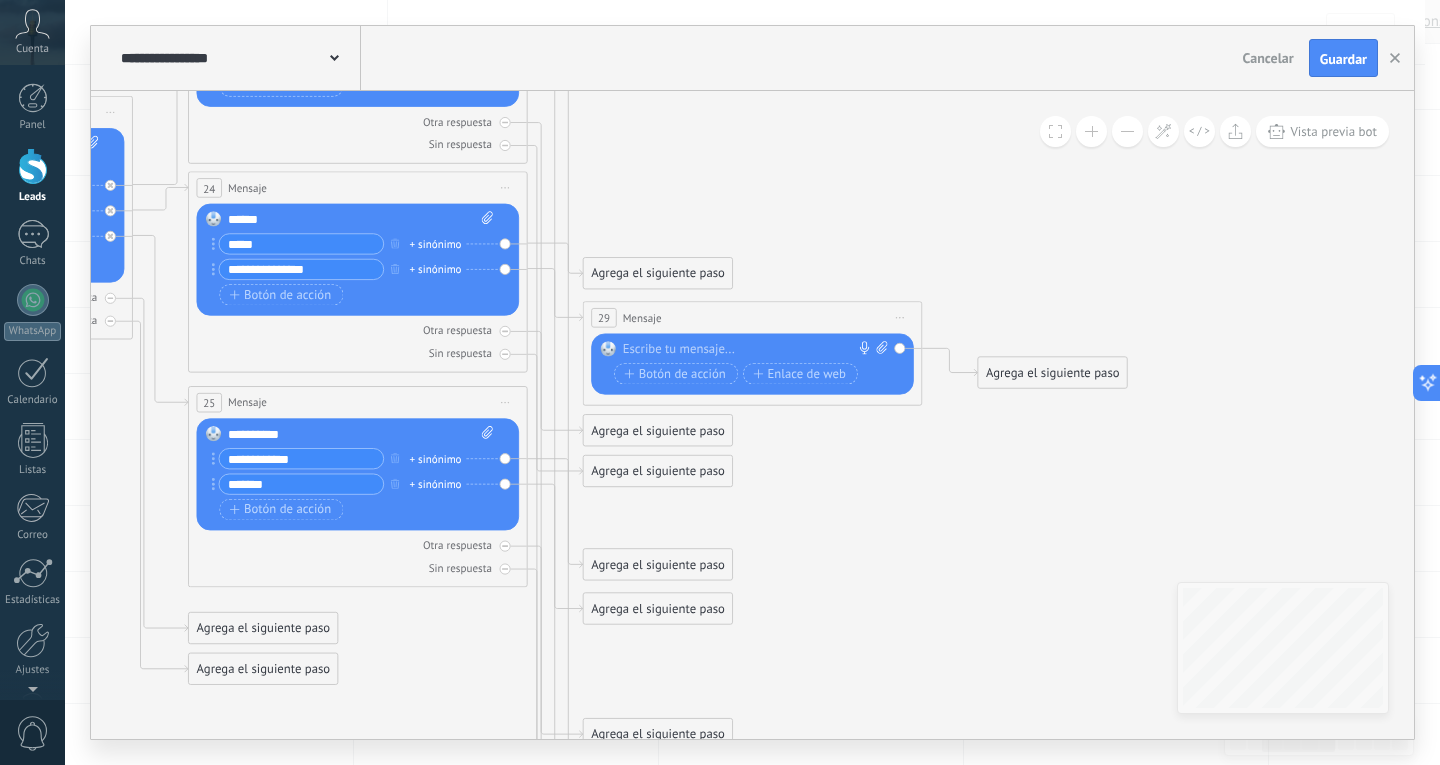 click 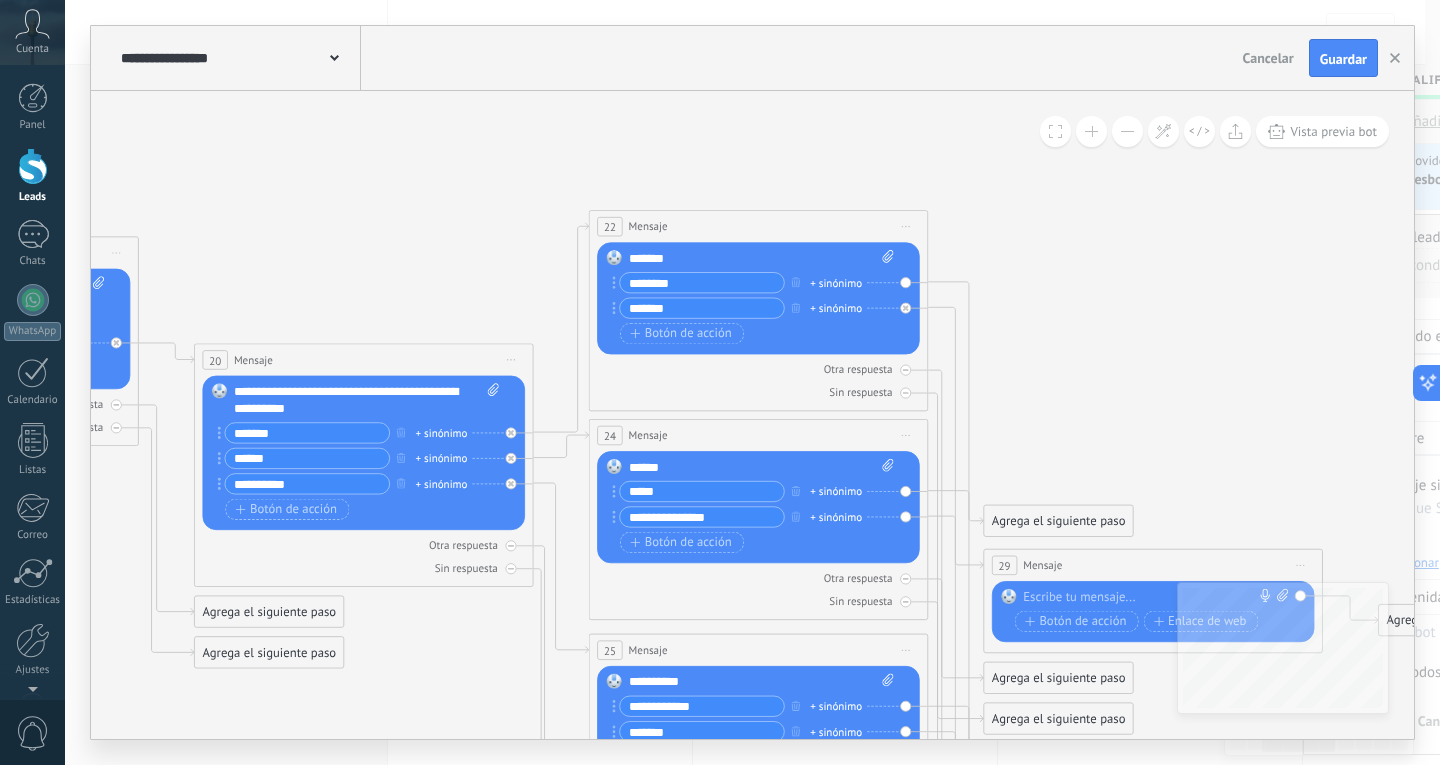 scroll, scrollTop: 100, scrollLeft: 0, axis: vertical 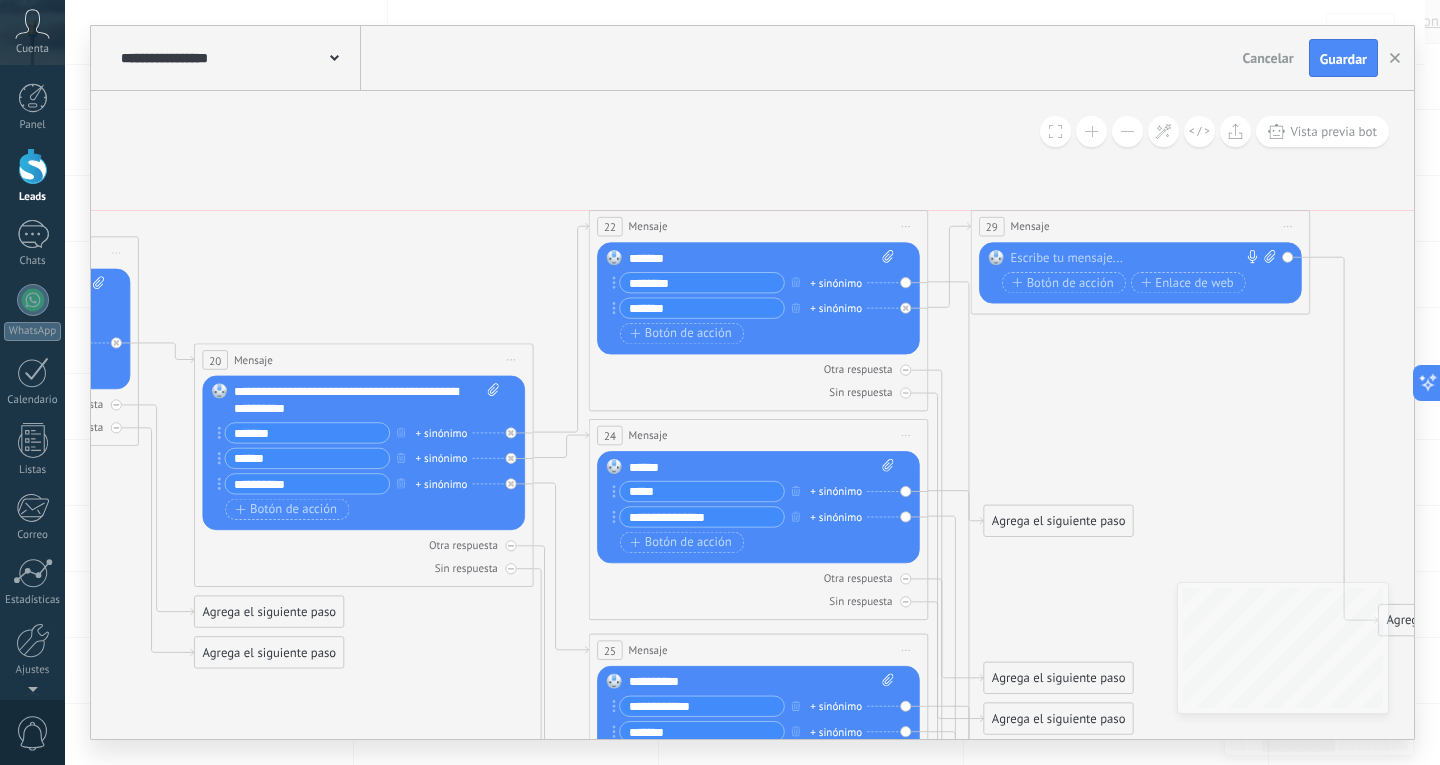 drag, startPoint x: 1113, startPoint y: 569, endPoint x: 1101, endPoint y: 232, distance: 337.2136 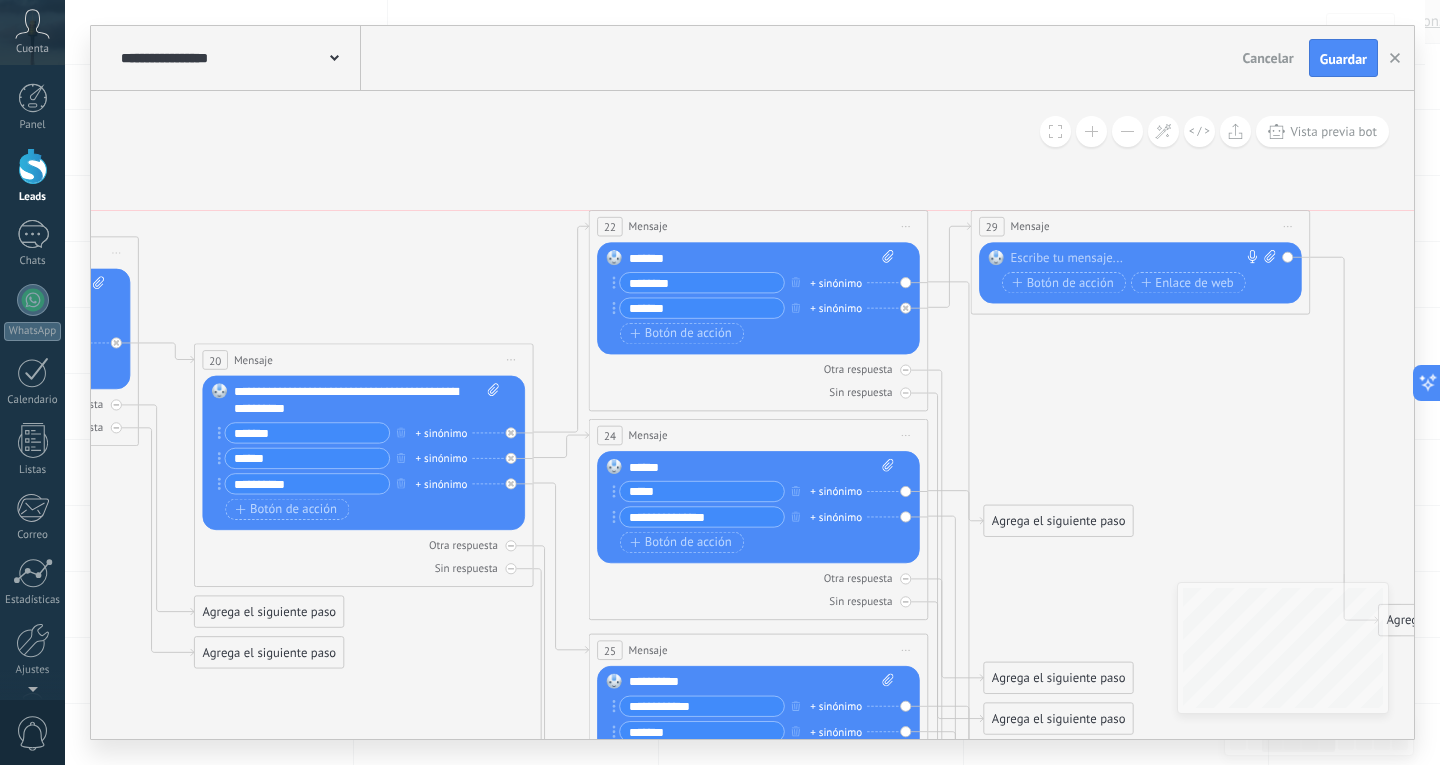 click on "29
Mensaje
*******
(a):
Todos los contactos - canales seleccionados
Todos los contactos - canales seleccionados
Todos los contactos - canal primario
Contacto principal - canales seleccionados
Contacto principal - canal primario
Todos los contactos - canales seleccionados
Todos los contactos - canales seleccionados
Todos los contactos - canal primario
Contacto principal - canales seleccionados" at bounding box center [1140, 226] 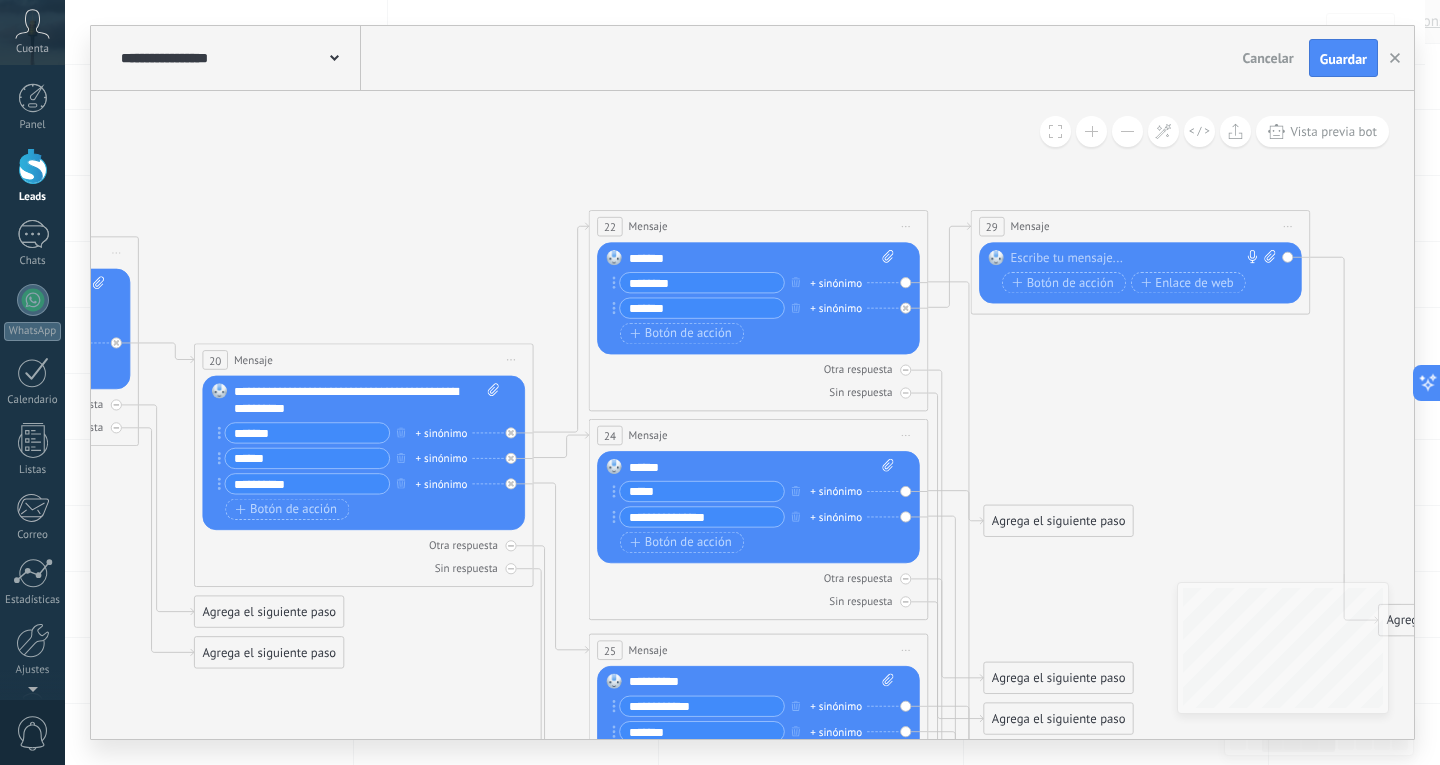 click at bounding box center (1137, 258) 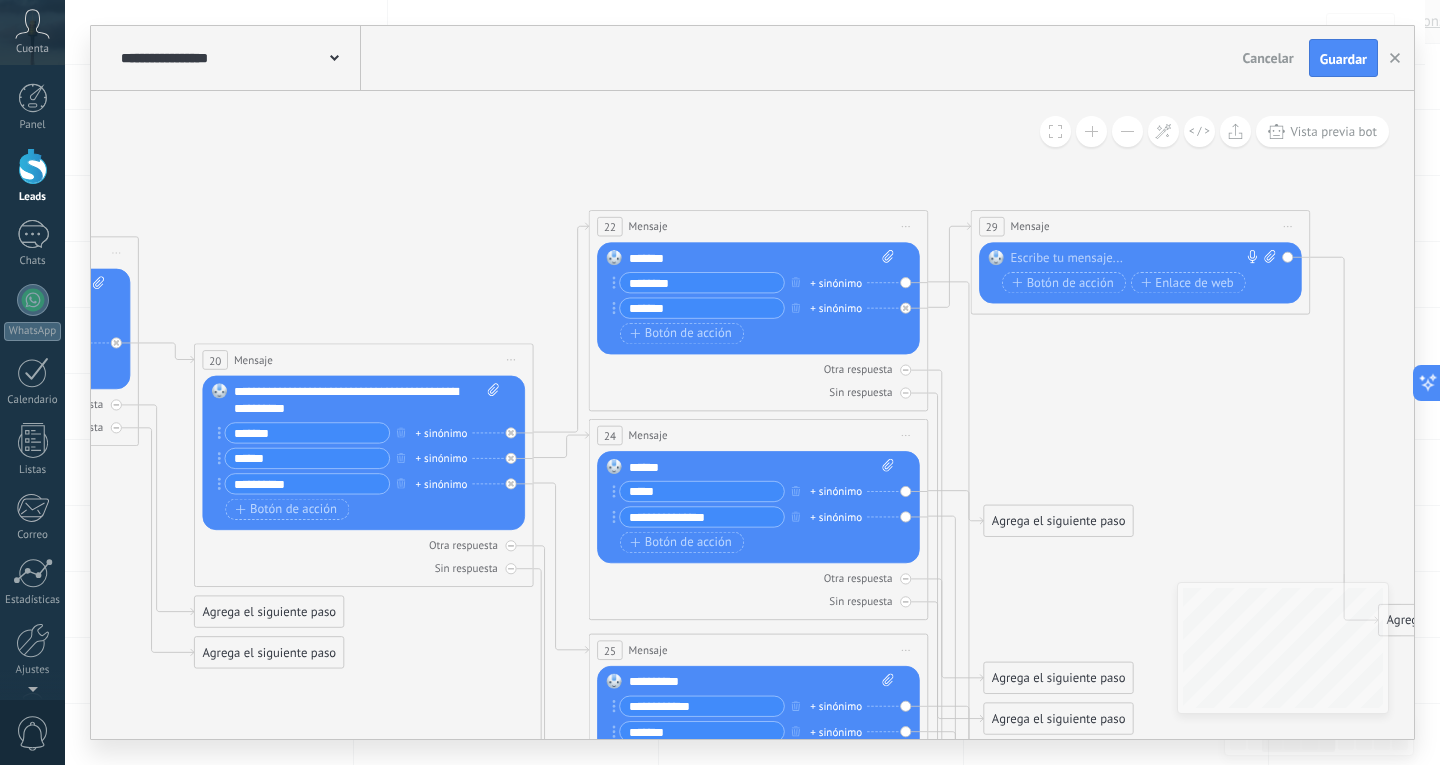 click 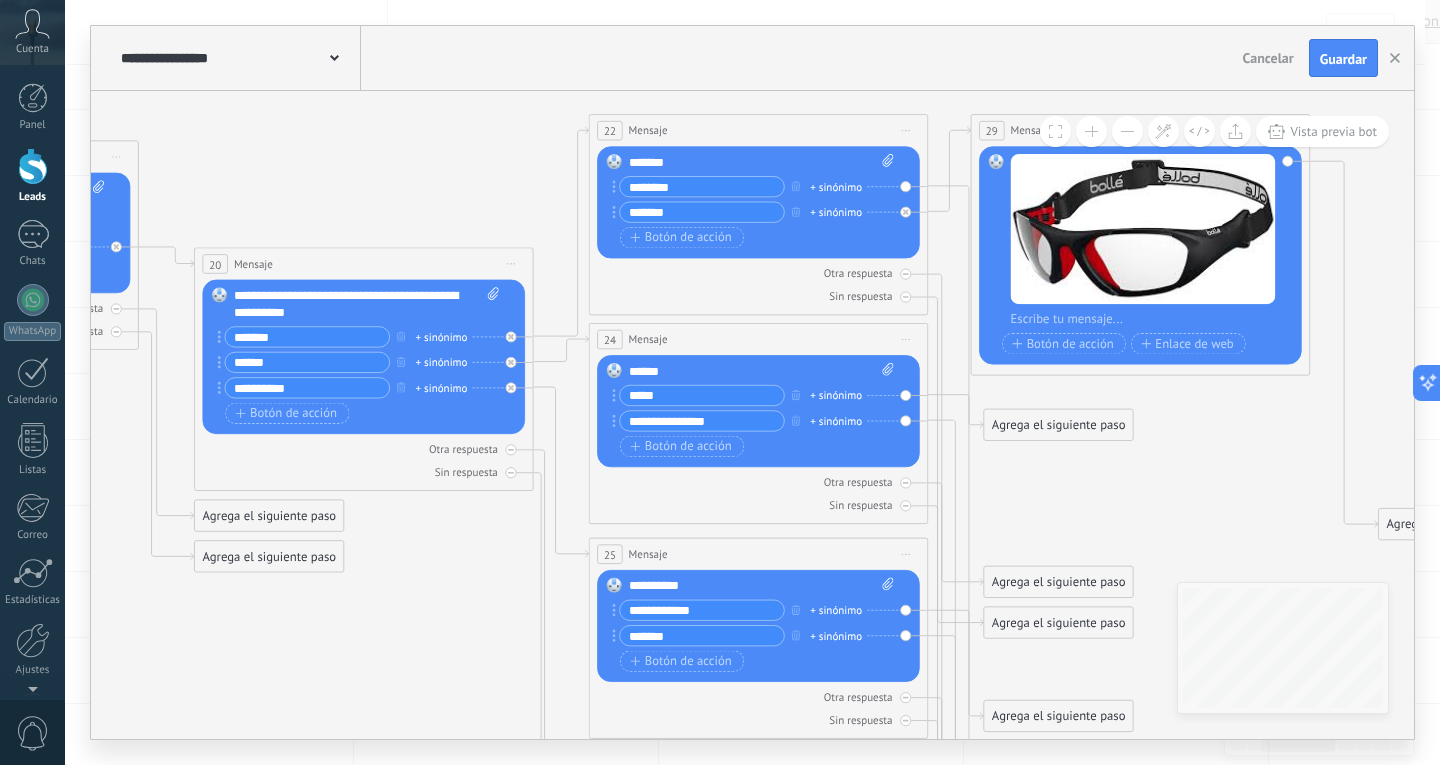click on "Agrega el siguiente paso" at bounding box center [1058, 425] 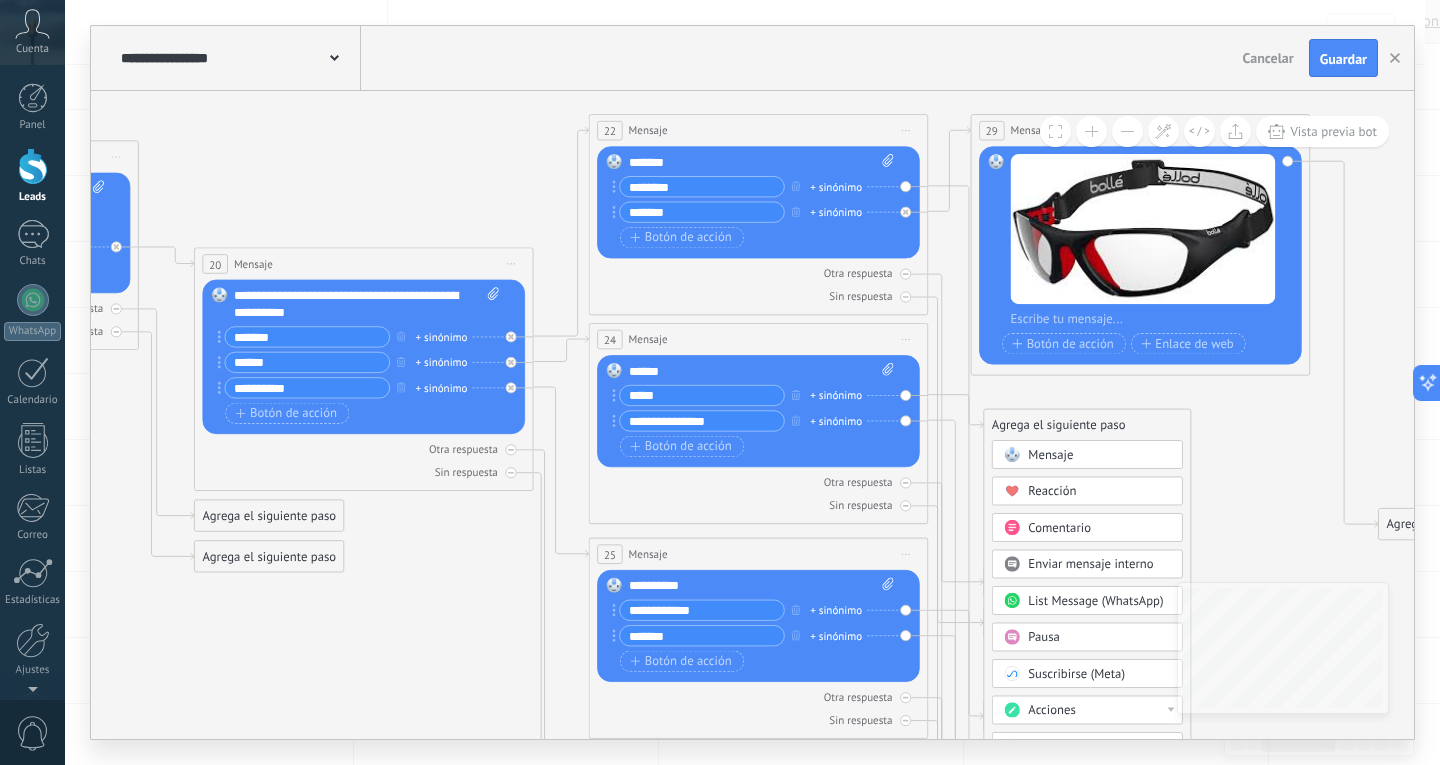 click on "Mensaje" at bounding box center (1050, 455) 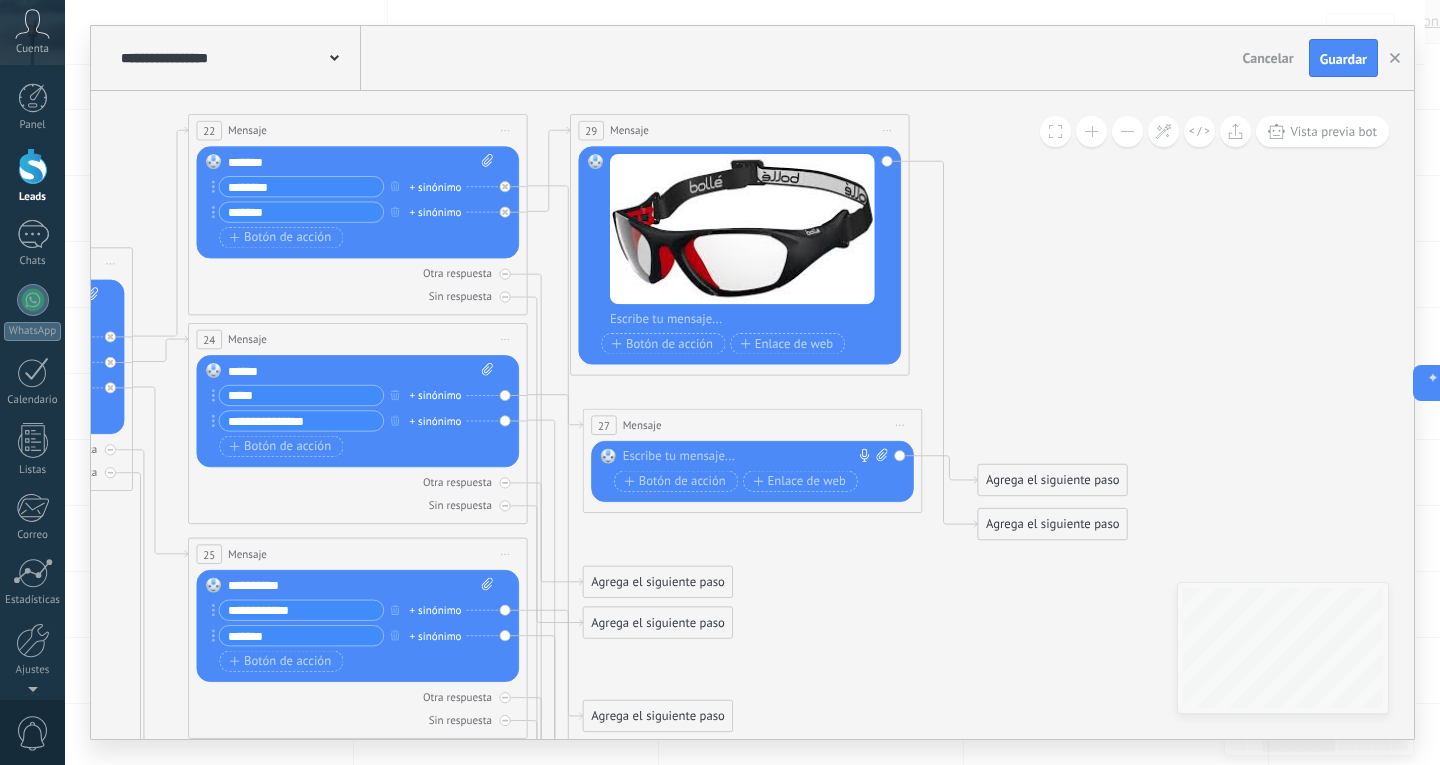 click 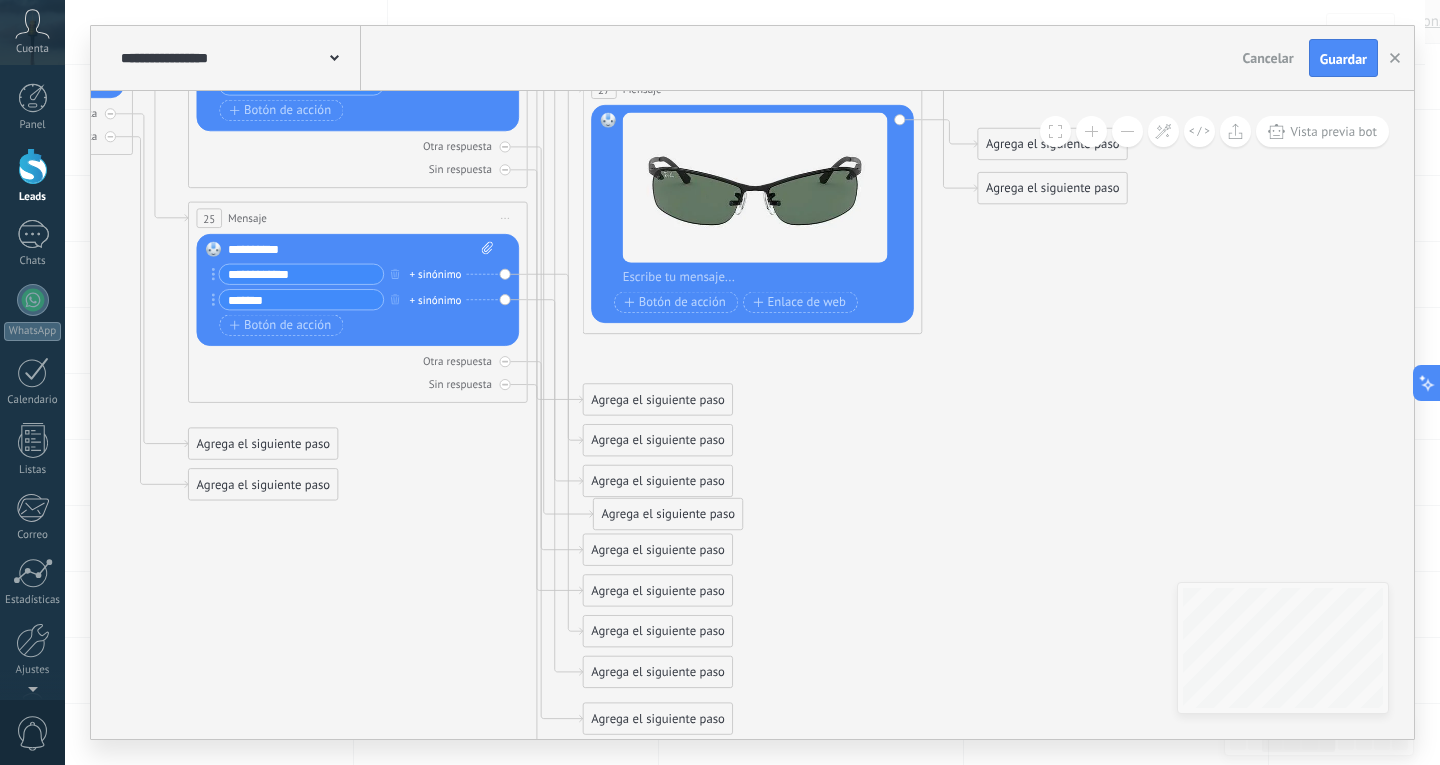 drag, startPoint x: 693, startPoint y: 360, endPoint x: 704, endPoint y: 516, distance: 156.38734 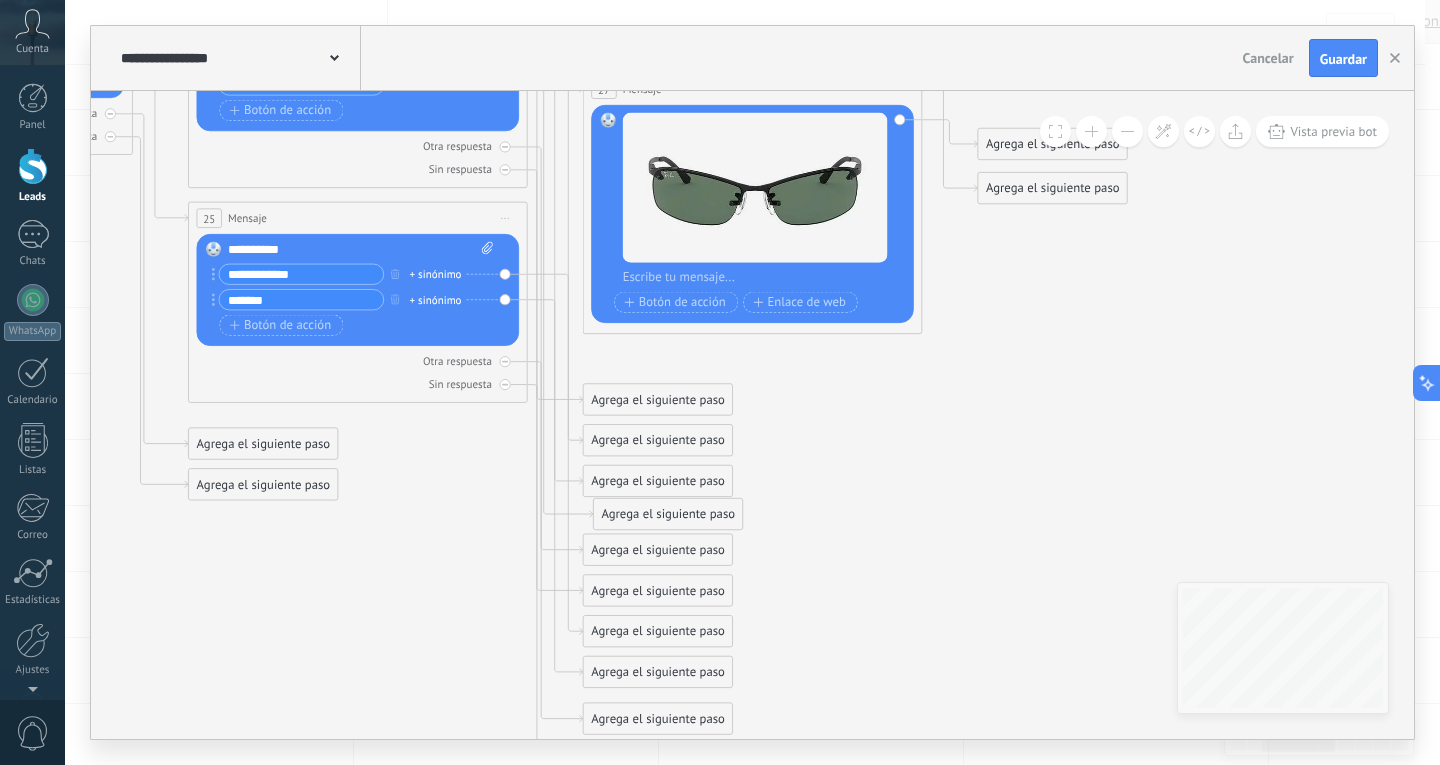 click on "Agrega el siguiente paso" at bounding box center (668, 514) 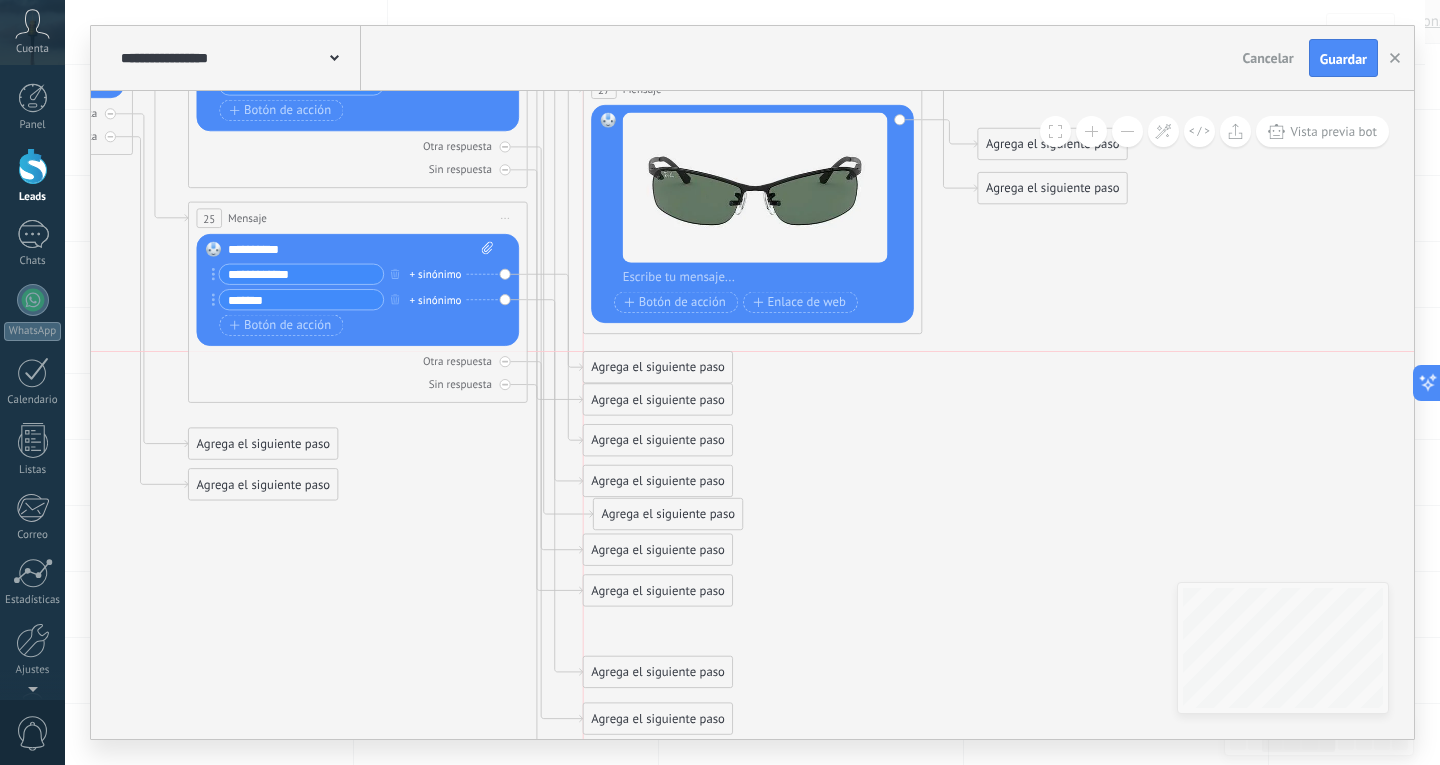drag, startPoint x: 690, startPoint y: 634, endPoint x: 686, endPoint y: 367, distance: 267.02997 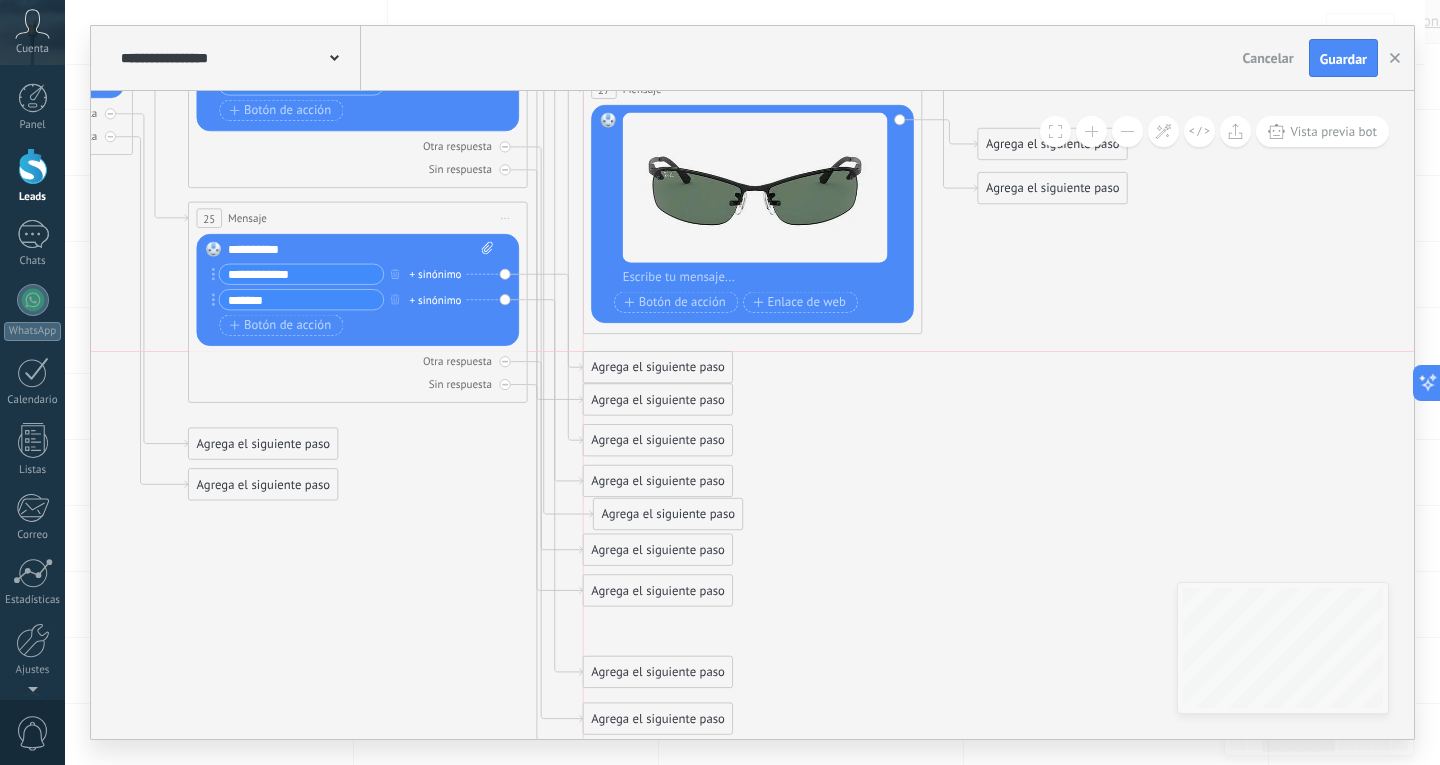 click on "Agrega el siguiente paso" at bounding box center (658, 368) 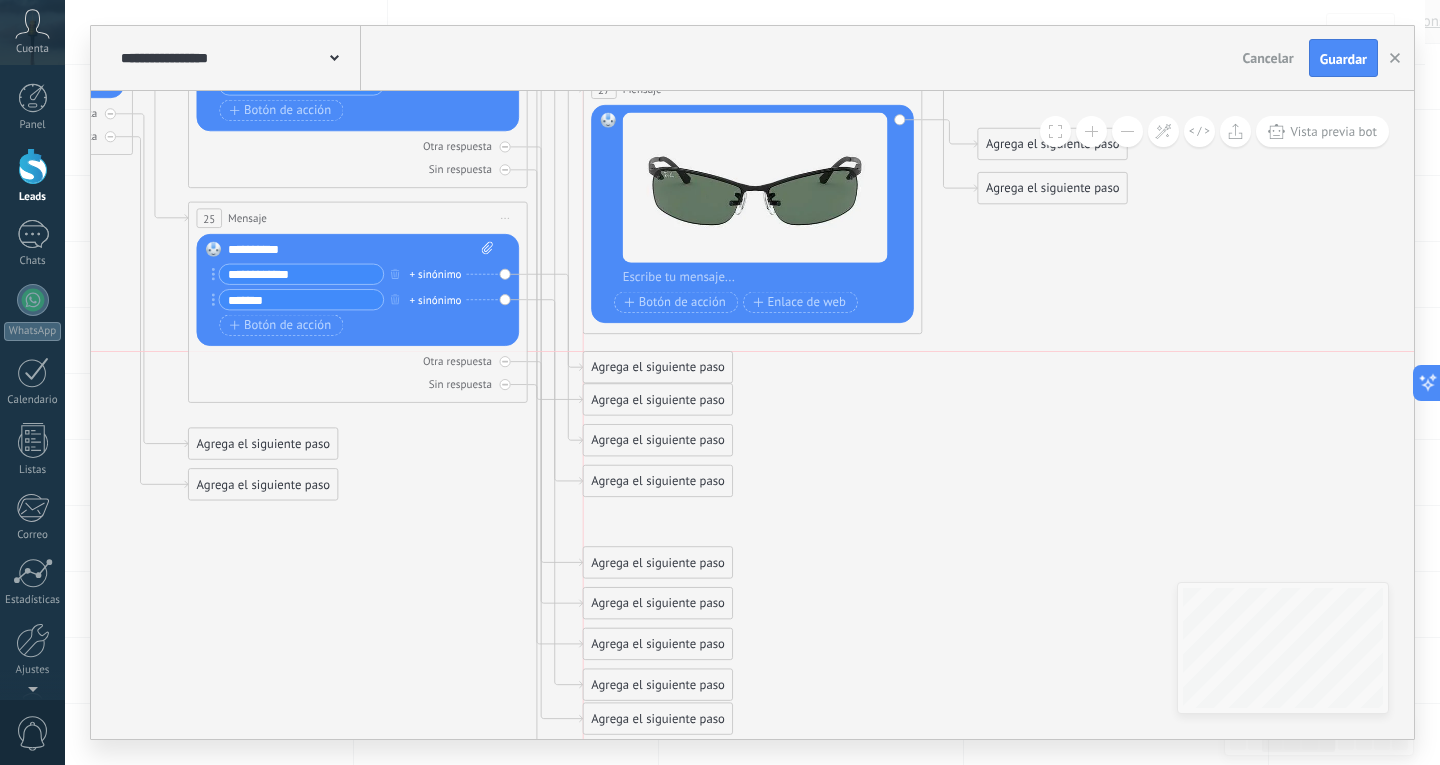 drag, startPoint x: 625, startPoint y: 522, endPoint x: 624, endPoint y: 371, distance: 151.00331 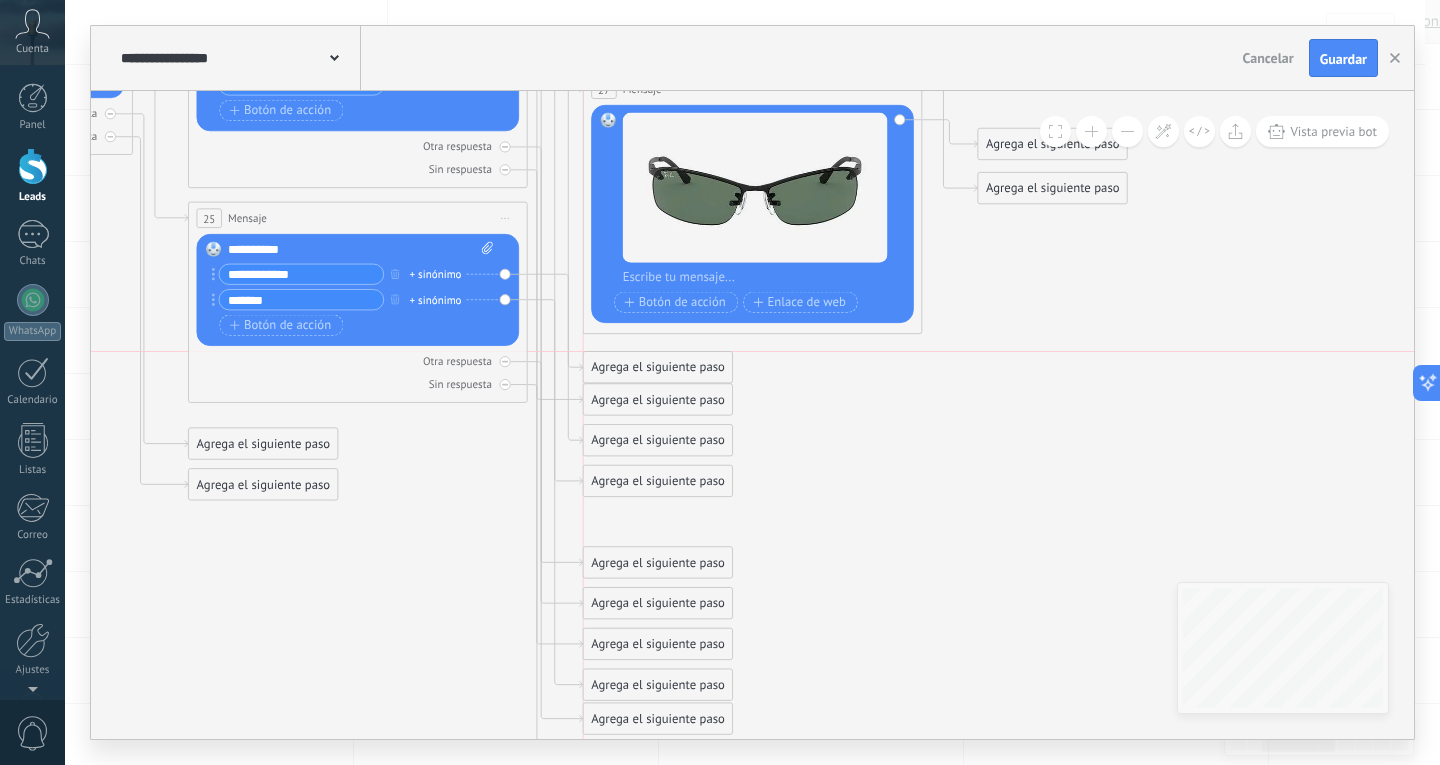 click on "Agrega el siguiente paso" at bounding box center (658, 368) 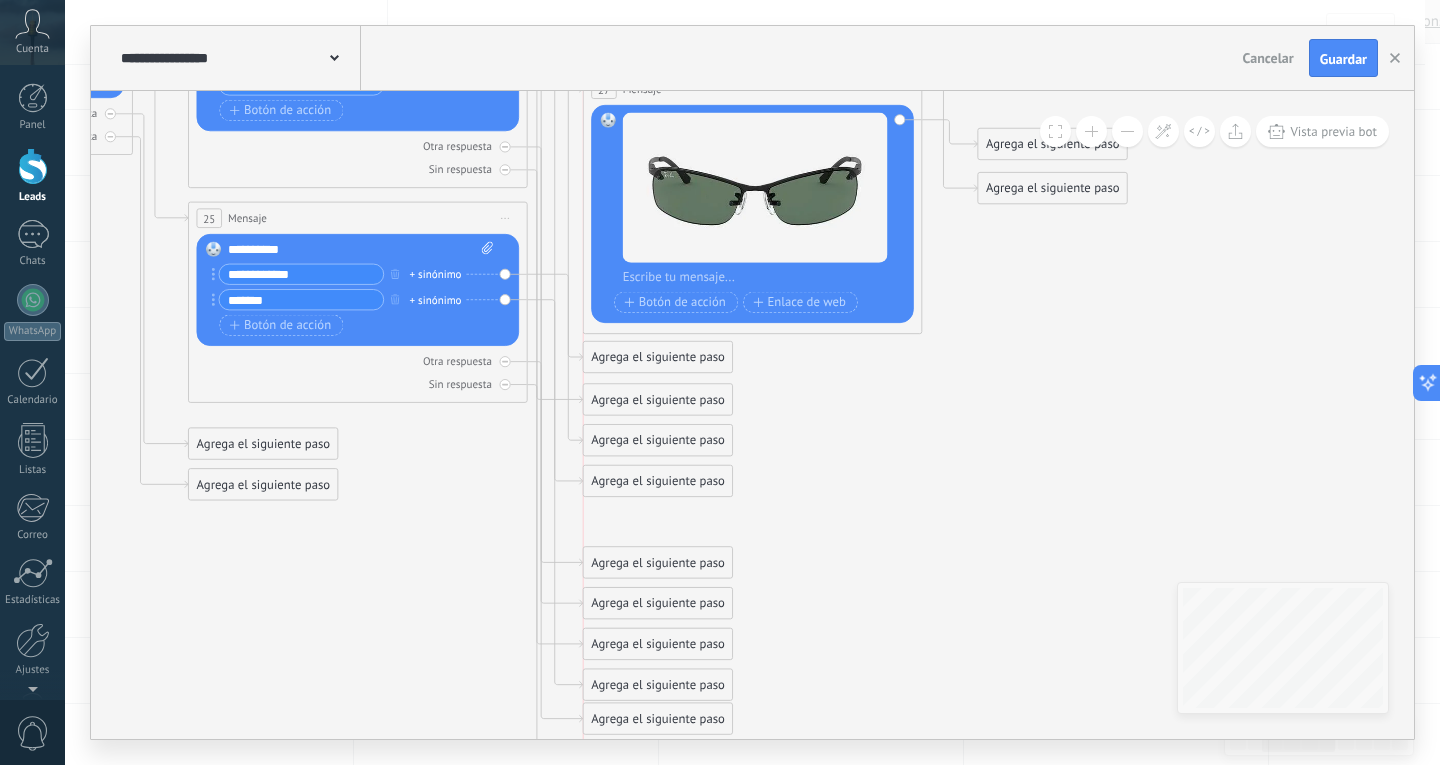 drag, startPoint x: 660, startPoint y: 514, endPoint x: 658, endPoint y: 350, distance: 164.01219 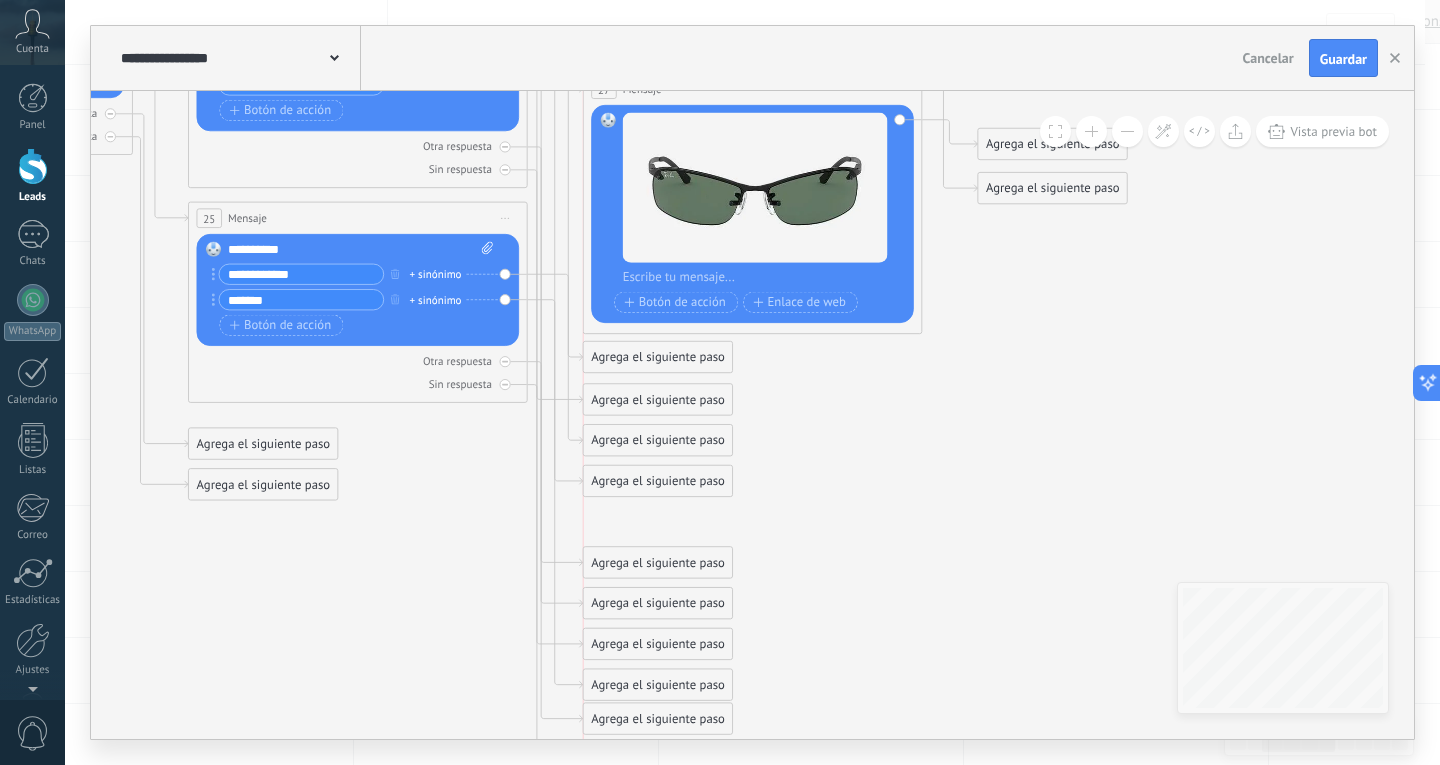 click on "Agrega el siguiente paso" at bounding box center [658, 357] 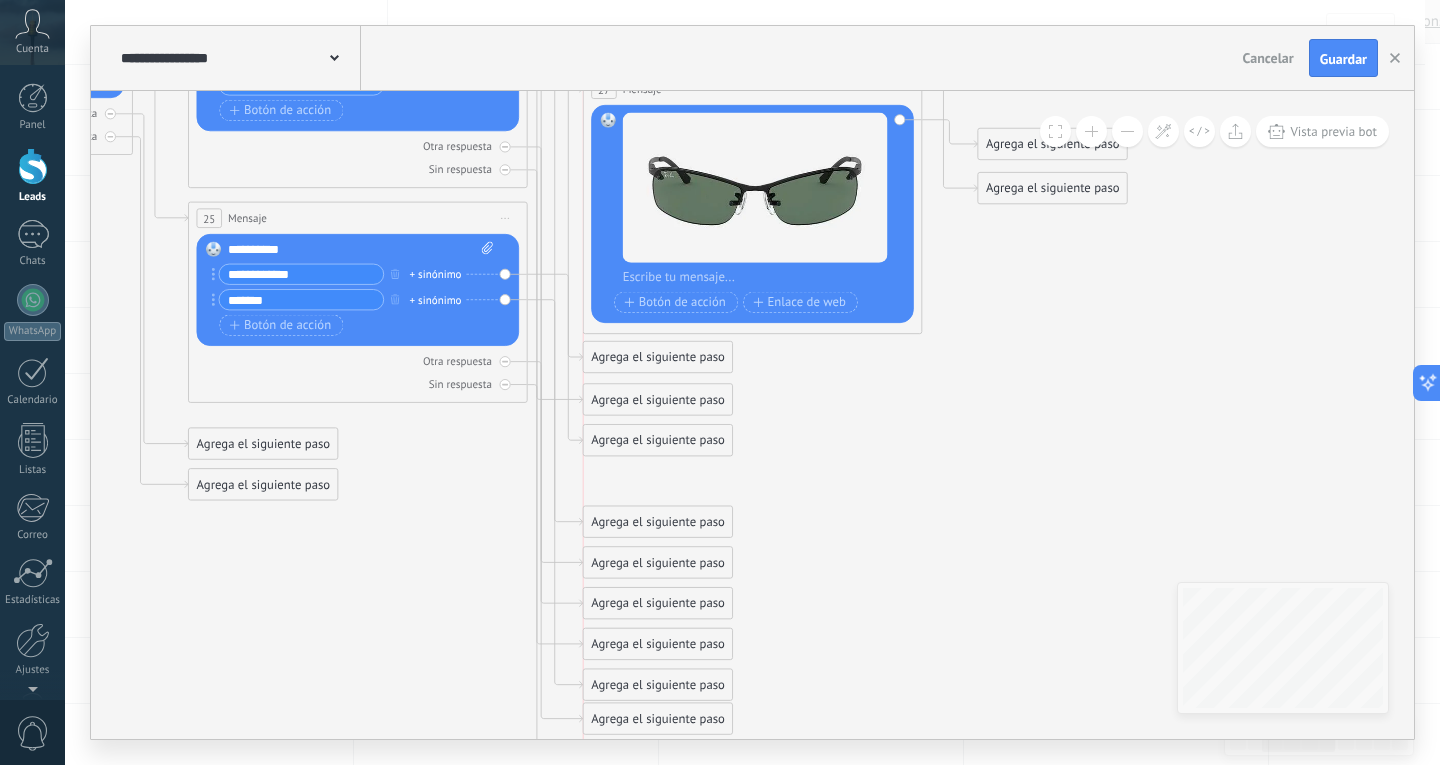 drag, startPoint x: 679, startPoint y: 480, endPoint x: 683, endPoint y: 521, distance: 41.19466 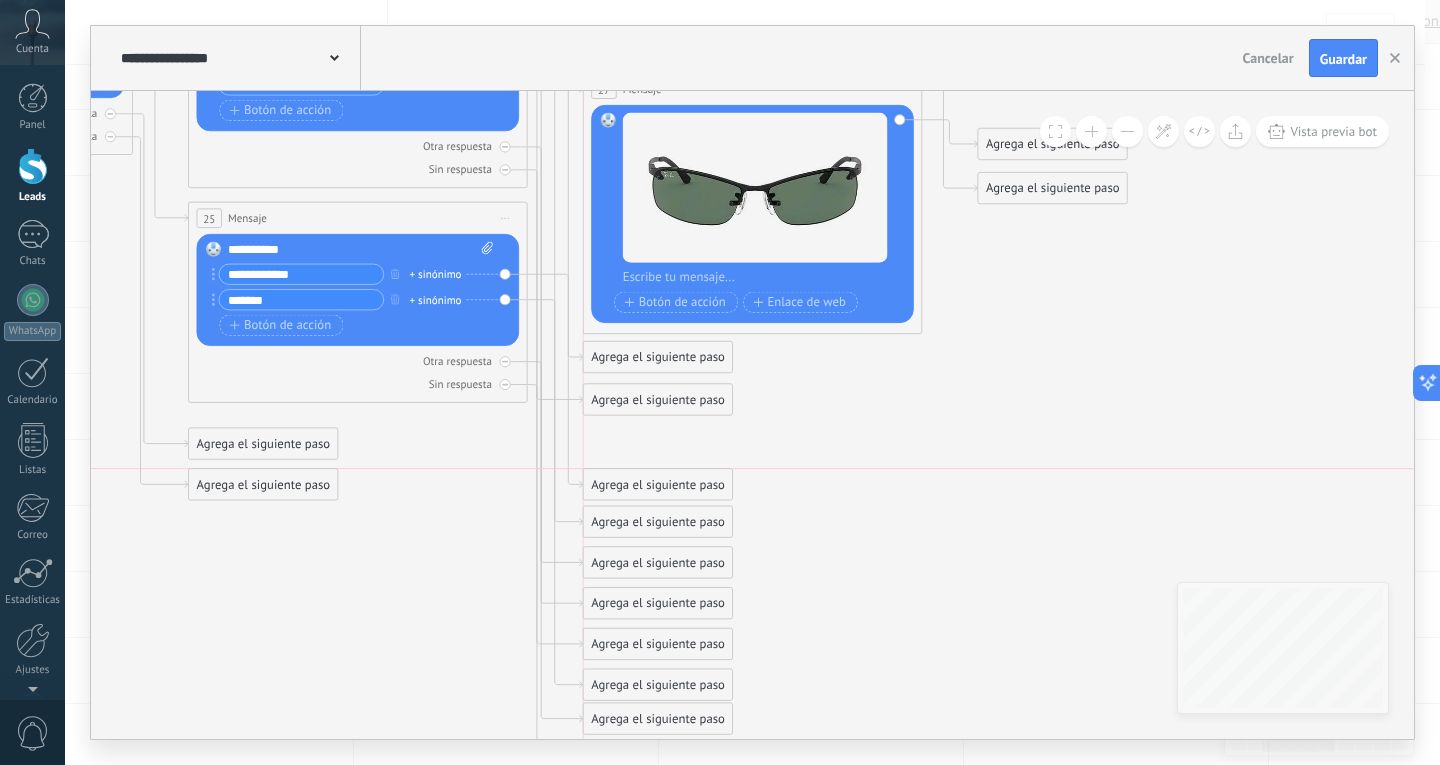 click on "Agrega el siguiente paso" at bounding box center (658, 485) 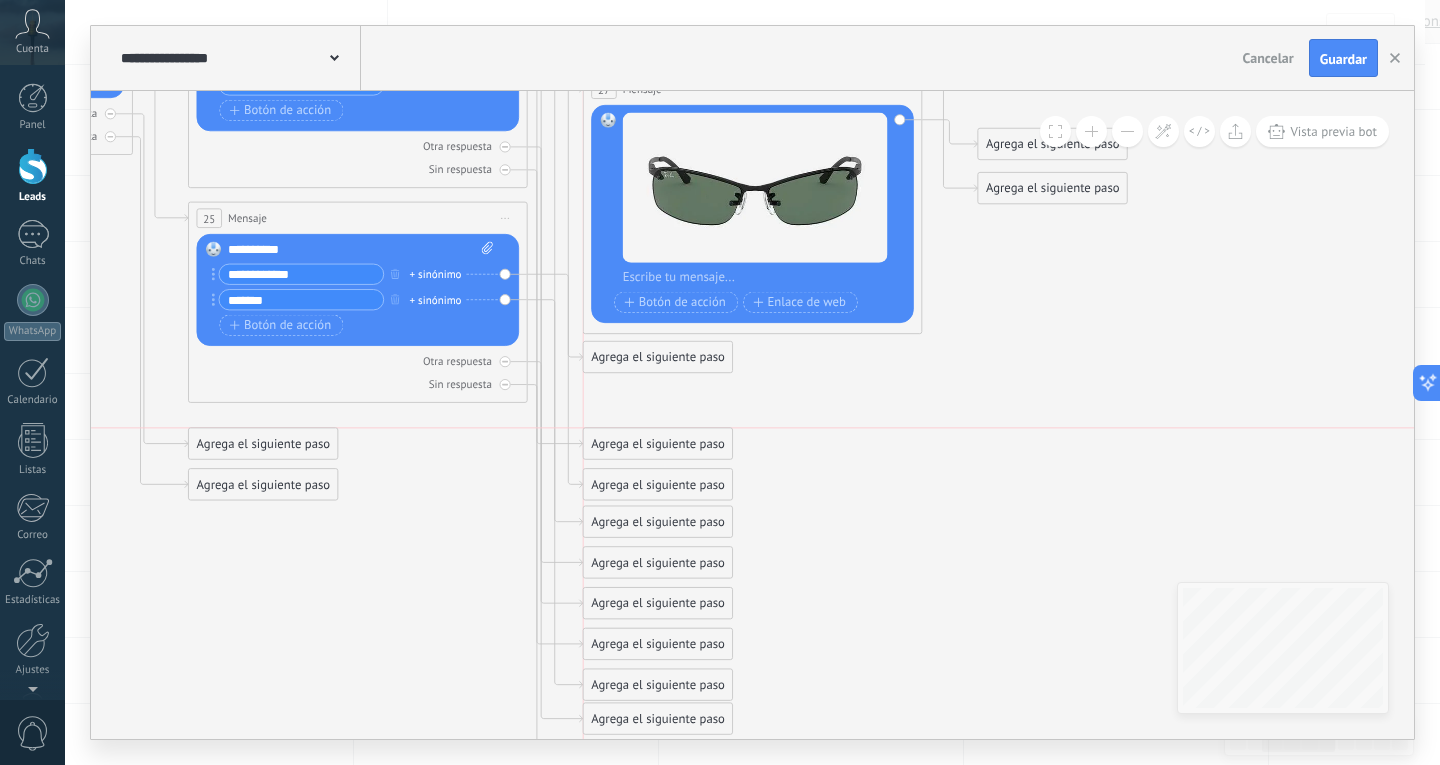 drag, startPoint x: 685, startPoint y: 407, endPoint x: 687, endPoint y: 432, distance: 25.079872 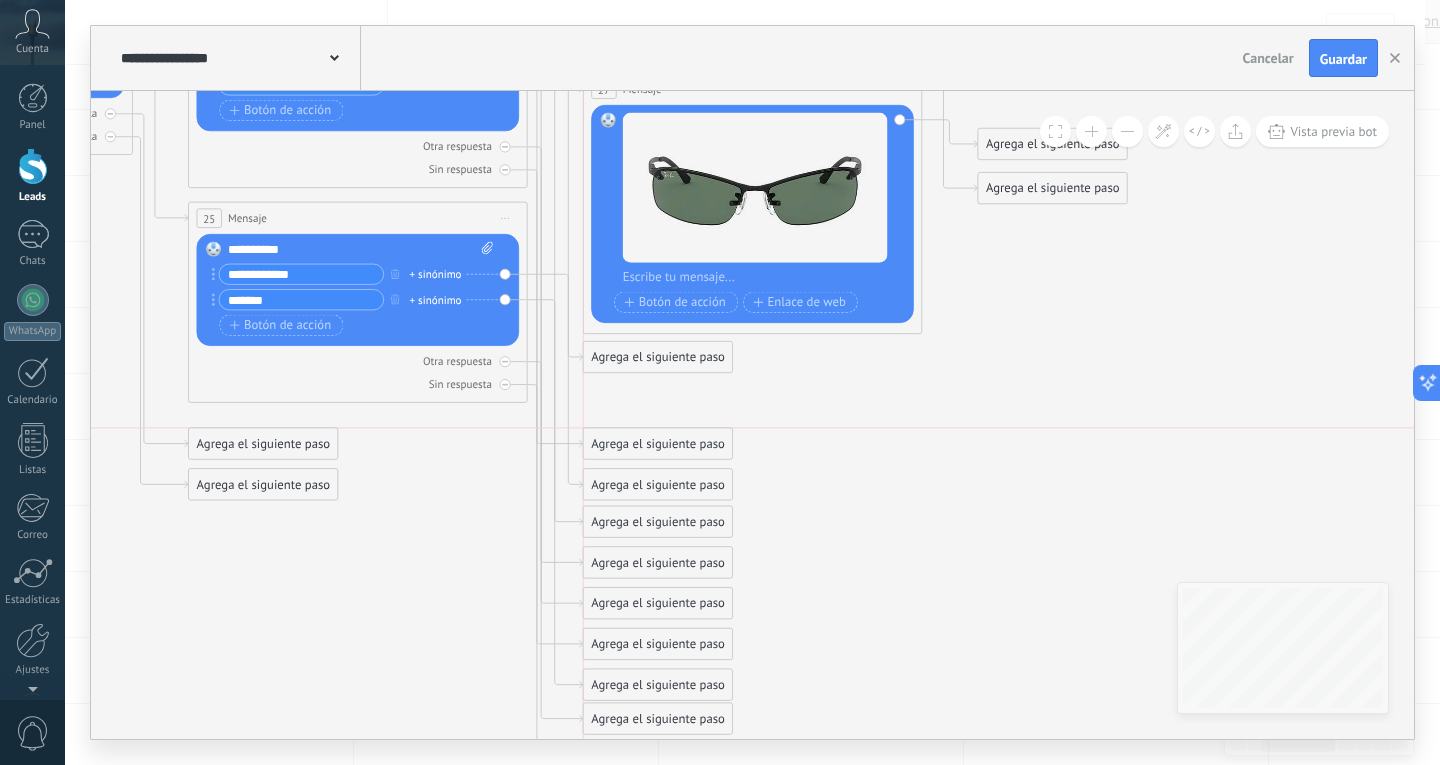 click on "Agrega el siguiente paso" at bounding box center (658, 444) 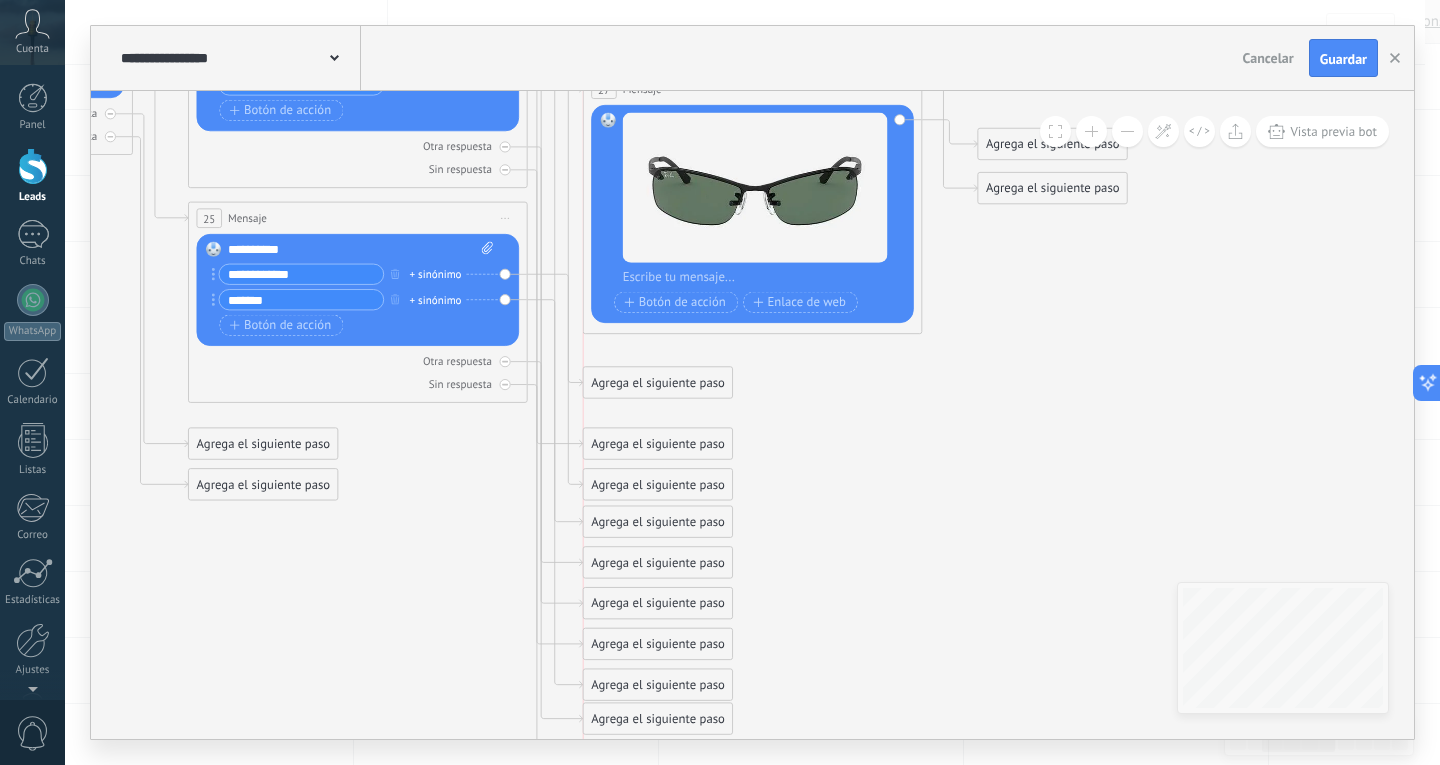 drag, startPoint x: 691, startPoint y: 365, endPoint x: 691, endPoint y: 378, distance: 13 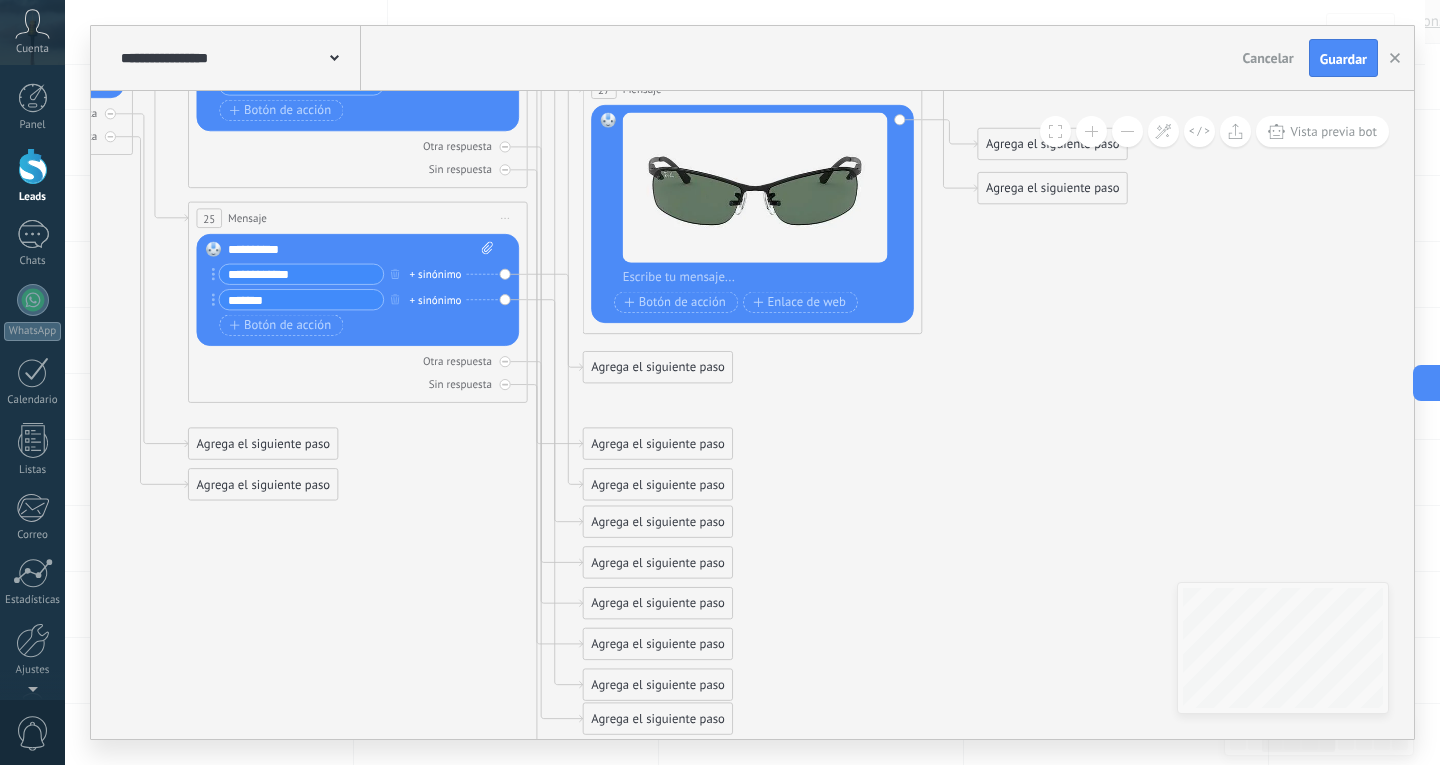 click on "Agrega el siguiente paso" at bounding box center (658, 368) 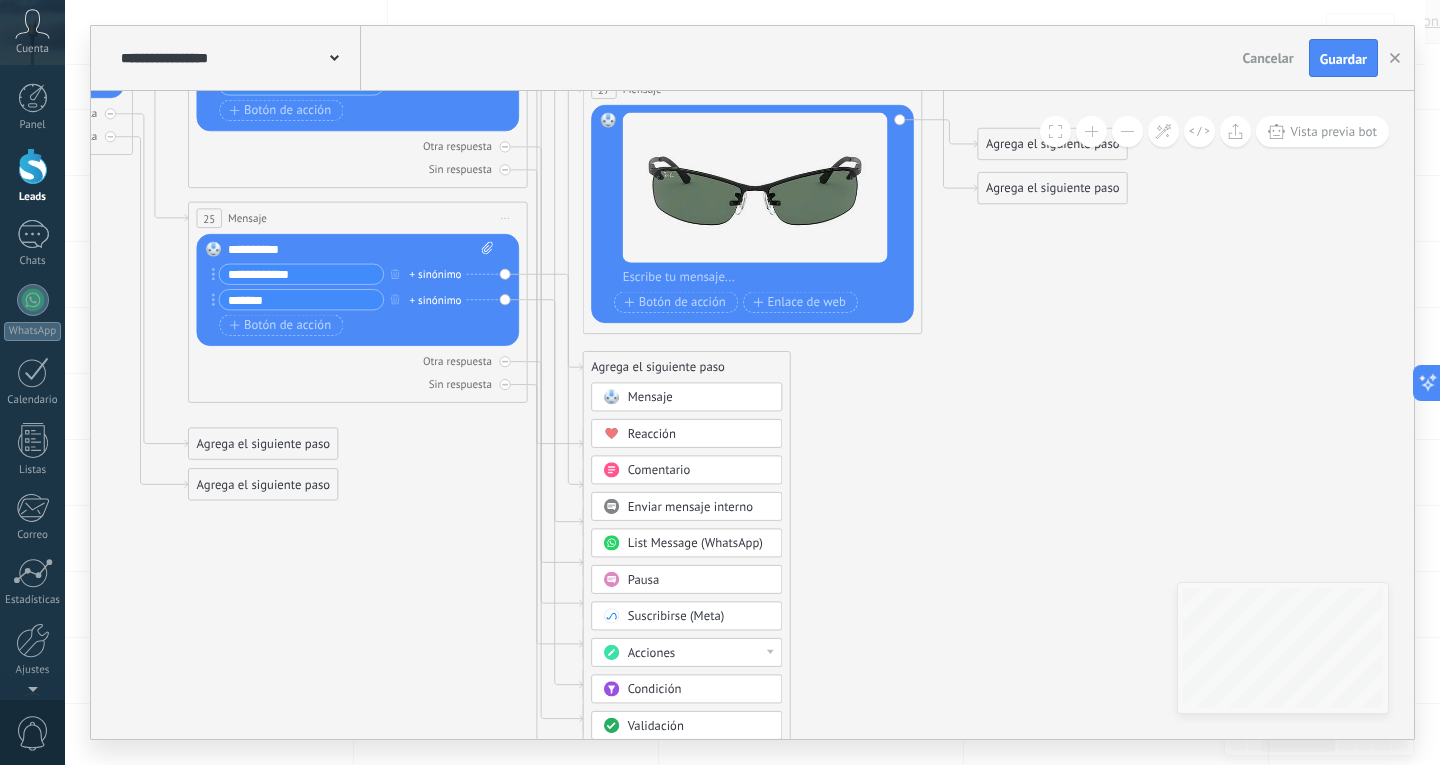 click on "Mensaje" at bounding box center (699, 397) 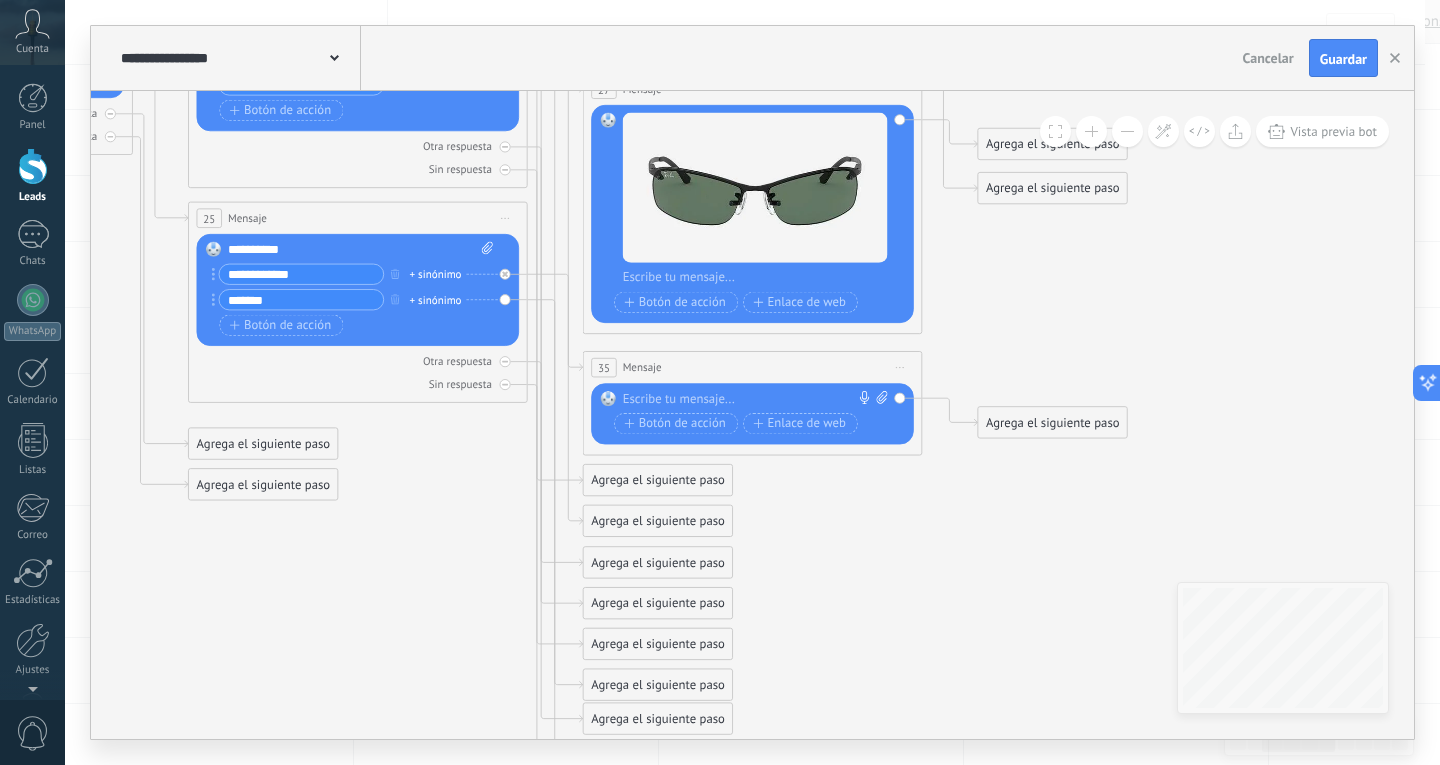 click on "Reemplazar
Quitar
Convertir a mensaje de voz
Arrastre la imagen aquí para adjuntarla.
Añadir imagen
Subir
Arrastrar y soltar
Archivo no encontrado
Escribe tu mensaje..." at bounding box center (755, 415) 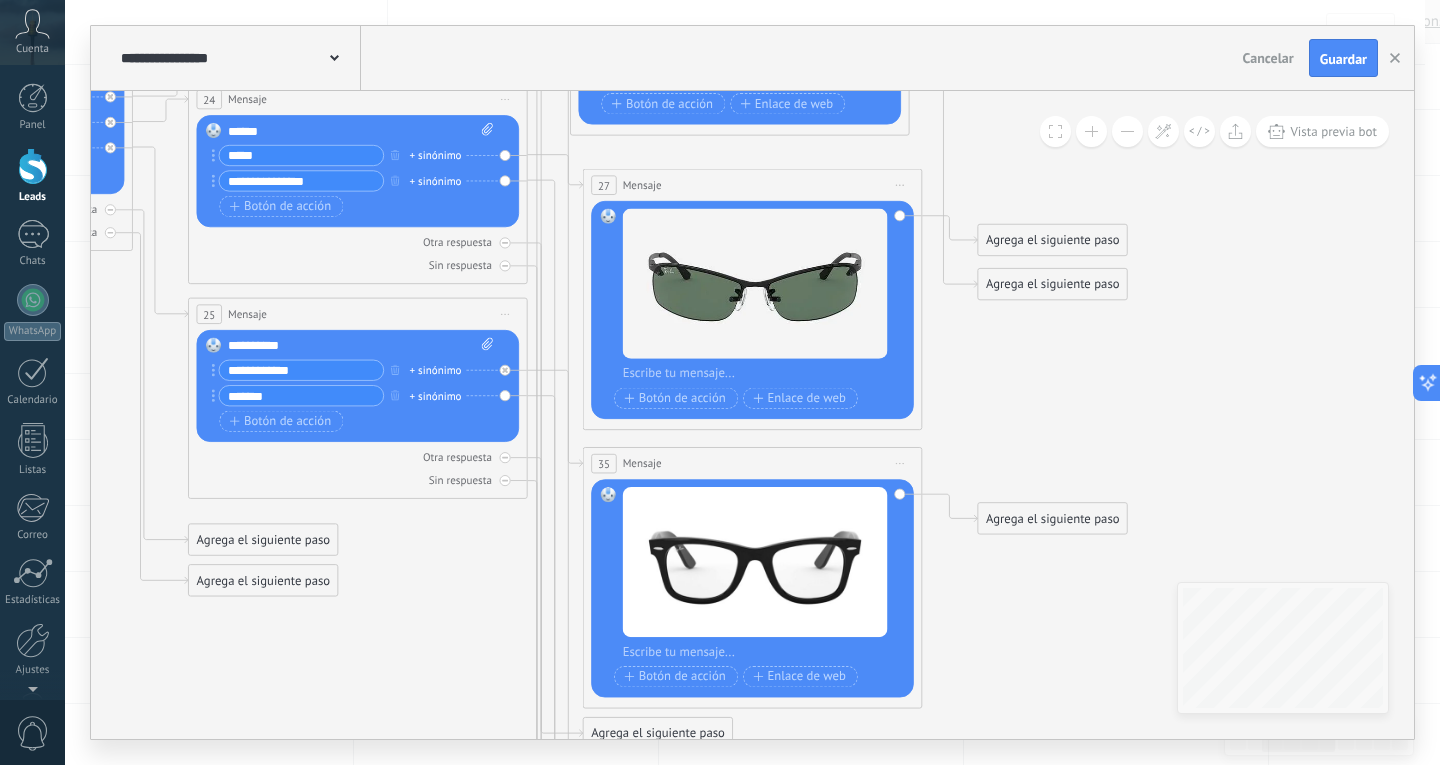click at bounding box center (1127, 131) 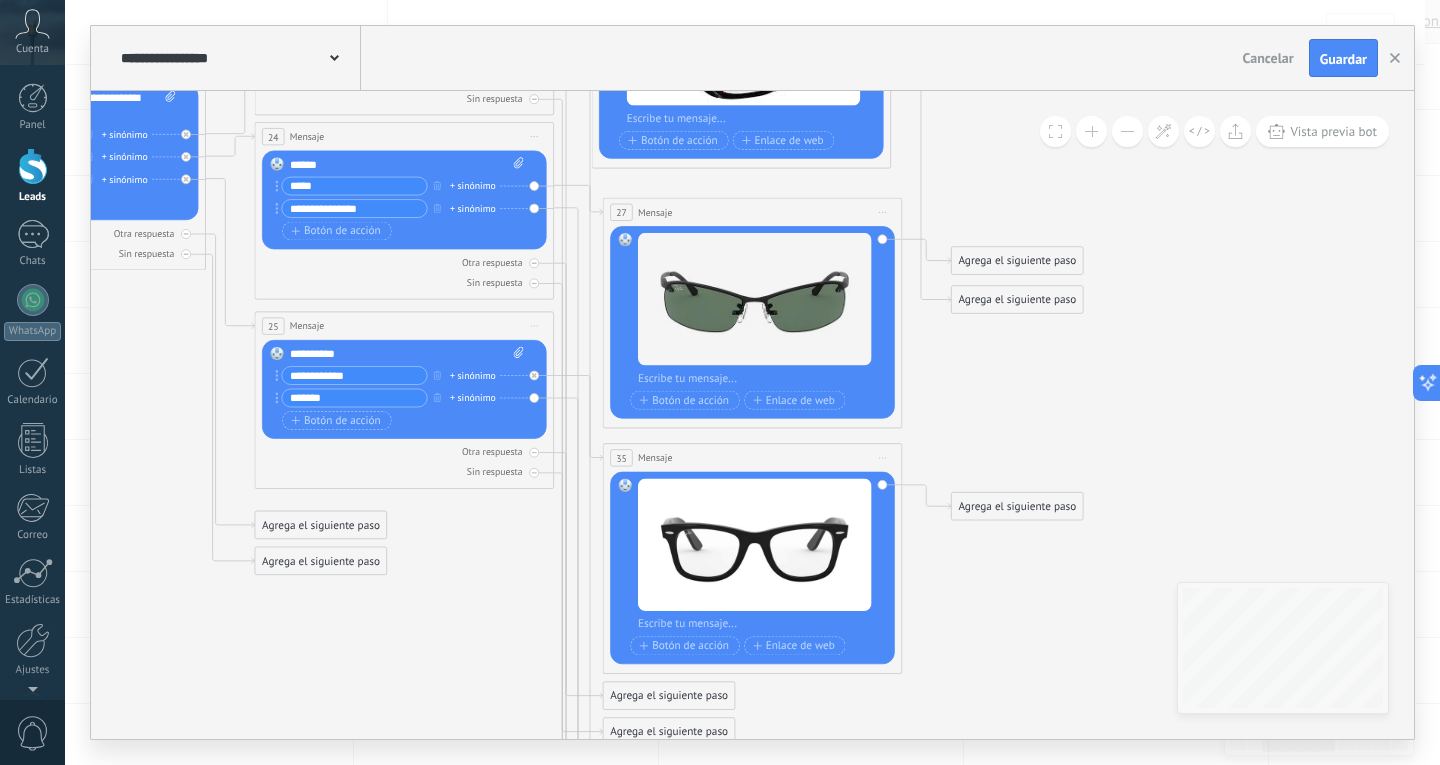 click at bounding box center (1127, 131) 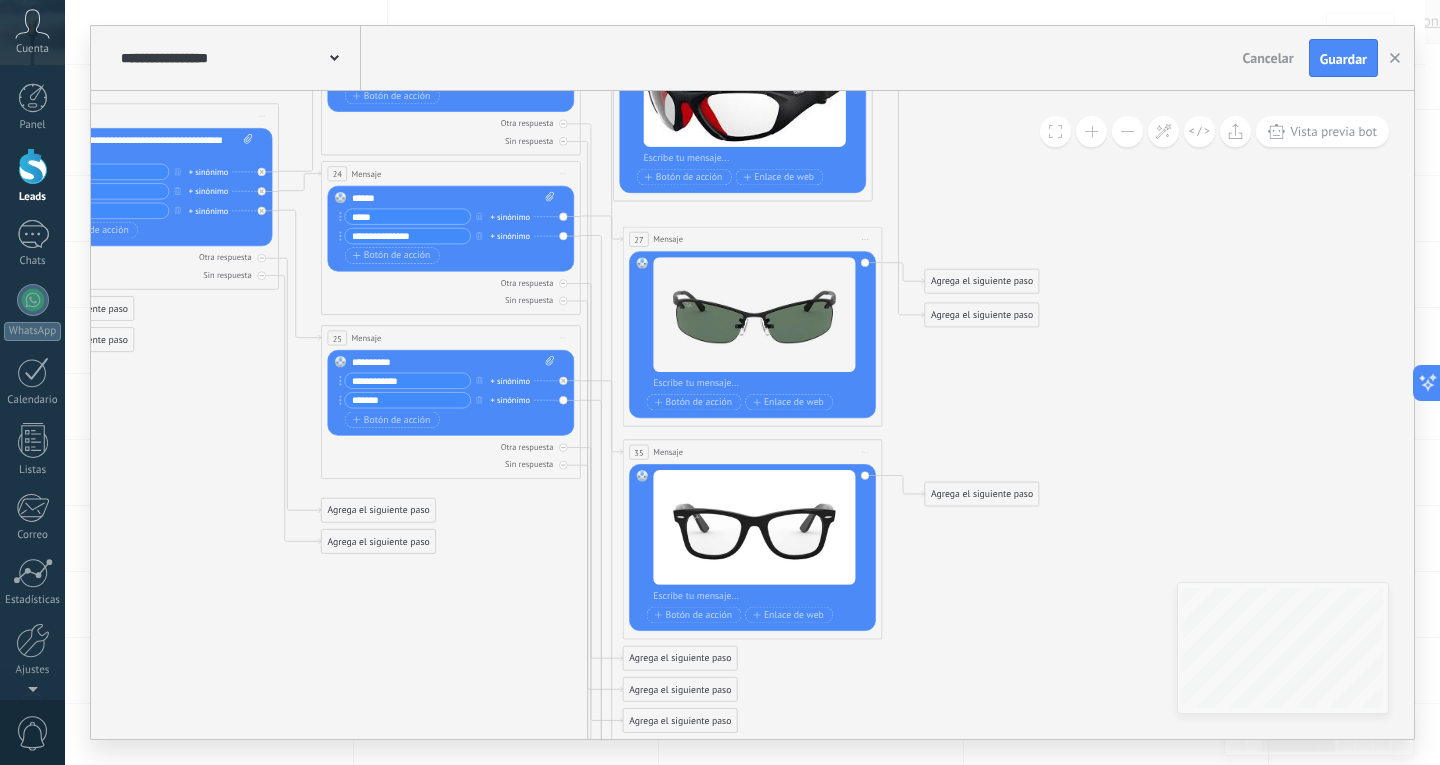 click at bounding box center [1127, 131] 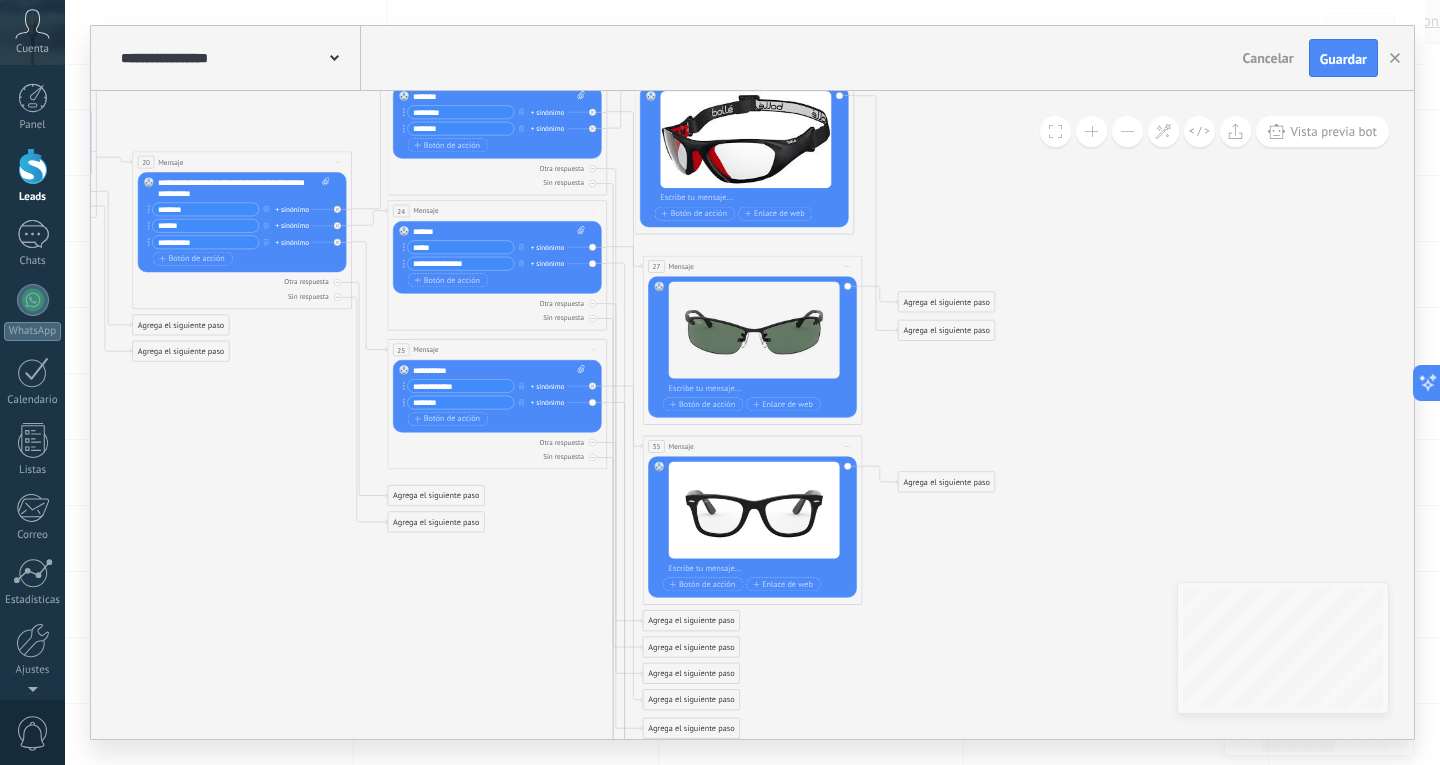 click at bounding box center (1127, 131) 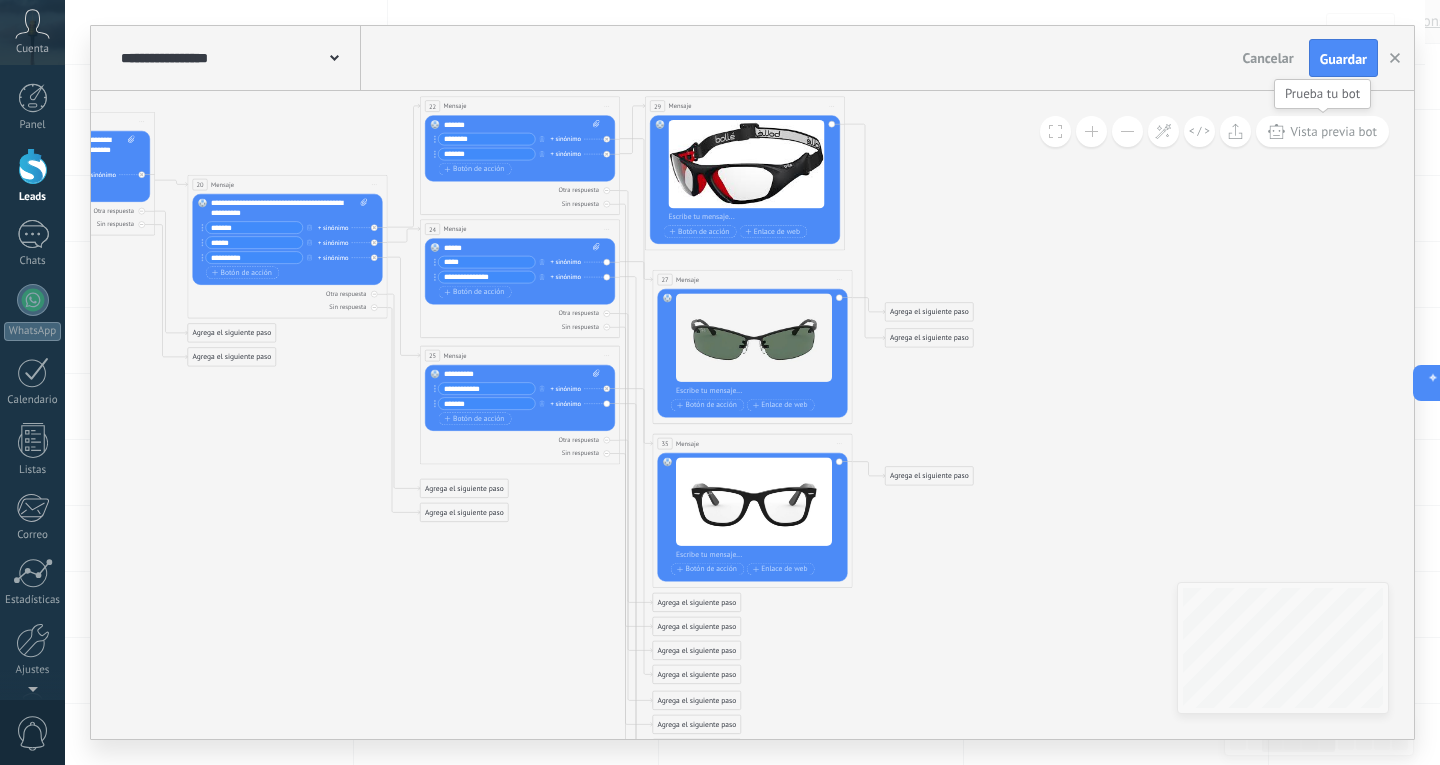 click on "Vista previa bot" at bounding box center [1333, 131] 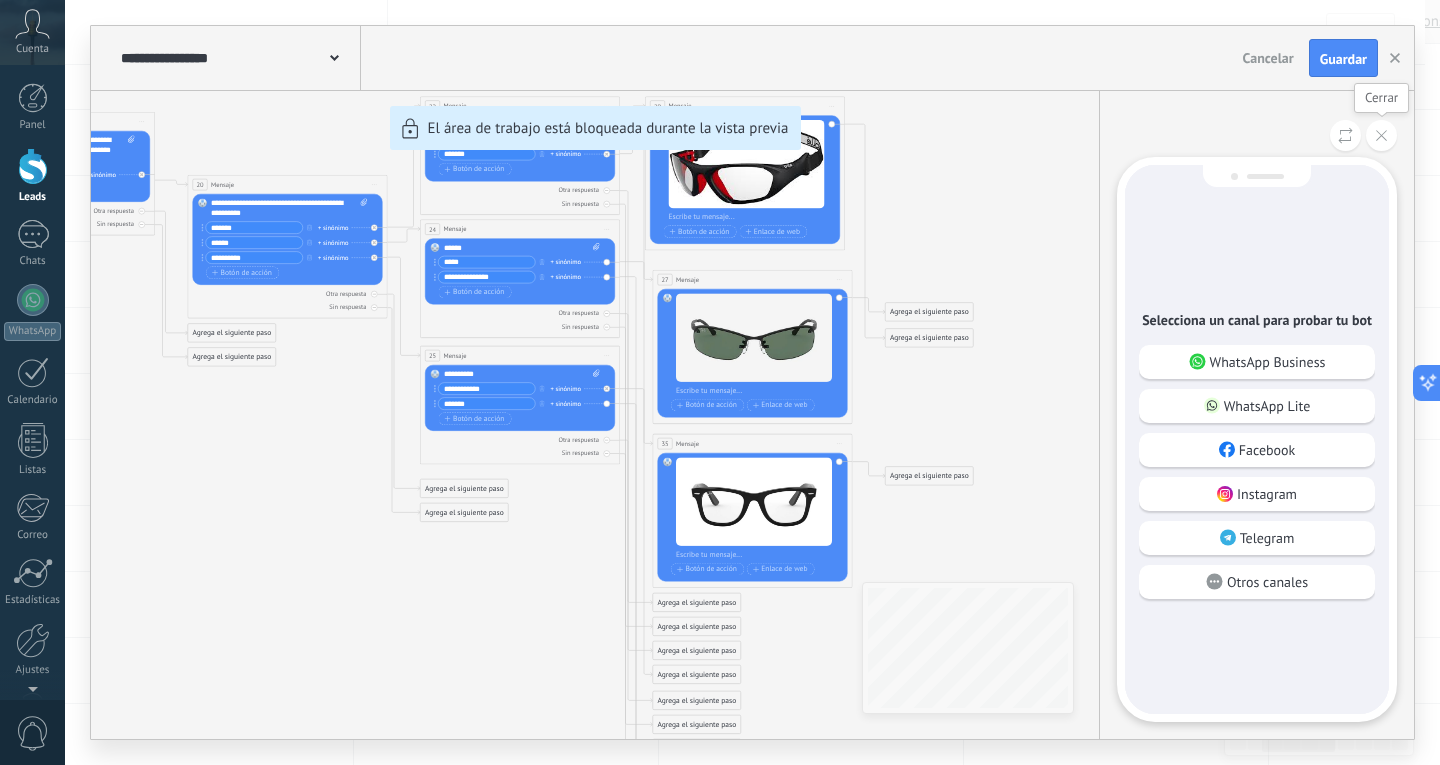 click 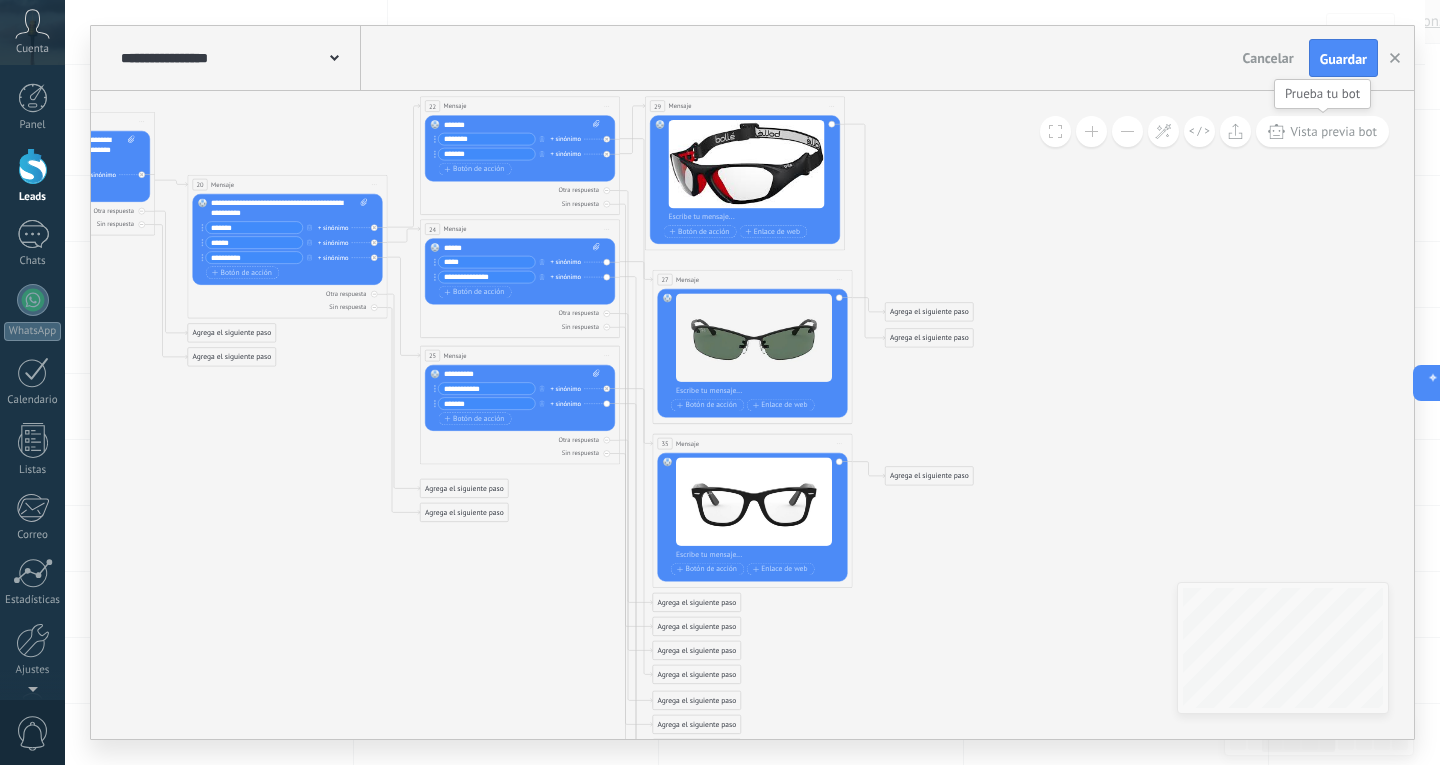 click on "Vista previa bot" at bounding box center [1333, 131] 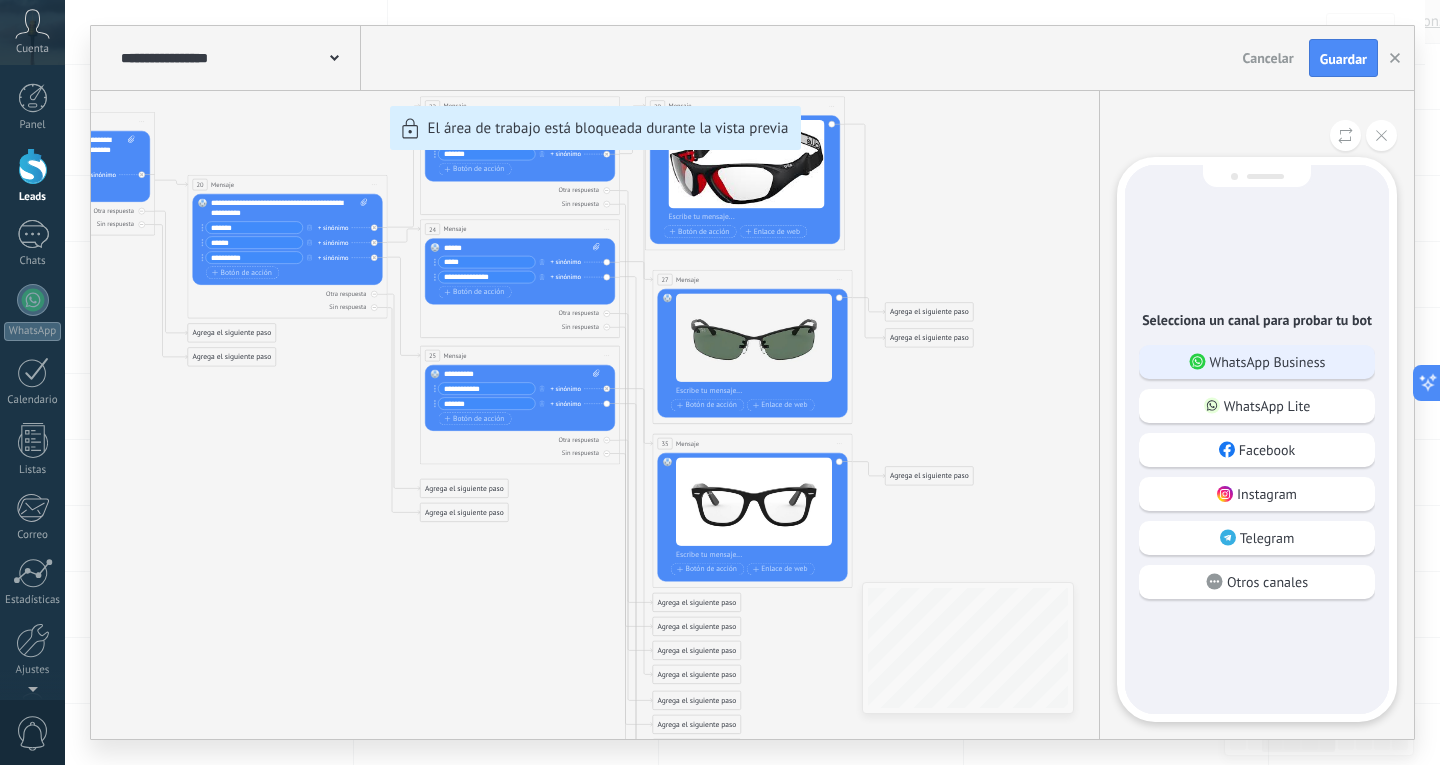 click on "WhatsApp Business" at bounding box center (1268, 362) 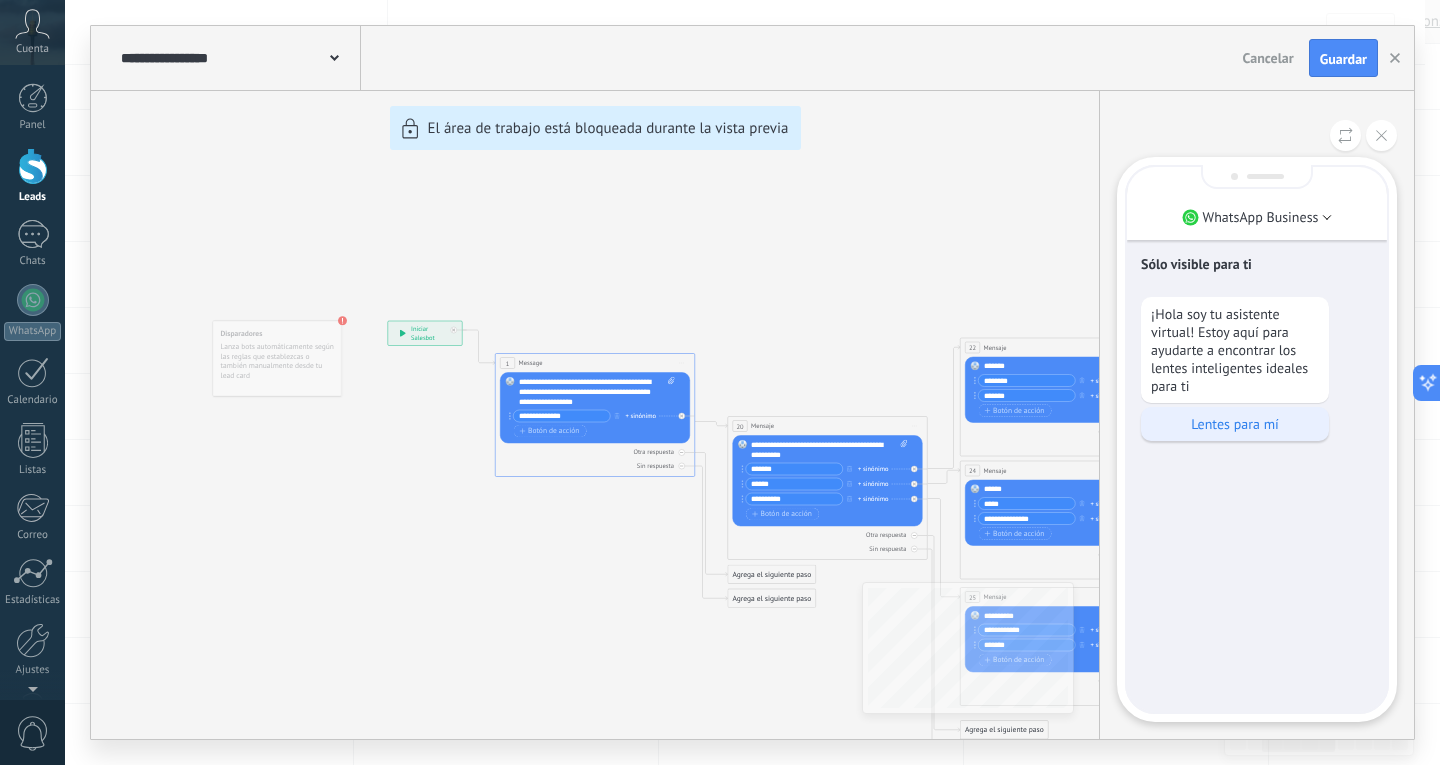 click on "Lentes para mí" at bounding box center (1235, 424) 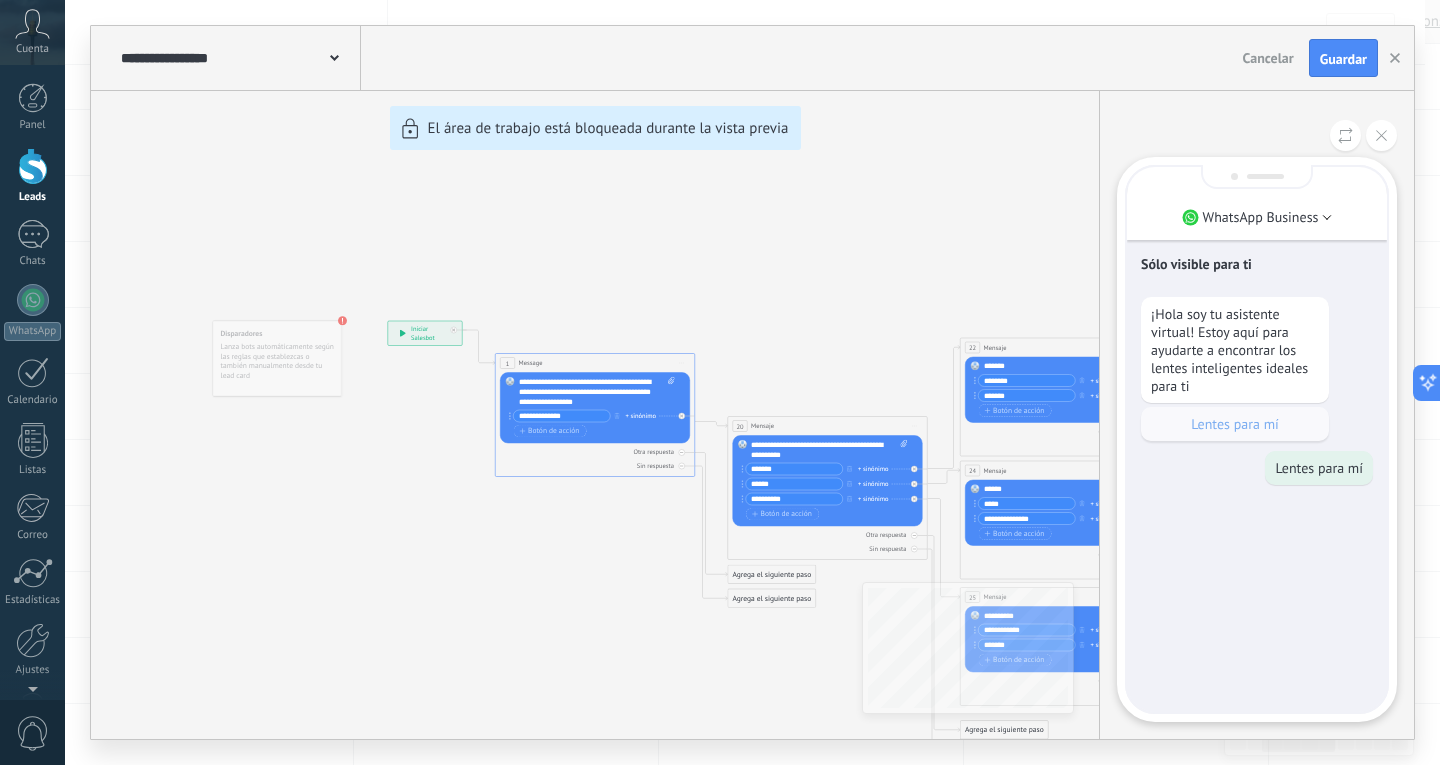 click on "Lentes para mí" at bounding box center (1319, 468) 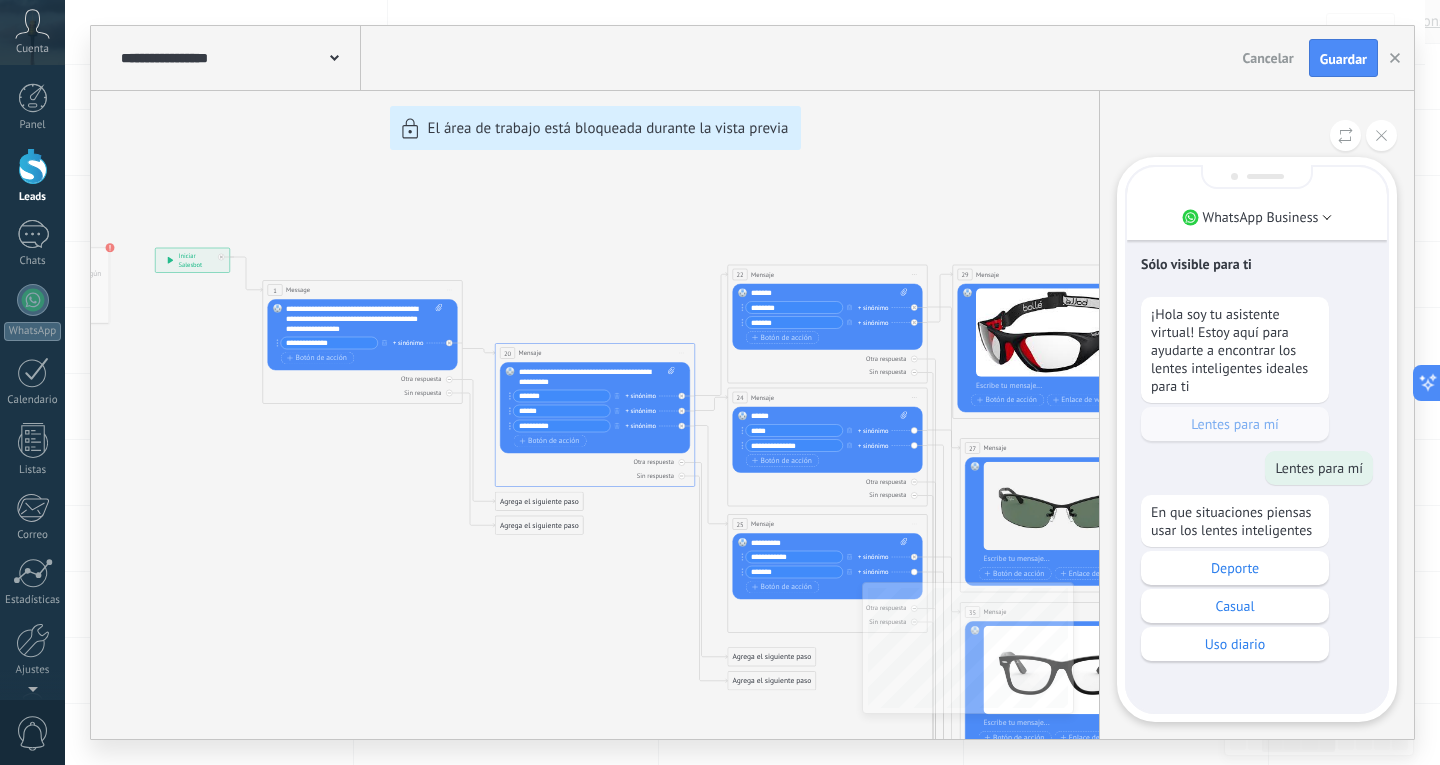 click on "¡Hola soy tu asistente virtual! Estoy aquí para ayudarte a encontrar los lentes inteligentes ideales para ti Lentes para mí" at bounding box center [1257, 369] 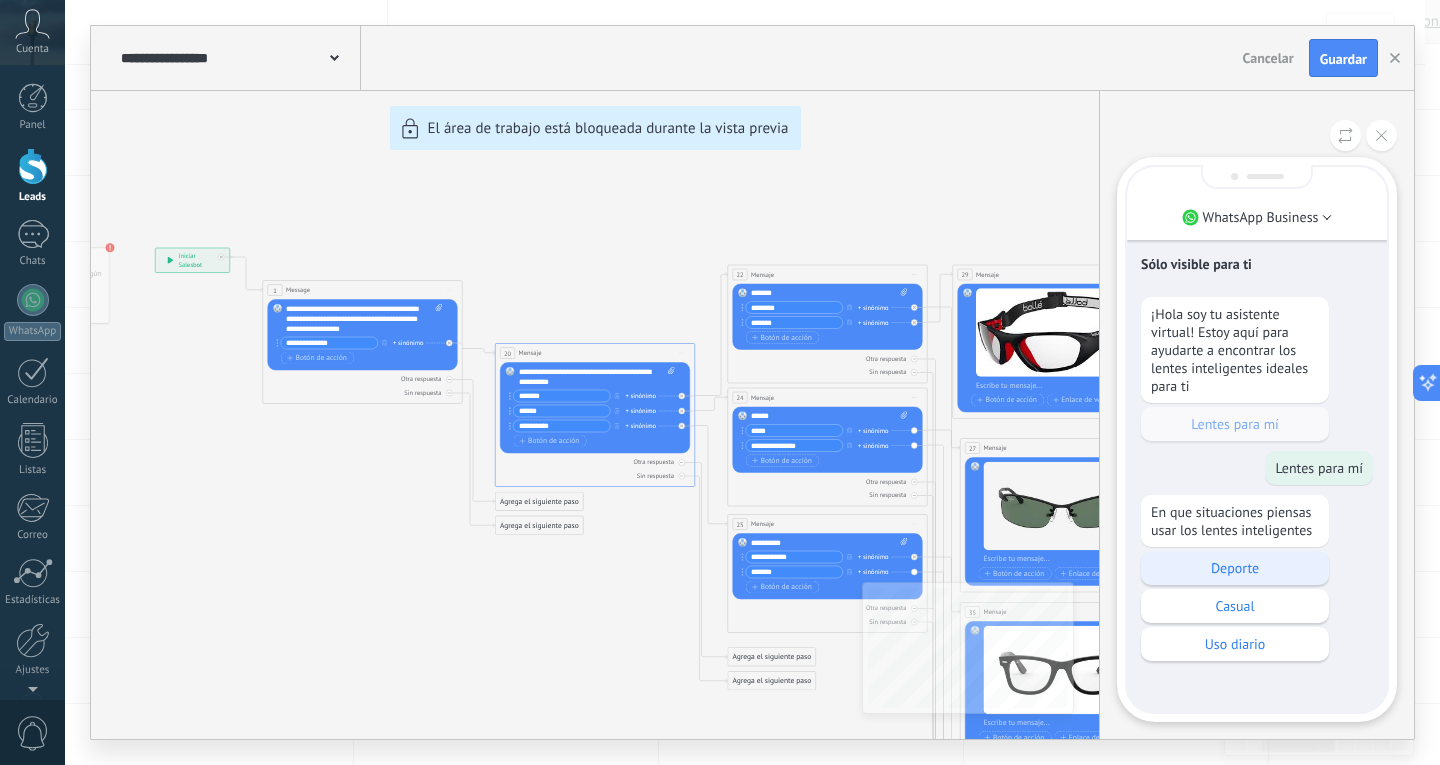 click on "Deporte" at bounding box center (1235, 568) 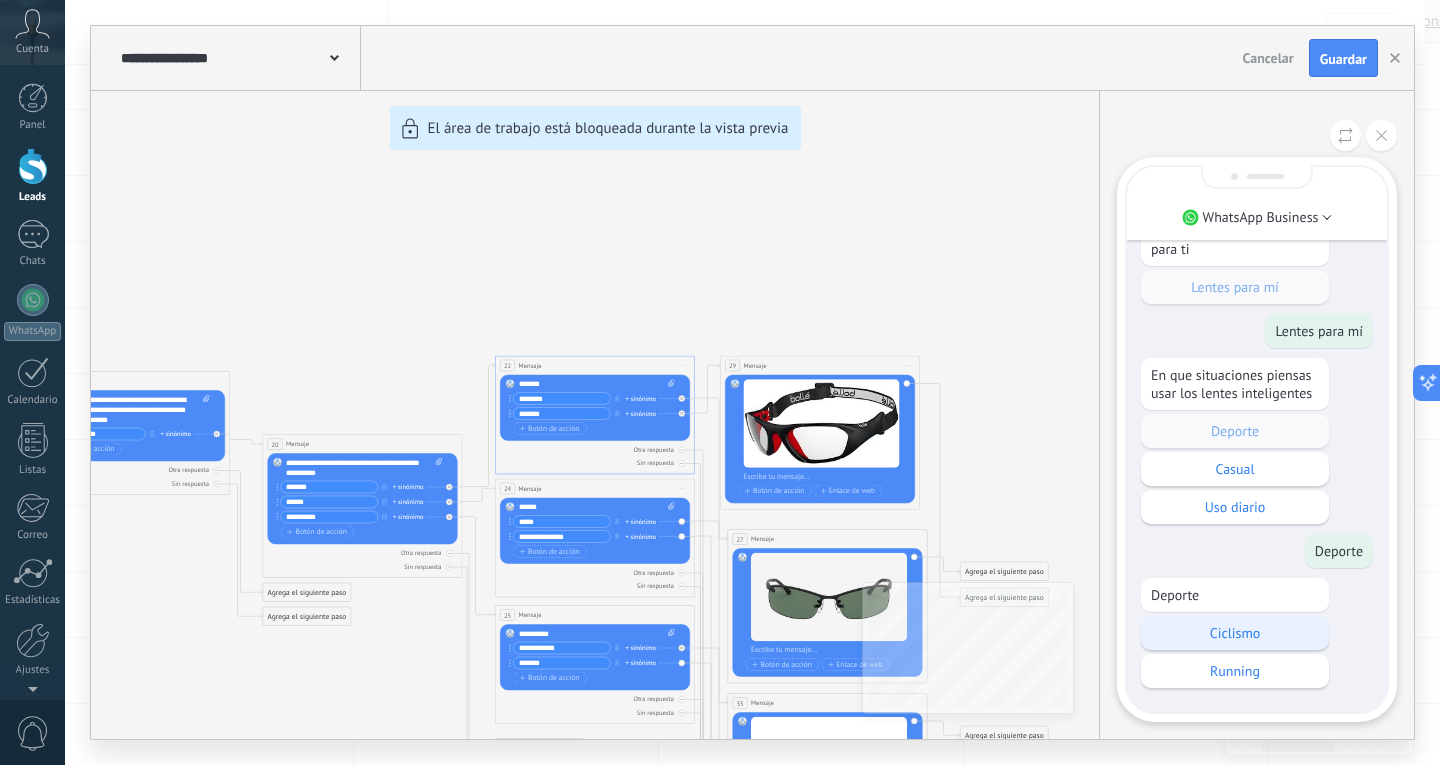 click on "Ciclismo" at bounding box center [1235, 633] 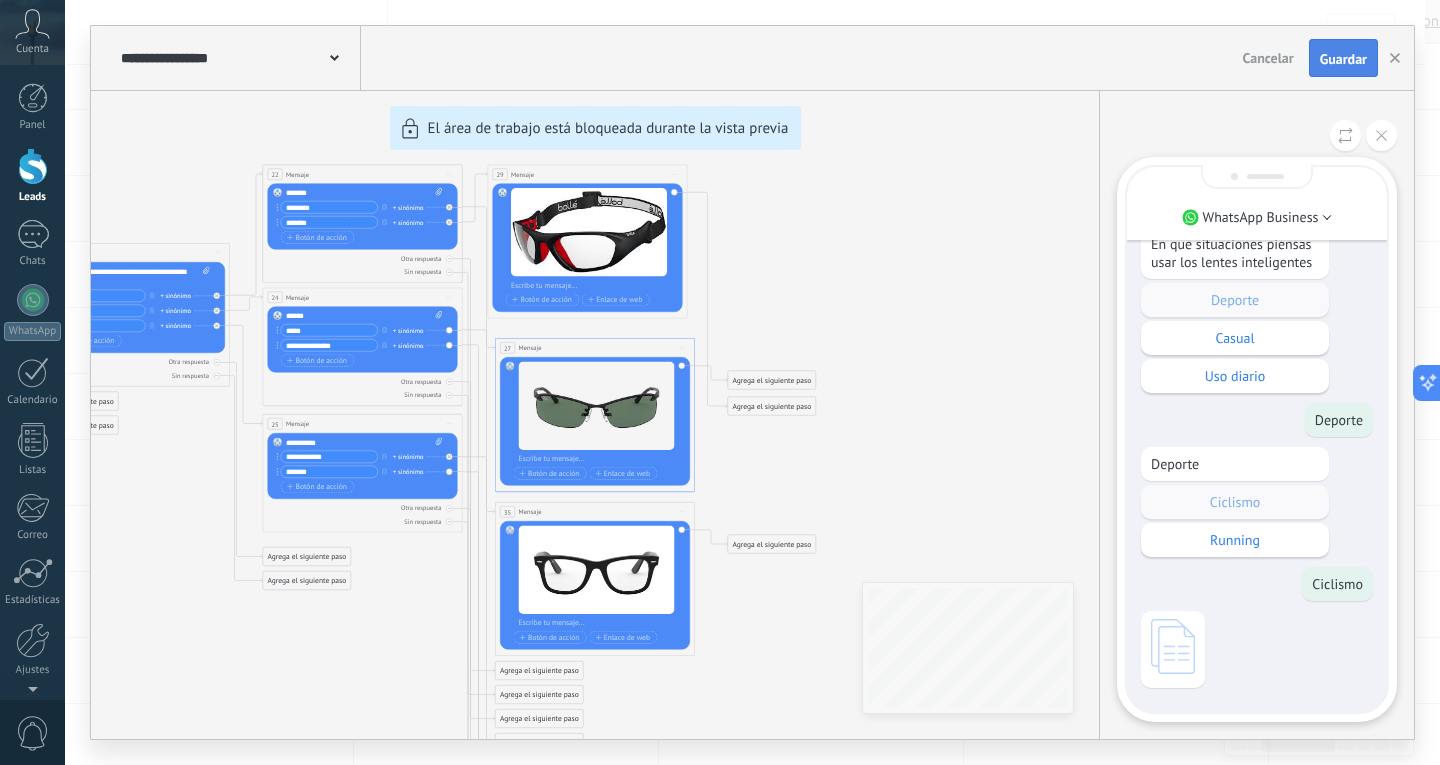 click on "Guardar" at bounding box center [1343, 59] 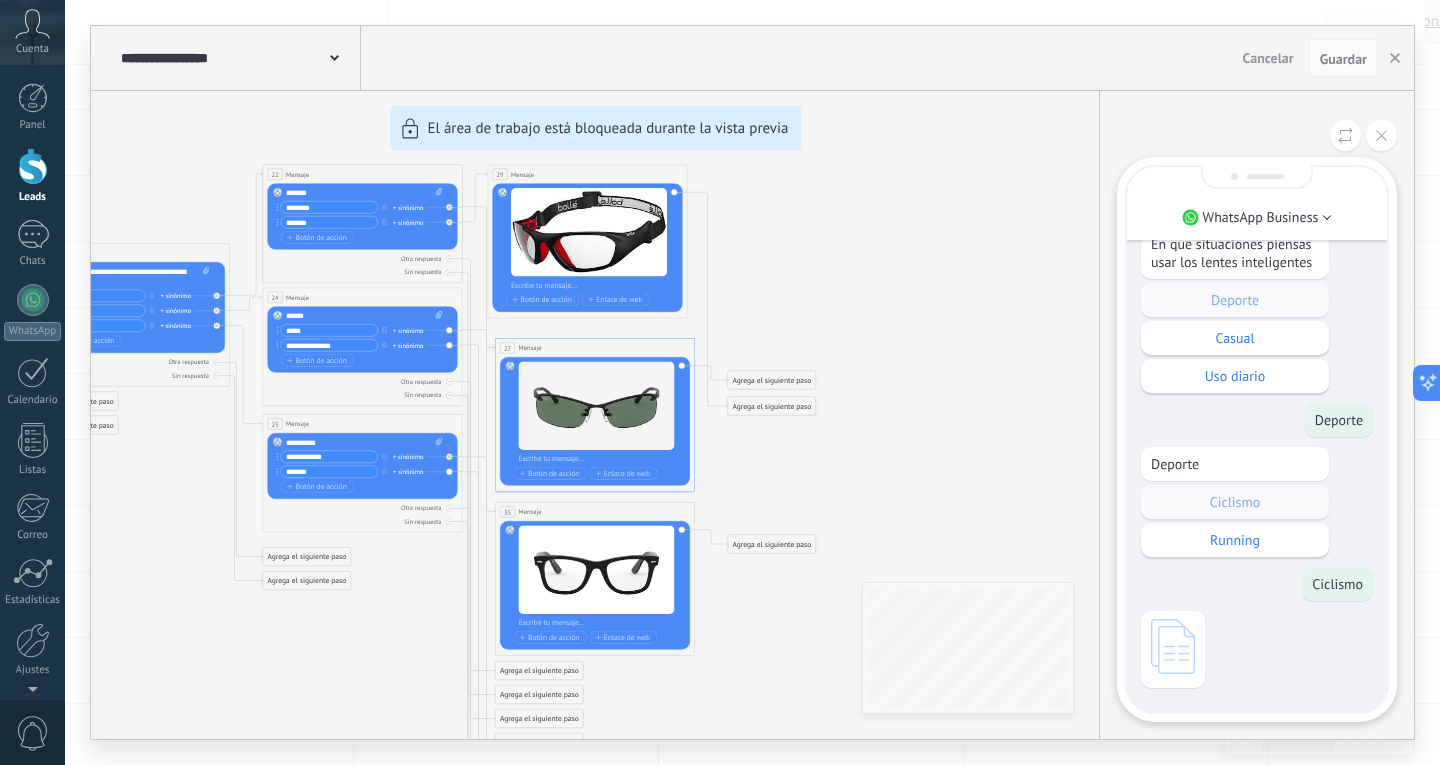 click 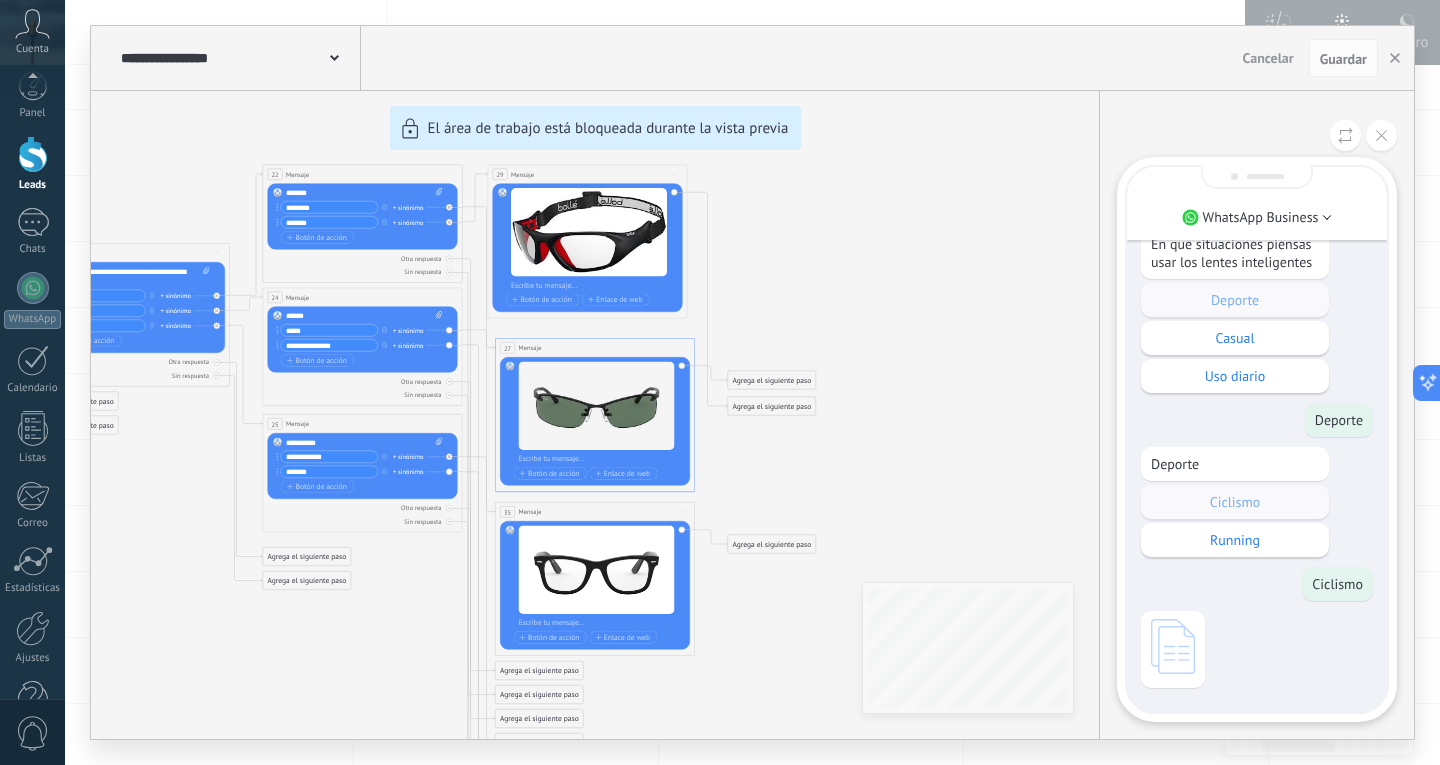 scroll, scrollTop: 67, scrollLeft: 0, axis: vertical 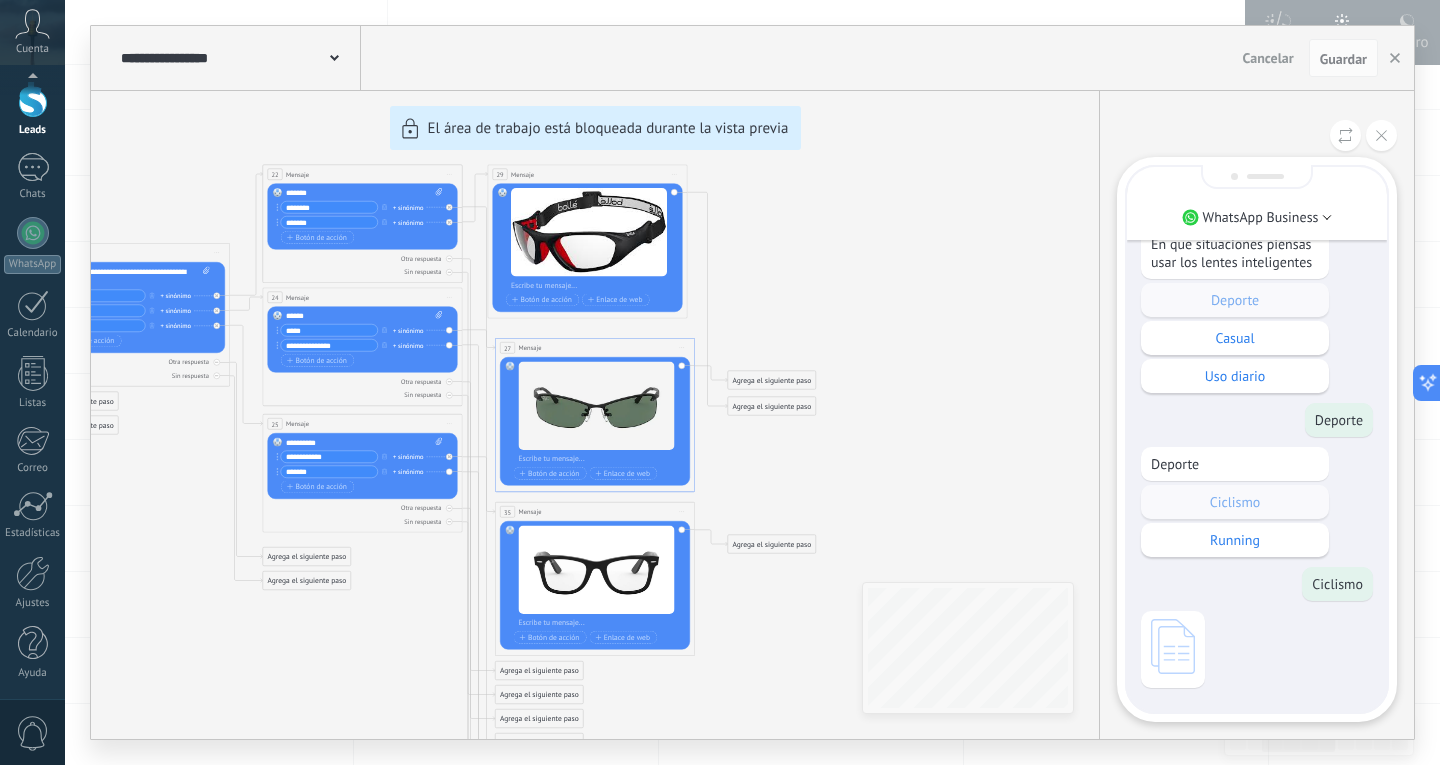 click on "0" at bounding box center (33, 733) 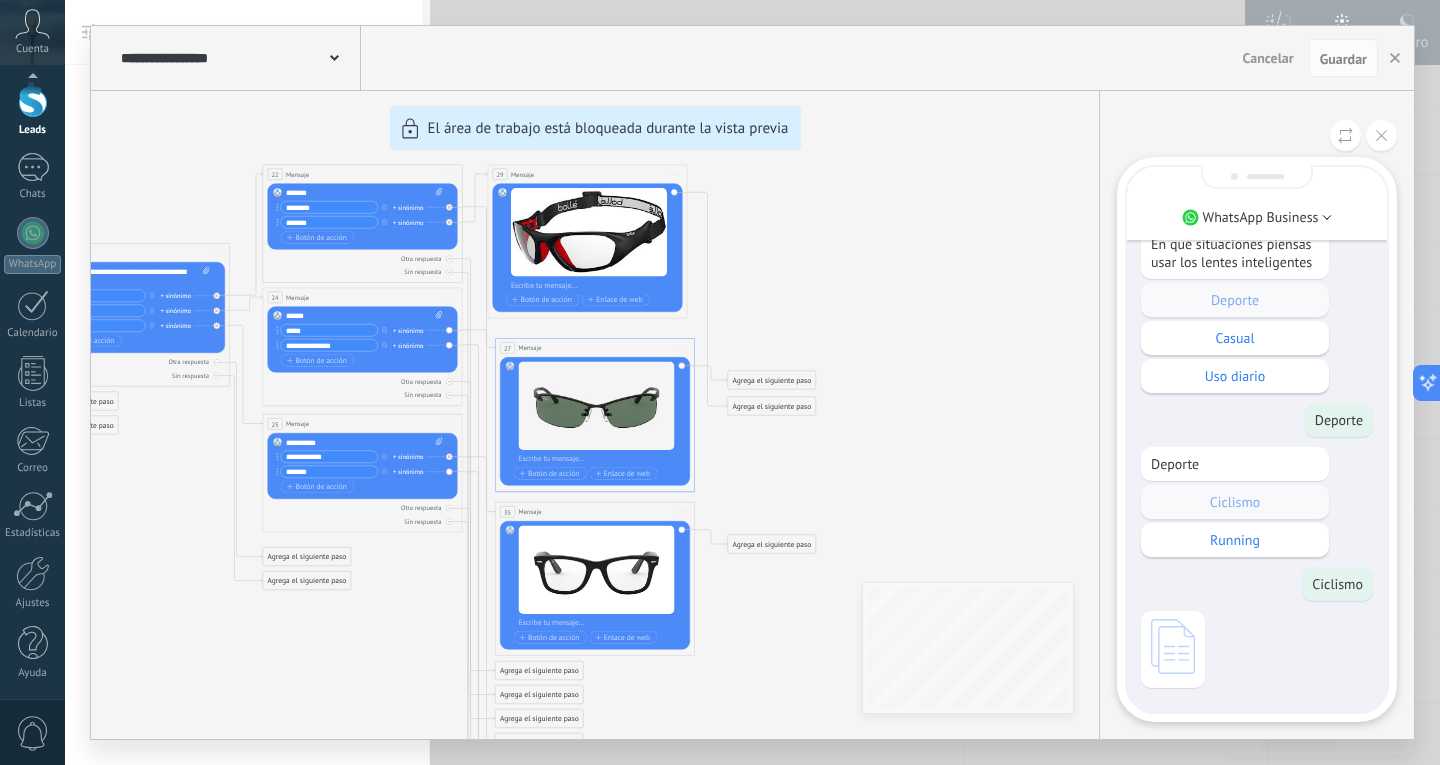 click on "0" at bounding box center (33, 733) 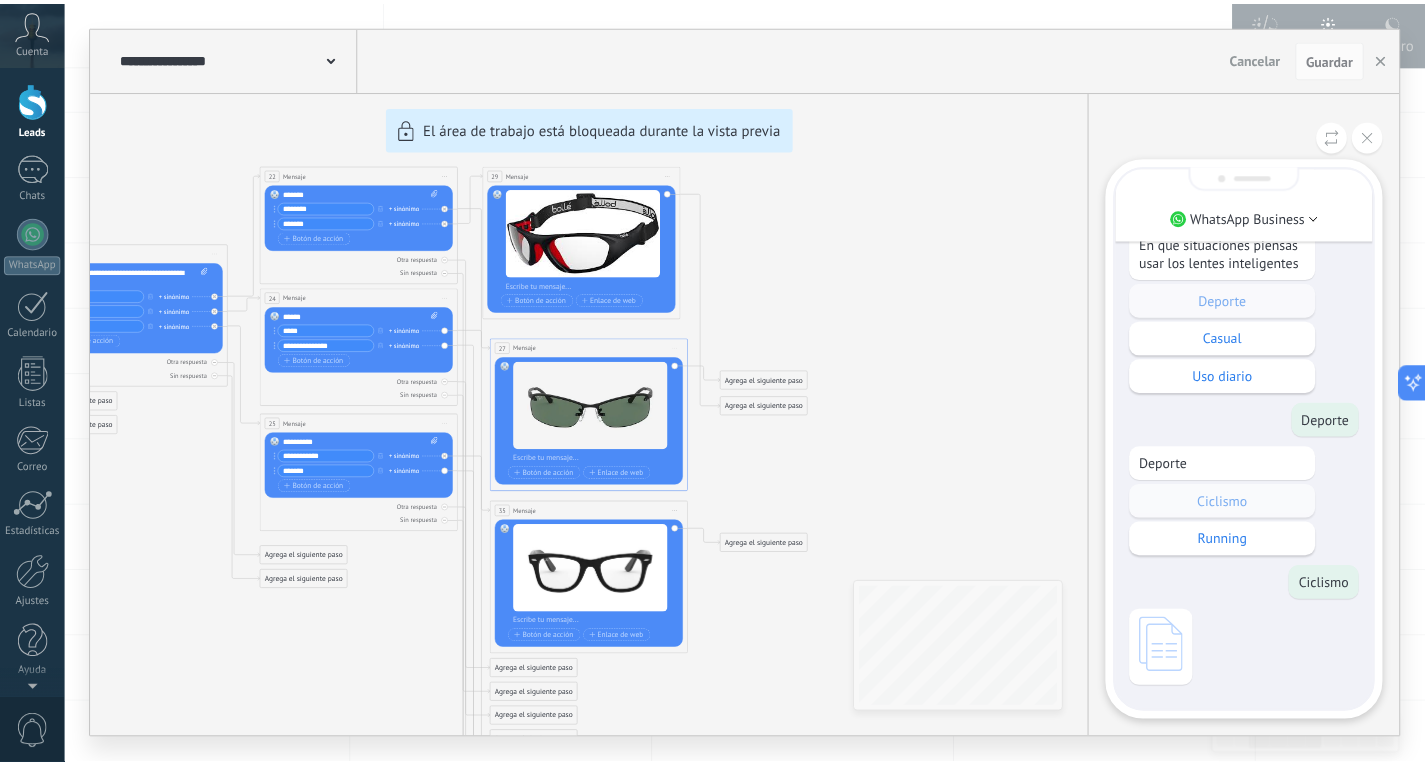 scroll, scrollTop: 0, scrollLeft: 0, axis: both 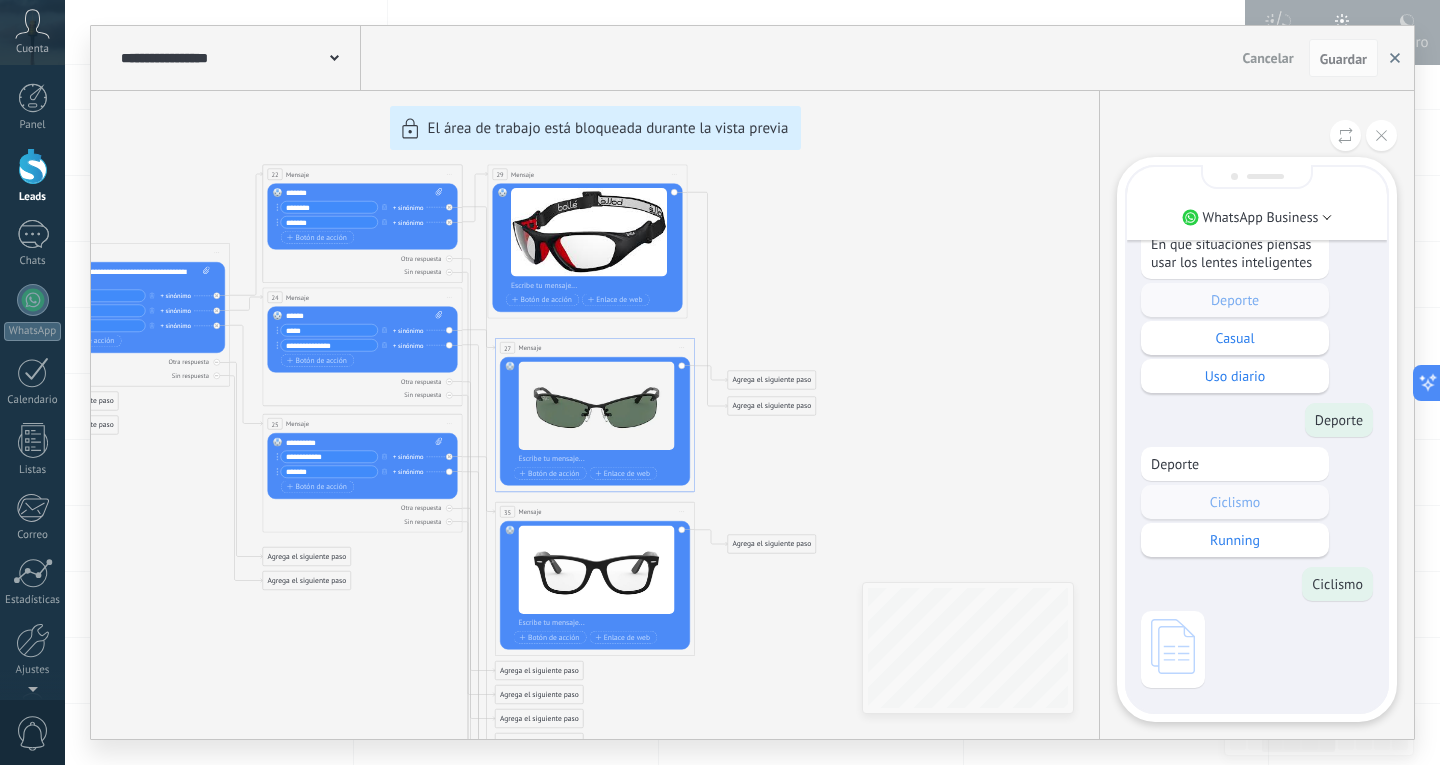 click 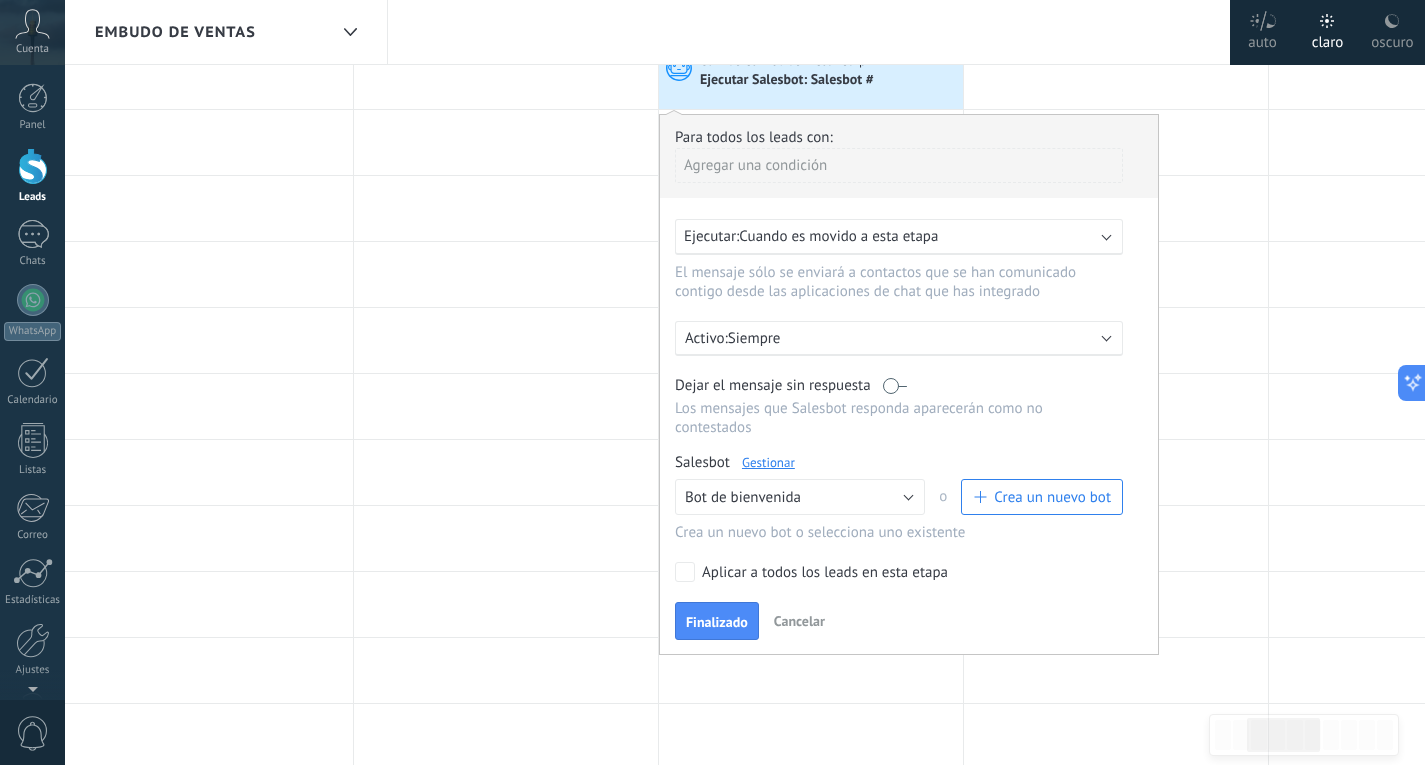 click 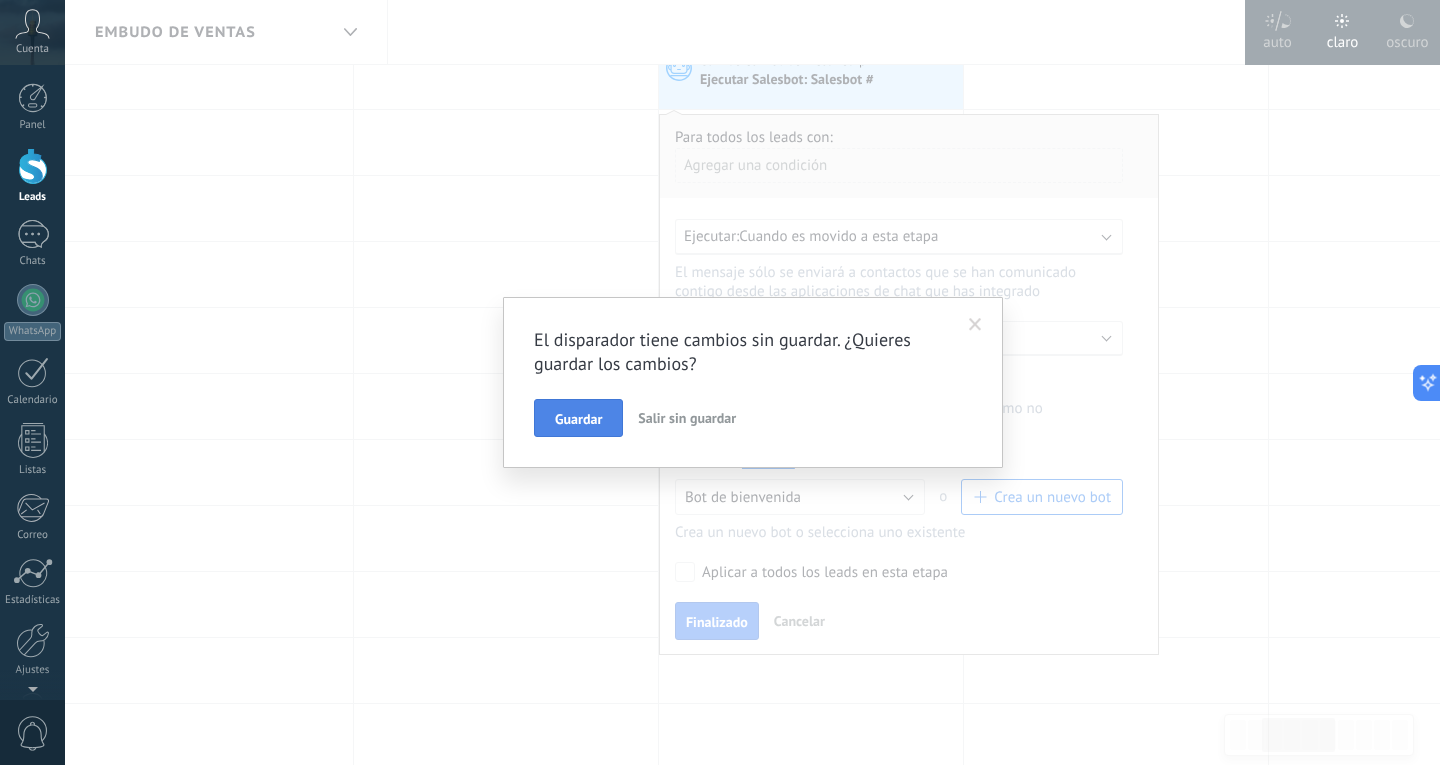 click on "Guardar" at bounding box center (578, 419) 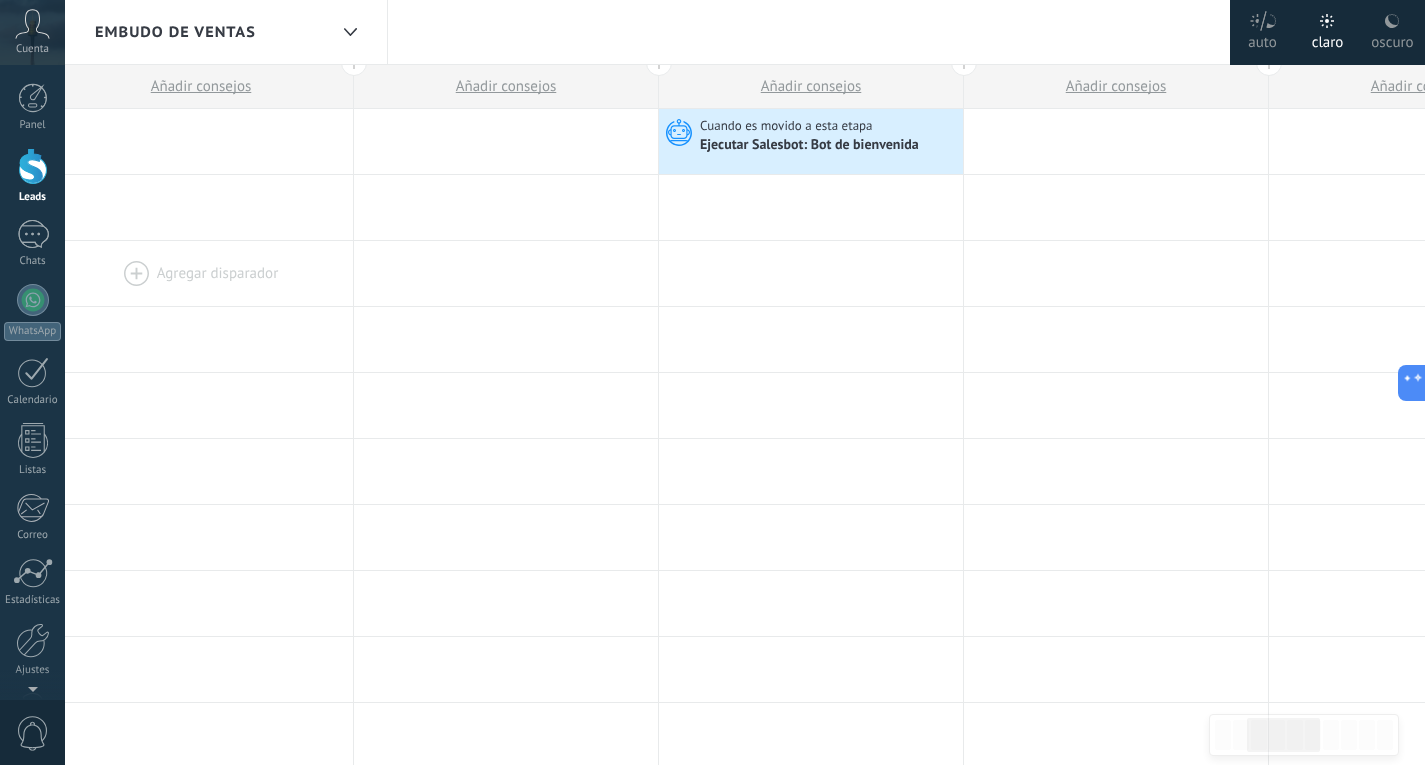 scroll, scrollTop: 0, scrollLeft: 0, axis: both 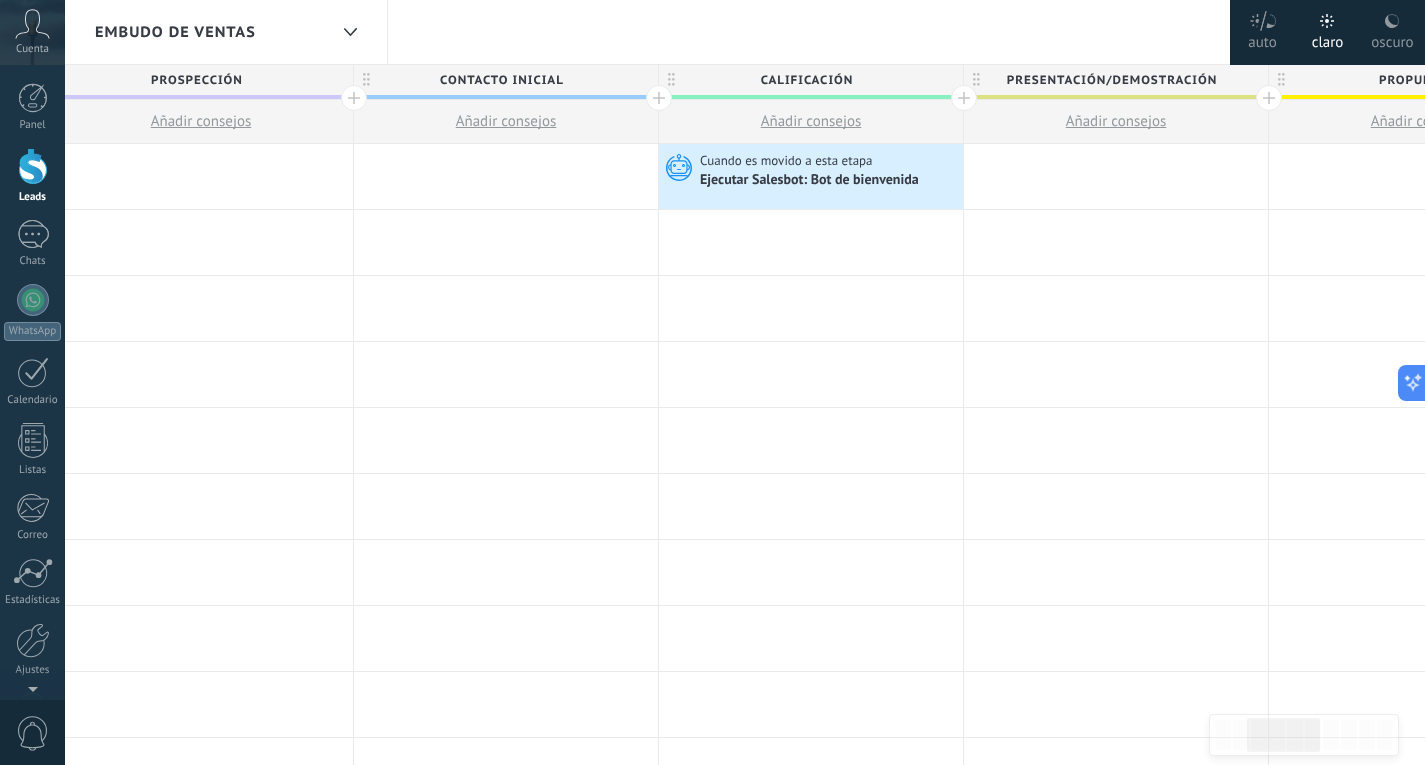 click on "Cuenta" at bounding box center [32, 32] 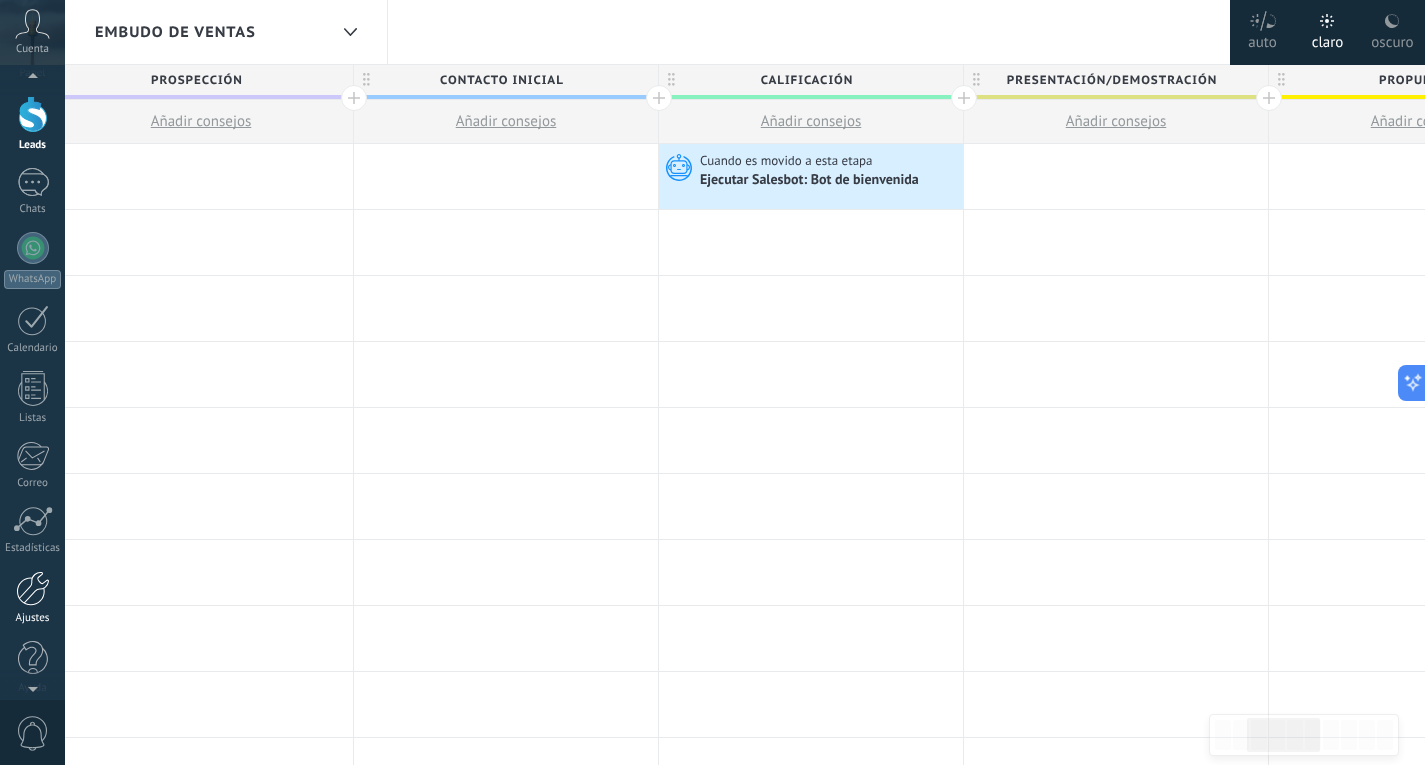 scroll, scrollTop: 67, scrollLeft: 0, axis: vertical 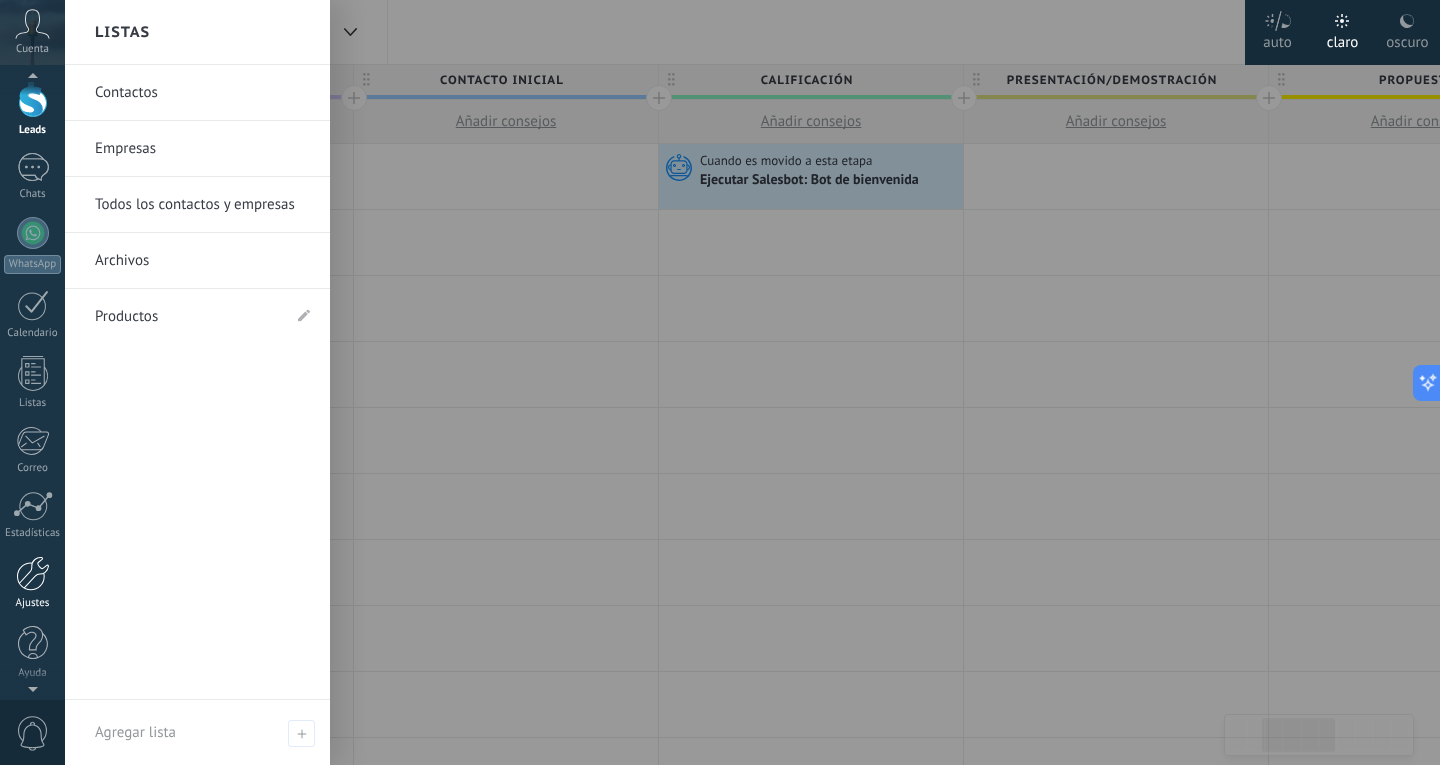 click at bounding box center (33, 573) 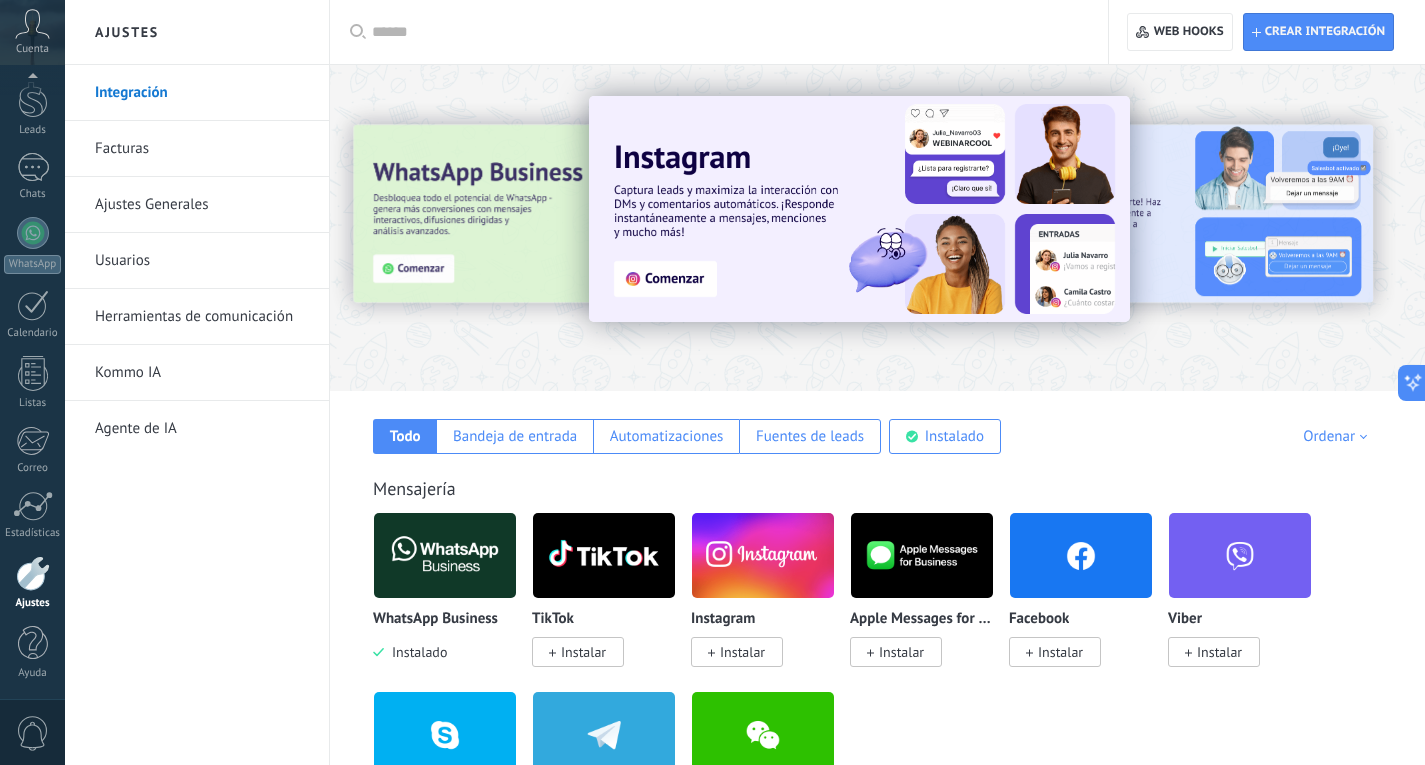 click on "Herramientas de comunicación" at bounding box center [202, 317] 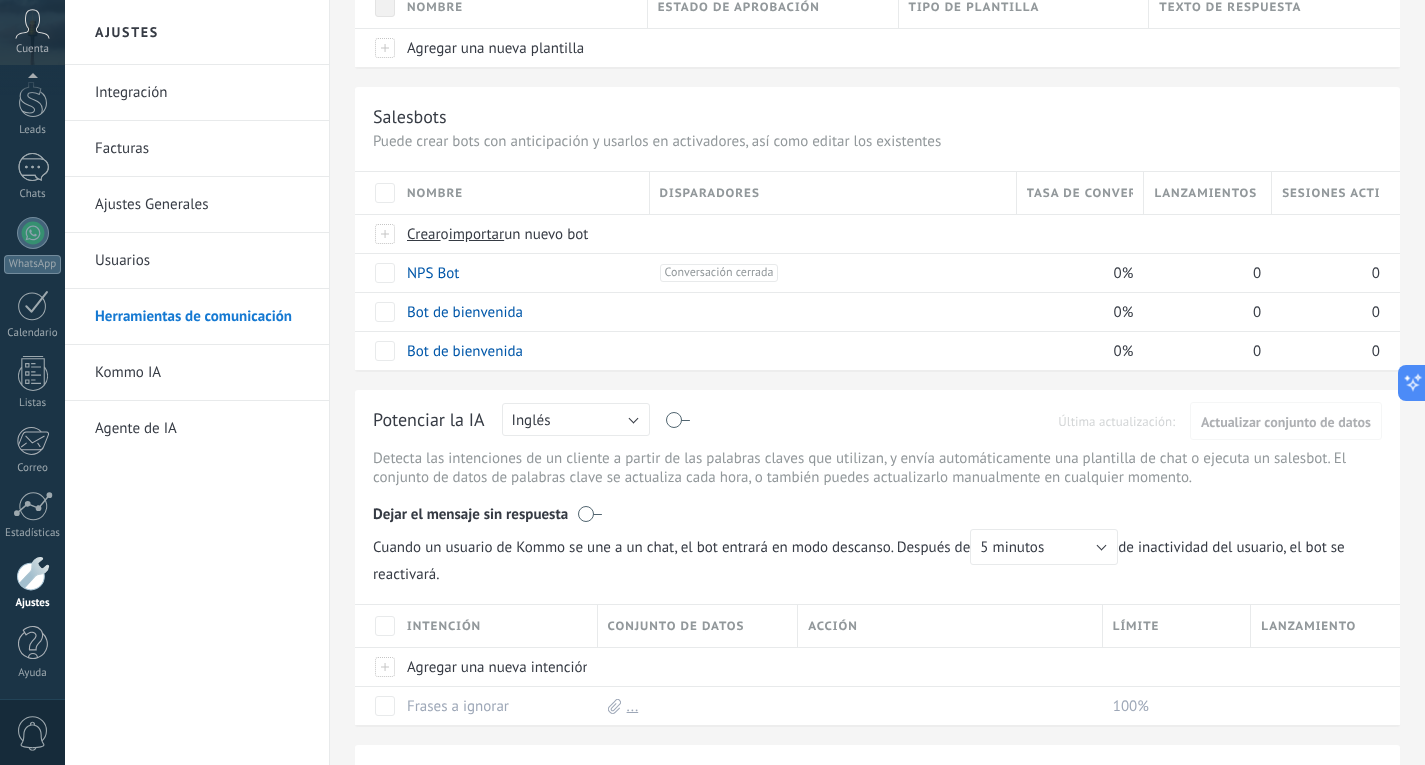 scroll, scrollTop: 0, scrollLeft: 0, axis: both 